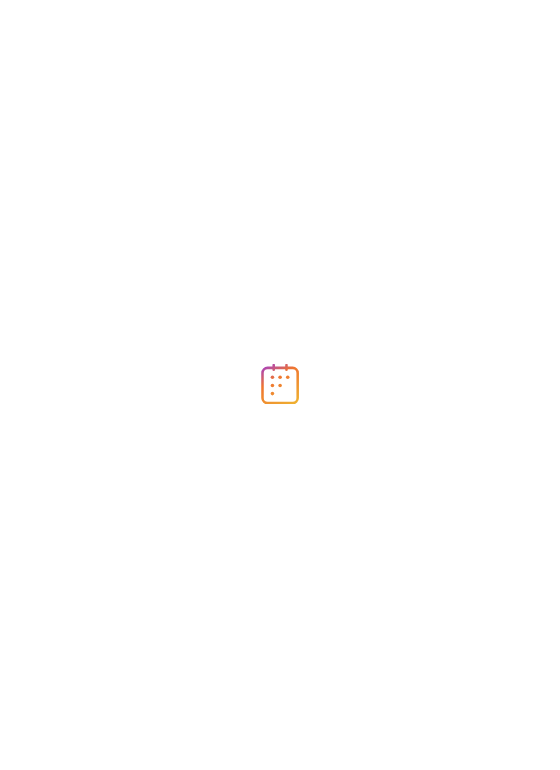 scroll, scrollTop: 0, scrollLeft: 0, axis: both 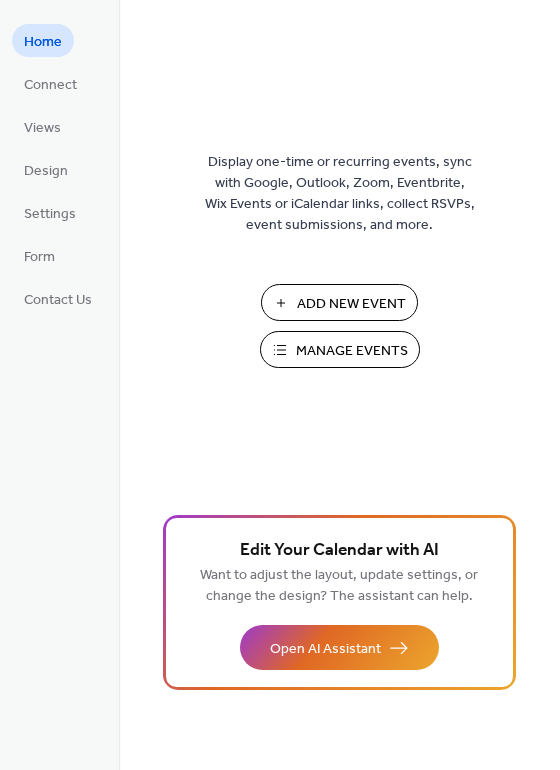 click on "Add New Event" at bounding box center (351, 304) 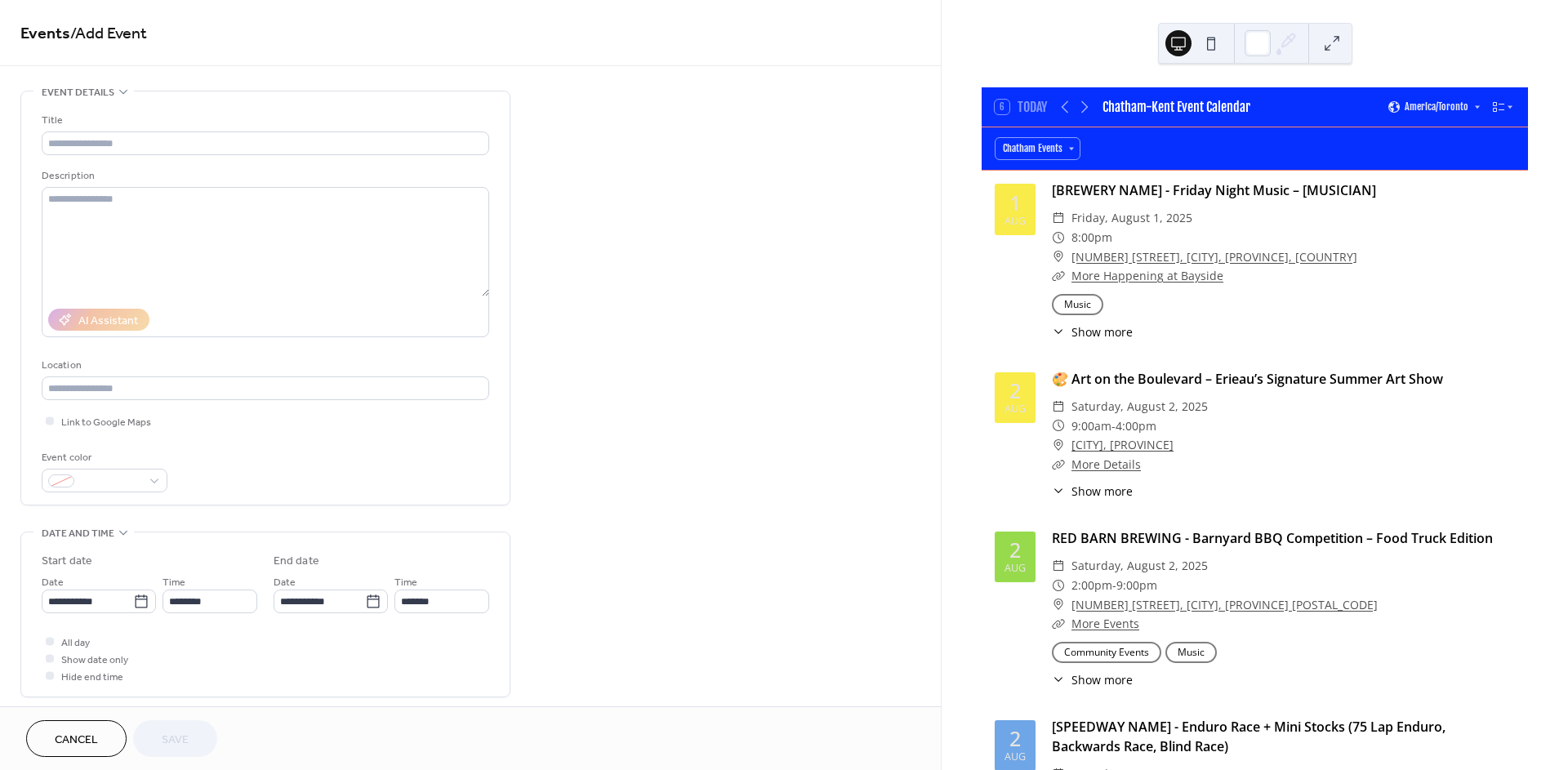 scroll, scrollTop: 0, scrollLeft: 0, axis: both 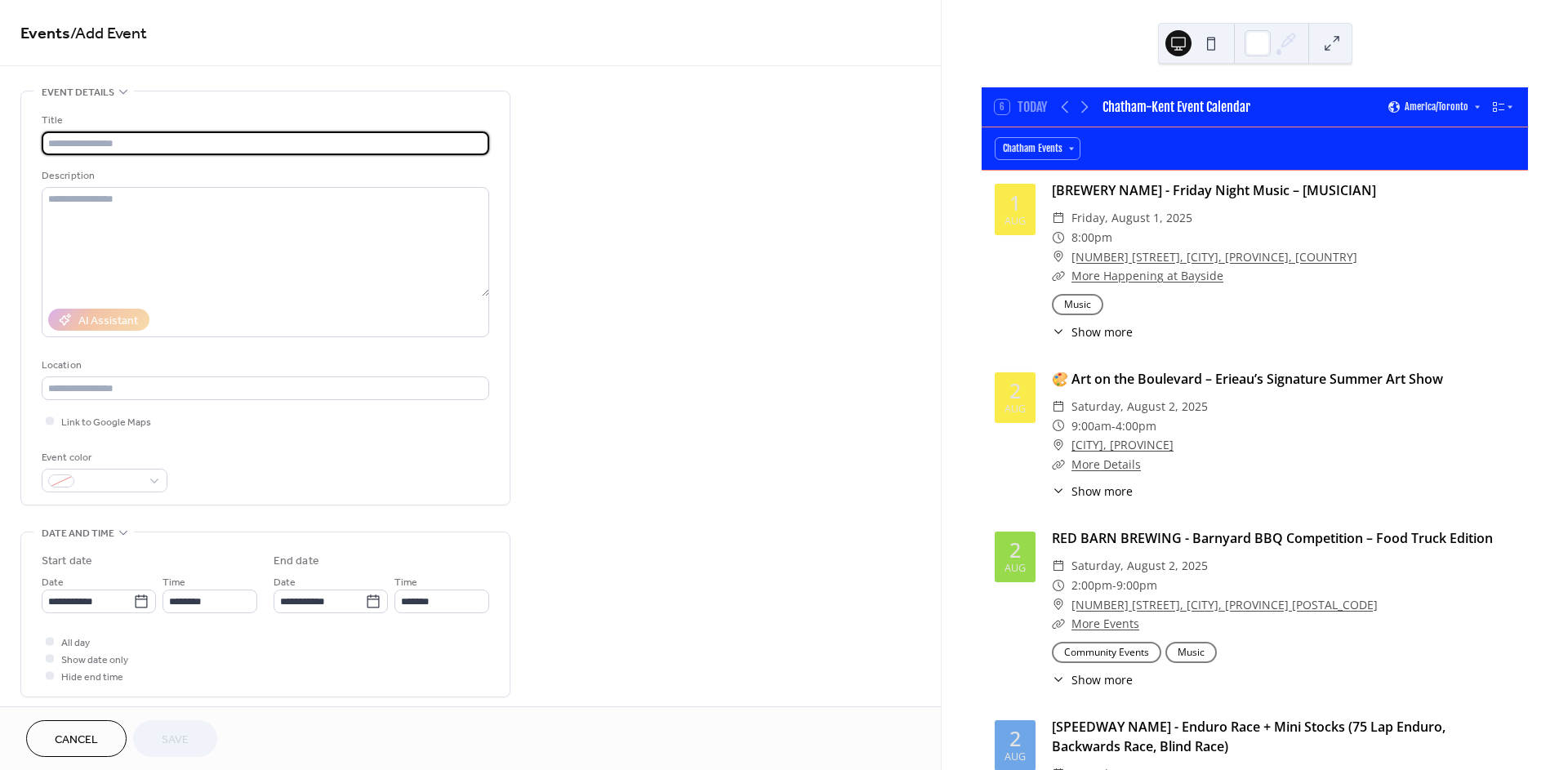 click at bounding box center [265, 143] 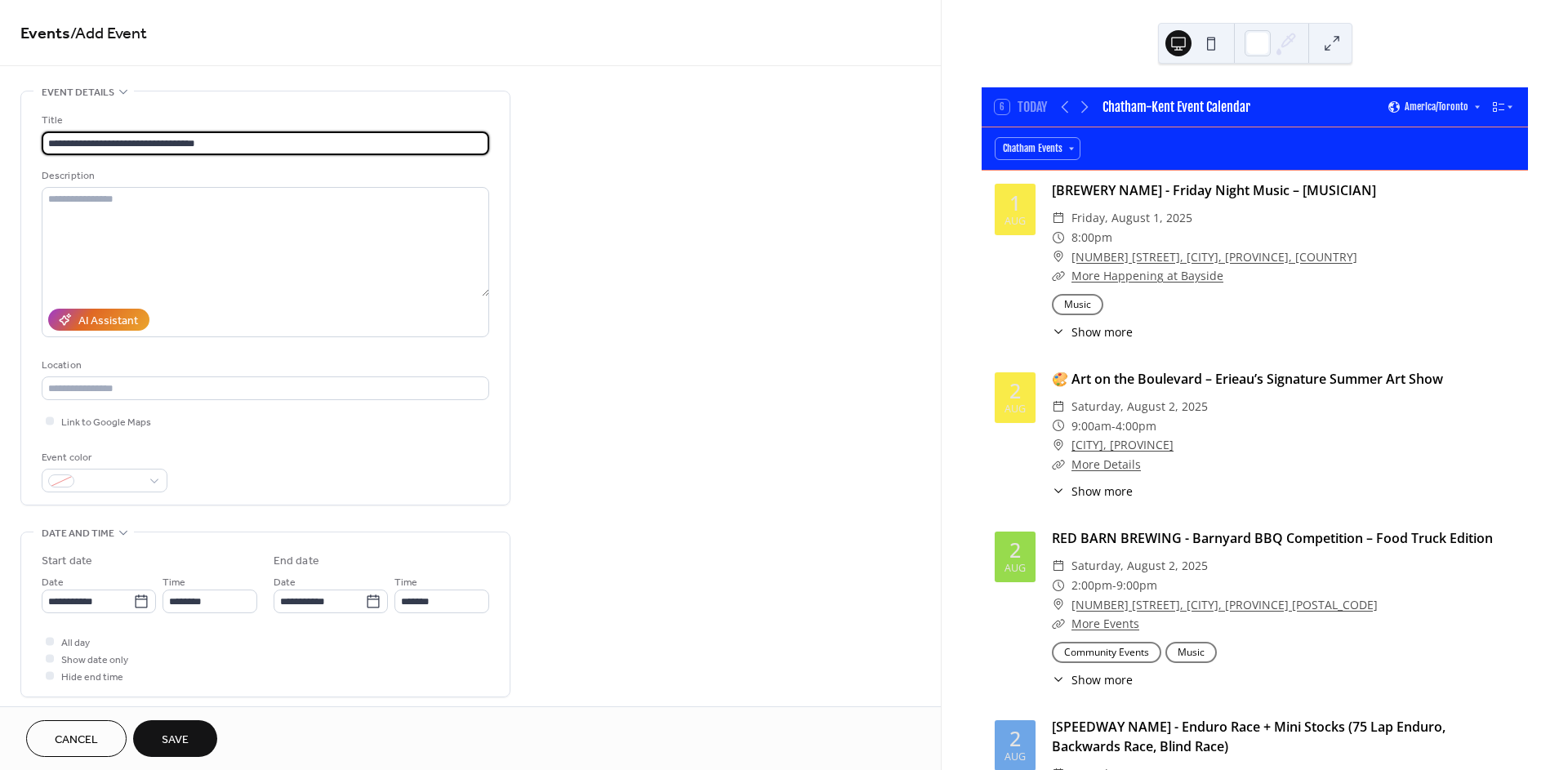 type on "**********" 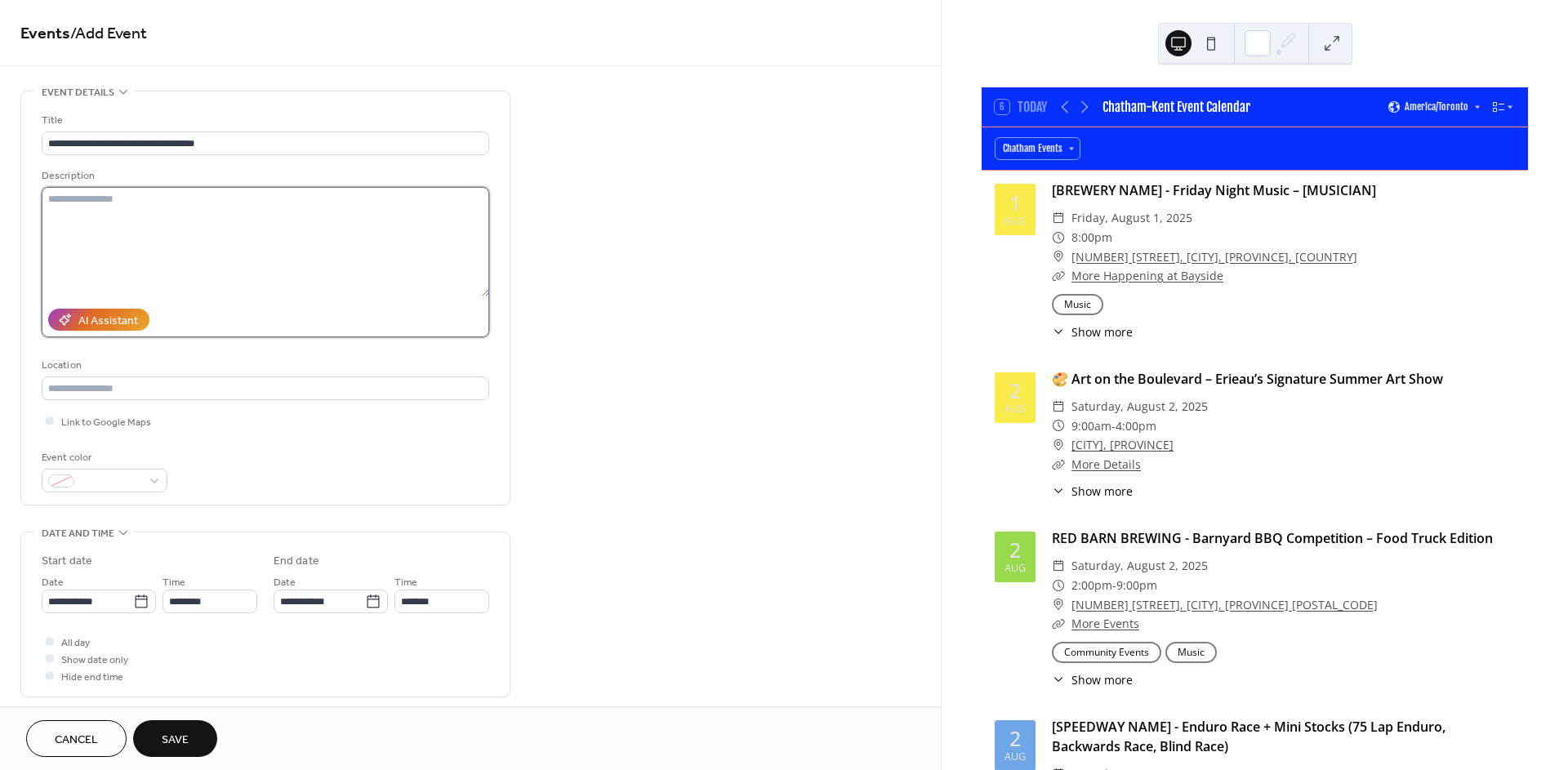 click at bounding box center (265, 242) 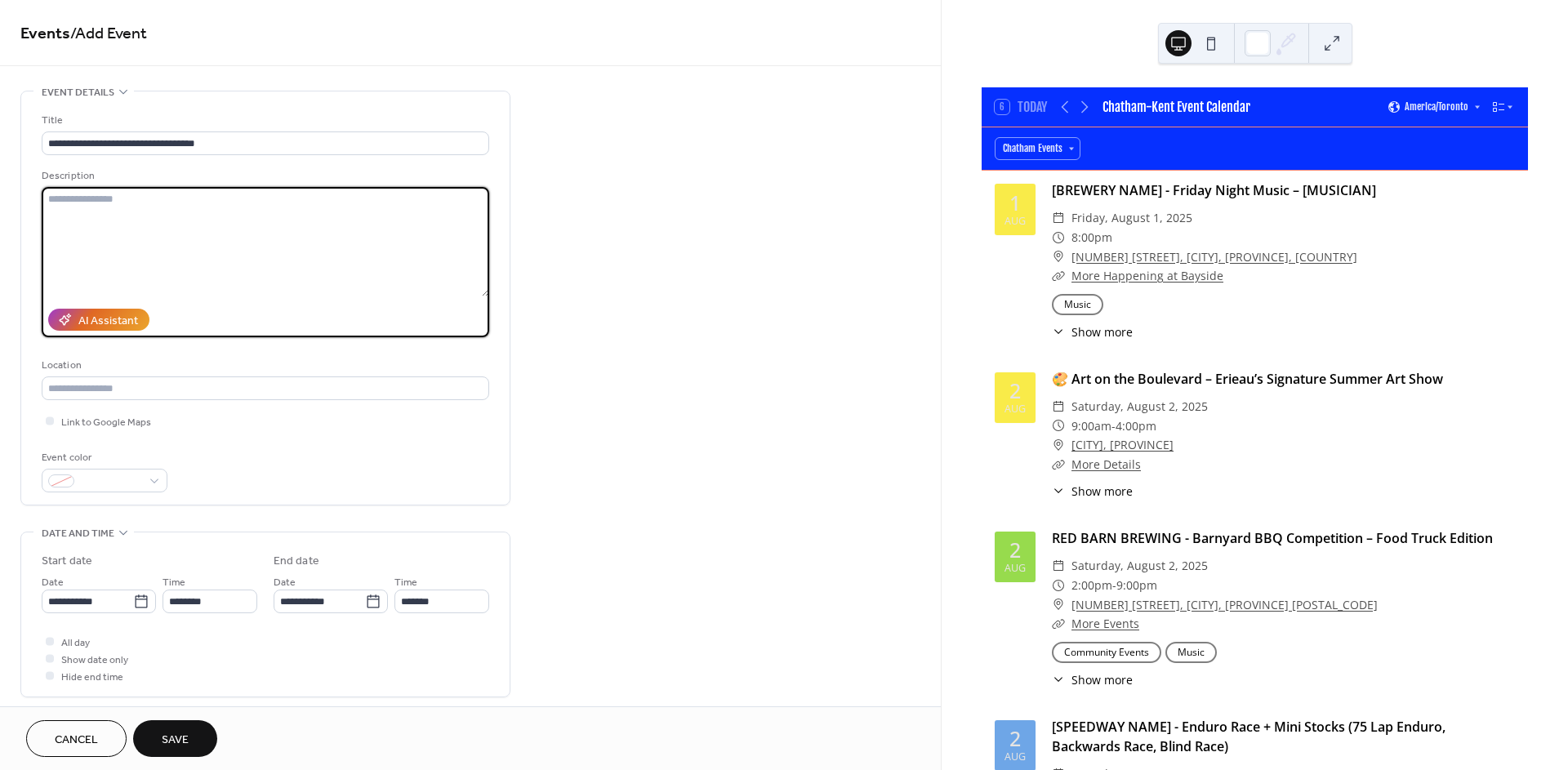 paste on "**********" 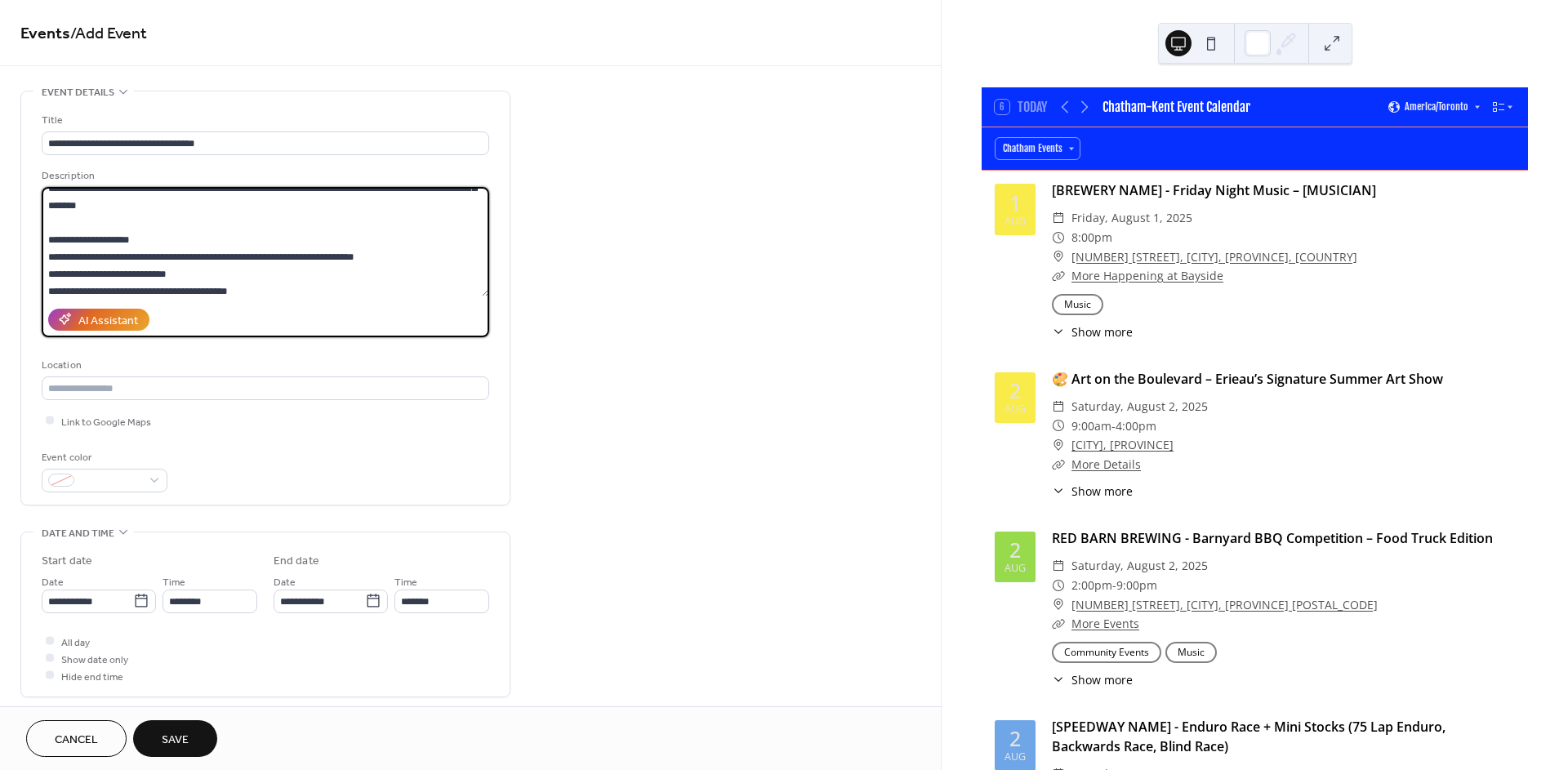 scroll, scrollTop: 91, scrollLeft: 0, axis: vertical 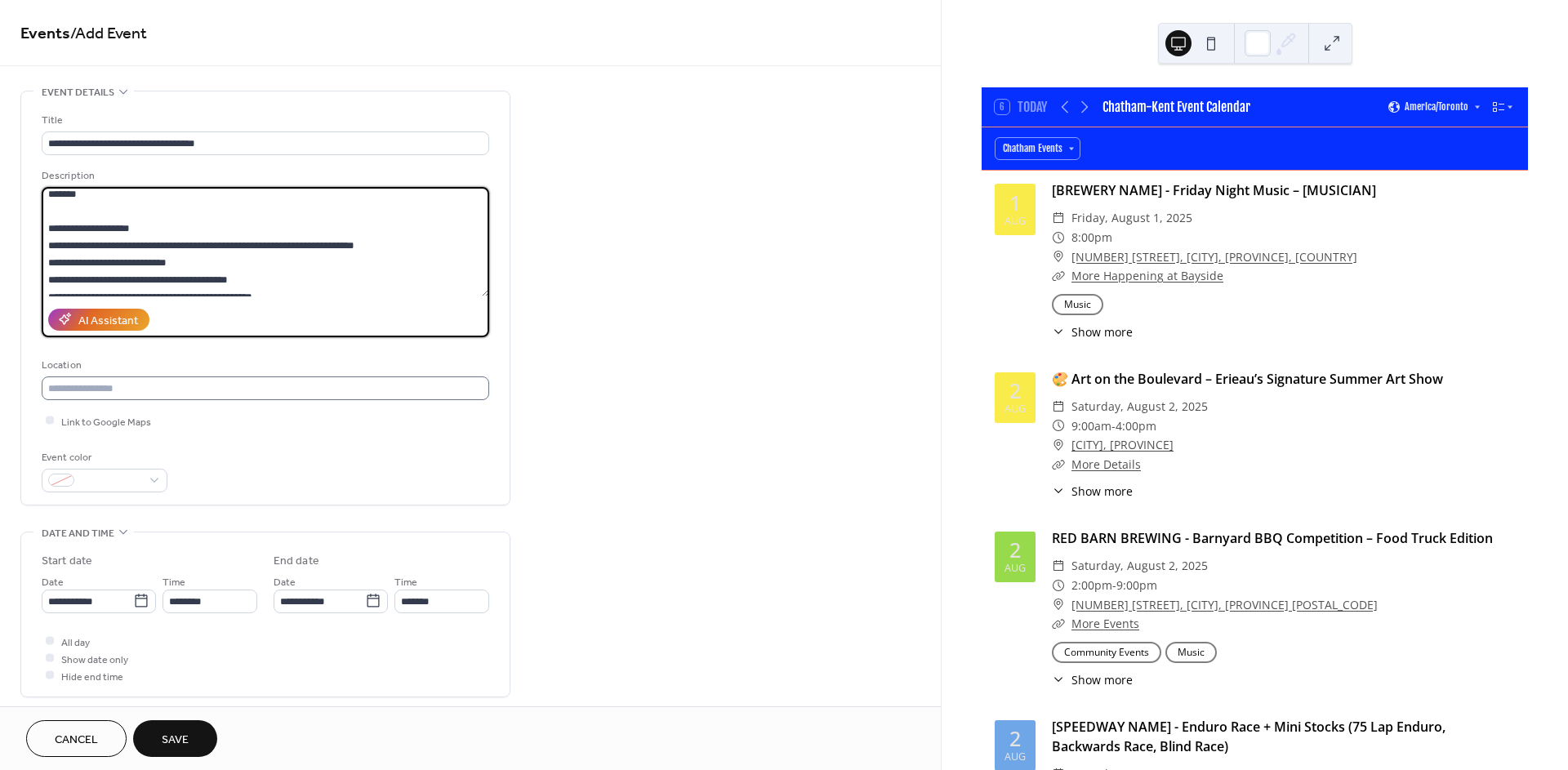 type on "**********" 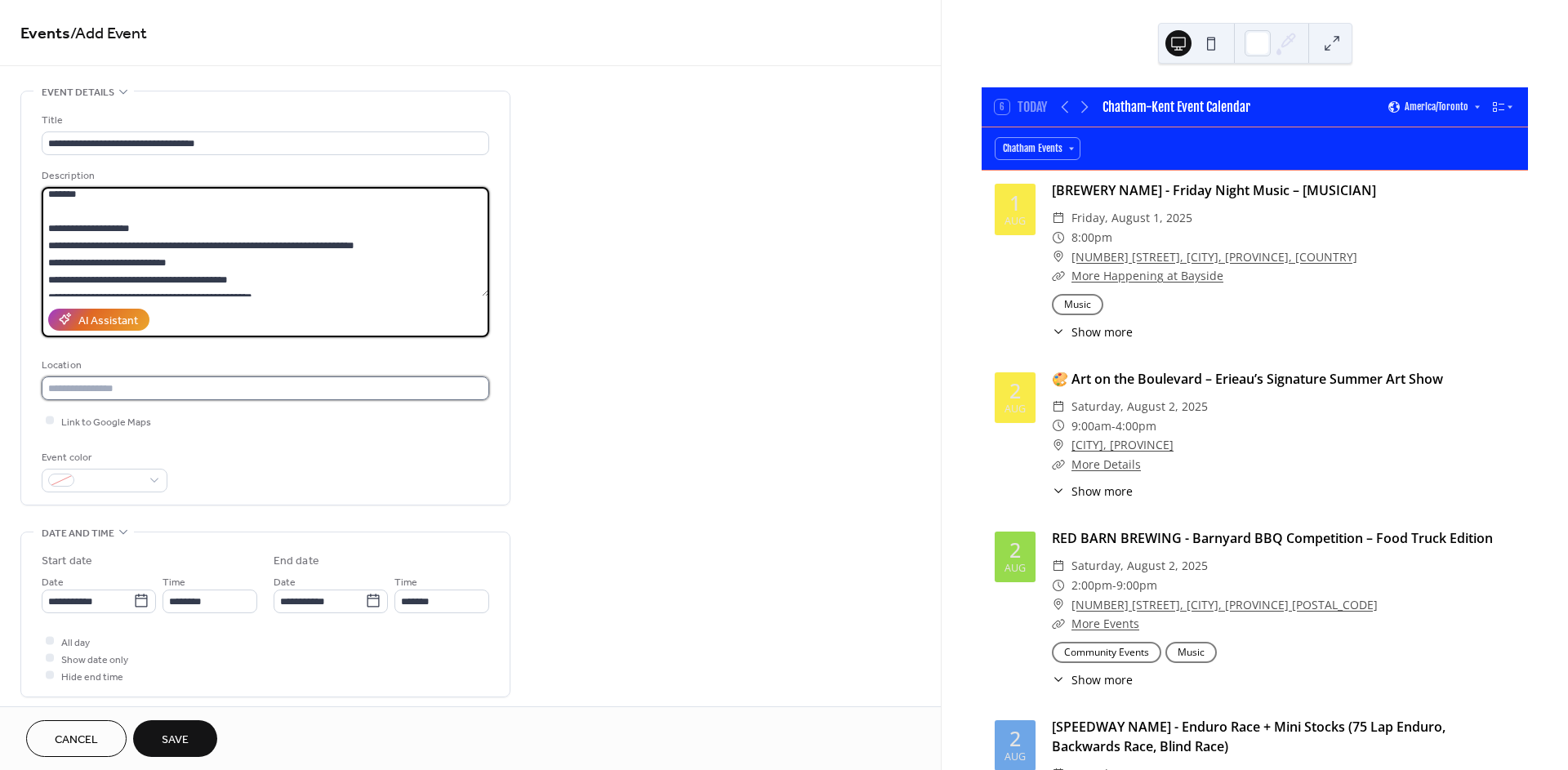 click at bounding box center [265, 388] 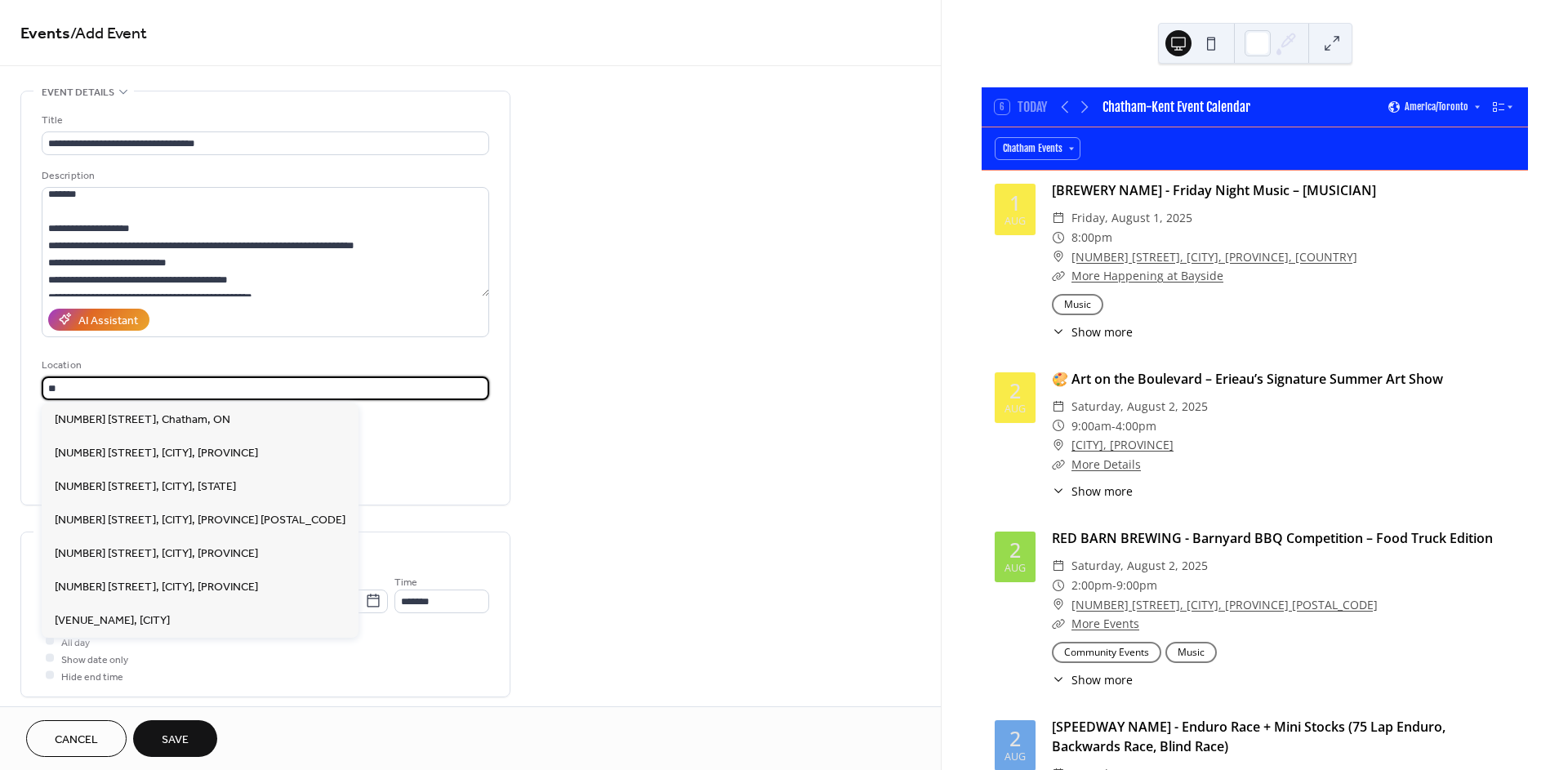 type on "*" 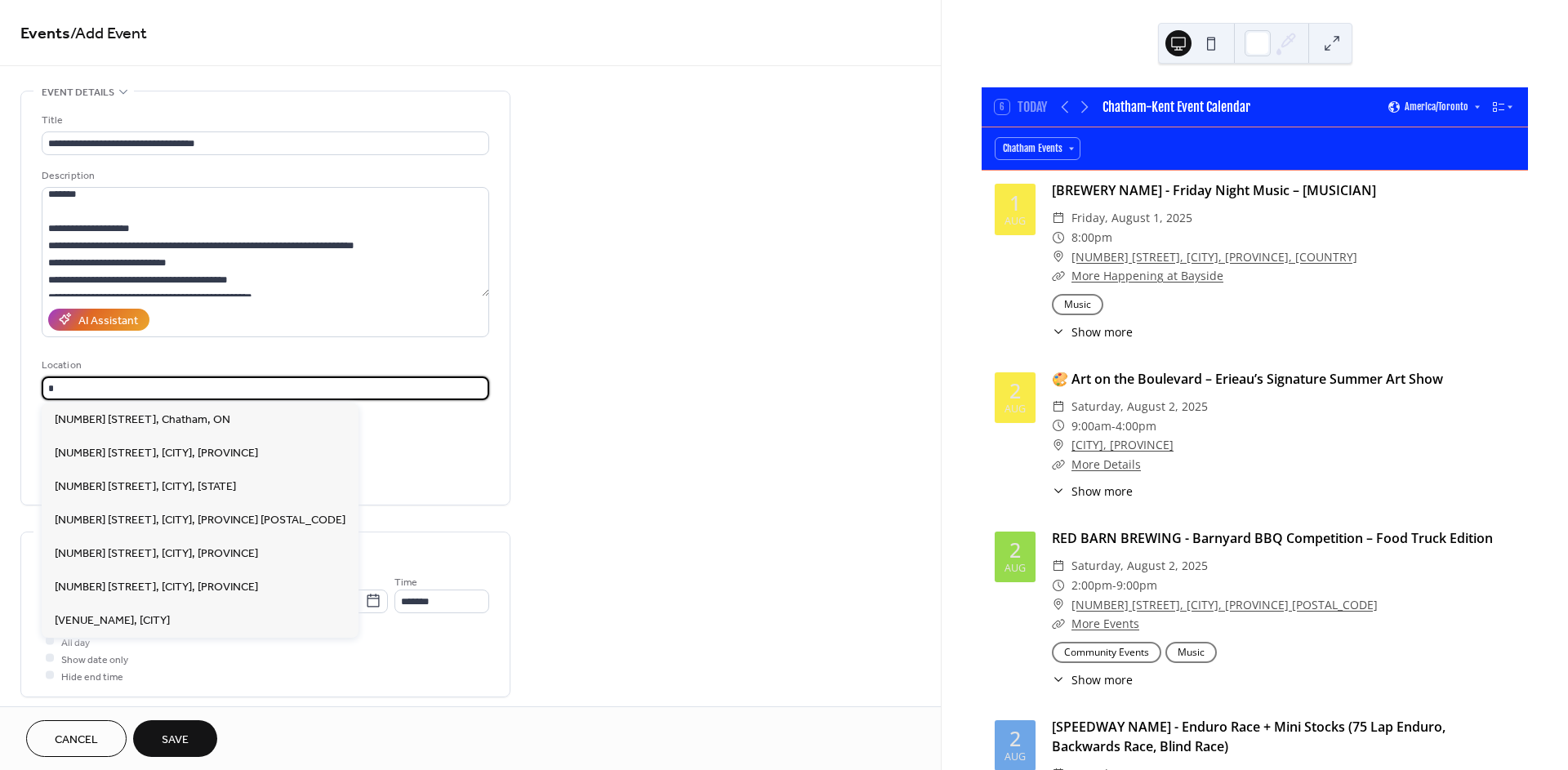 type 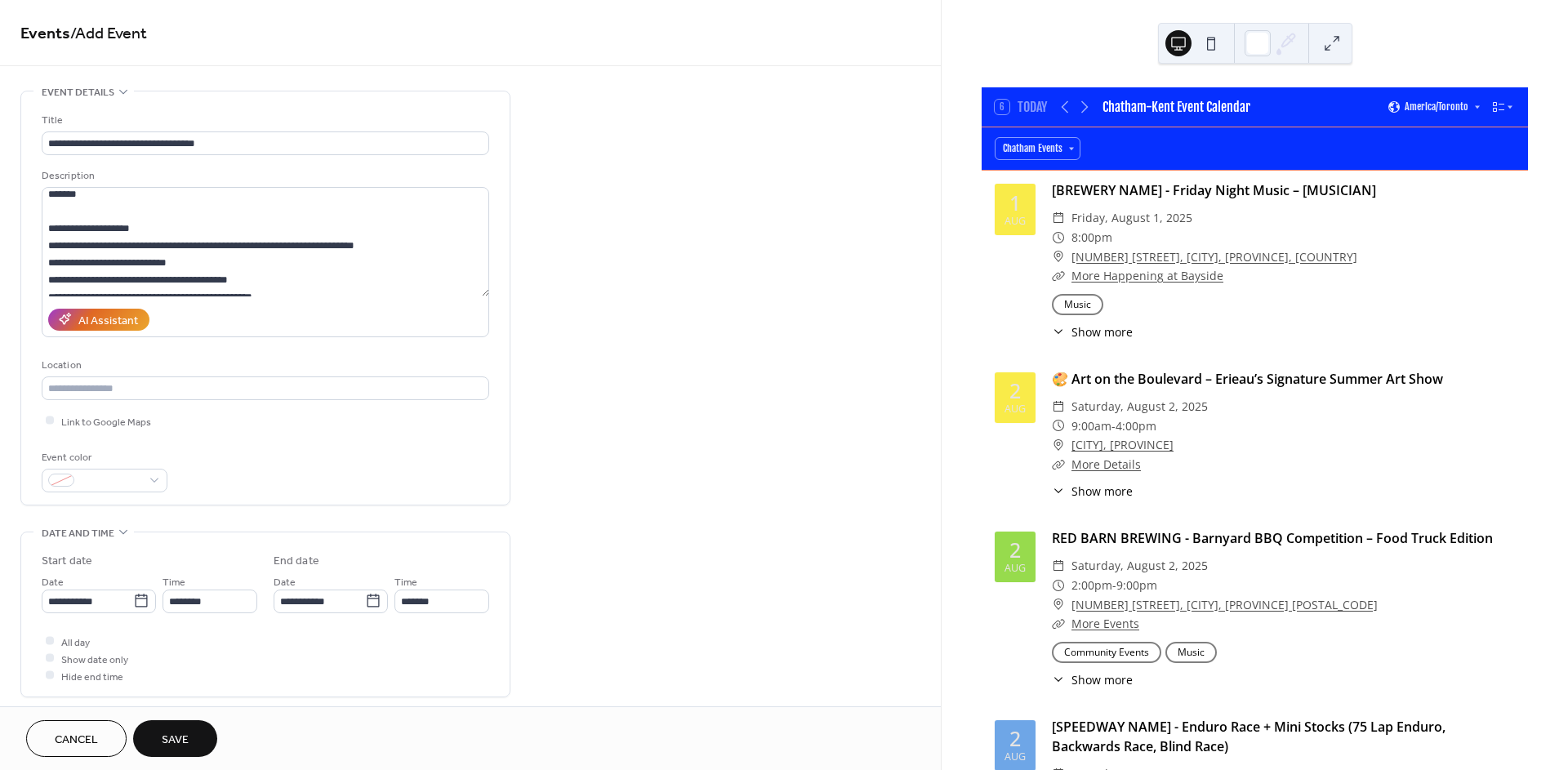 scroll, scrollTop: 363, scrollLeft: 0, axis: vertical 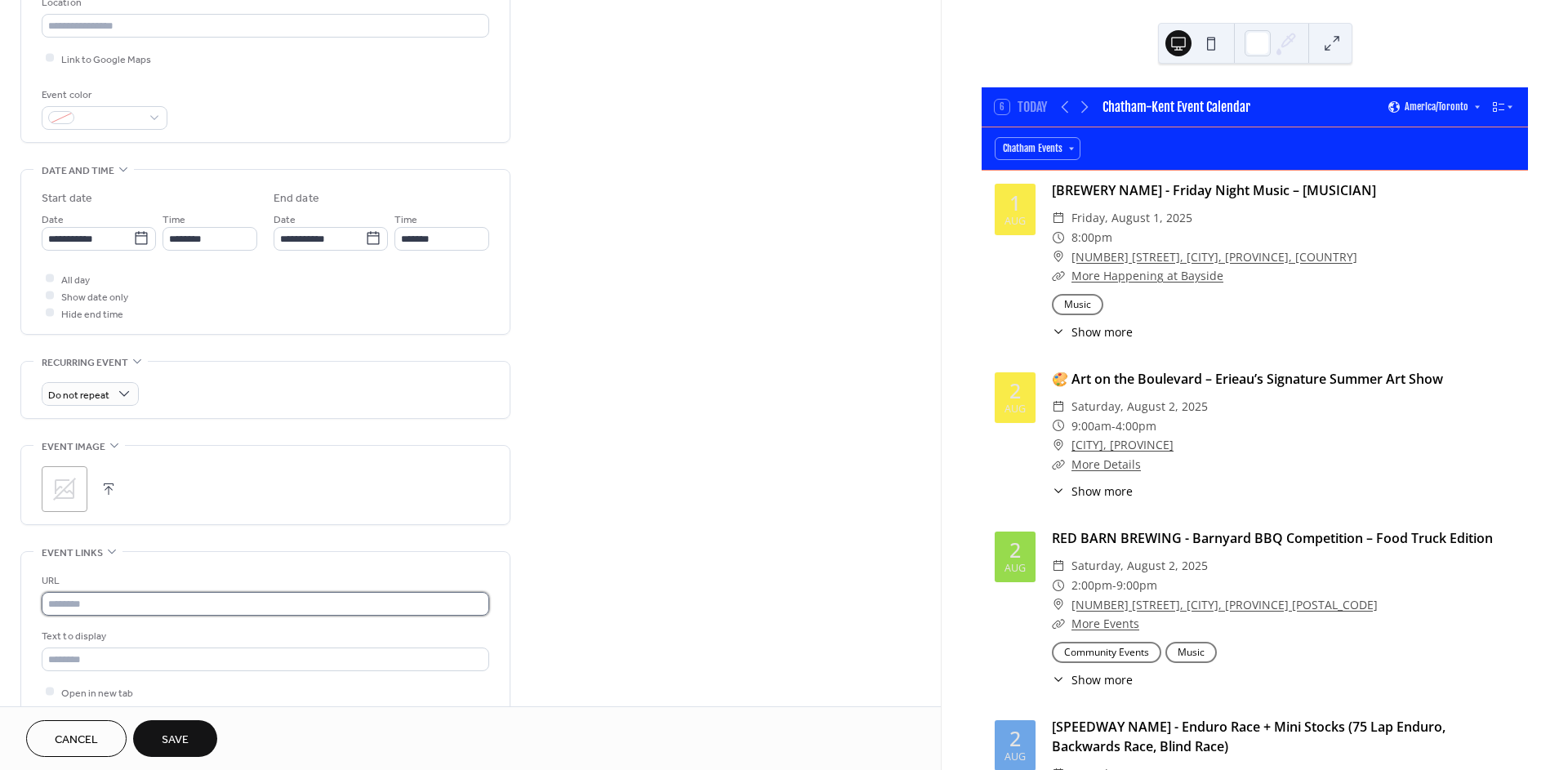 click at bounding box center [265, 603] 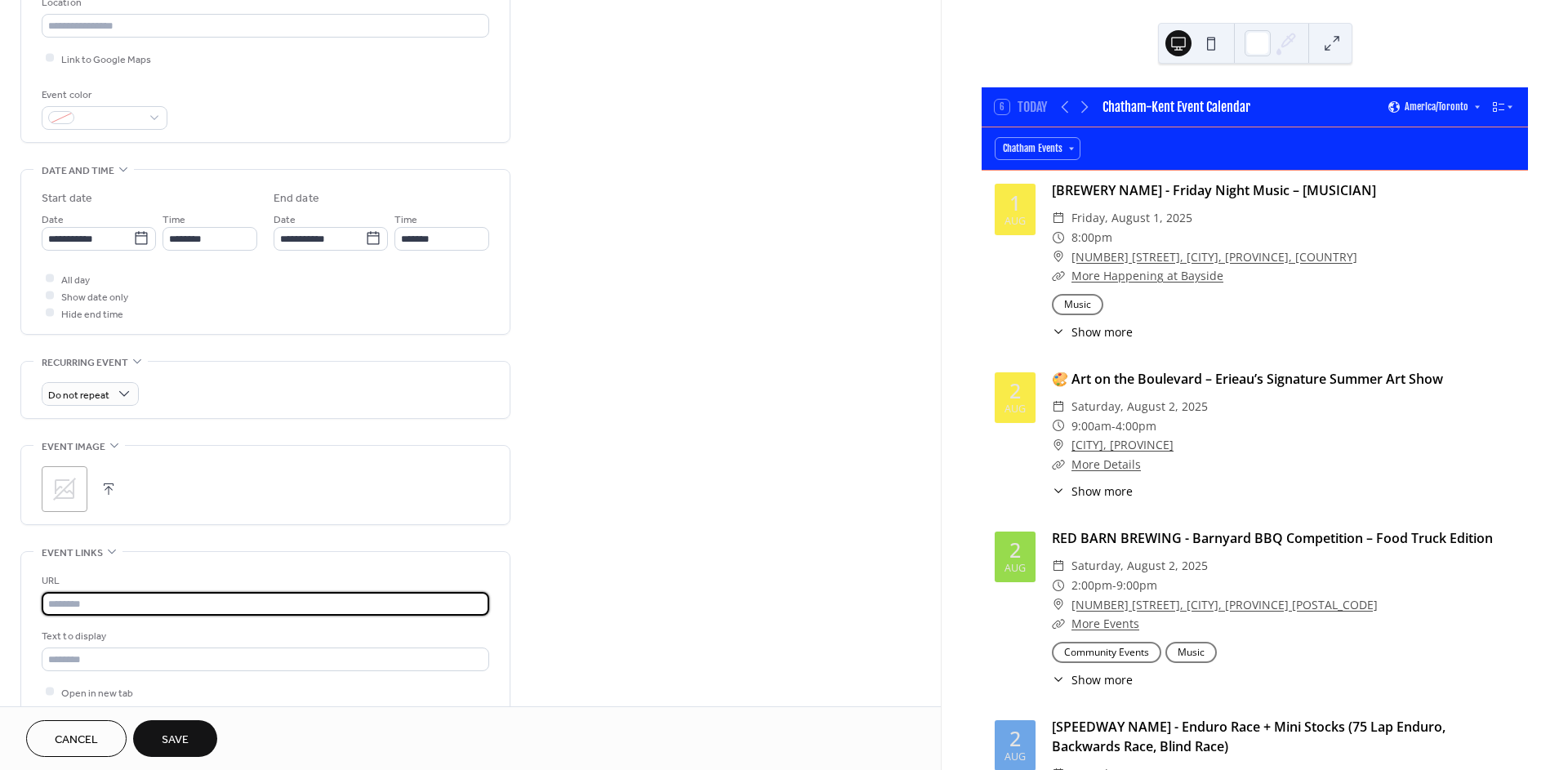 paste on "**********" 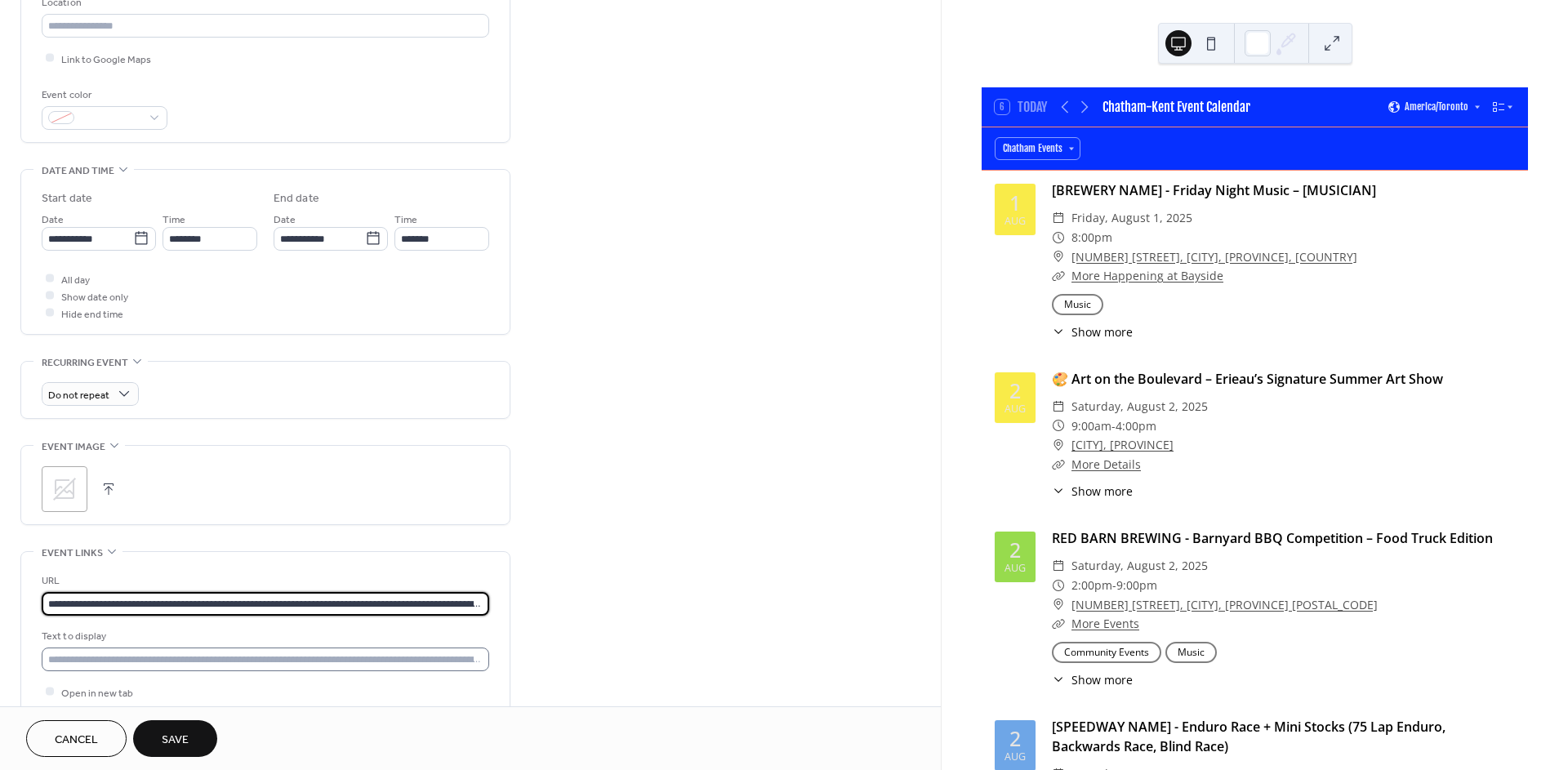 scroll, scrollTop: 0, scrollLeft: 683, axis: horizontal 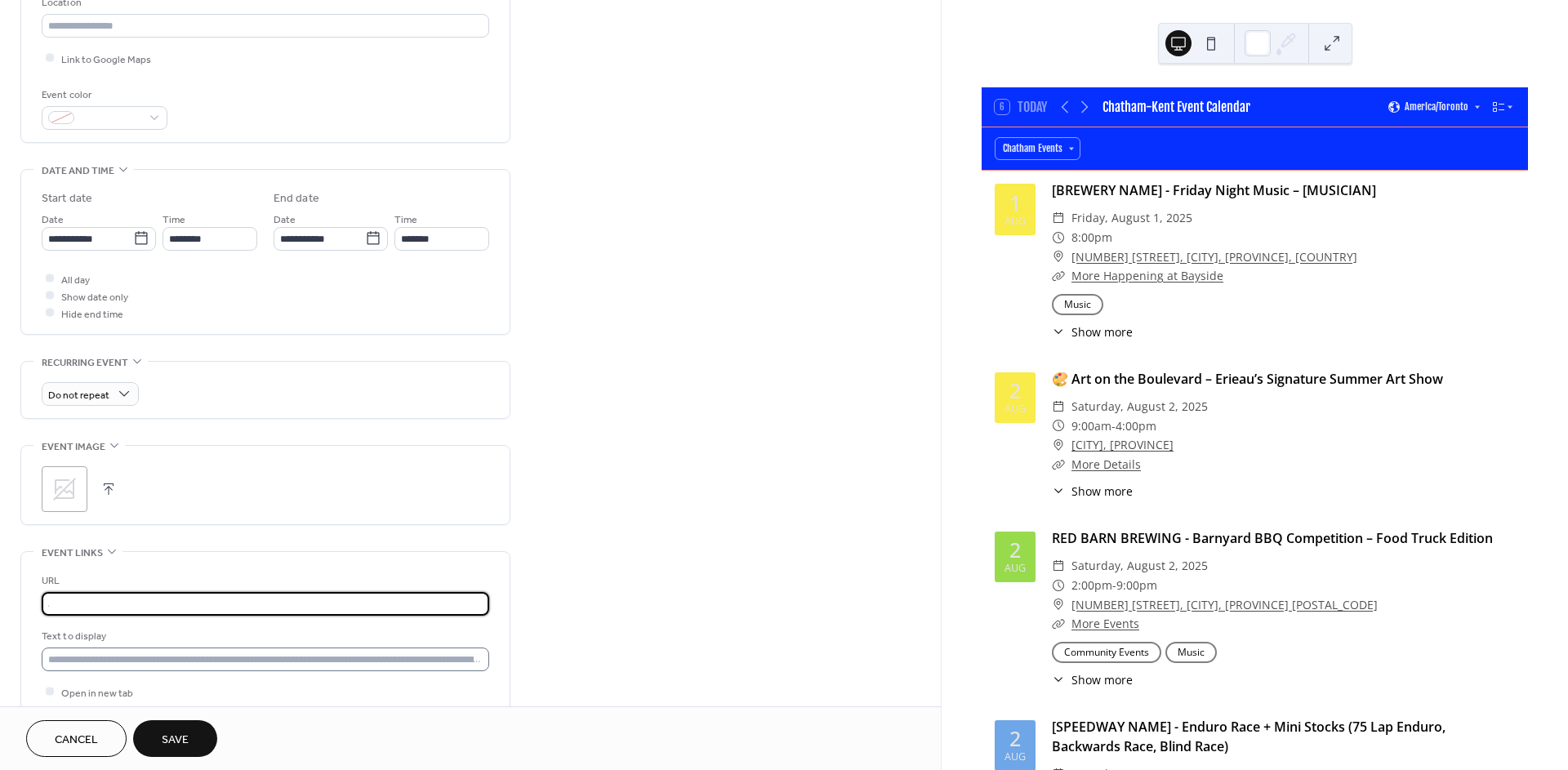 type on "**********" 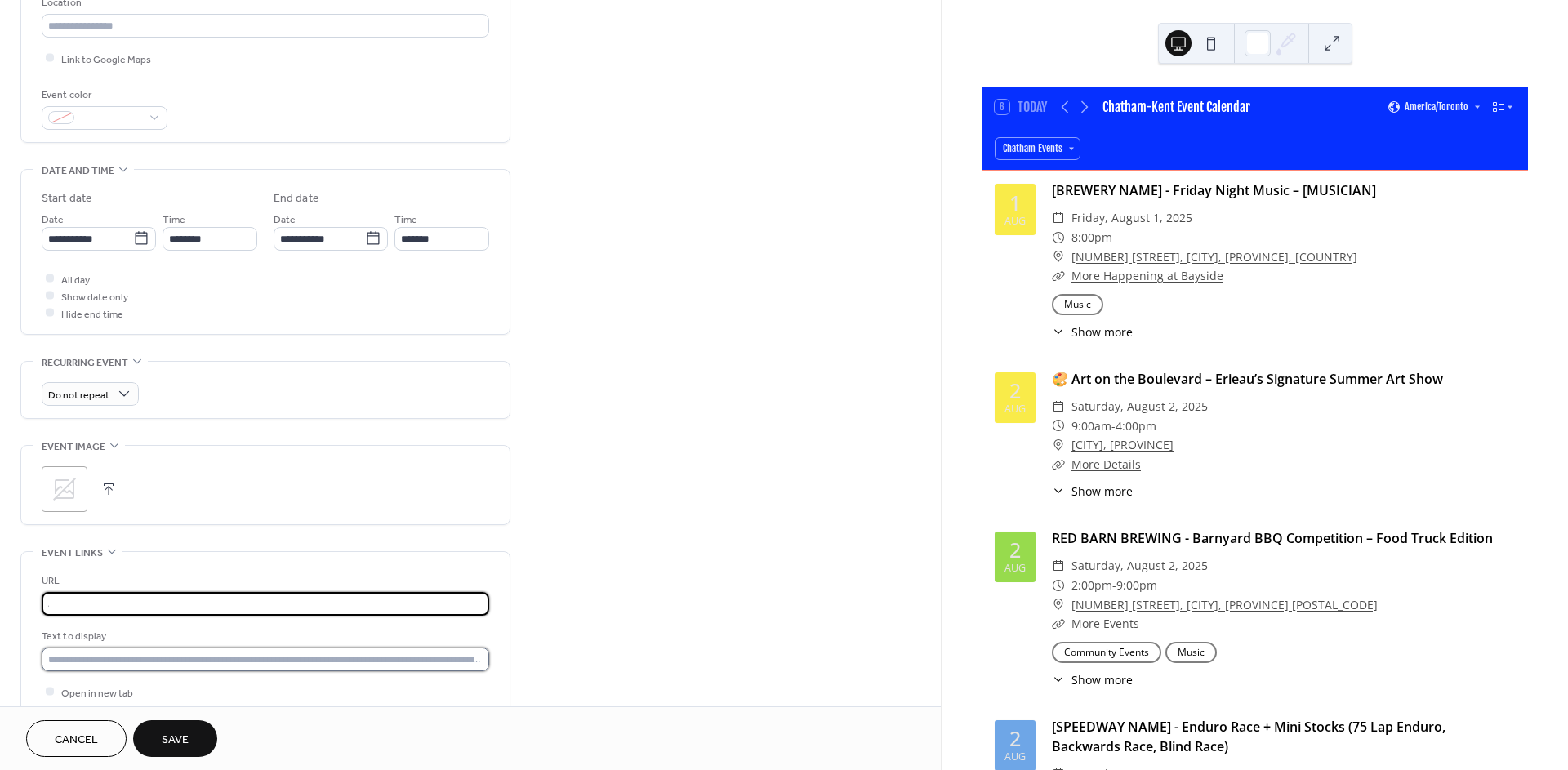 click at bounding box center (265, 659) 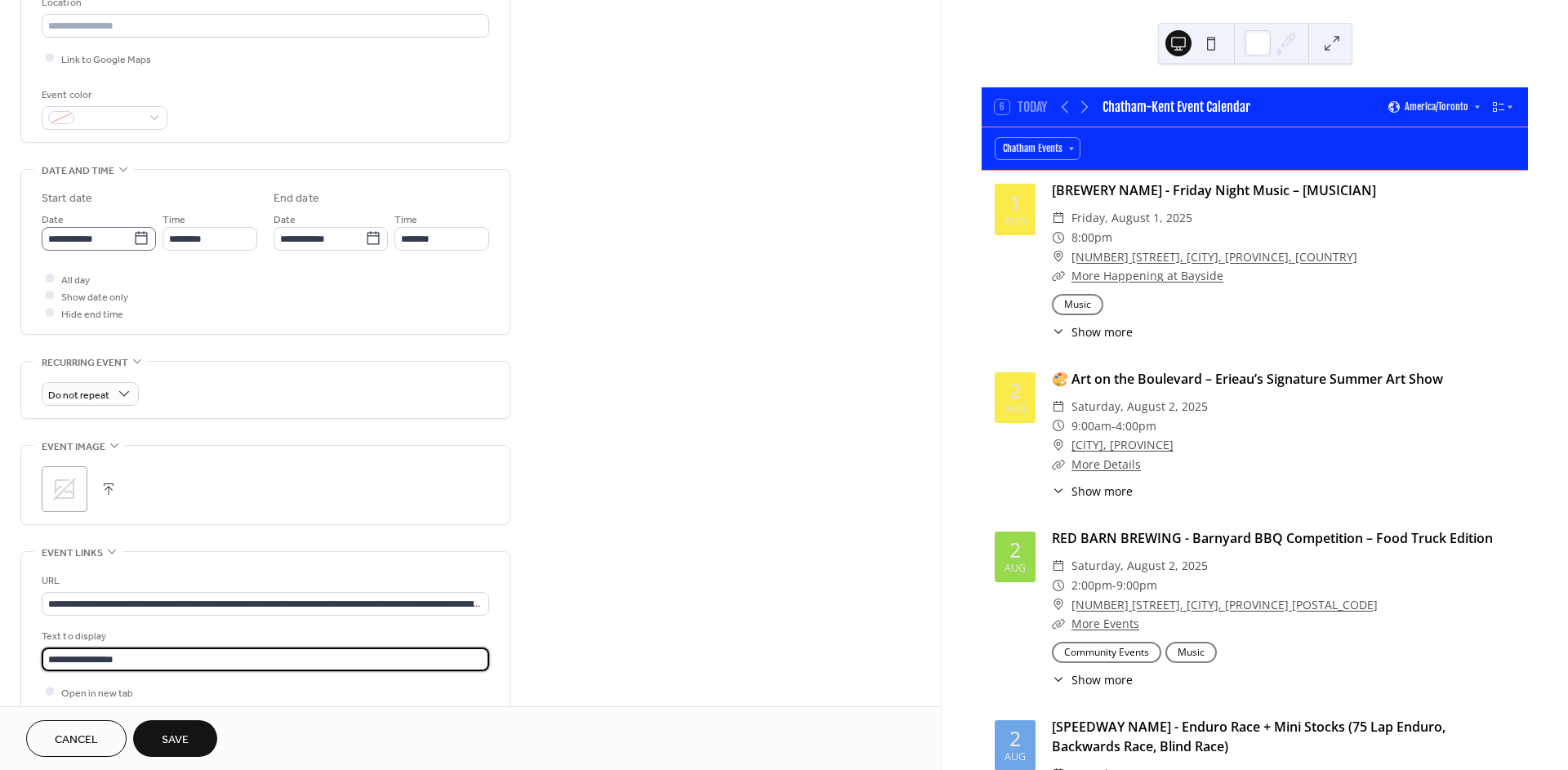 type on "**********" 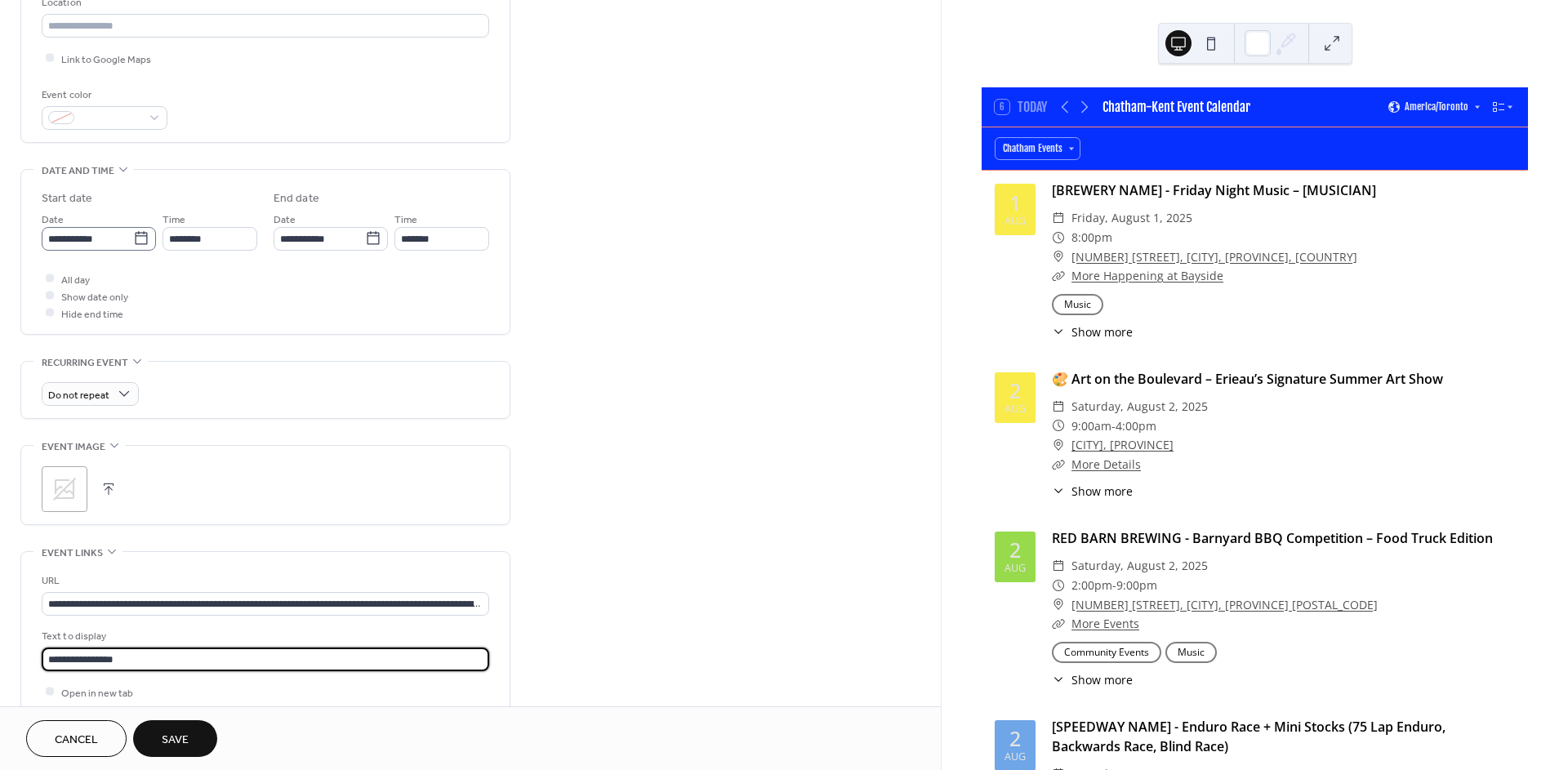 click 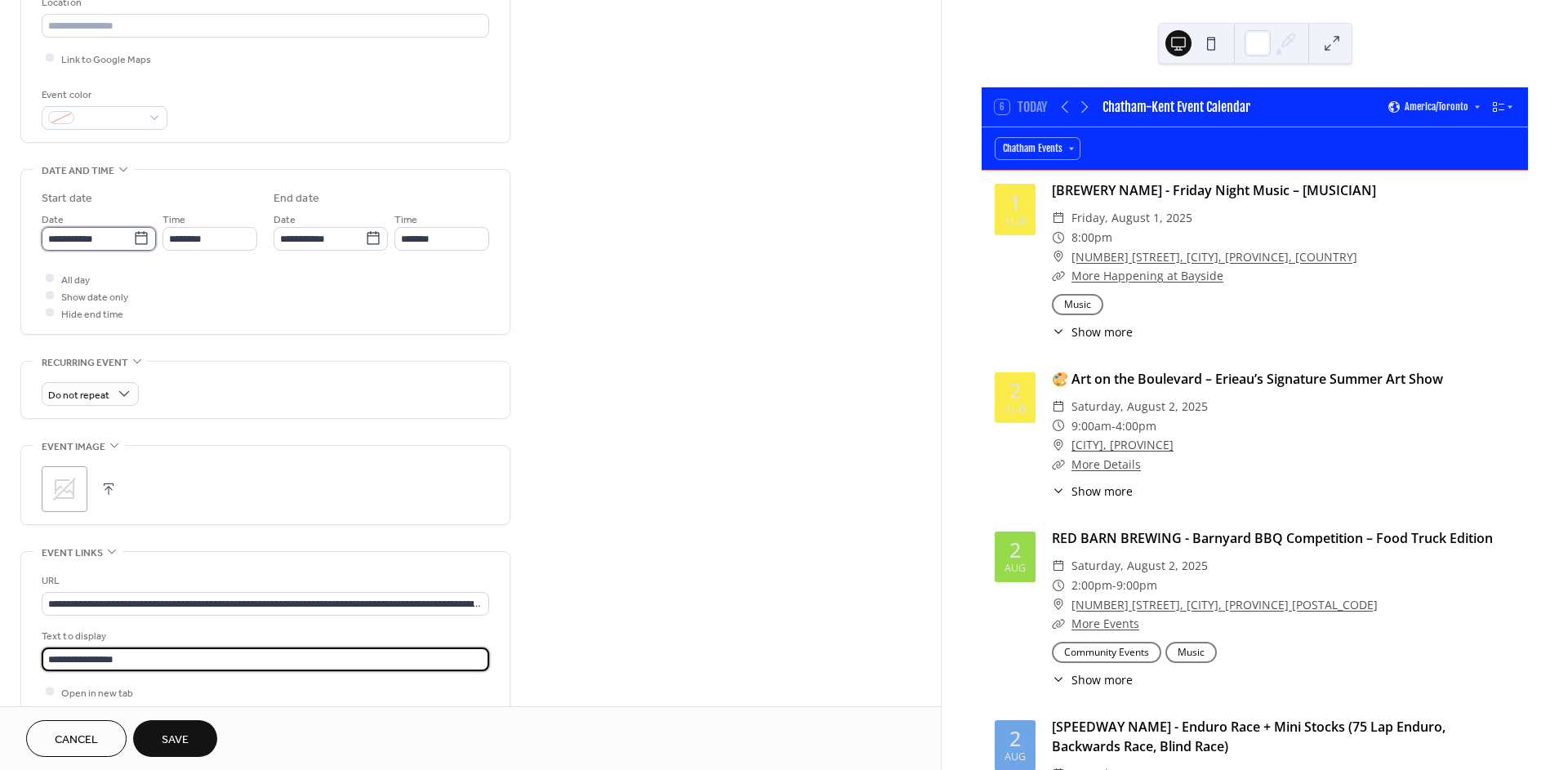 click on "**********" at bounding box center [87, 238] 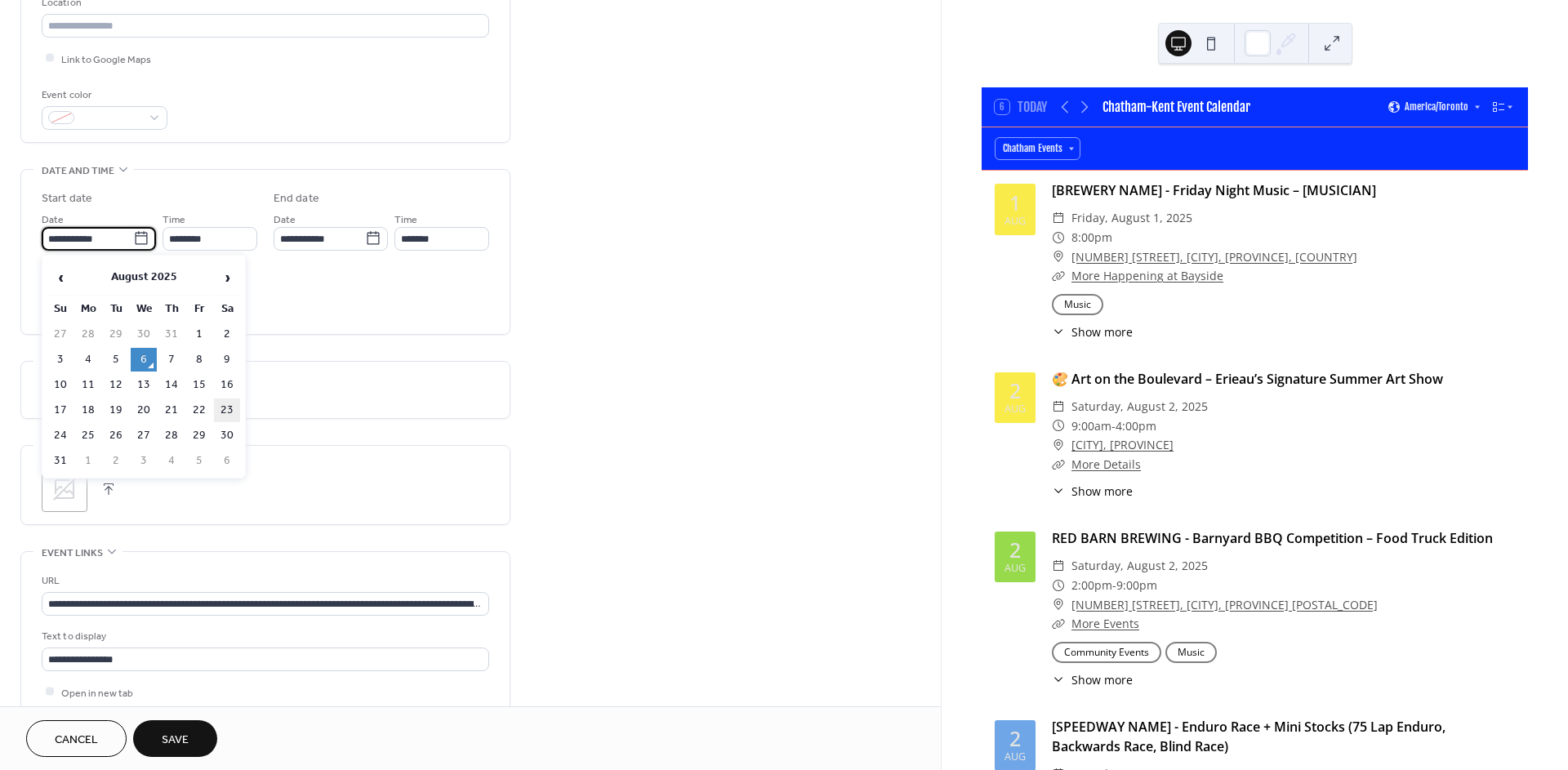 click on "23" at bounding box center (227, 410) 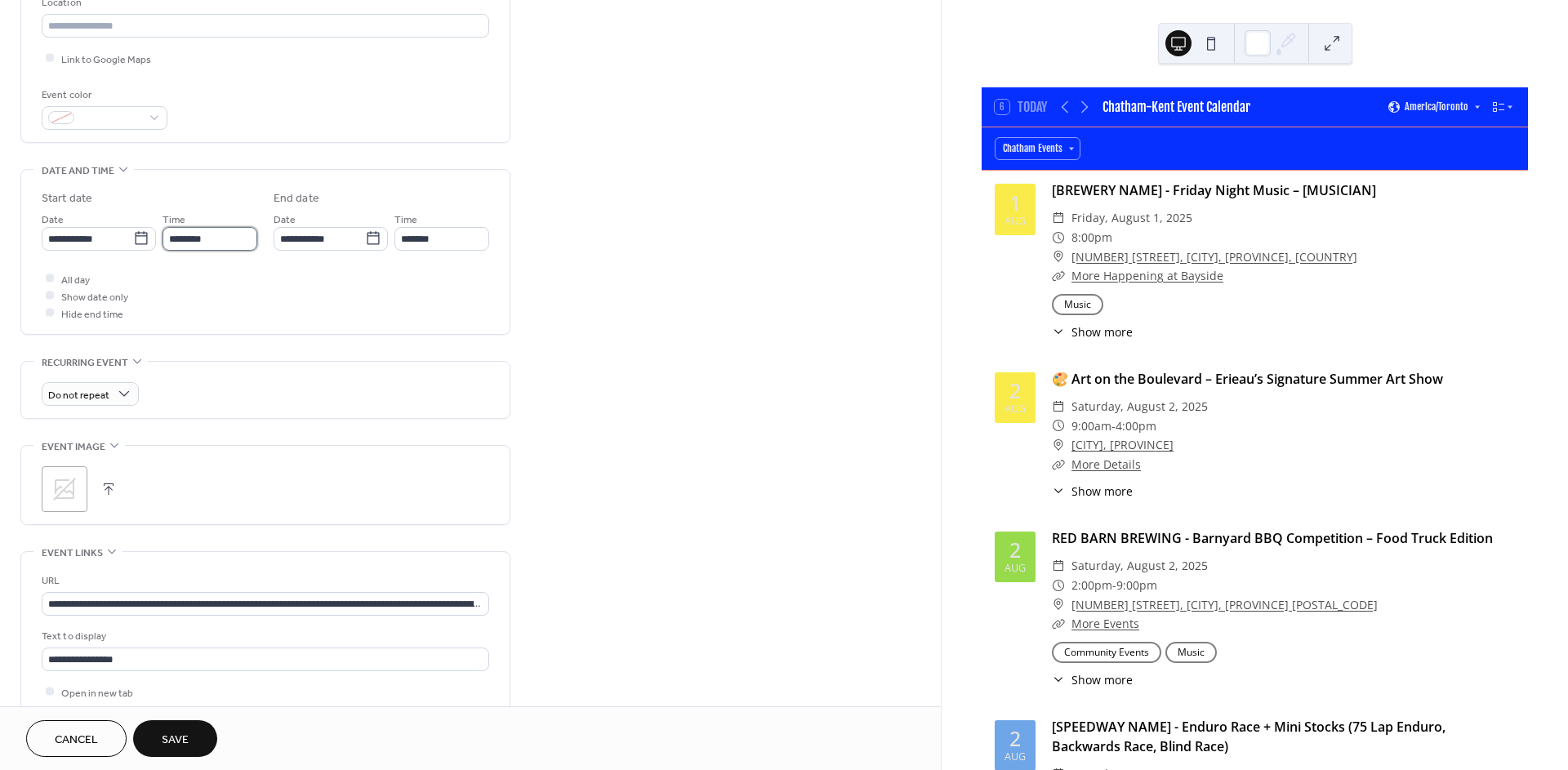 click on "********" at bounding box center [210, 238] 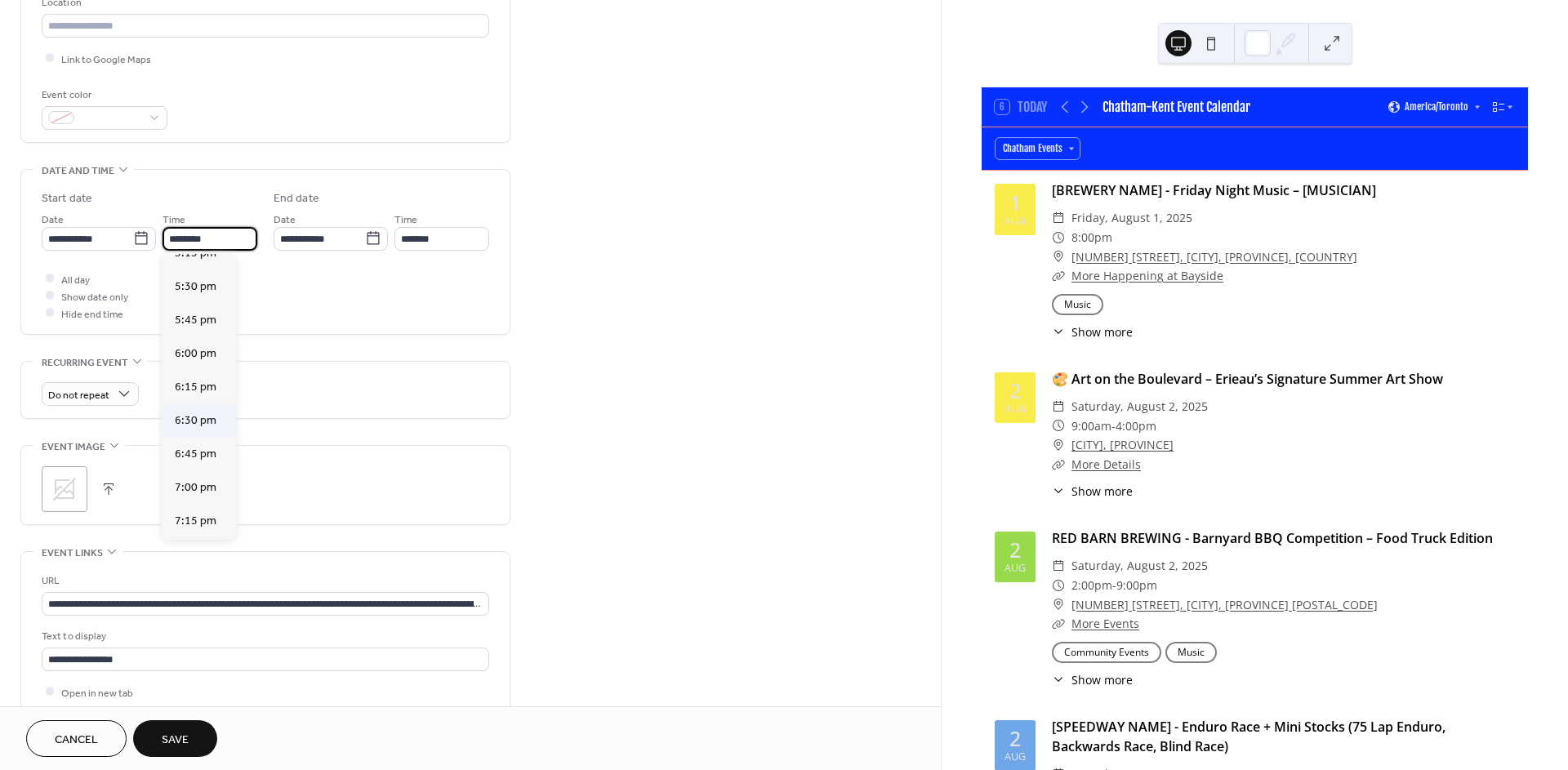 scroll, scrollTop: 2349, scrollLeft: 0, axis: vertical 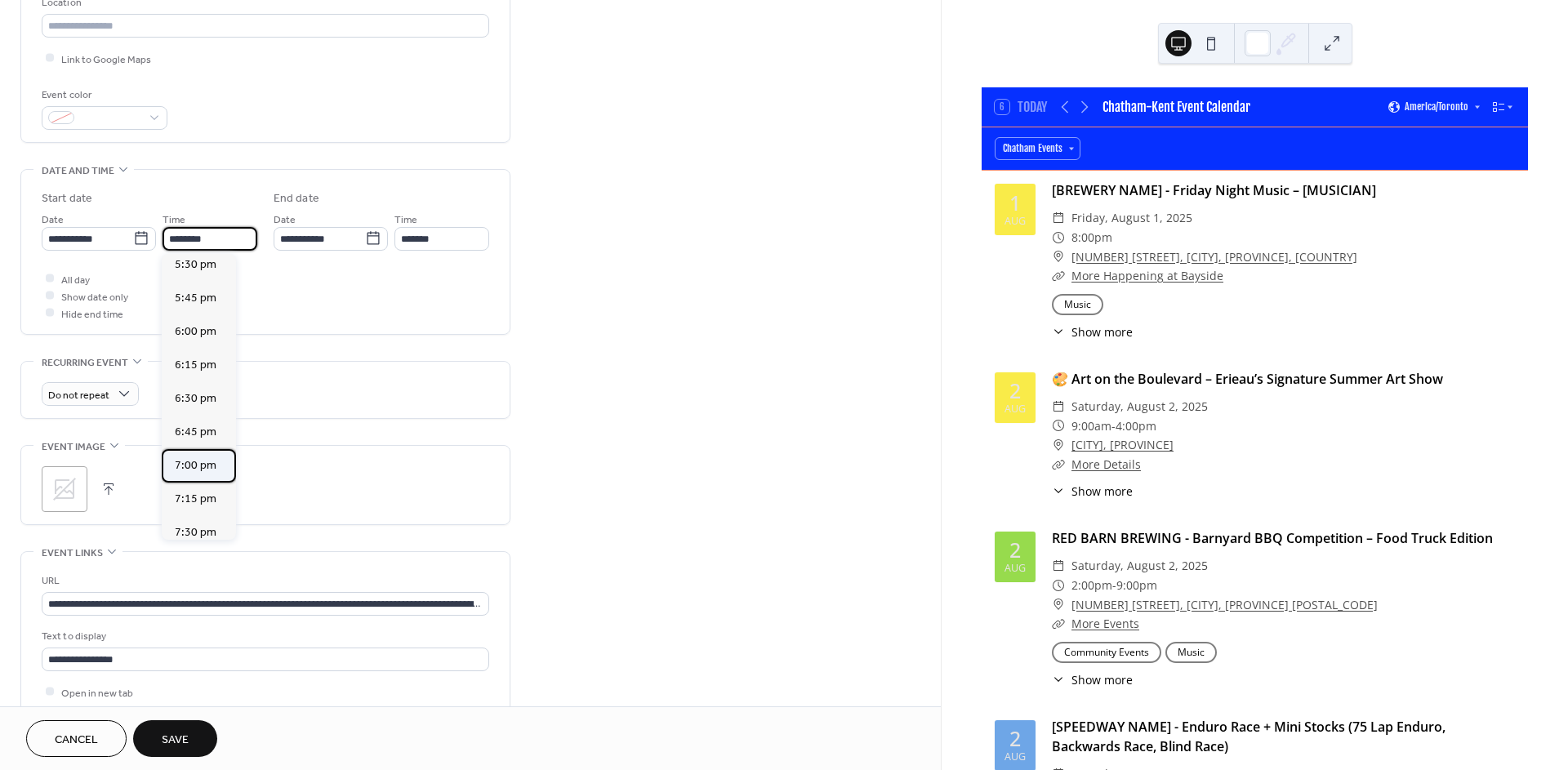 click on "7:00 pm" at bounding box center (195, 465) 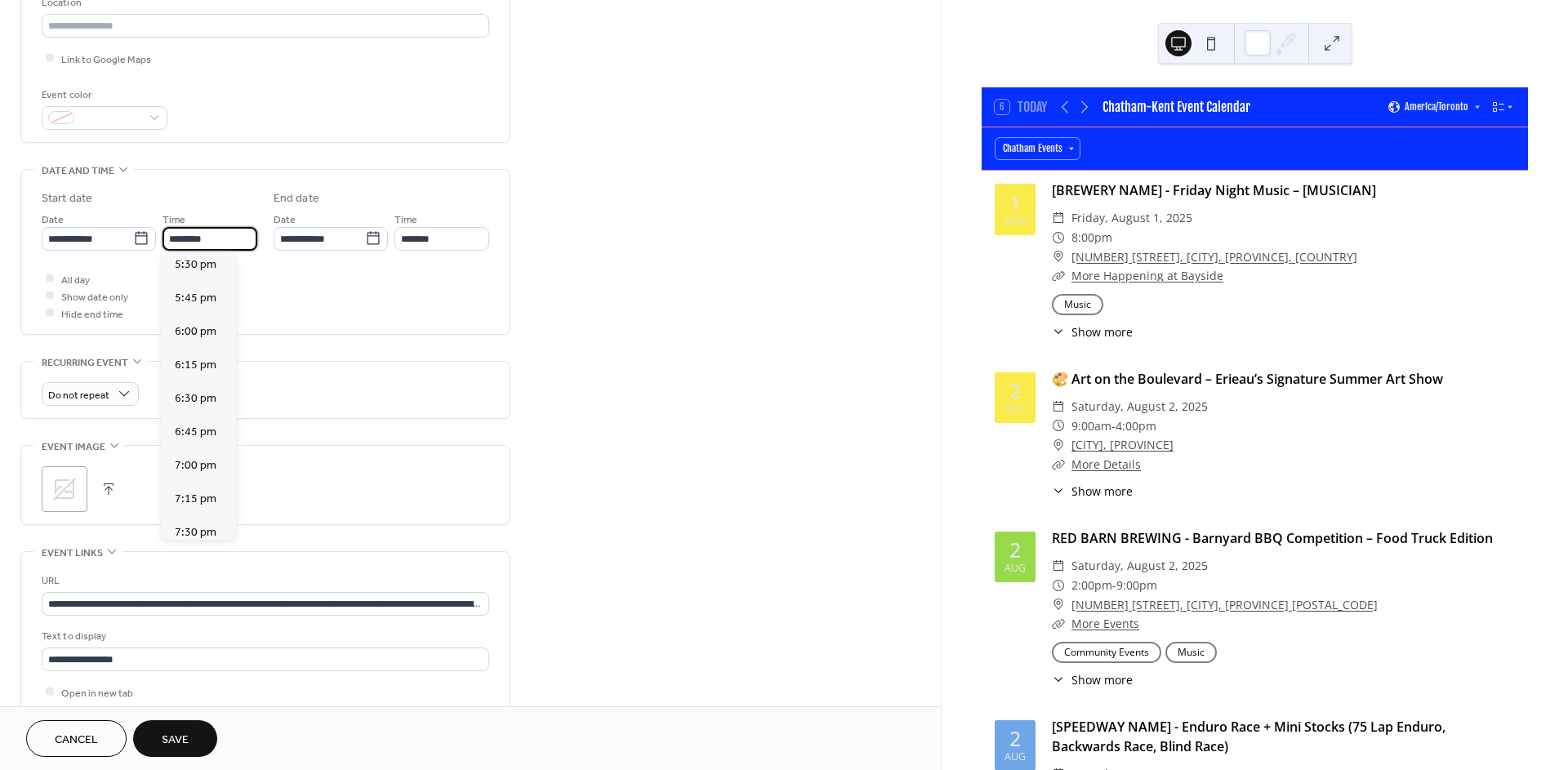 type on "*******" 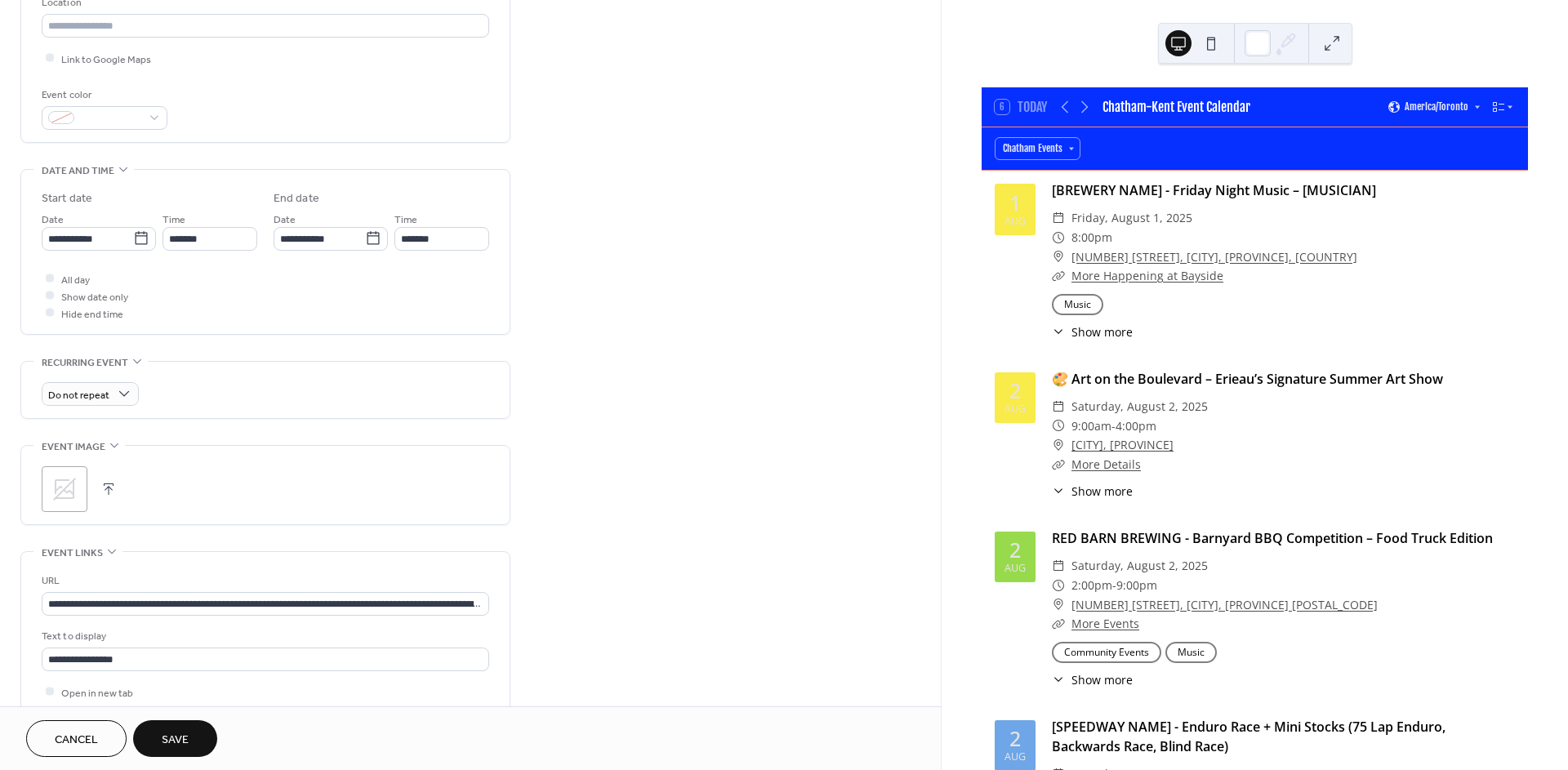 click on "**********" at bounding box center [470, 341] 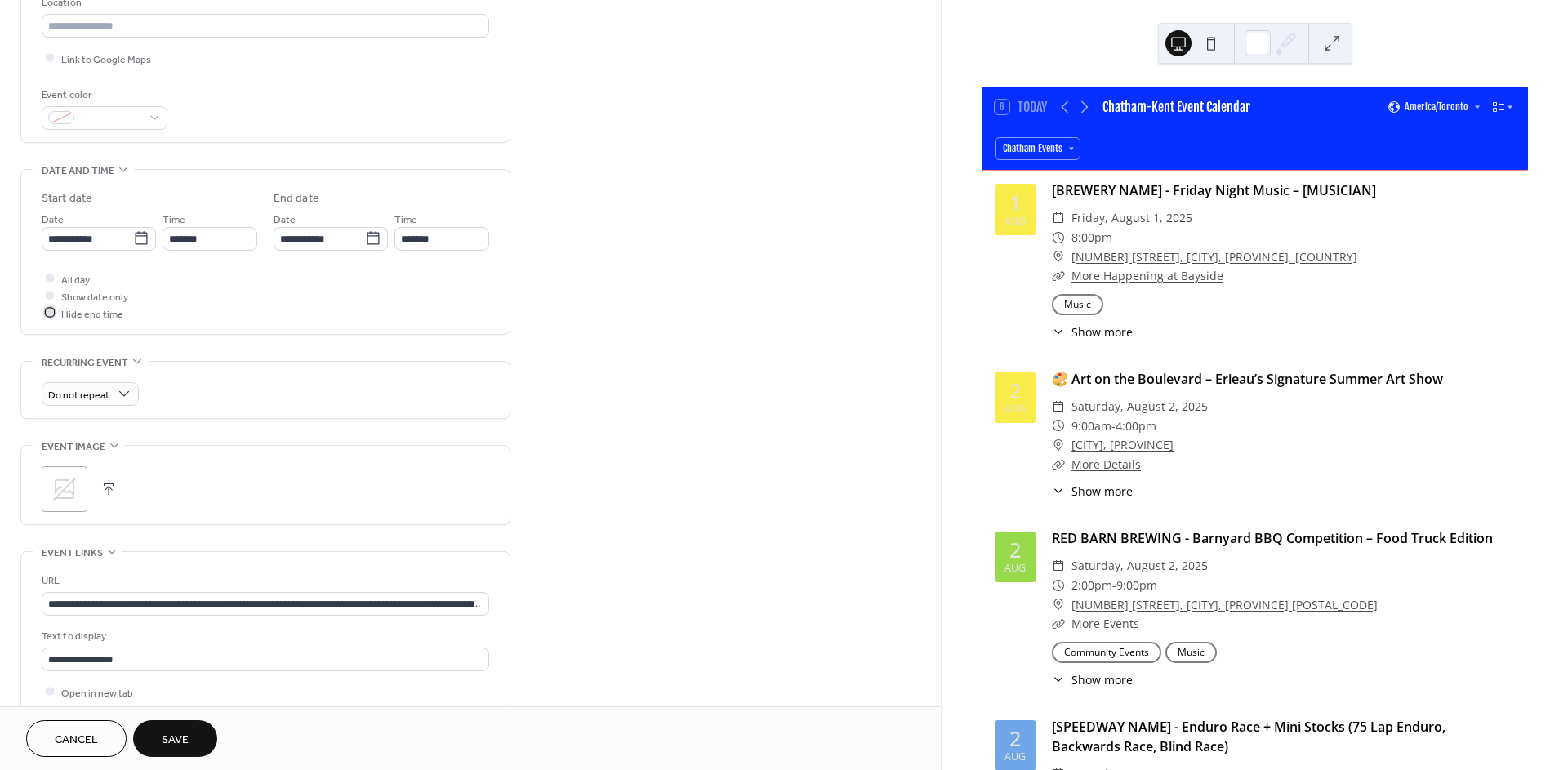 click on "Hide end time" at bounding box center [92, 314] 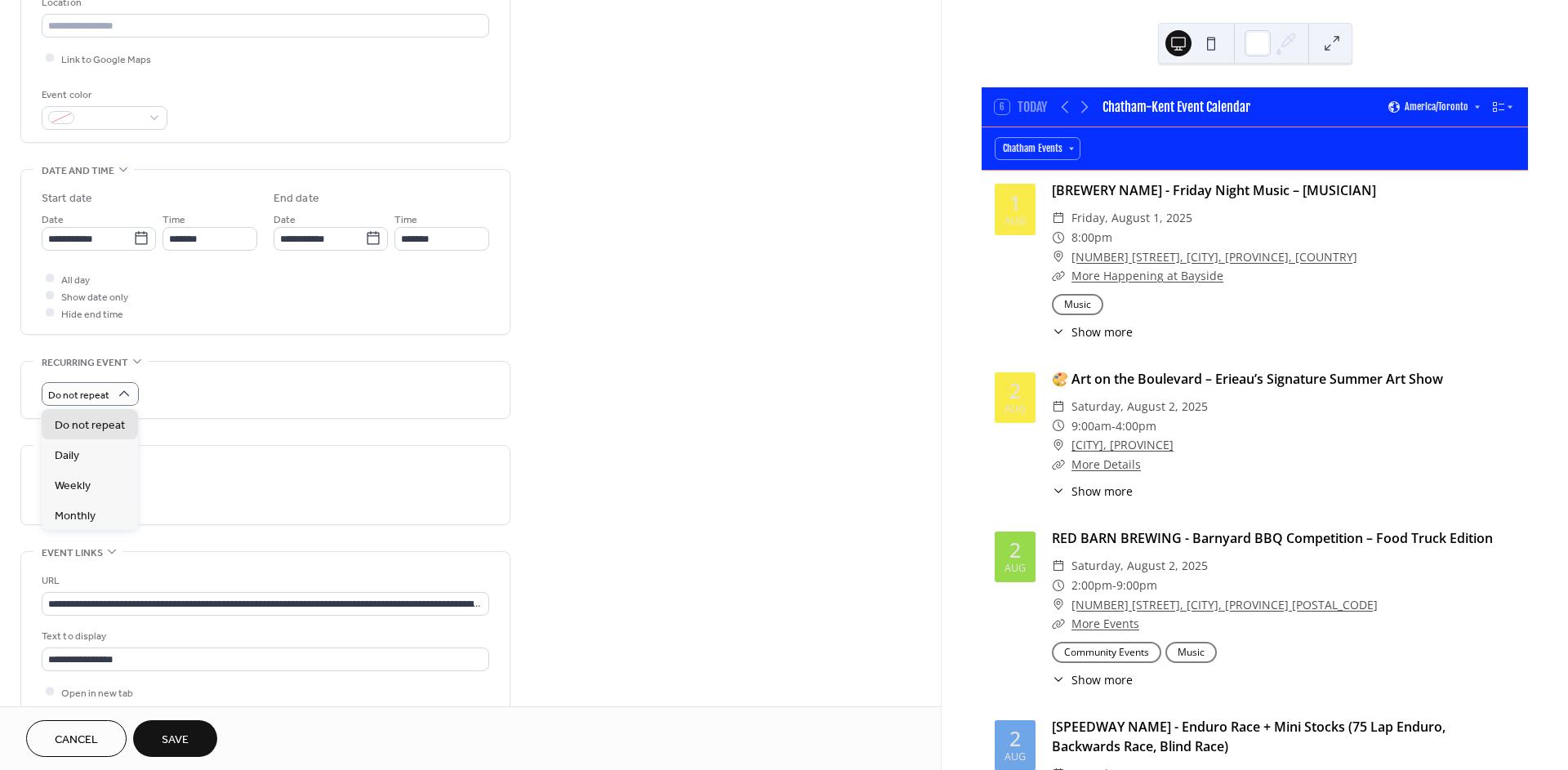 click on "Do not repeat" at bounding box center [265, 394] 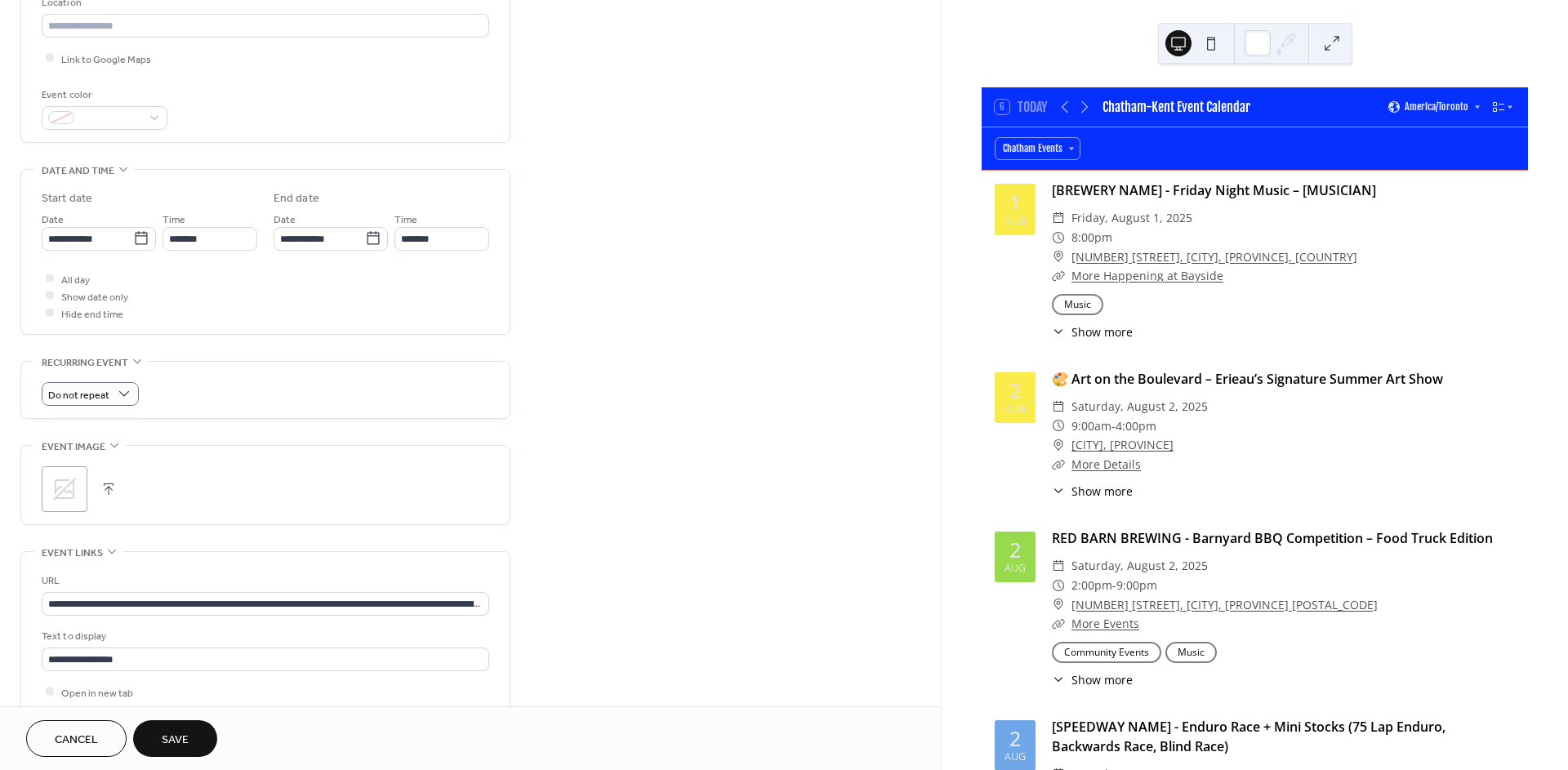 click 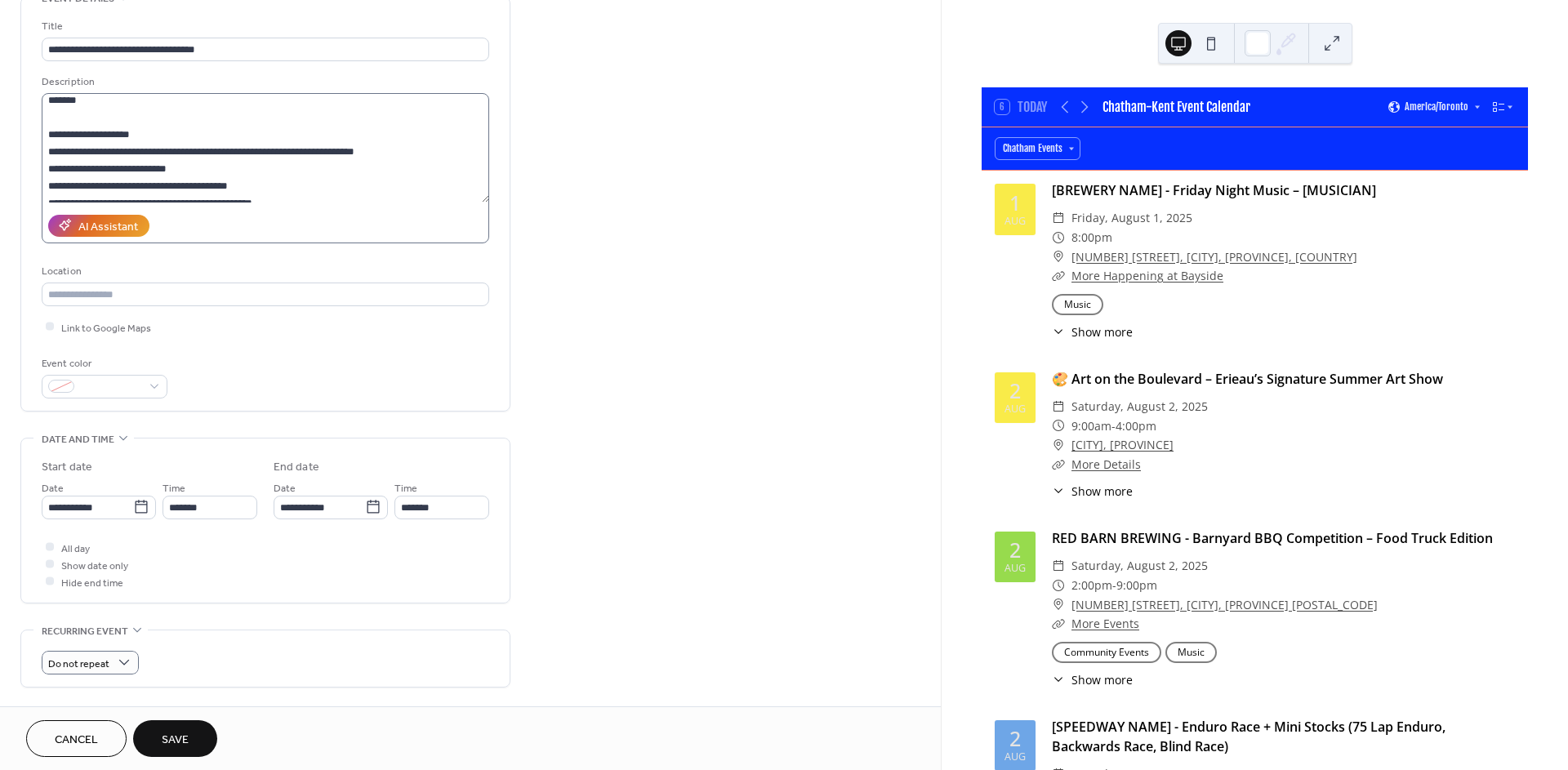 scroll, scrollTop: 0, scrollLeft: 0, axis: both 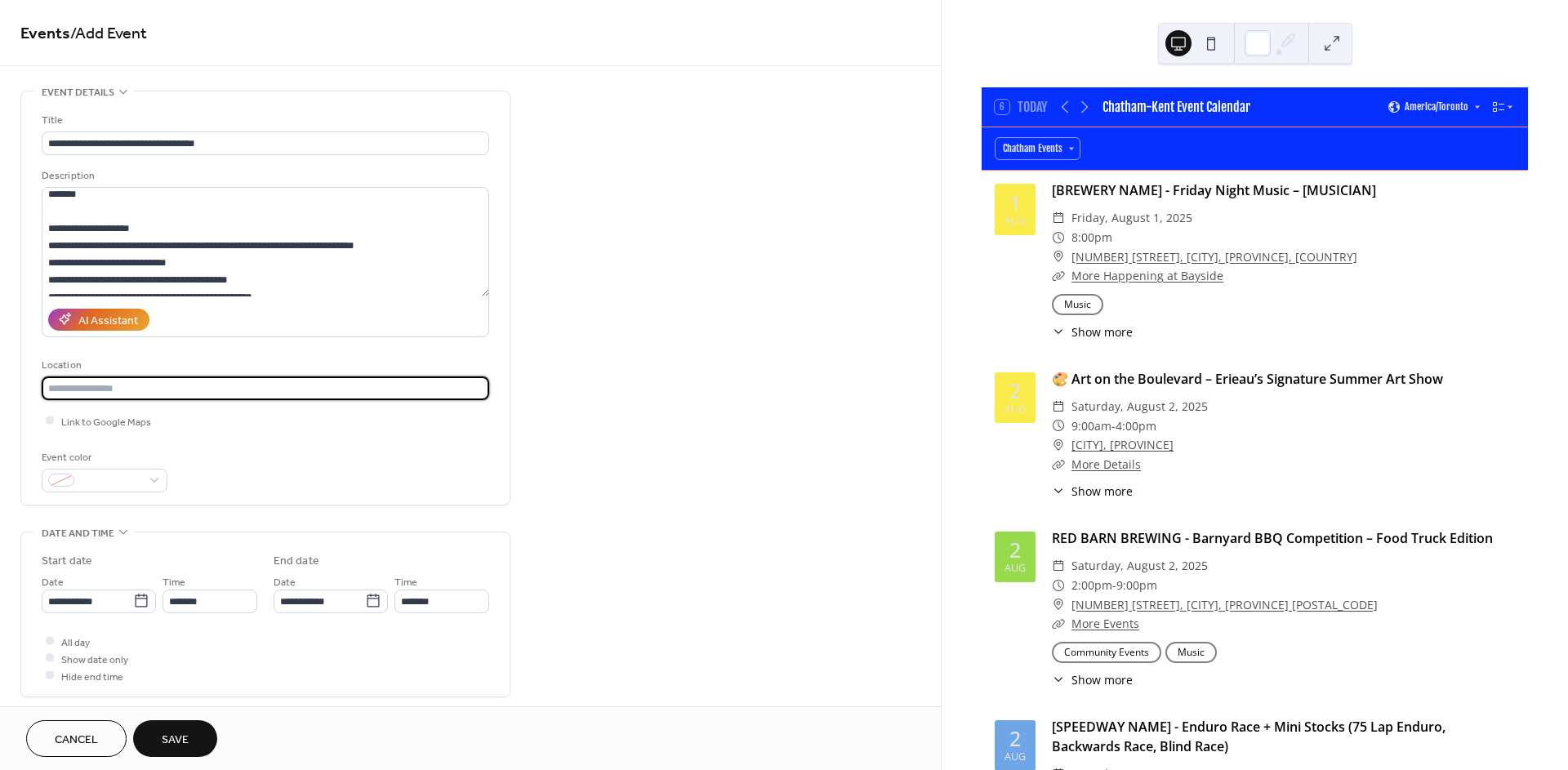 drag, startPoint x: 175, startPoint y: 389, endPoint x: 167, endPoint y: 375, distance: 16.124515 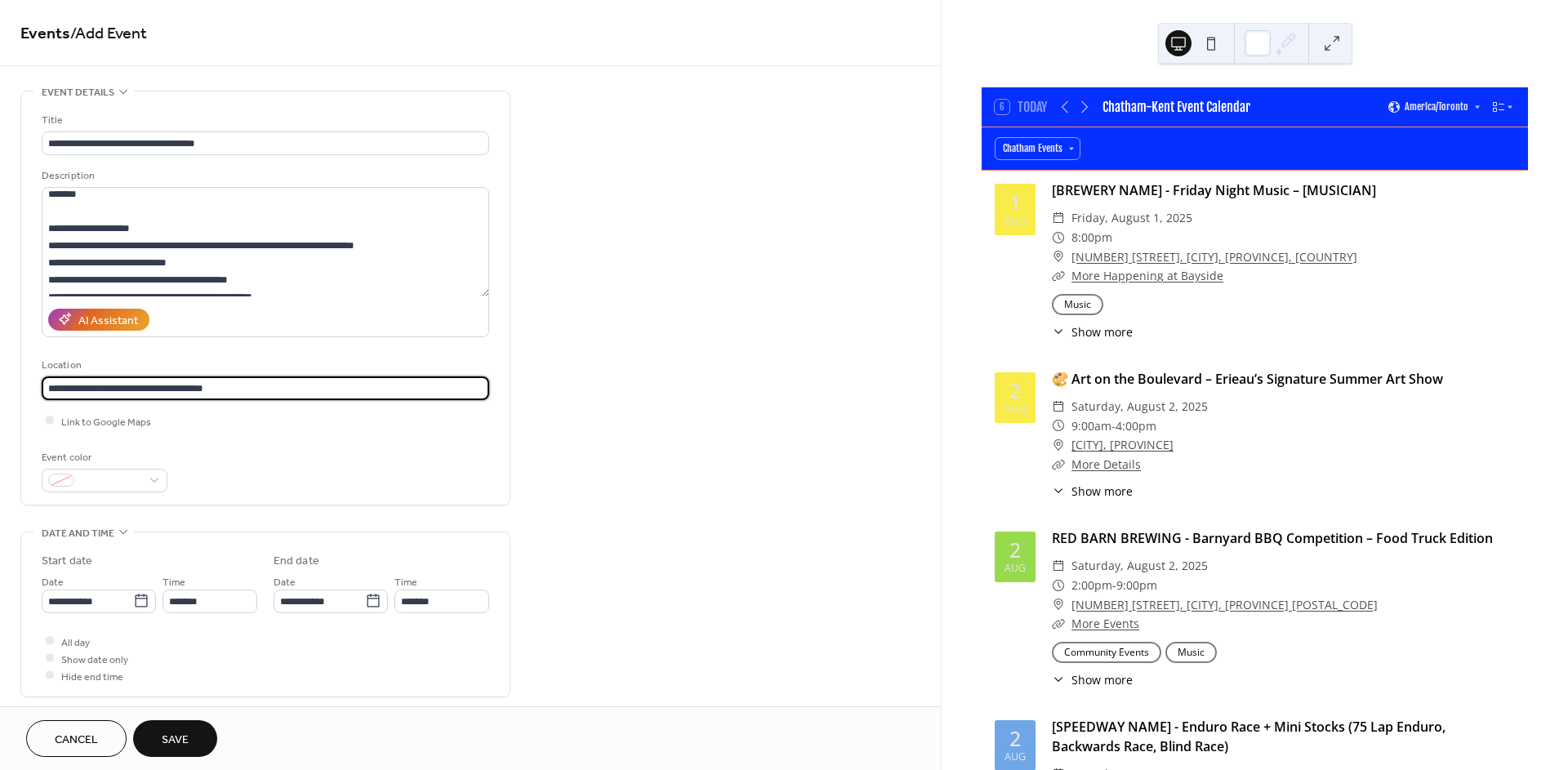 type on "**********" 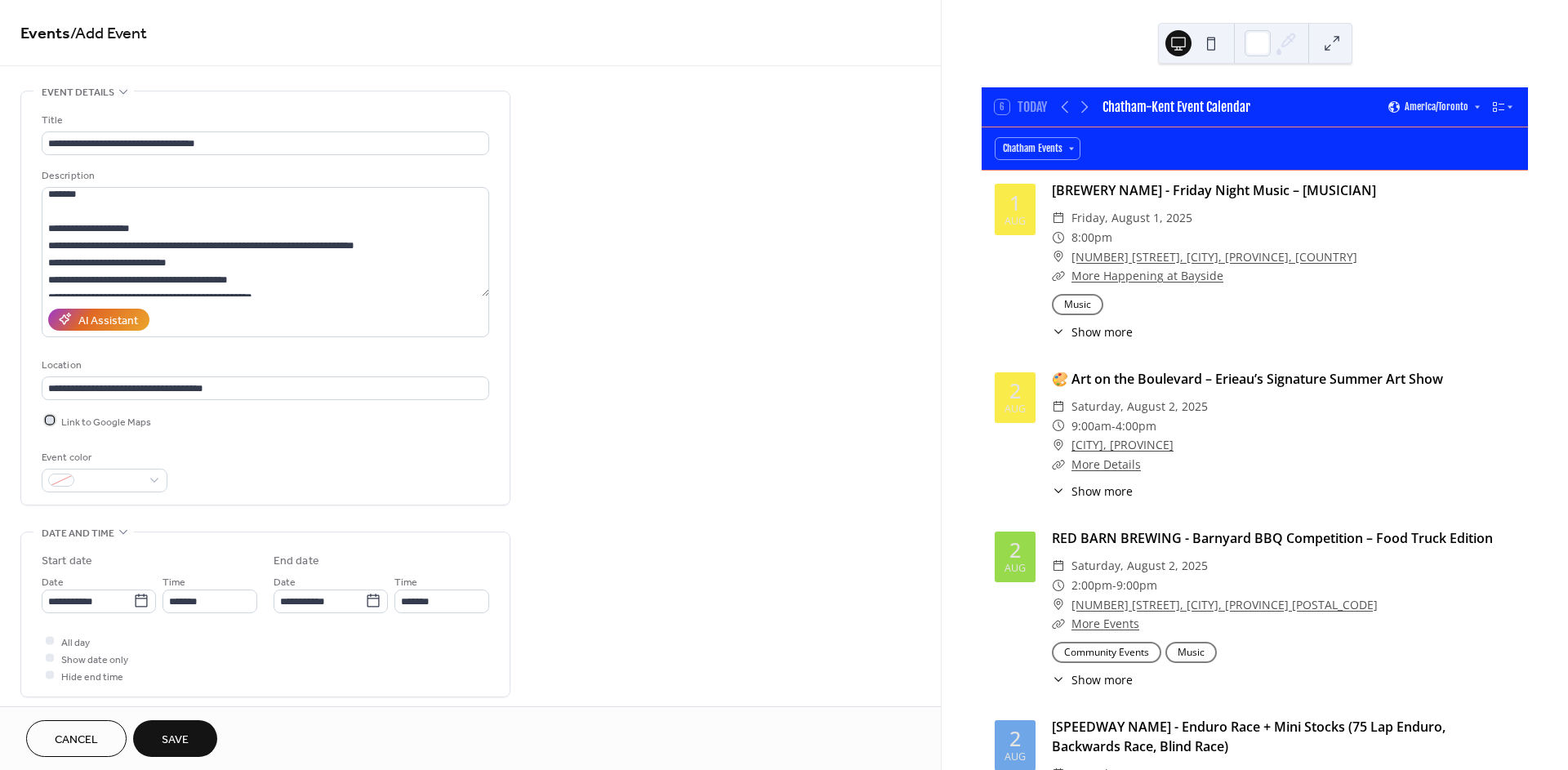 click on "Link to Google Maps" at bounding box center (106, 421) 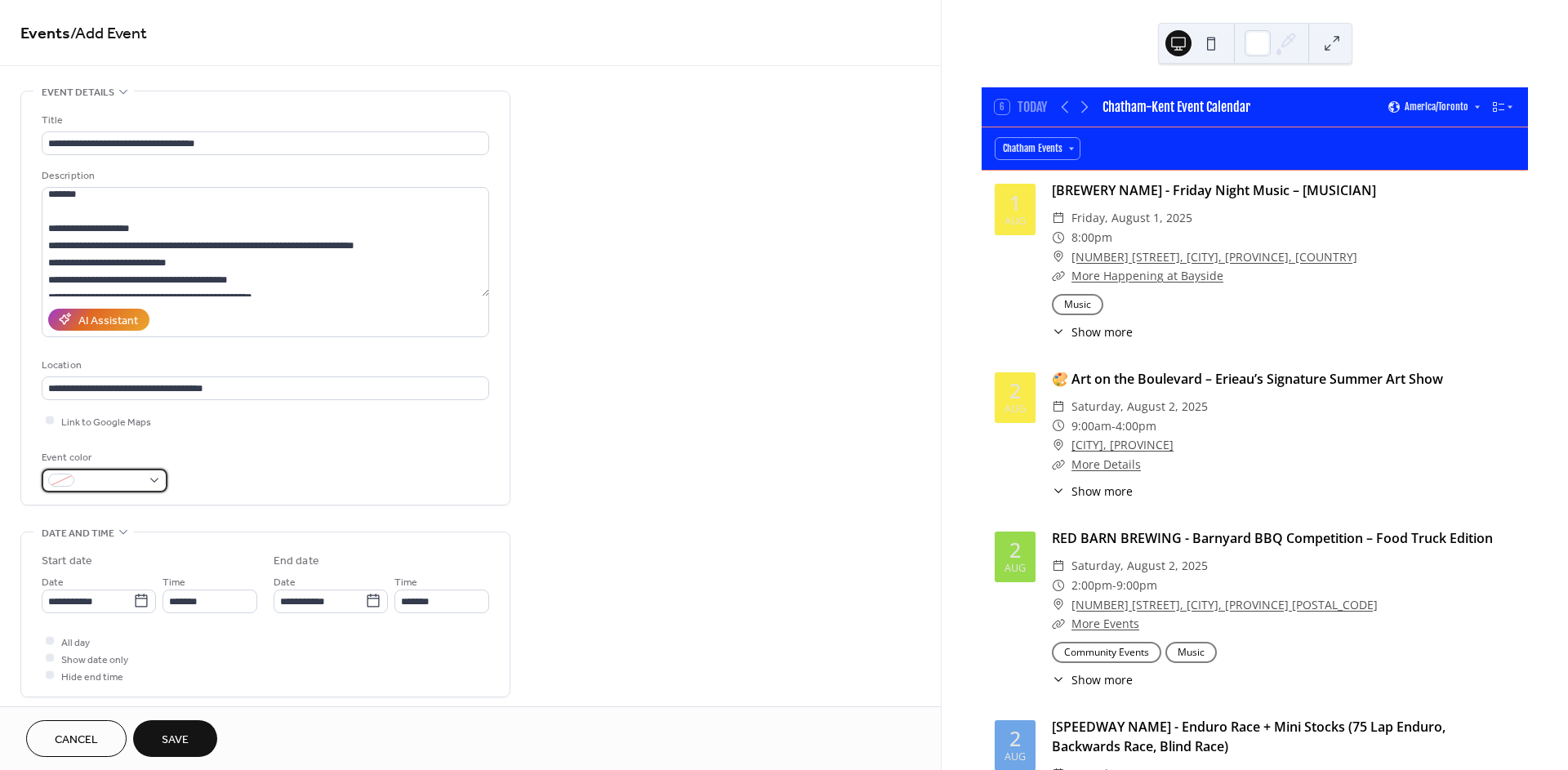 click at bounding box center [111, 481] 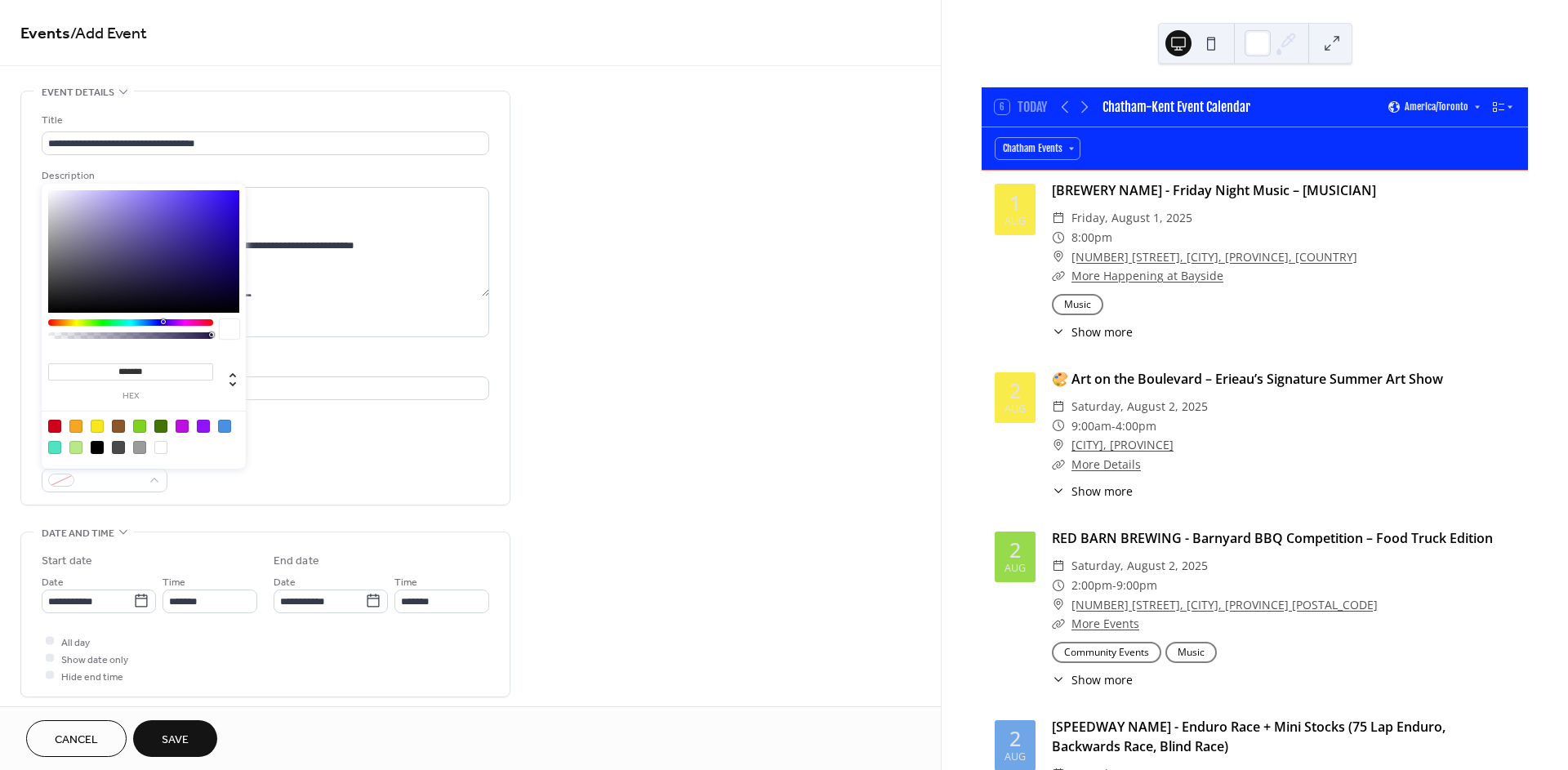 click at bounding box center (182, 426) 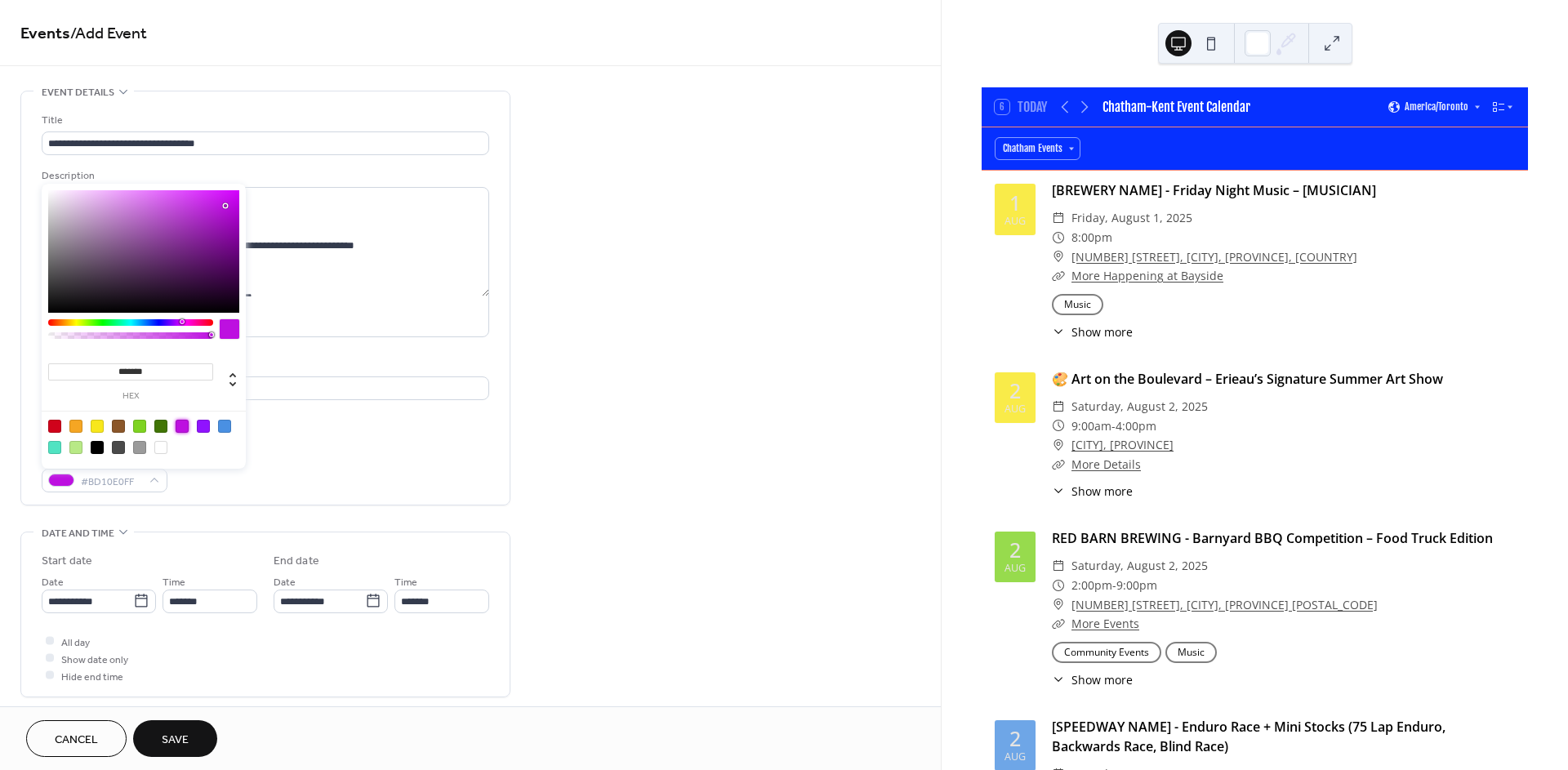 click on "**********" at bounding box center [470, 704] 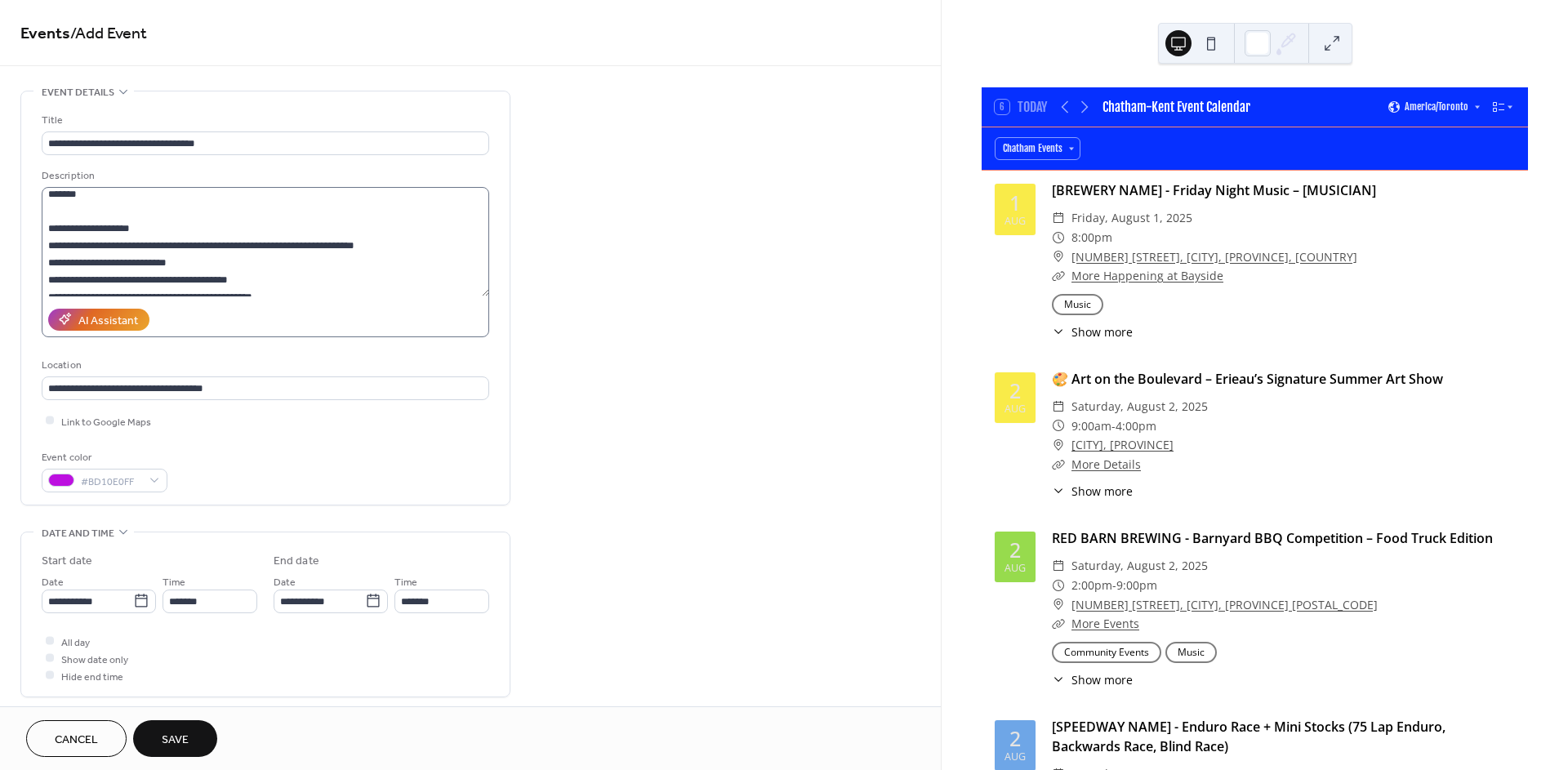 scroll, scrollTop: 0, scrollLeft: 0, axis: both 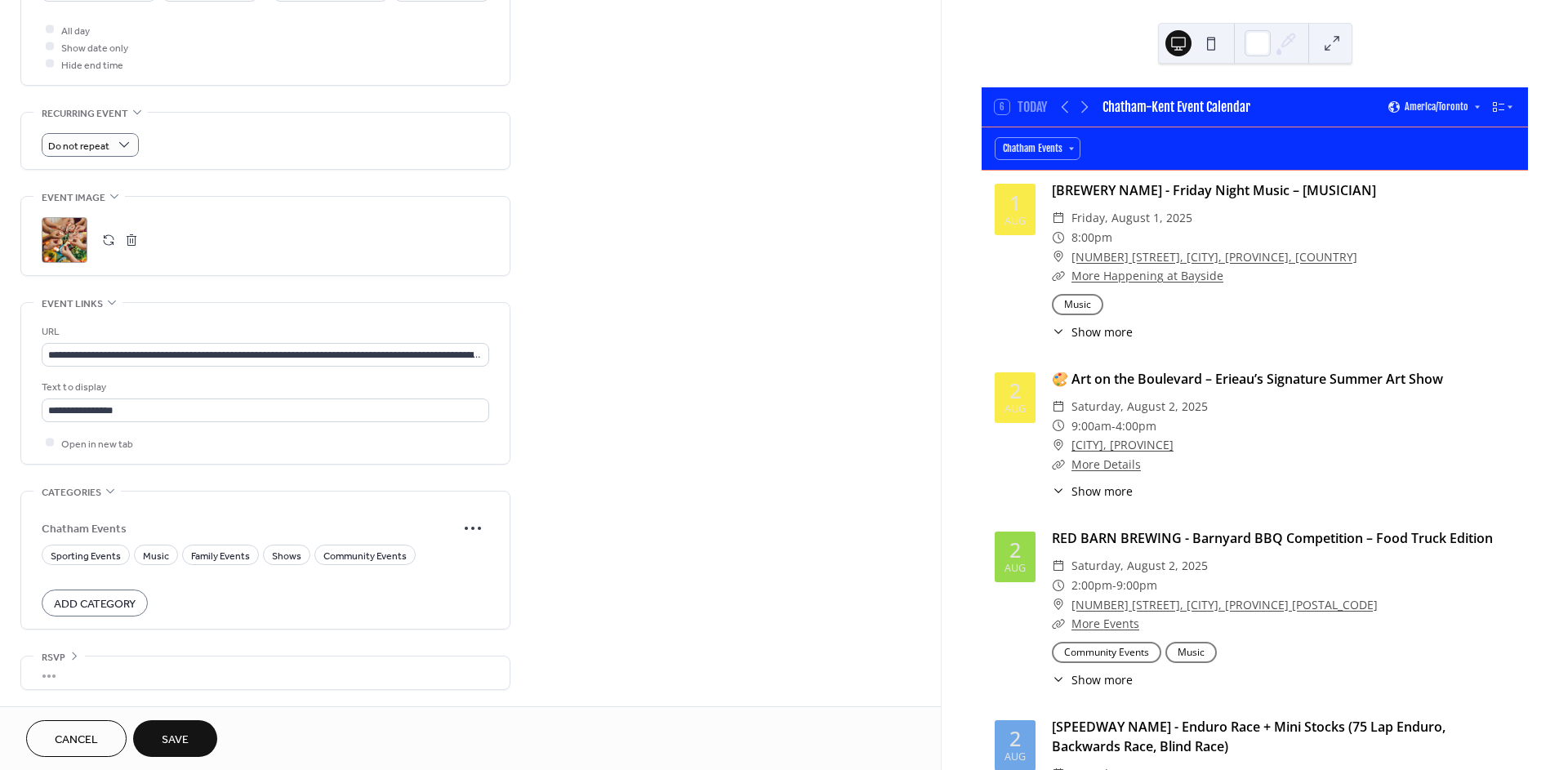 click on "Add Category" at bounding box center (95, 603) 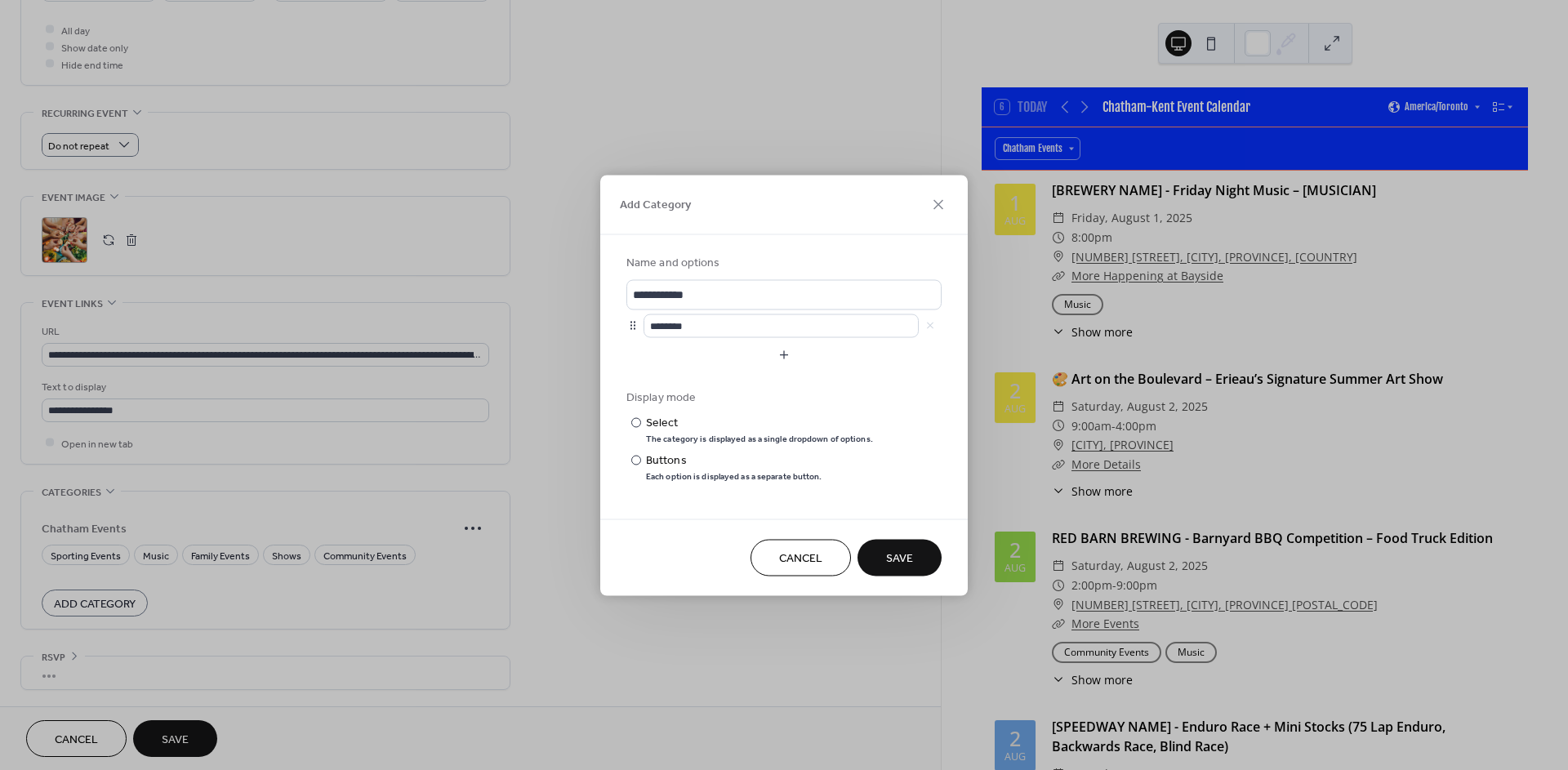 click on "Cancel" at bounding box center (800, 557) 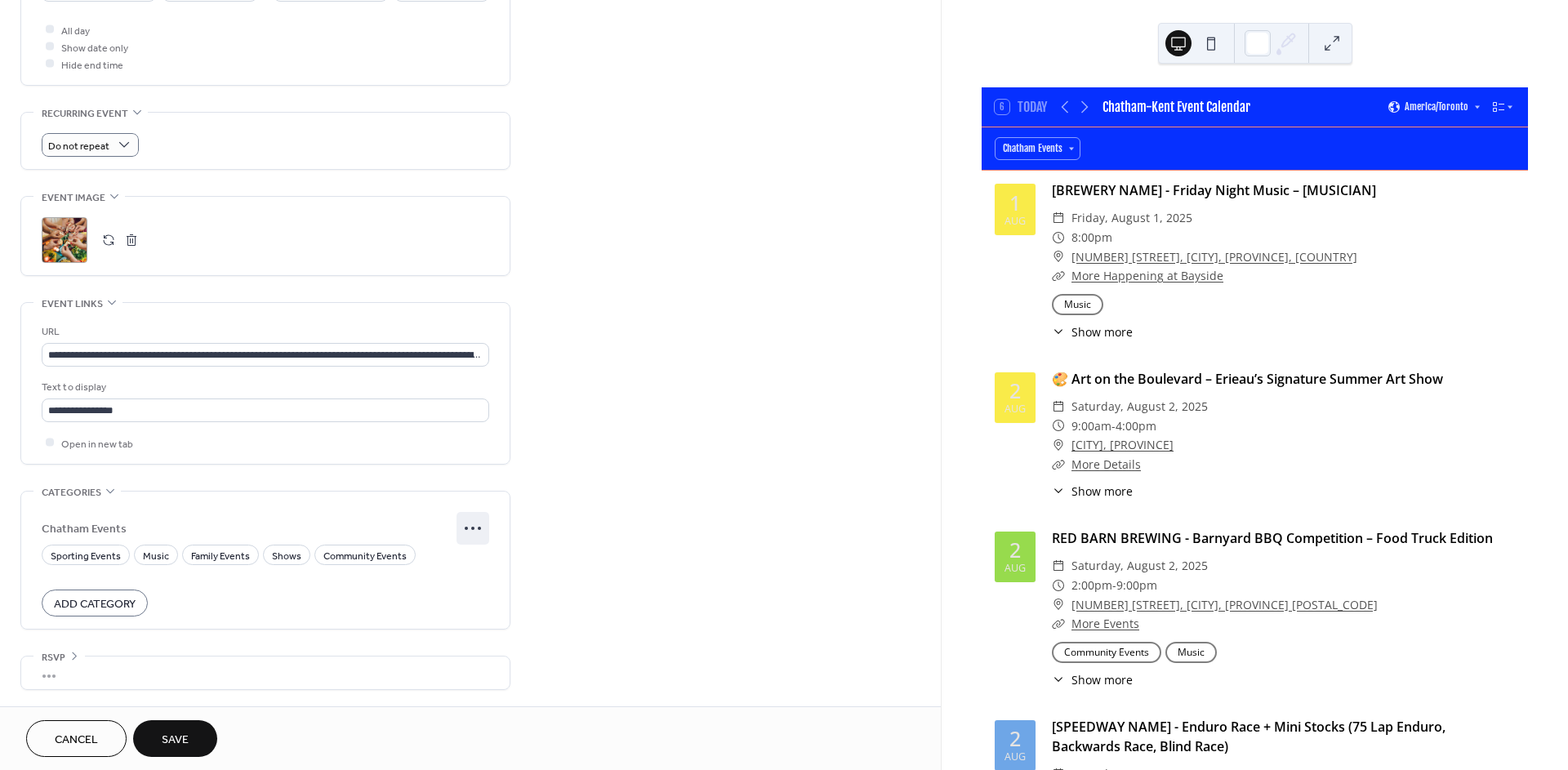 click 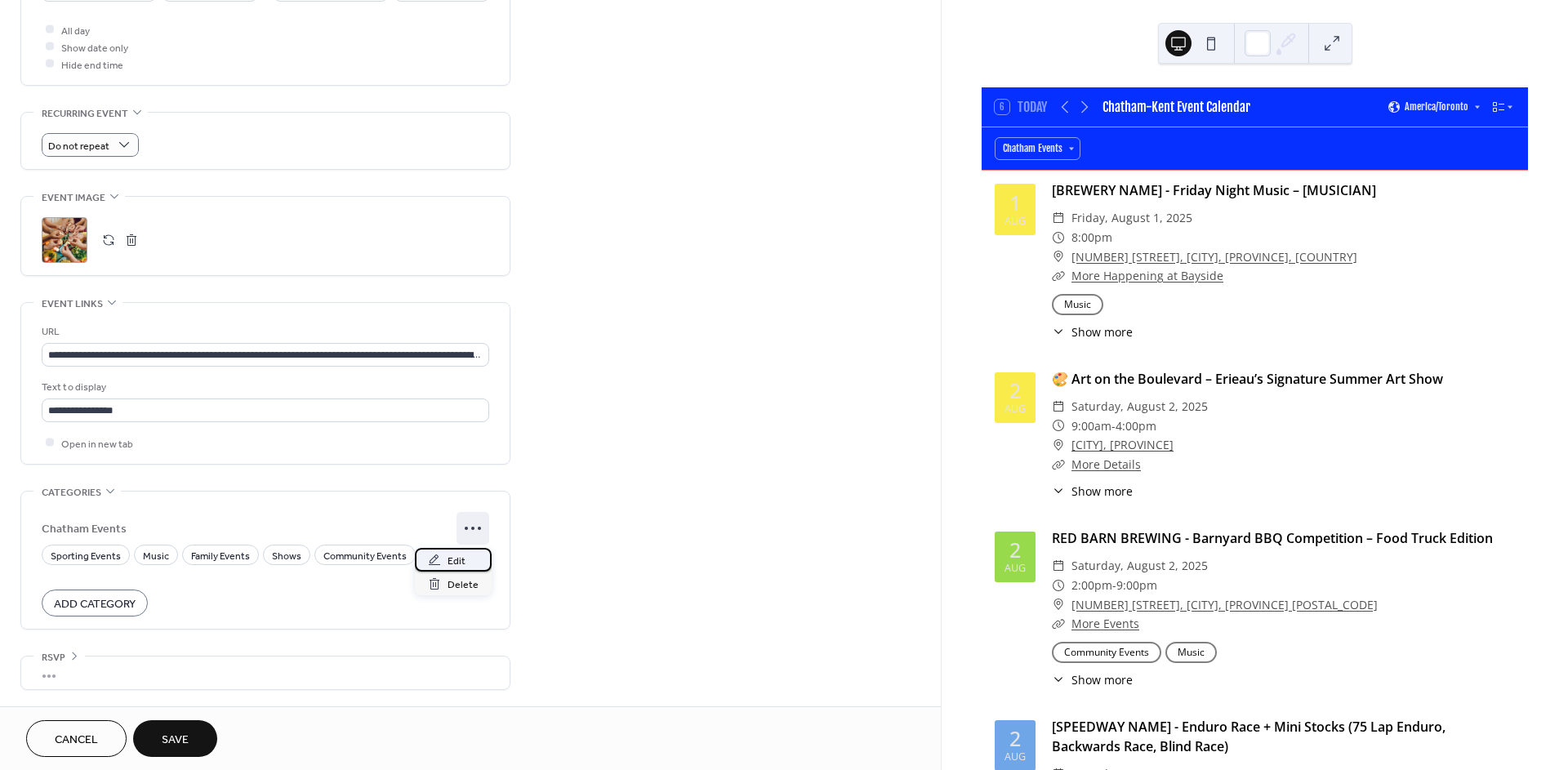 click on "Edit" at bounding box center (457, 561) 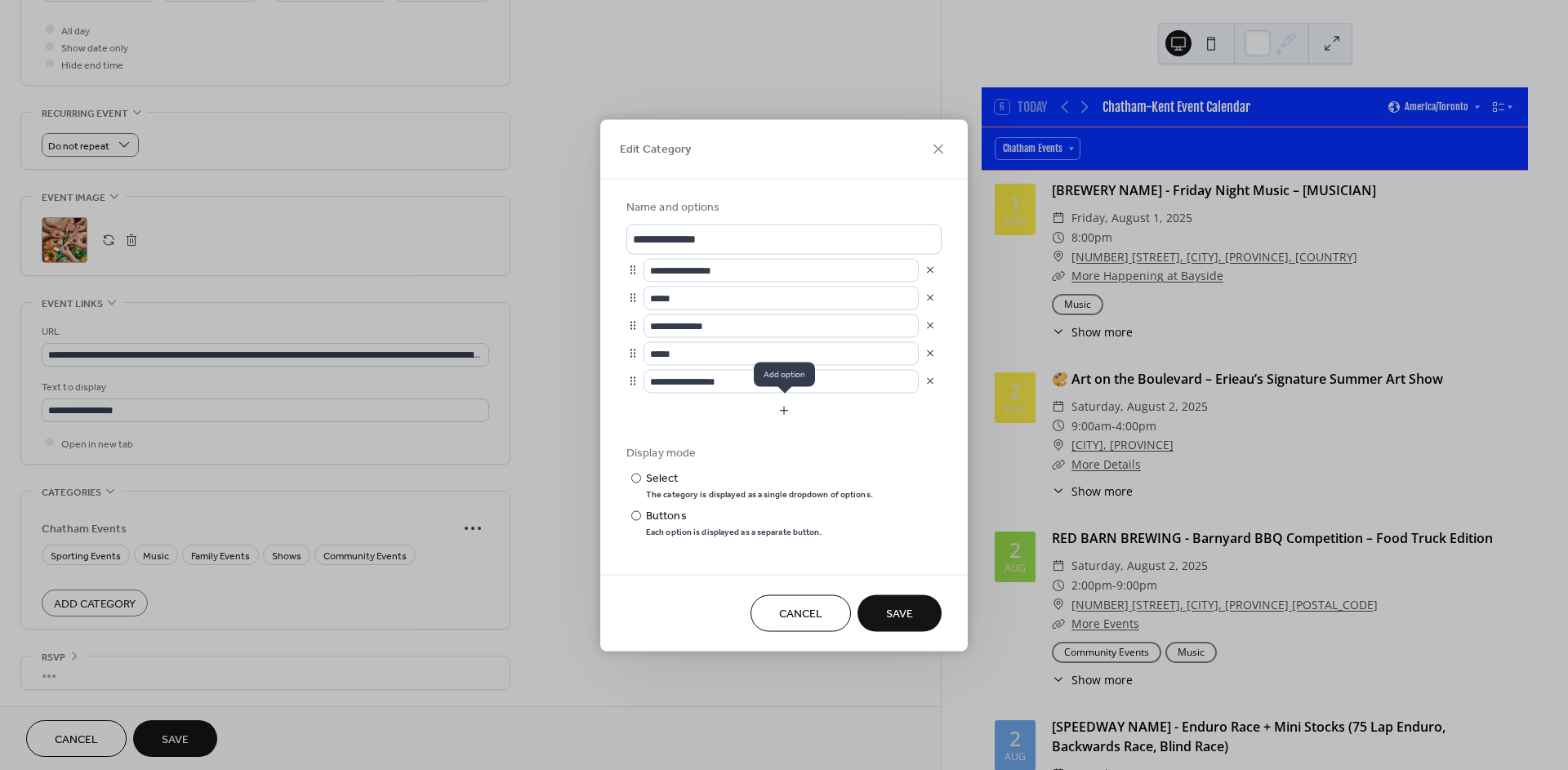 click at bounding box center [784, 410] 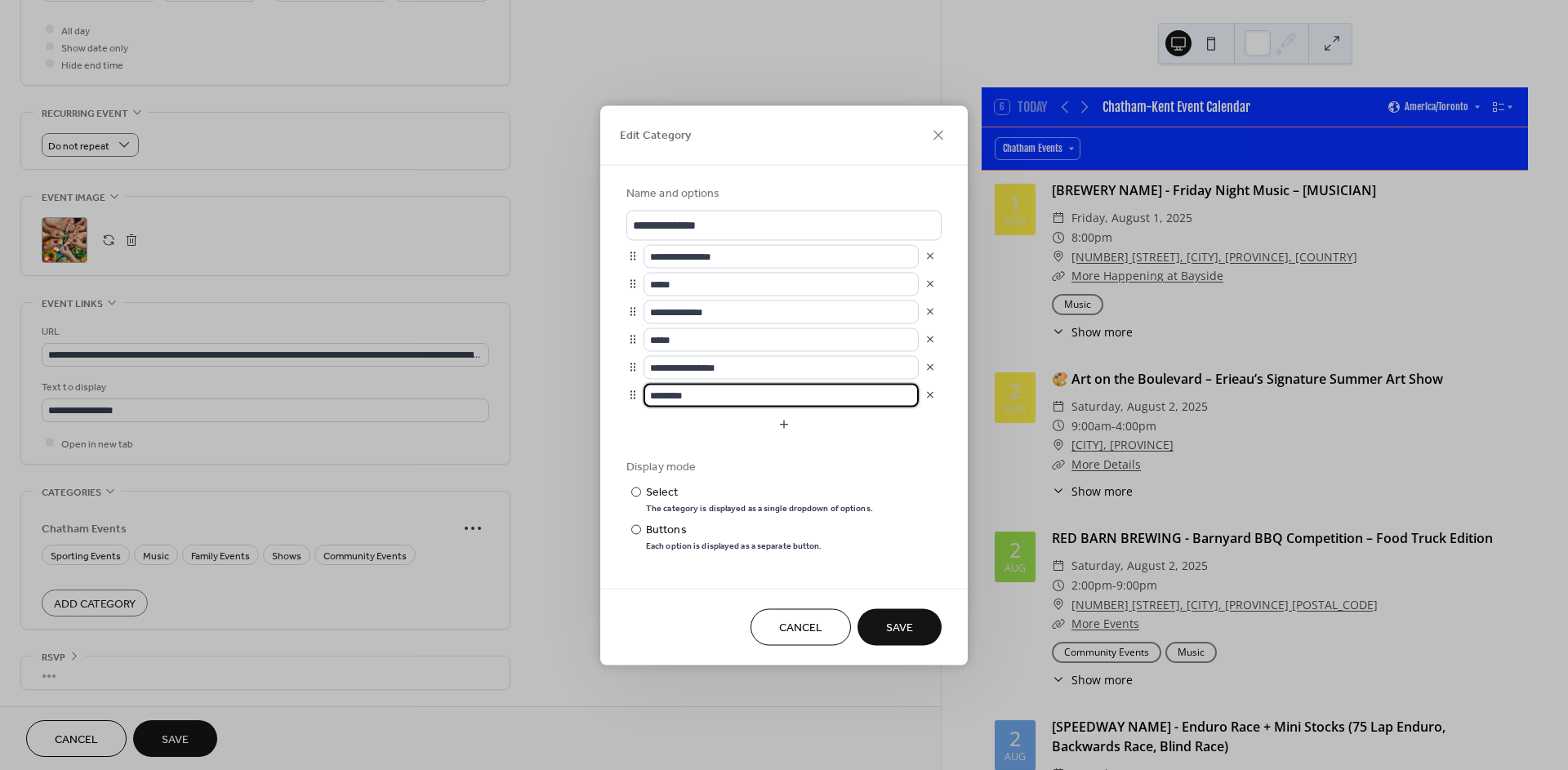 drag, startPoint x: 720, startPoint y: 396, endPoint x: 633, endPoint y: 396, distance: 87 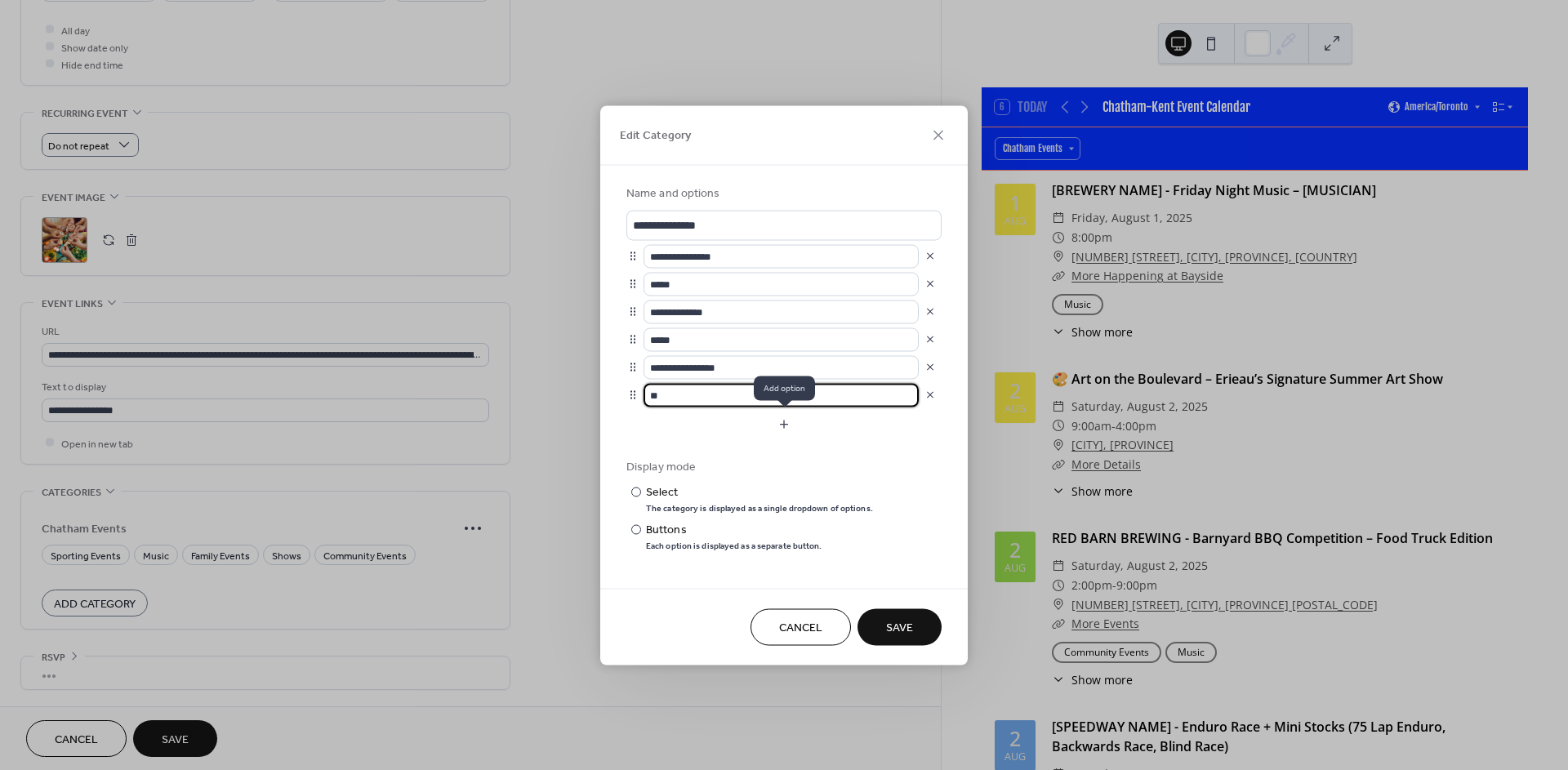 type on "*" 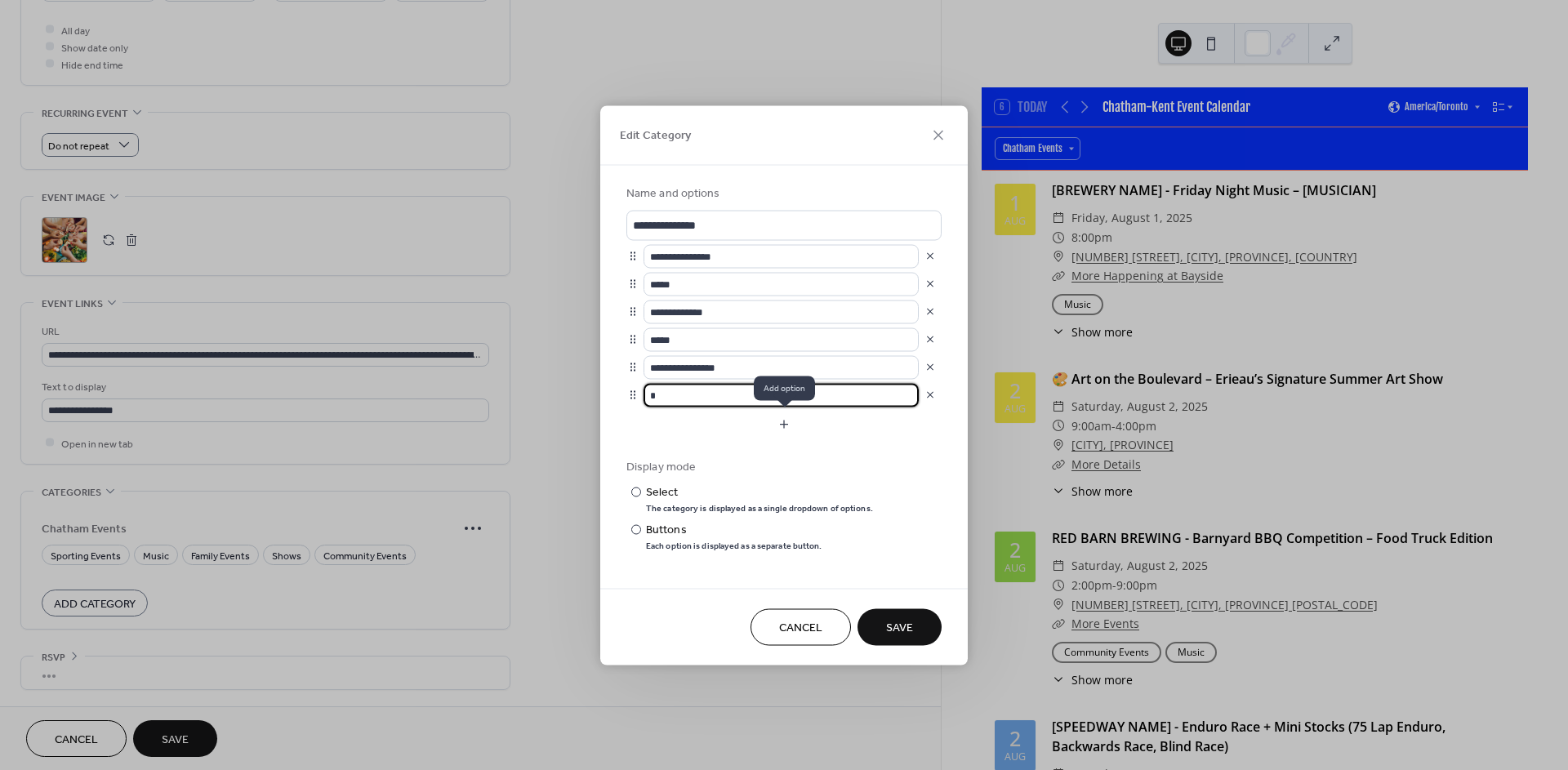 type 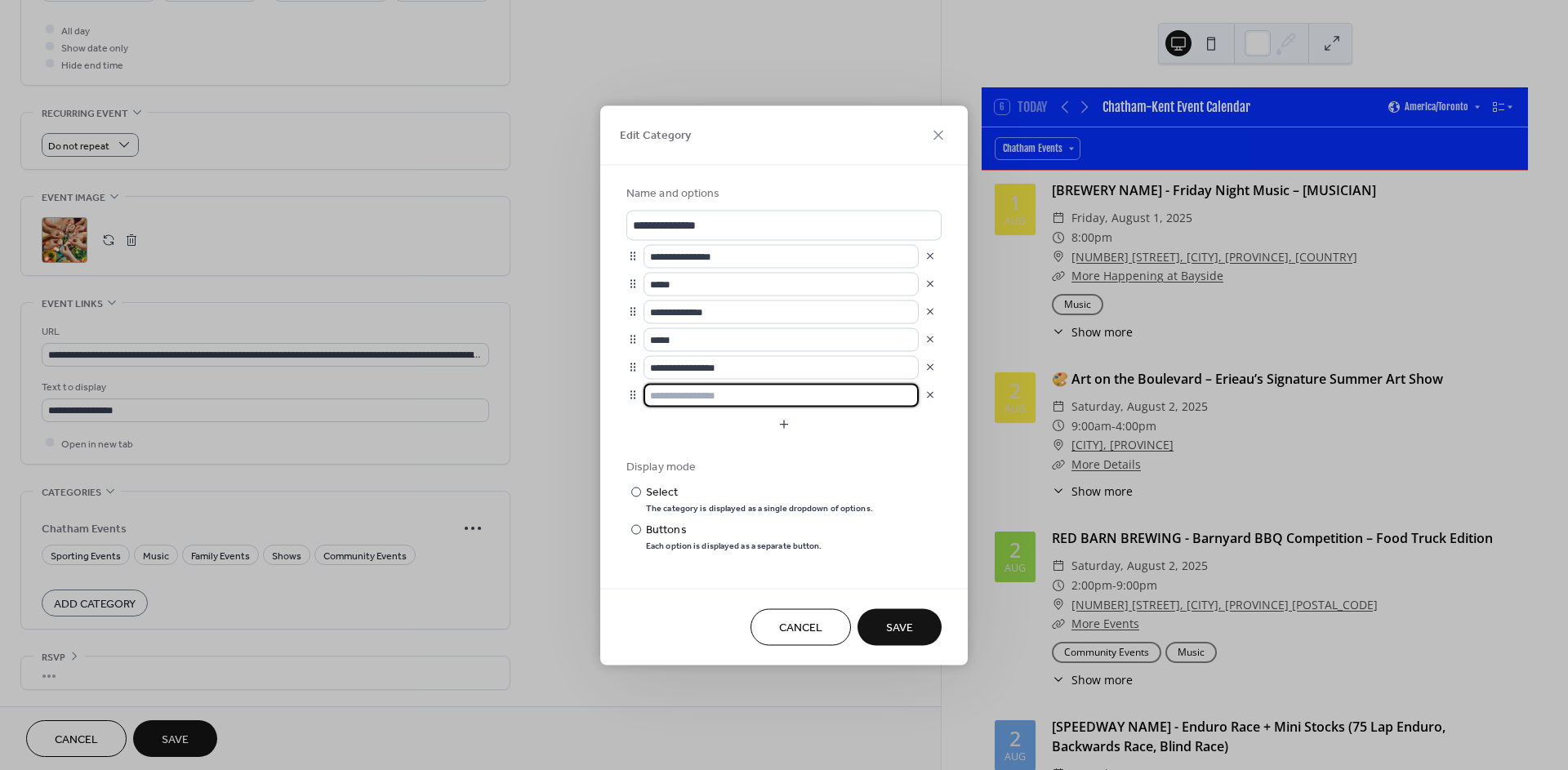 click on "Cancel" at bounding box center (800, 628) 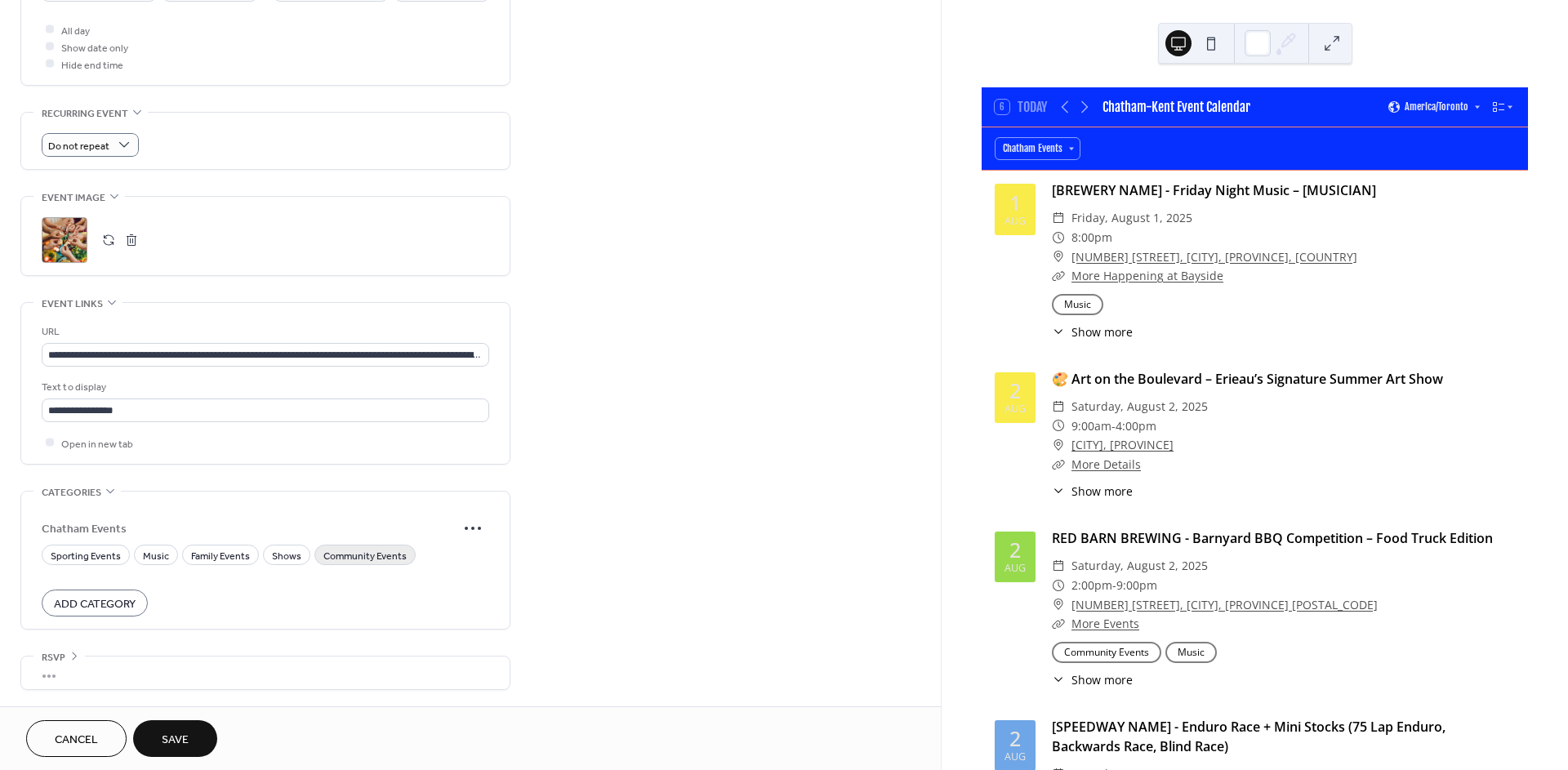 click on "Community Events" at bounding box center (365, 555) 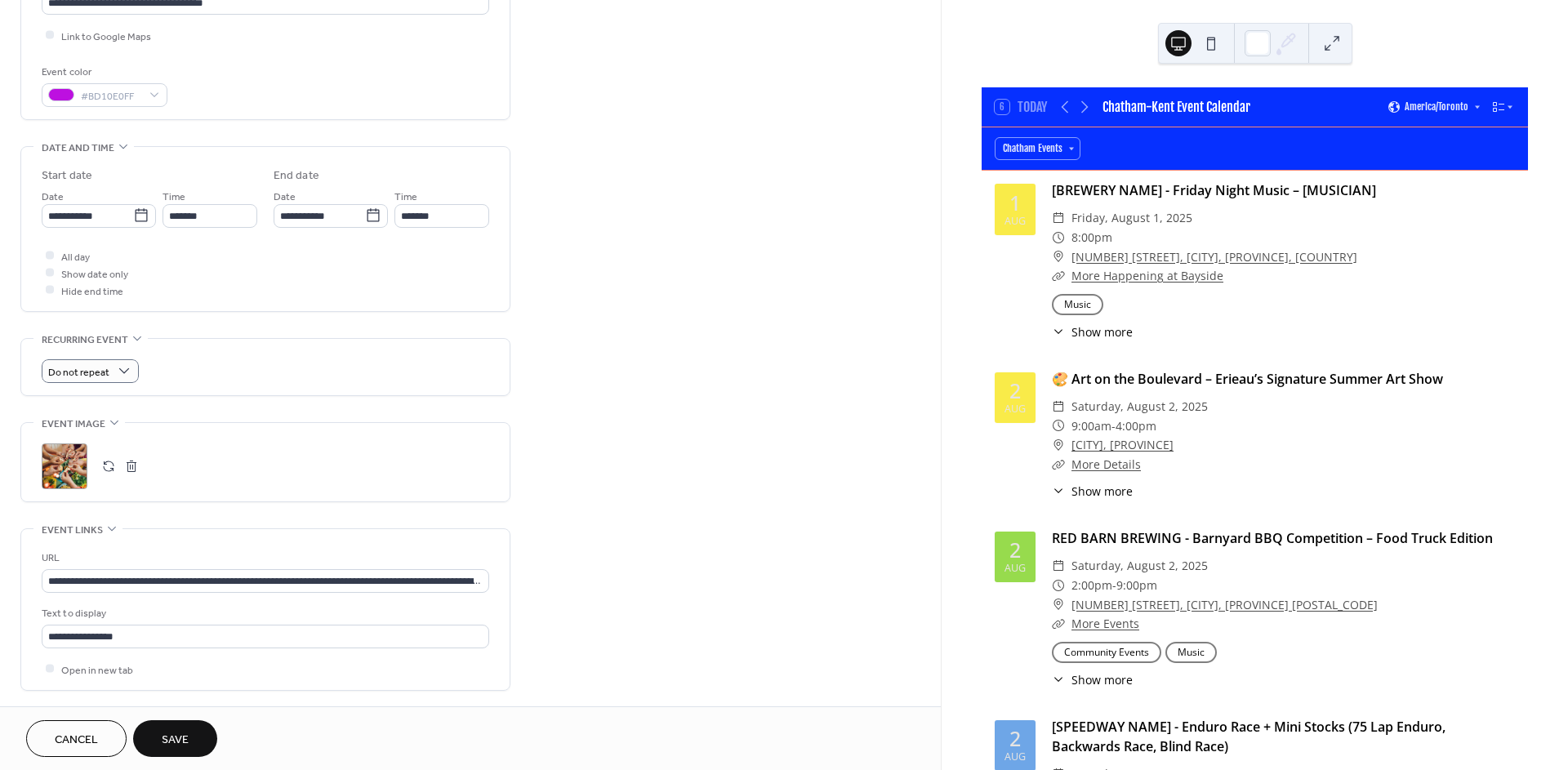 scroll, scrollTop: 612, scrollLeft: 0, axis: vertical 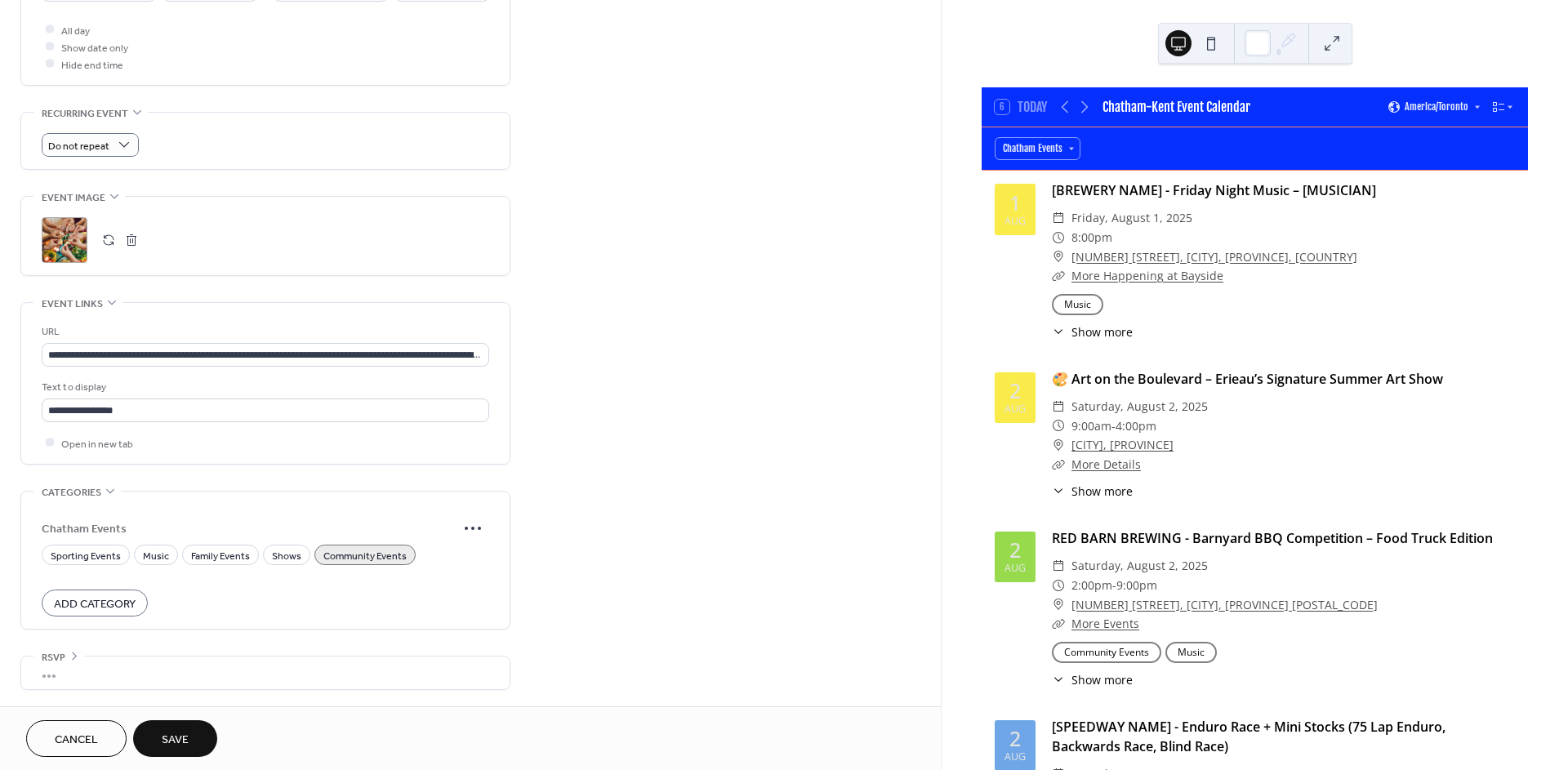 click on "Save" at bounding box center [175, 738] 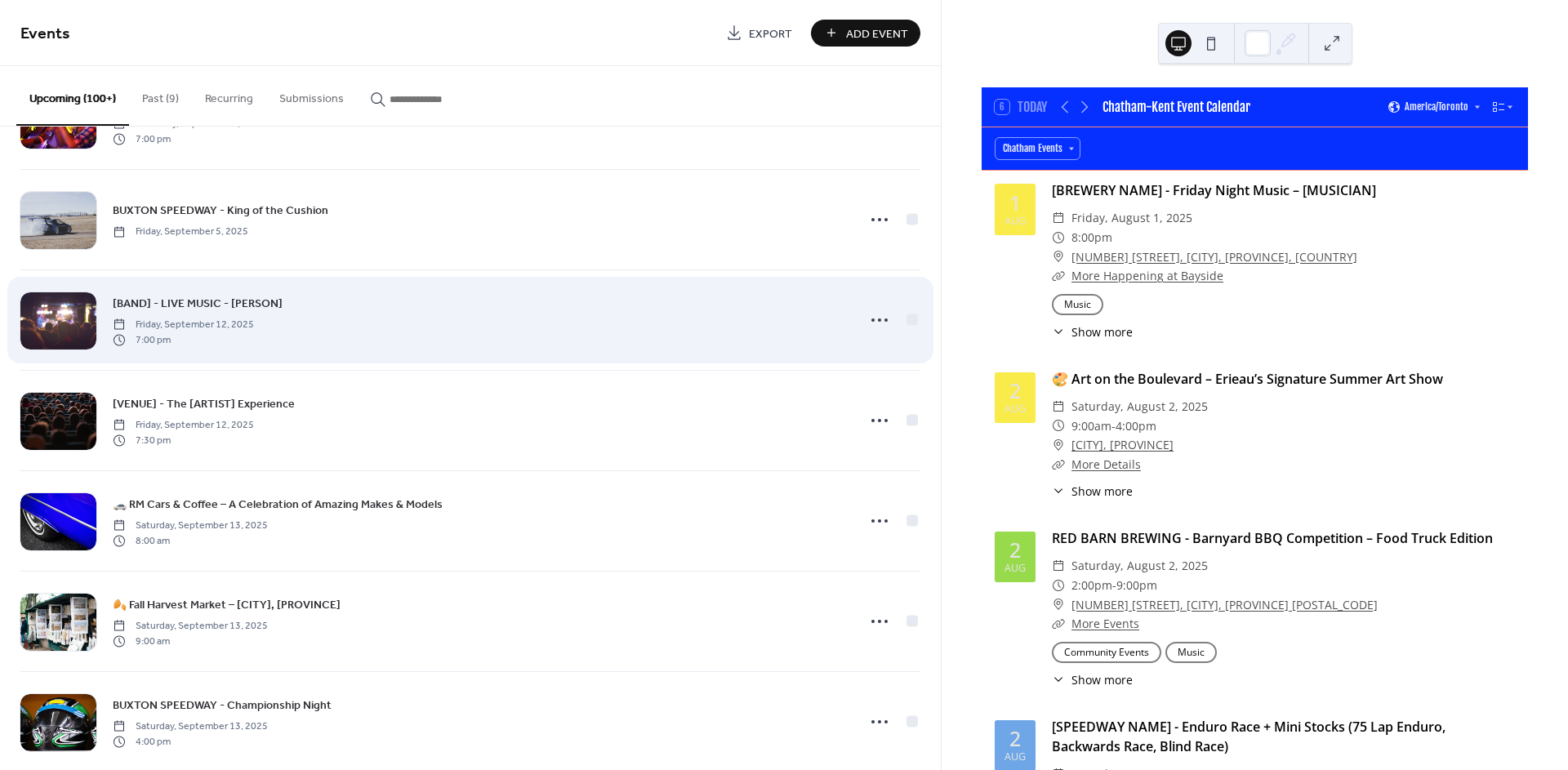scroll, scrollTop: 4611, scrollLeft: 0, axis: vertical 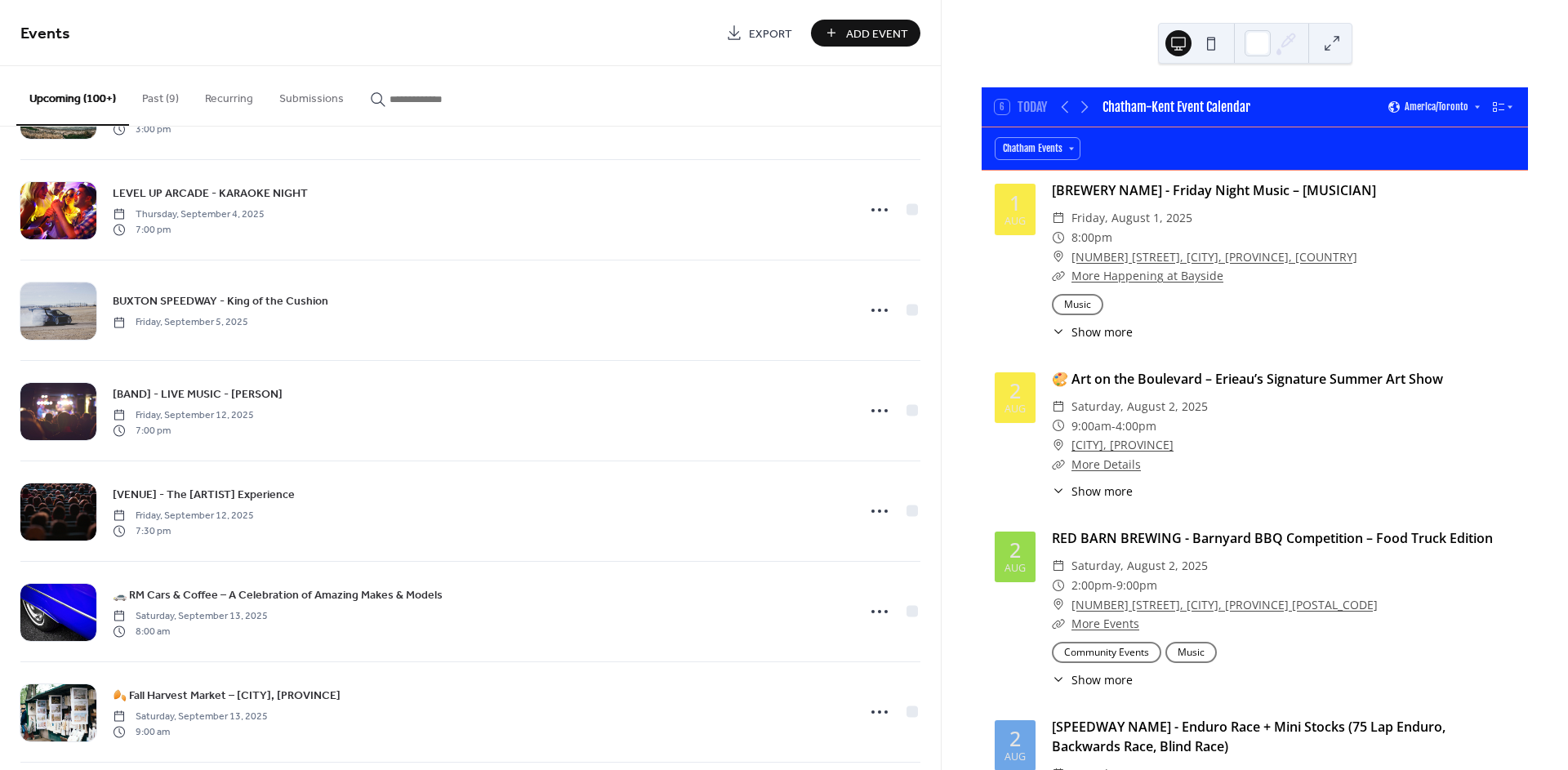 click on "Add Event" at bounding box center (866, 33) 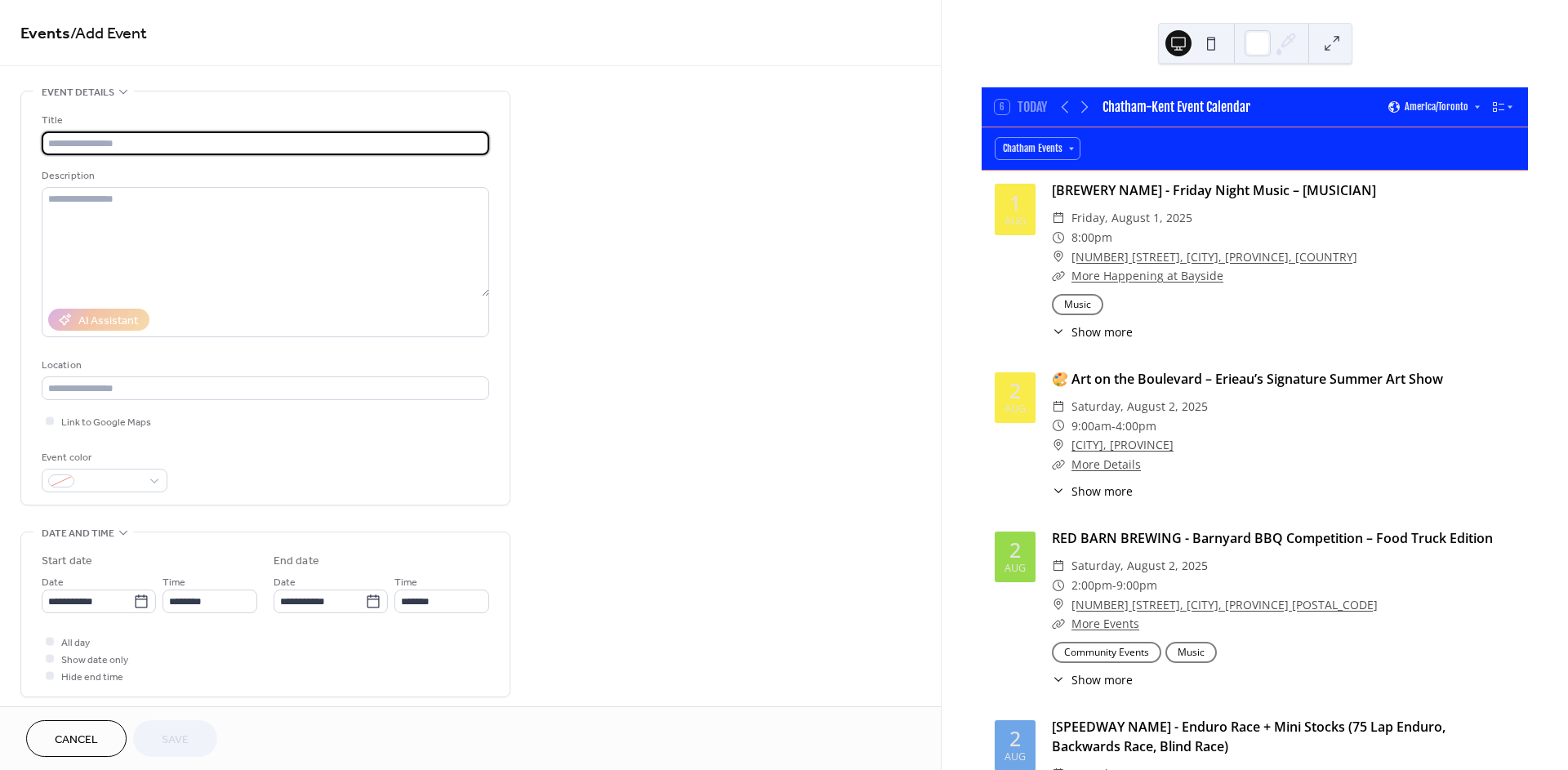 click at bounding box center (265, 143) 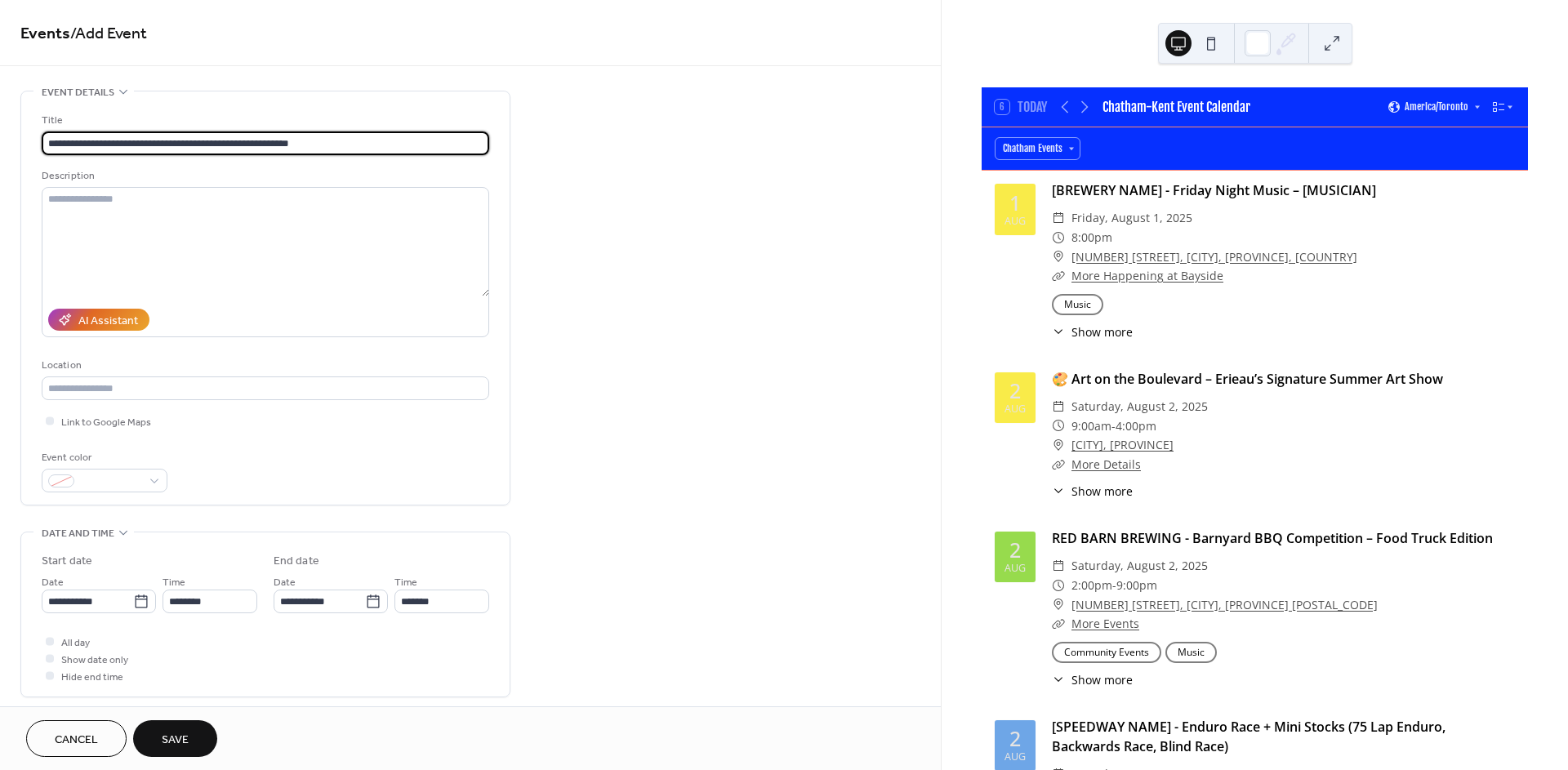 type on "**********" 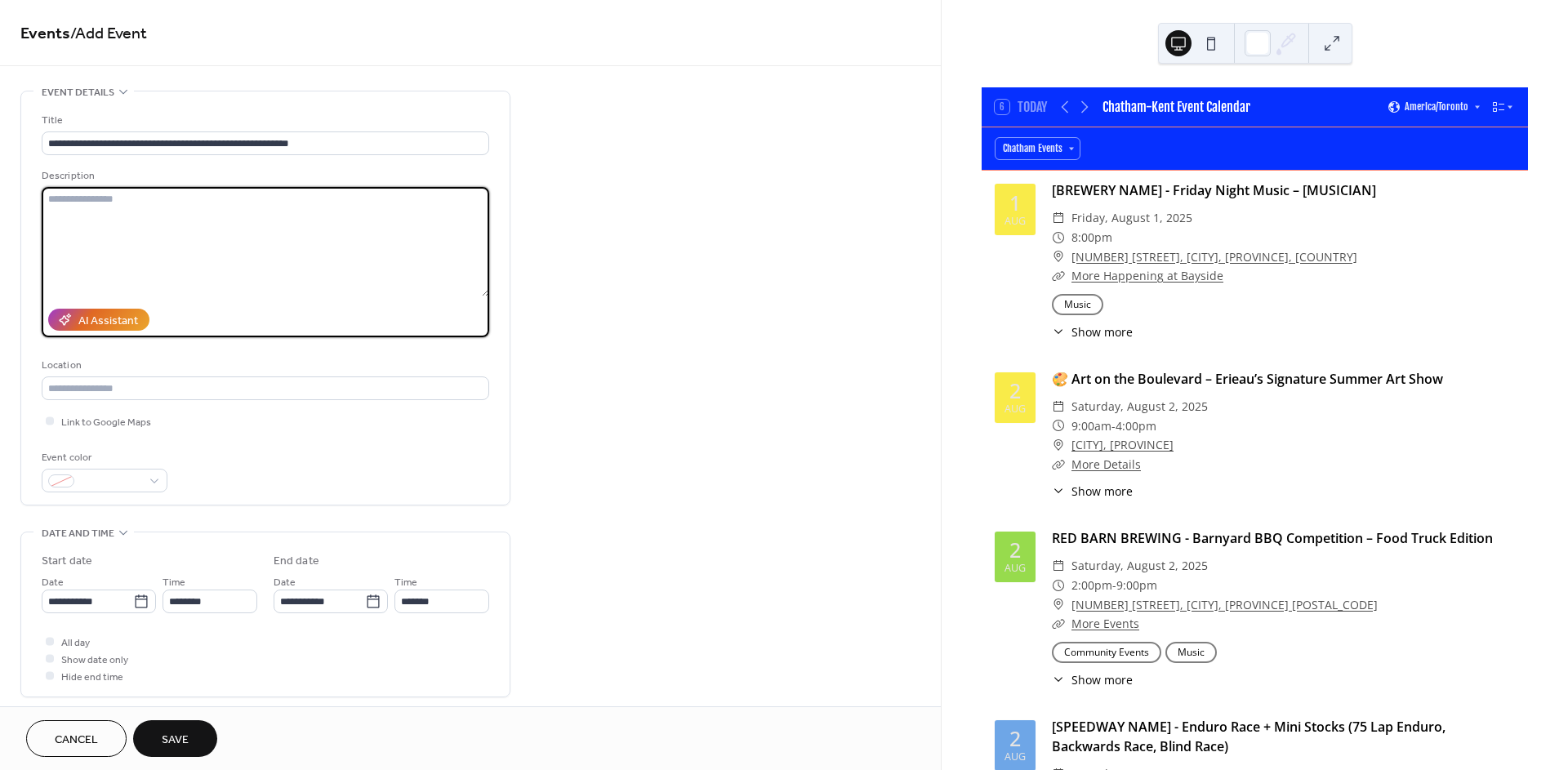 click at bounding box center [265, 242] 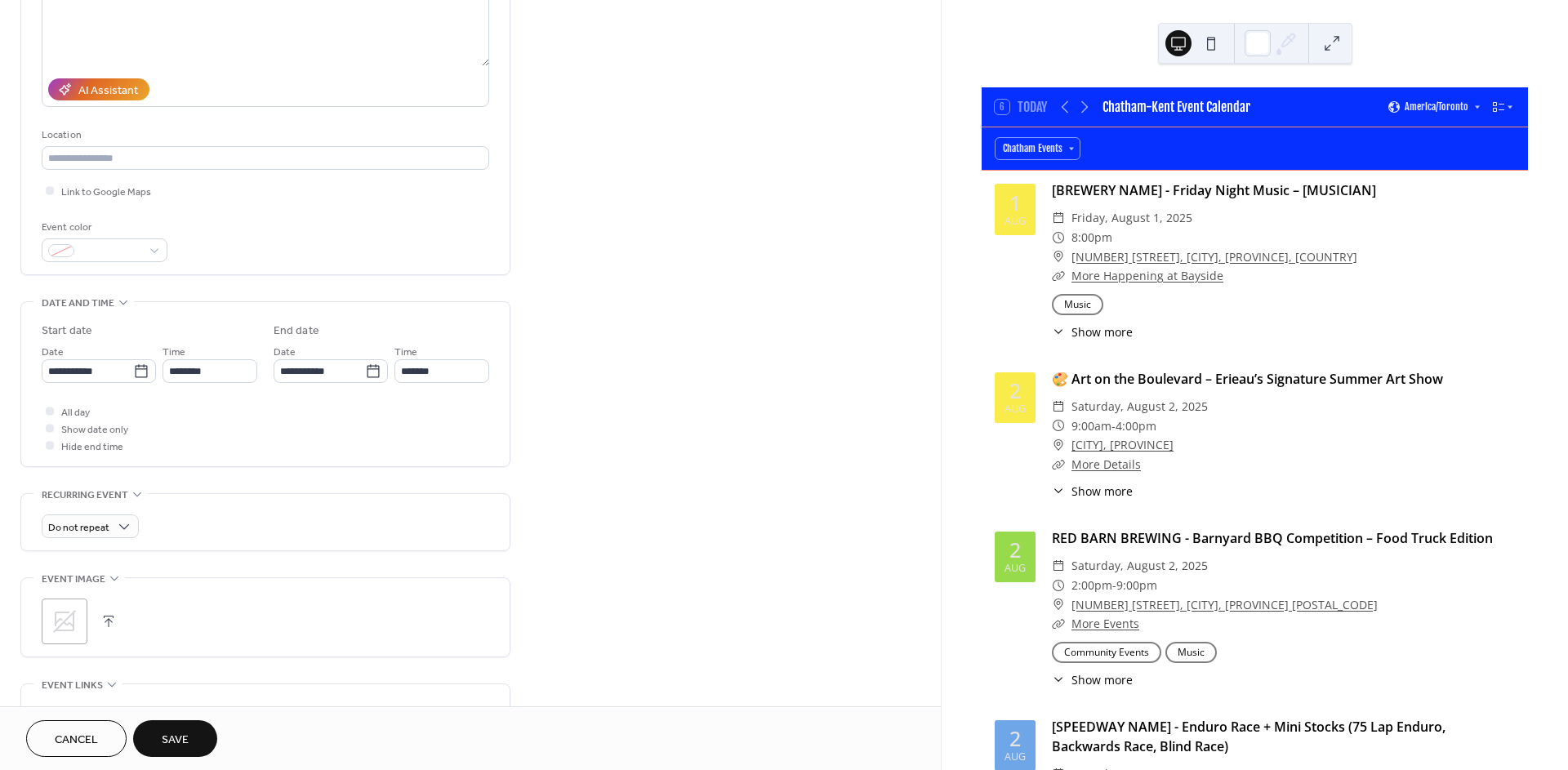 scroll, scrollTop: 544, scrollLeft: 0, axis: vertical 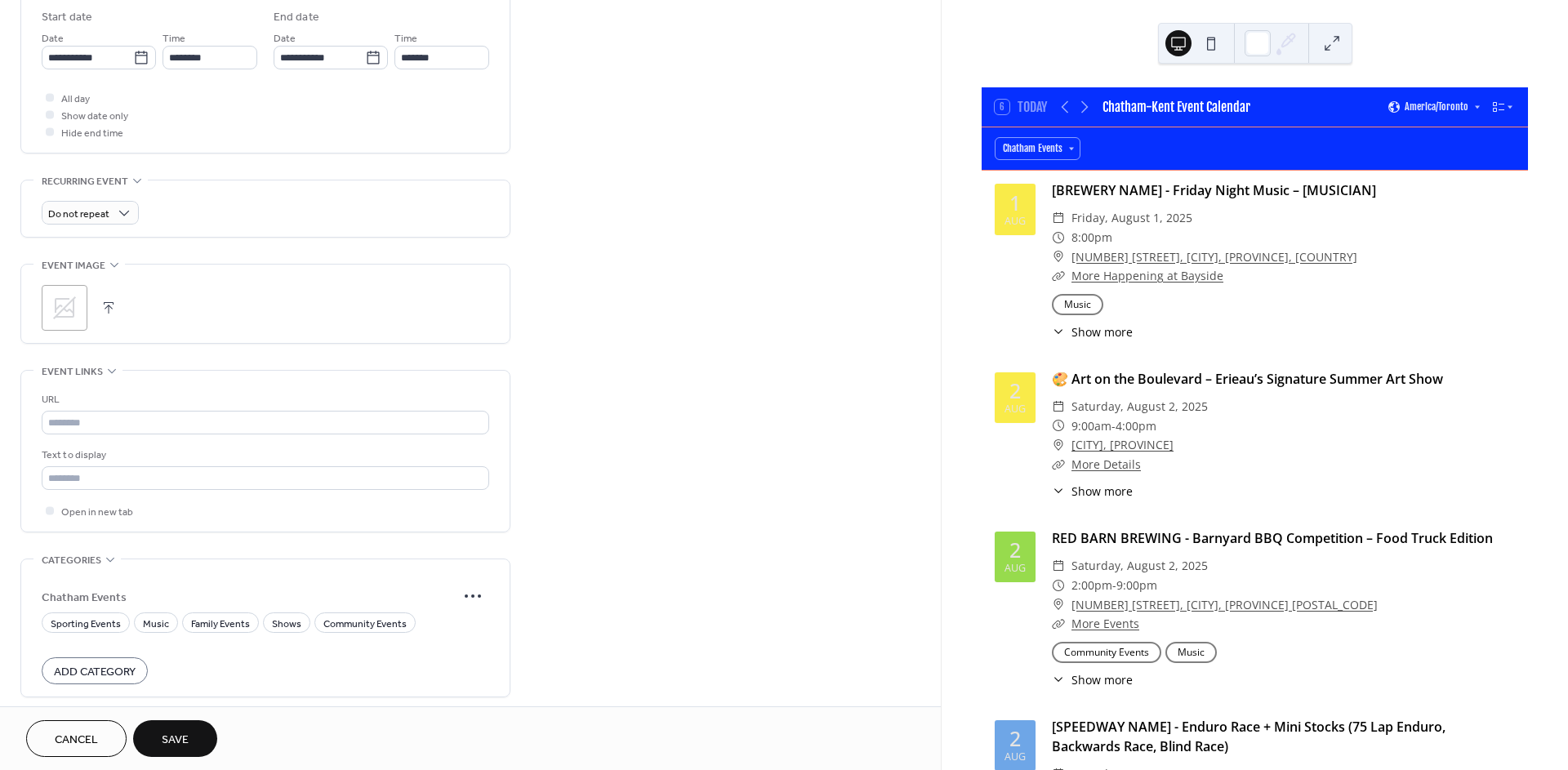 click at bounding box center (109, 308) 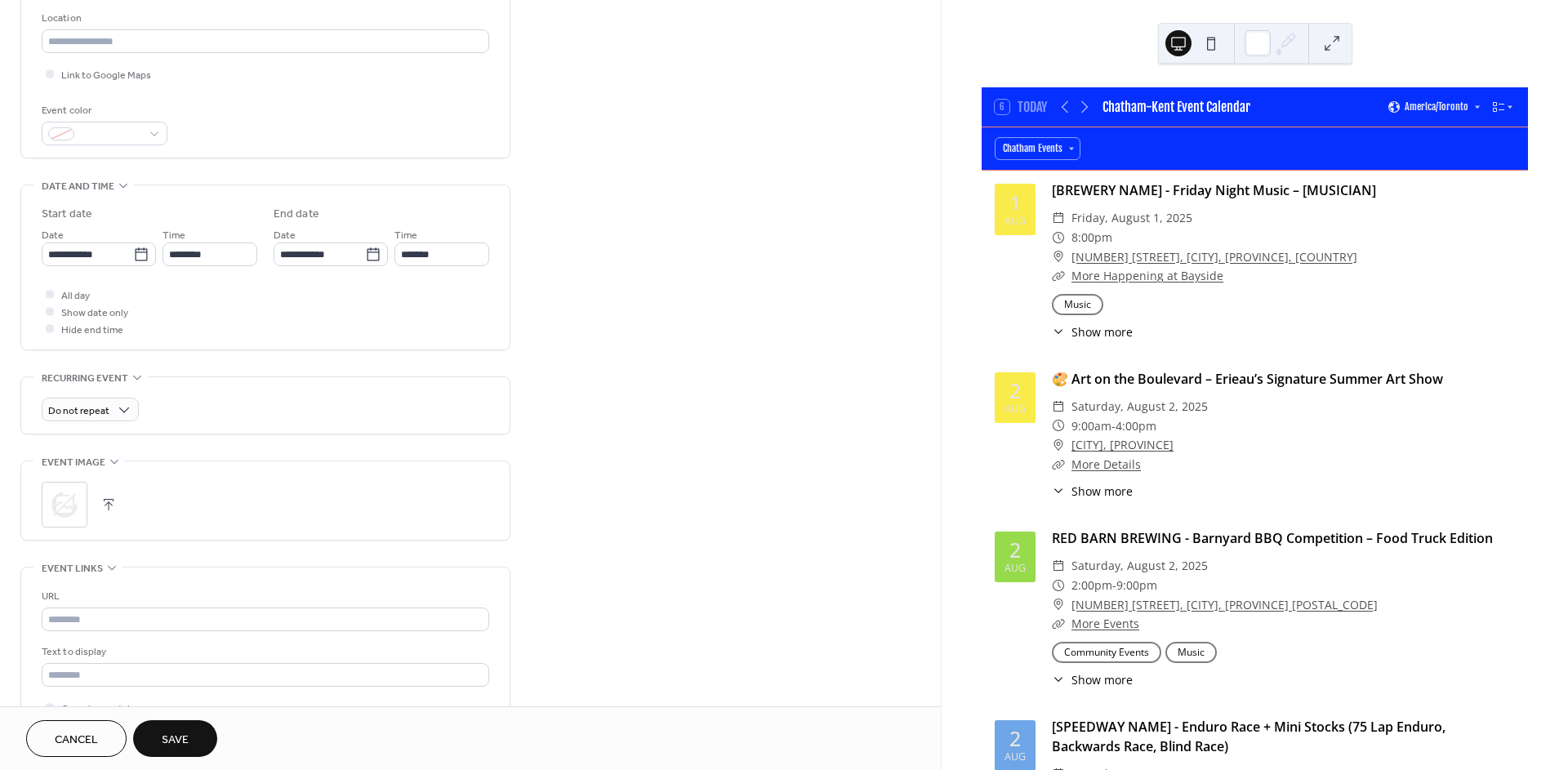 scroll, scrollTop: 0, scrollLeft: 0, axis: both 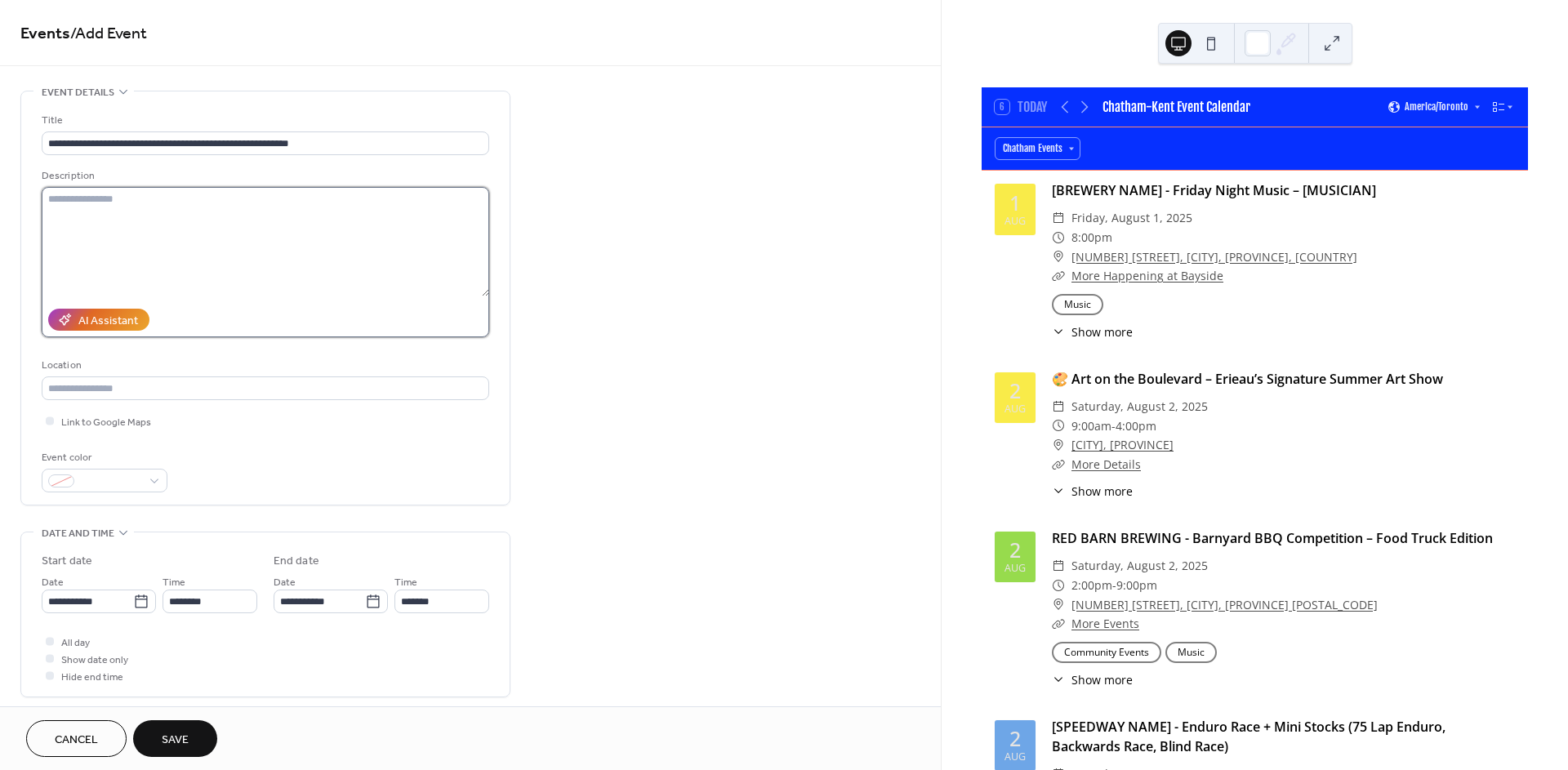 click at bounding box center [265, 242] 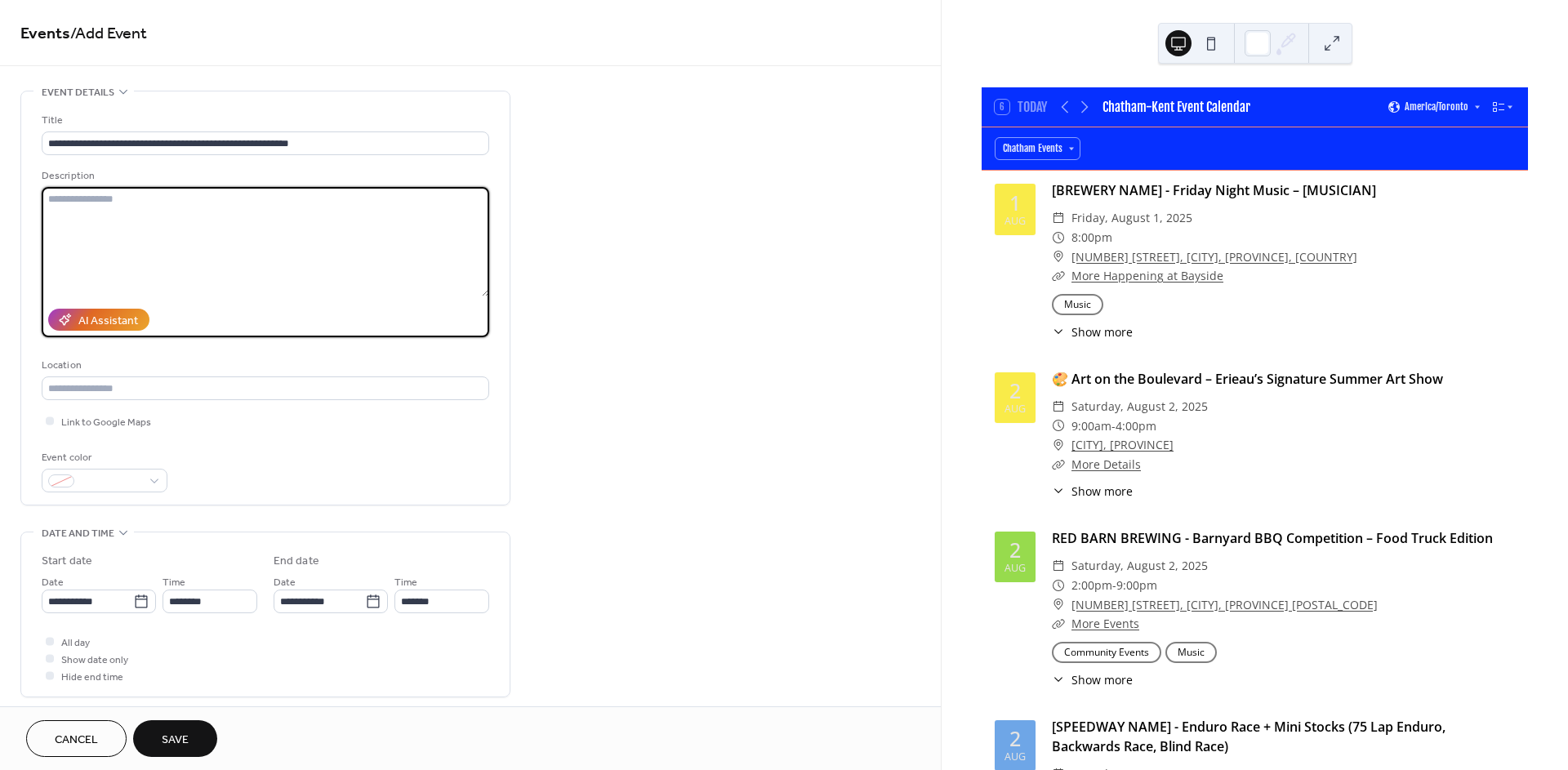 paste on "**********" 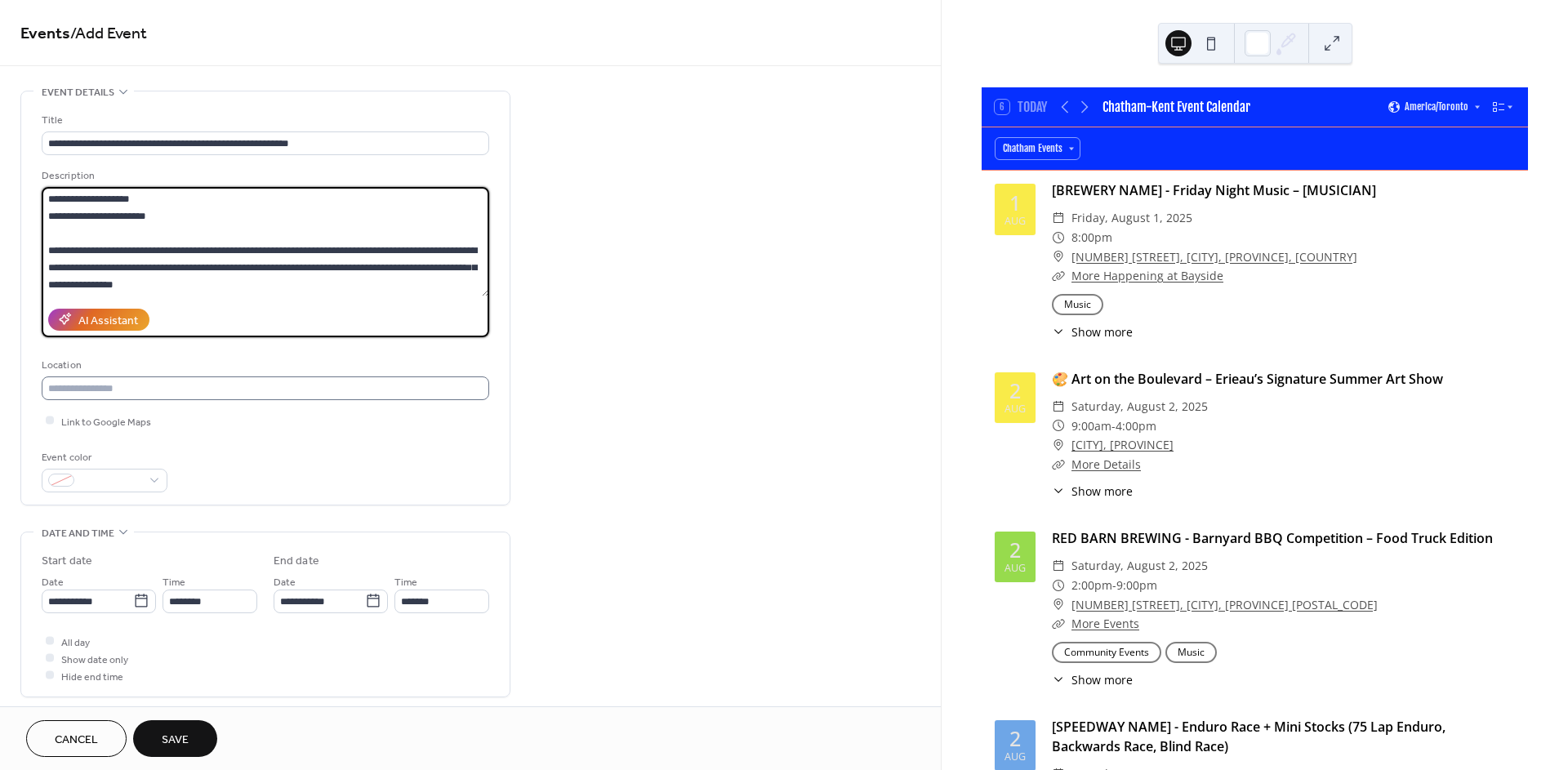 type on "**********" 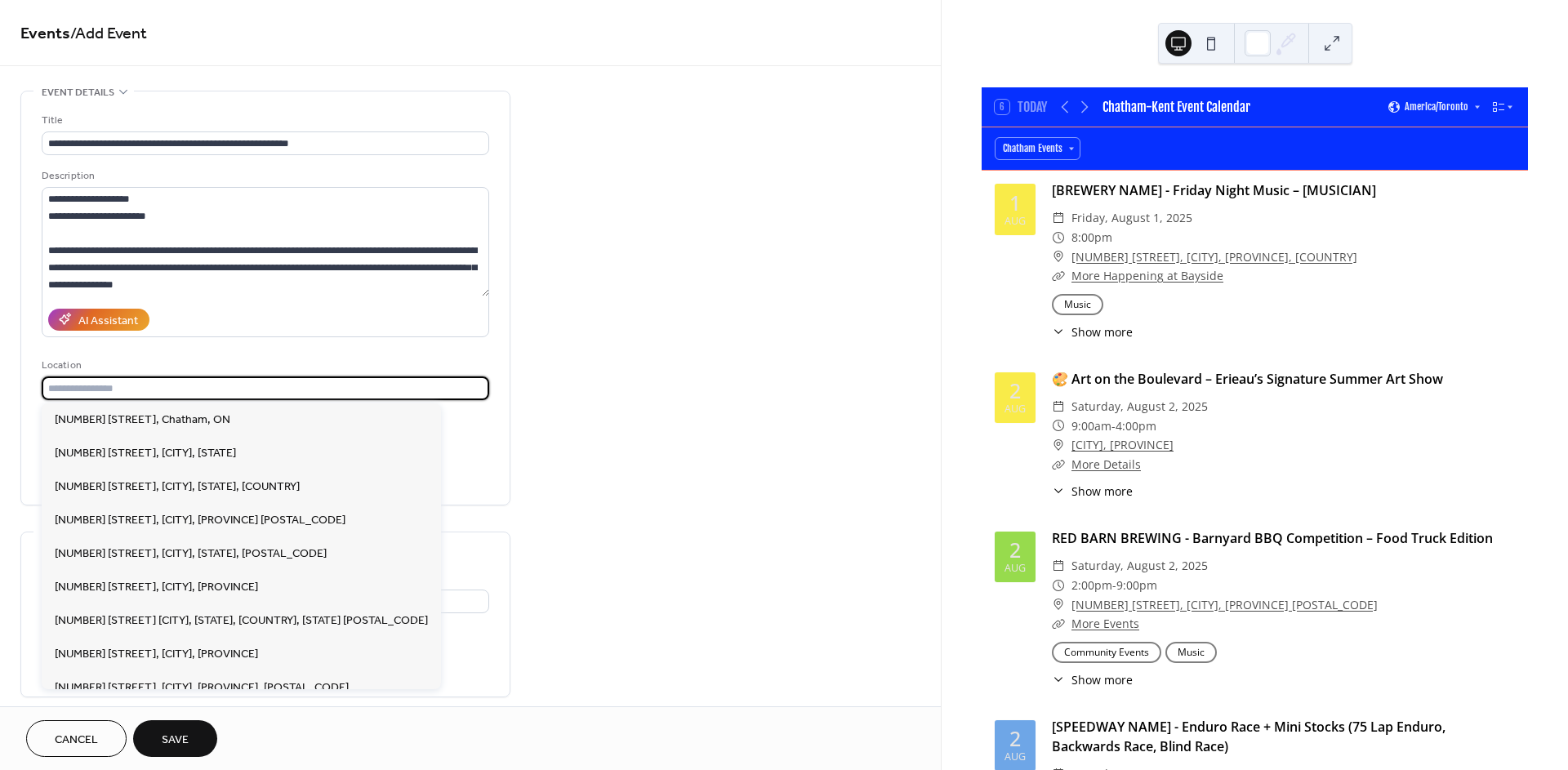 click at bounding box center (265, 388) 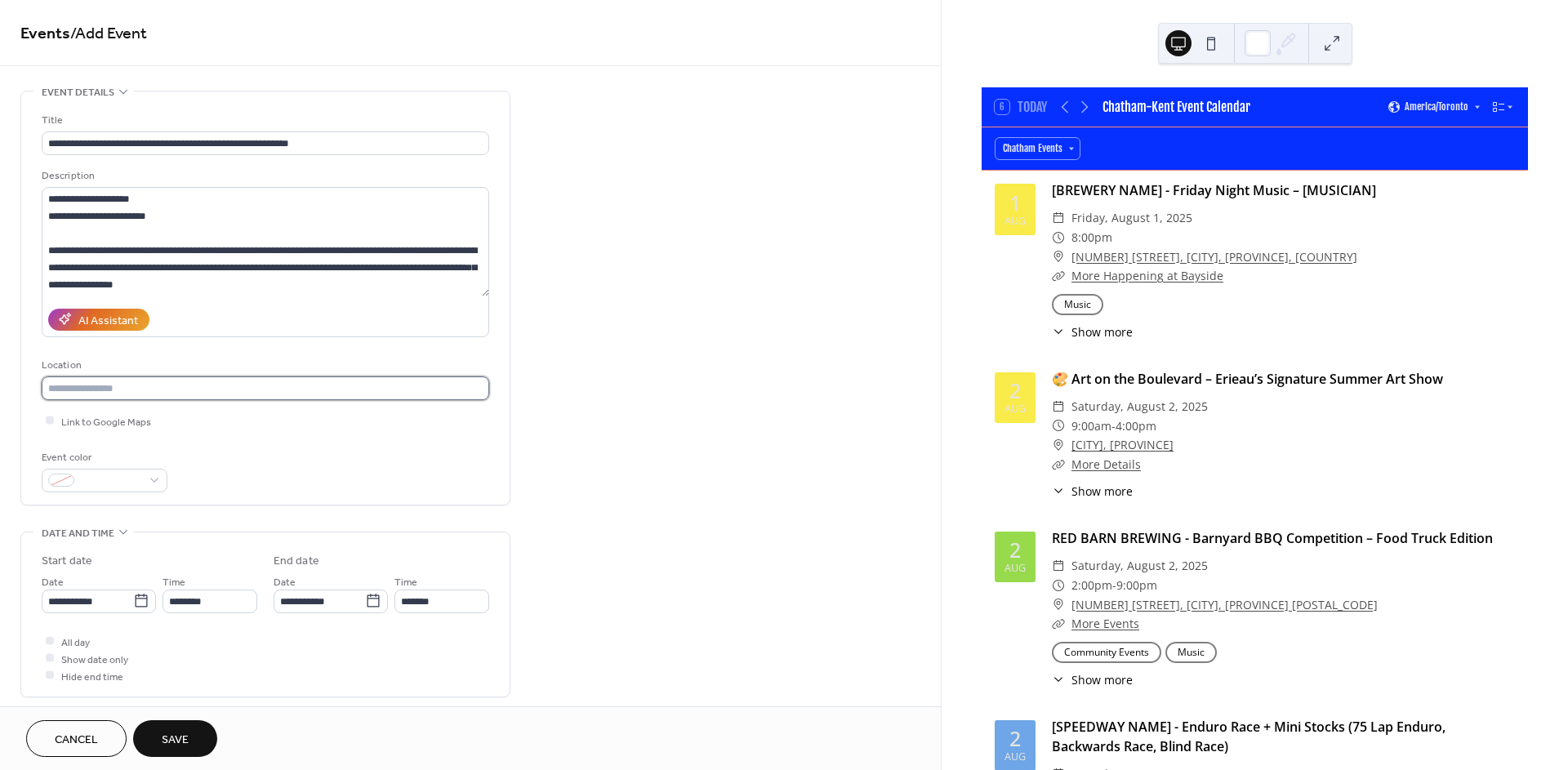 click at bounding box center [265, 388] 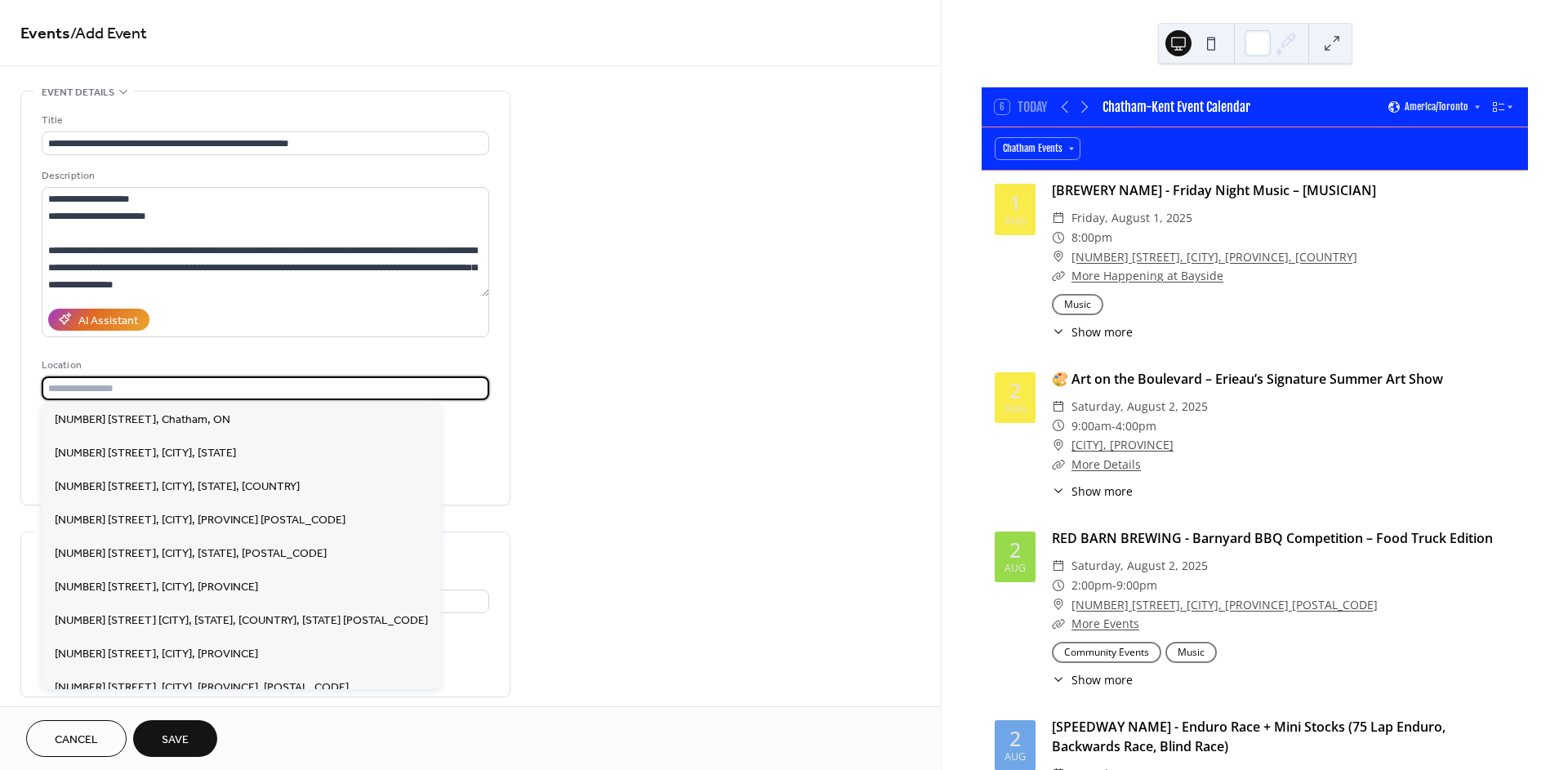 paste on "**********" 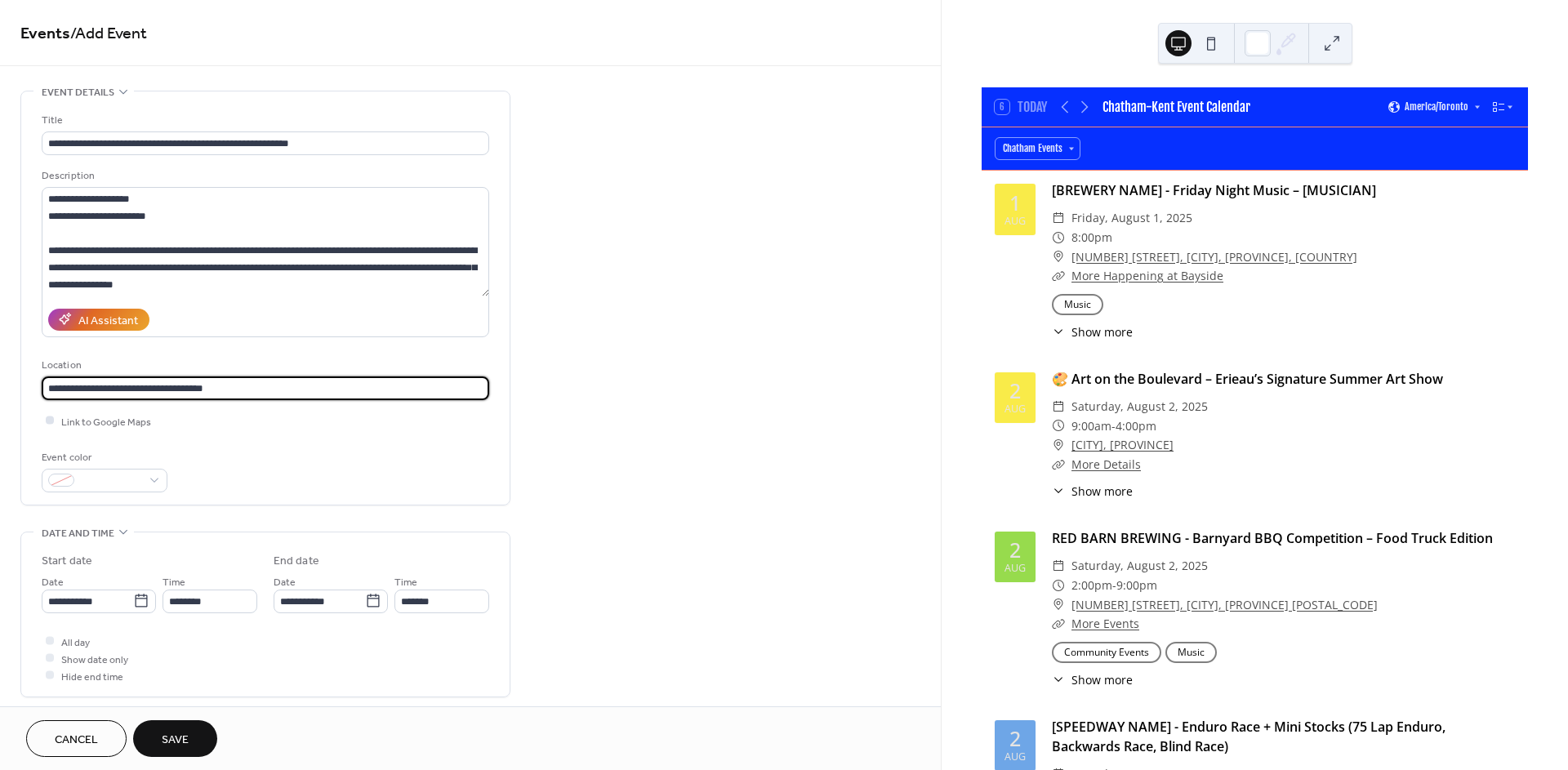 type on "**********" 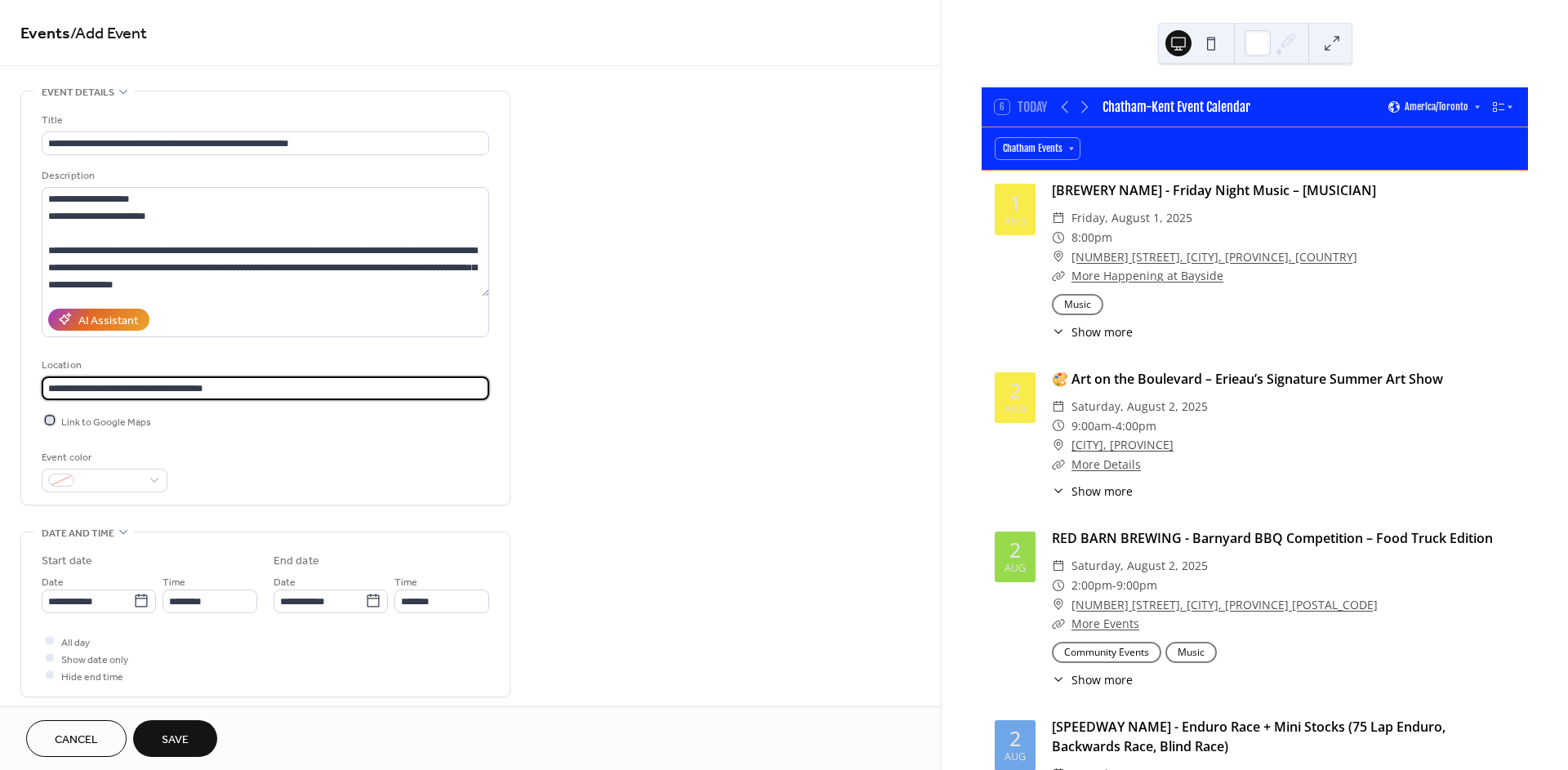click on "Link to Google Maps" at bounding box center (106, 421) 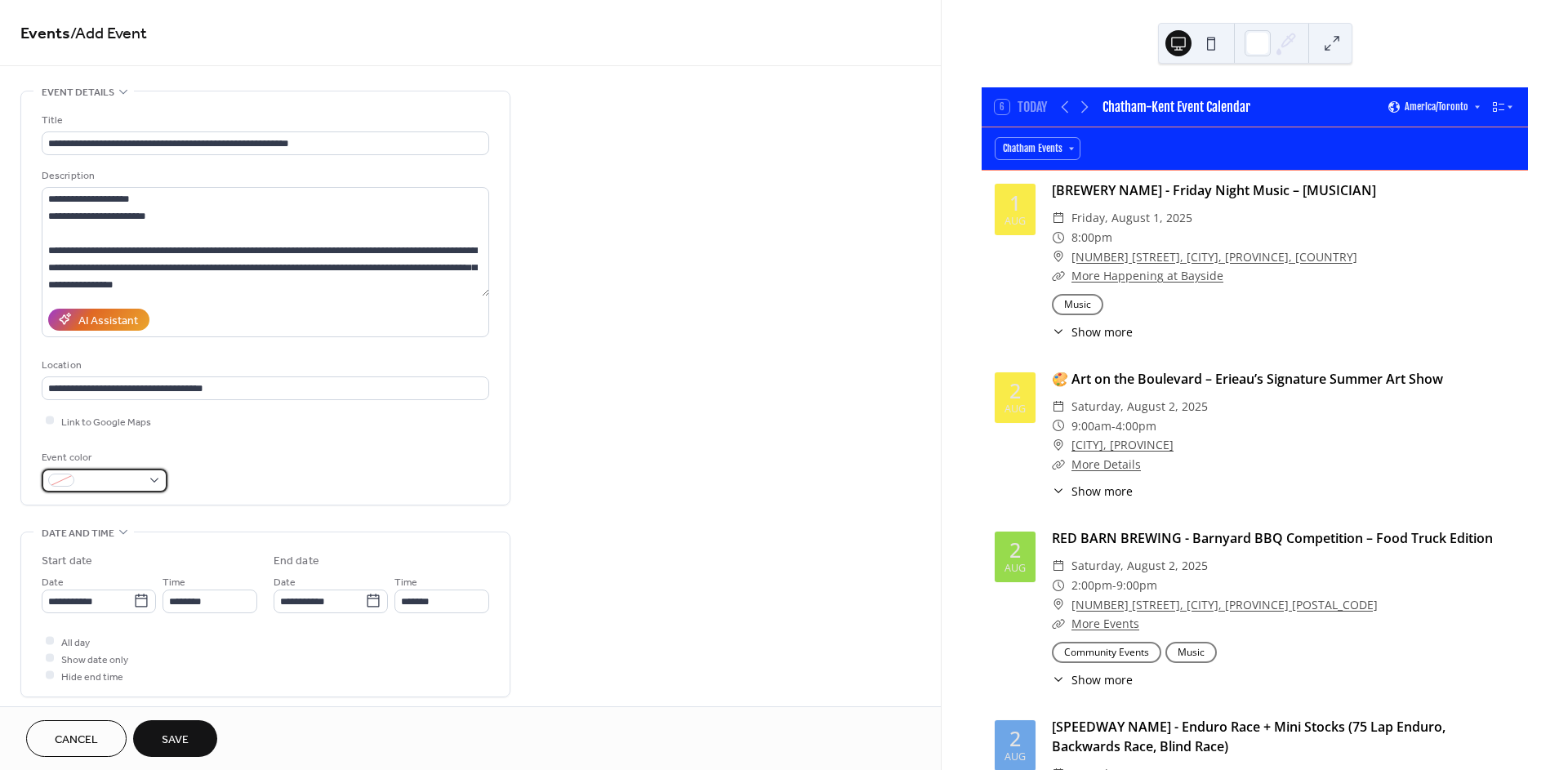 click at bounding box center (111, 481) 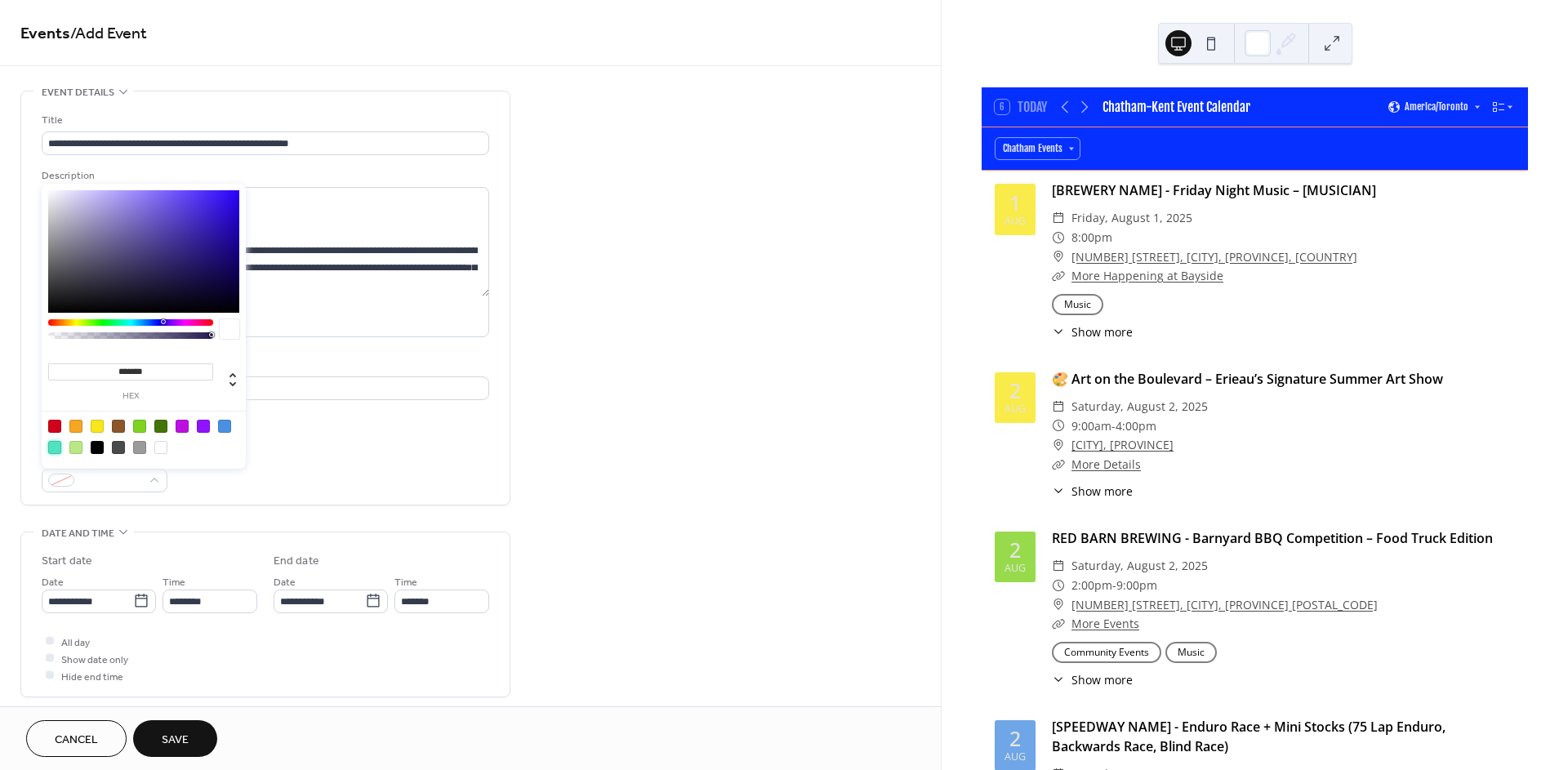click at bounding box center (55, 447) 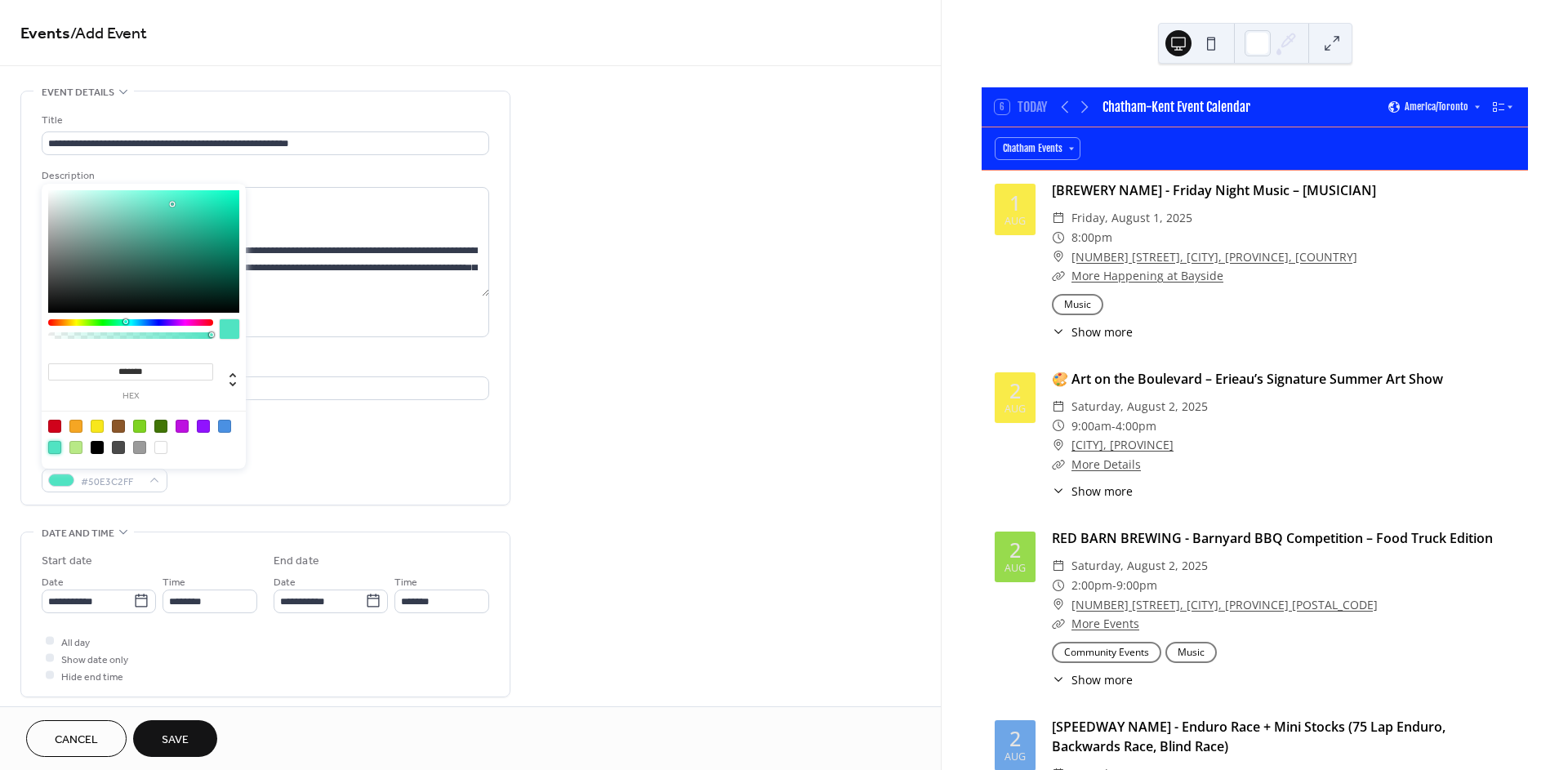 click on "Event color #50E3C2FF" at bounding box center [265, 470] 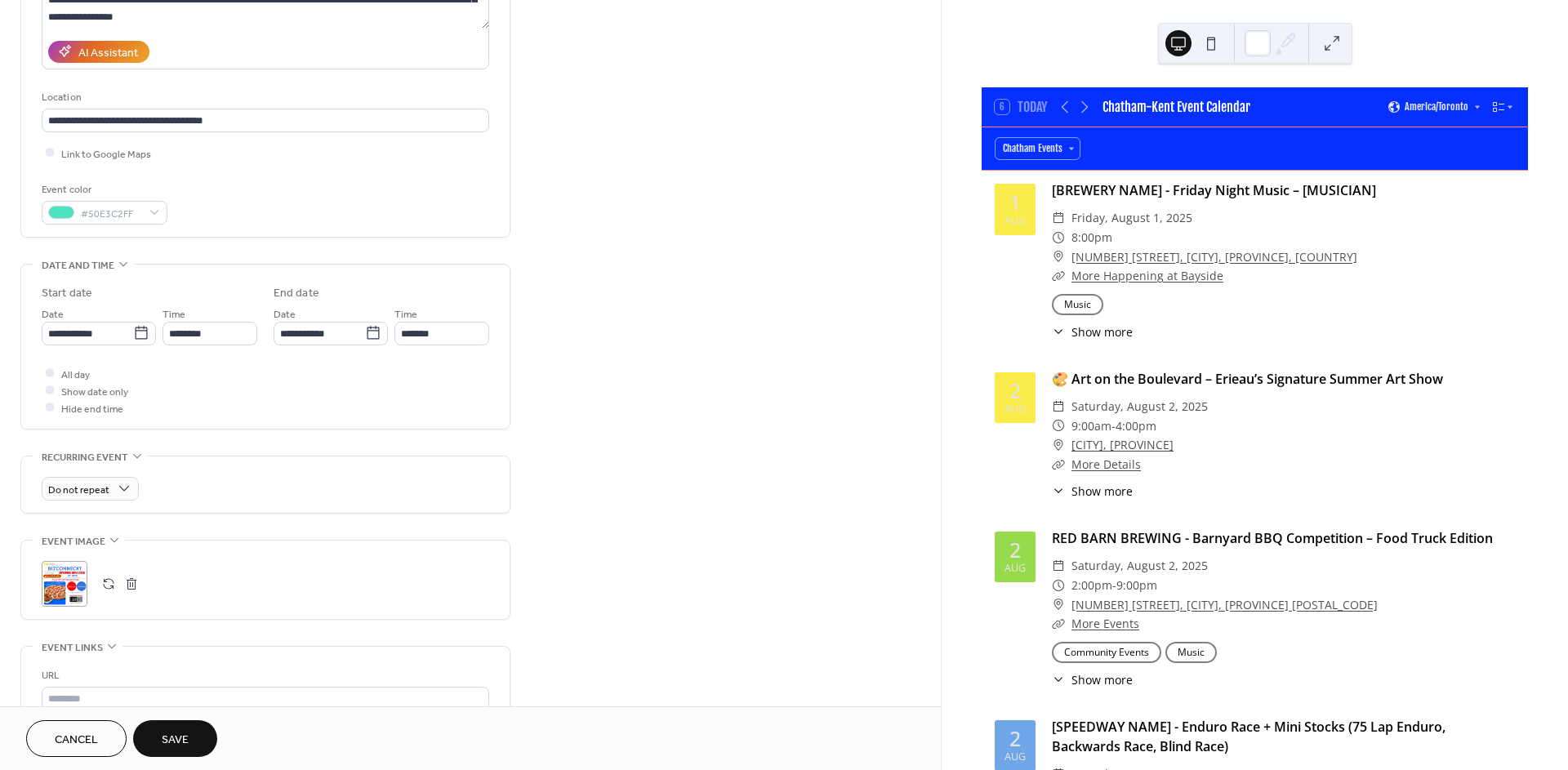 scroll, scrollTop: 272, scrollLeft: 0, axis: vertical 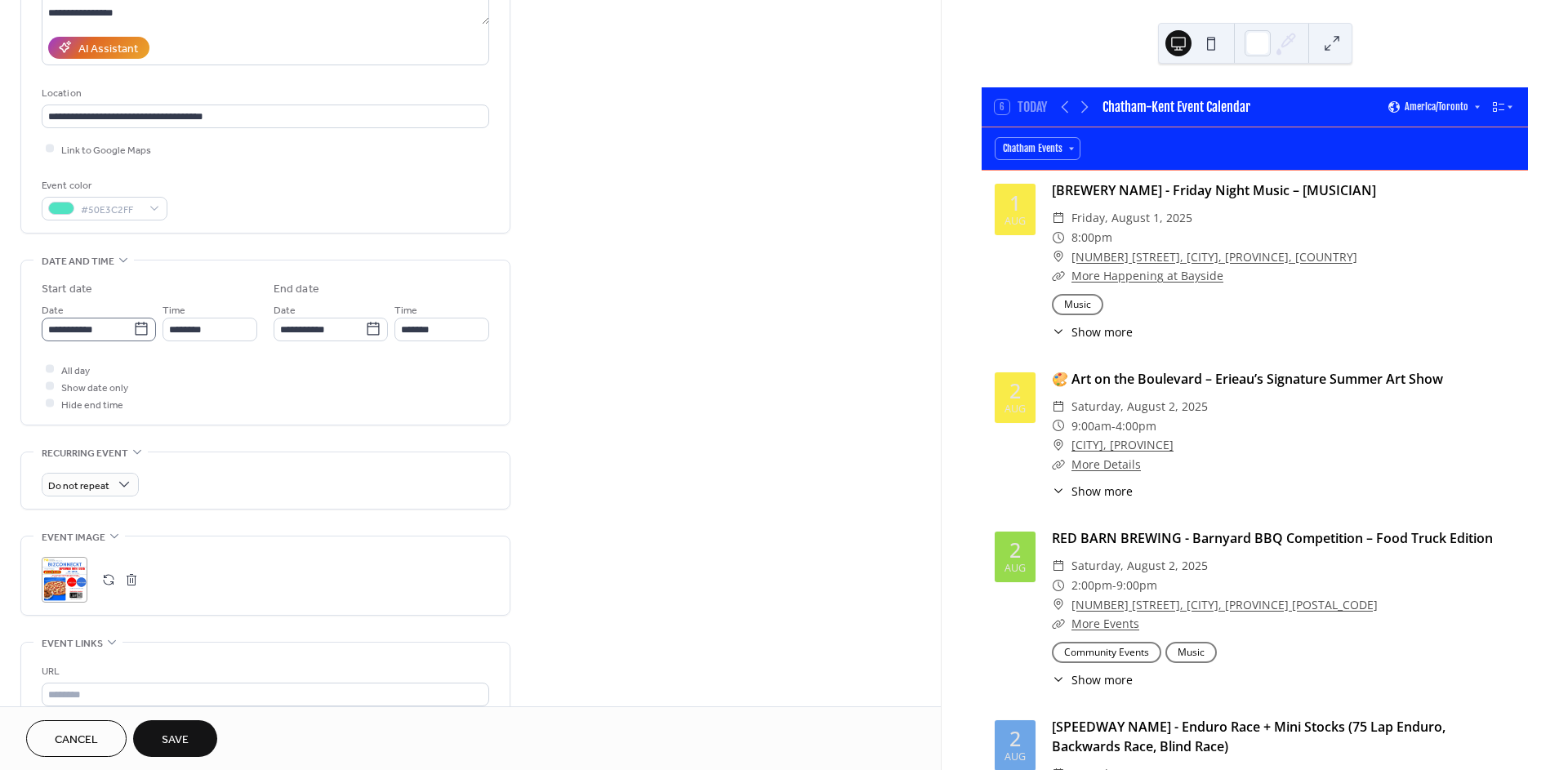 click 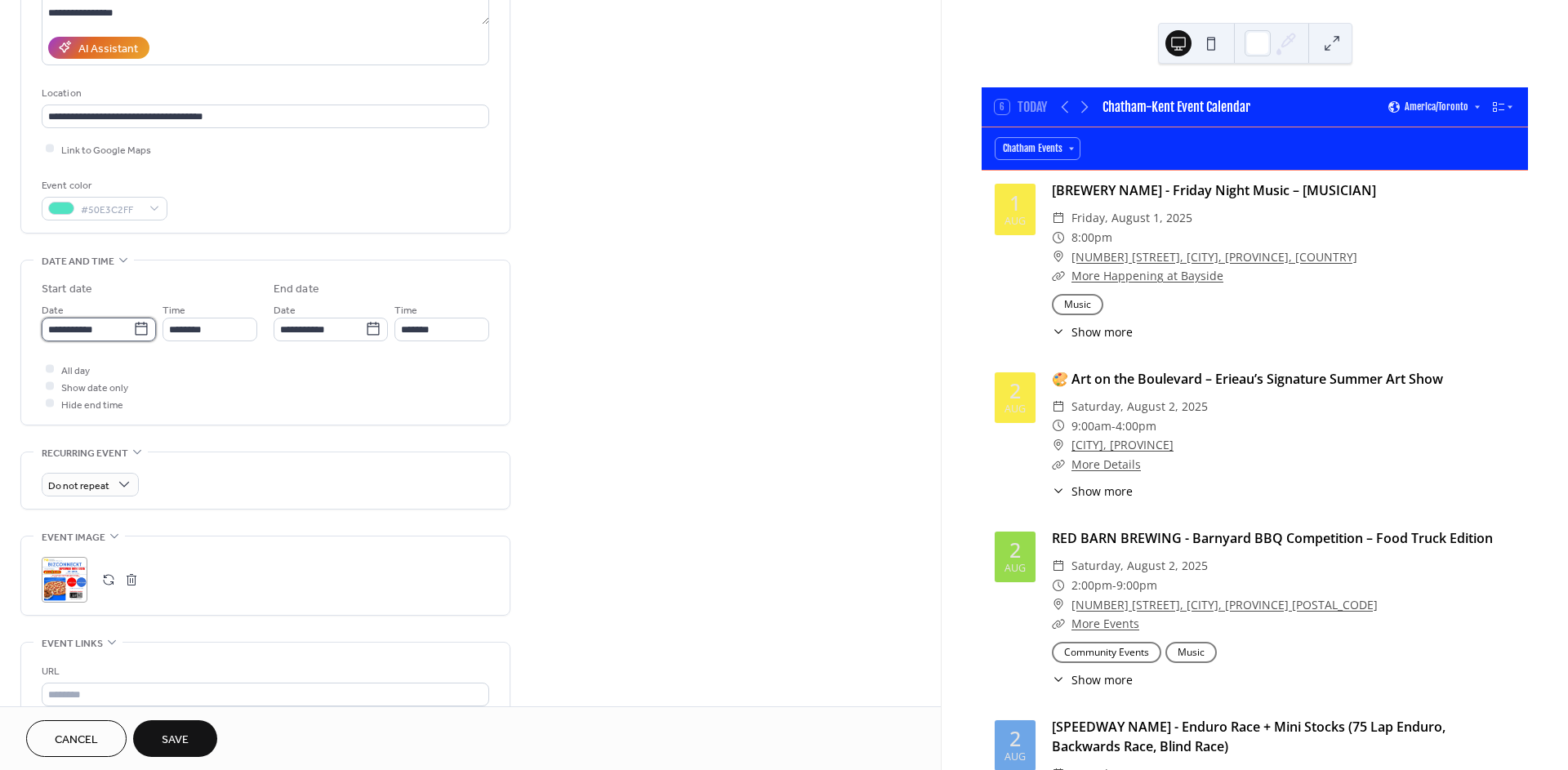 click on "**********" at bounding box center [87, 329] 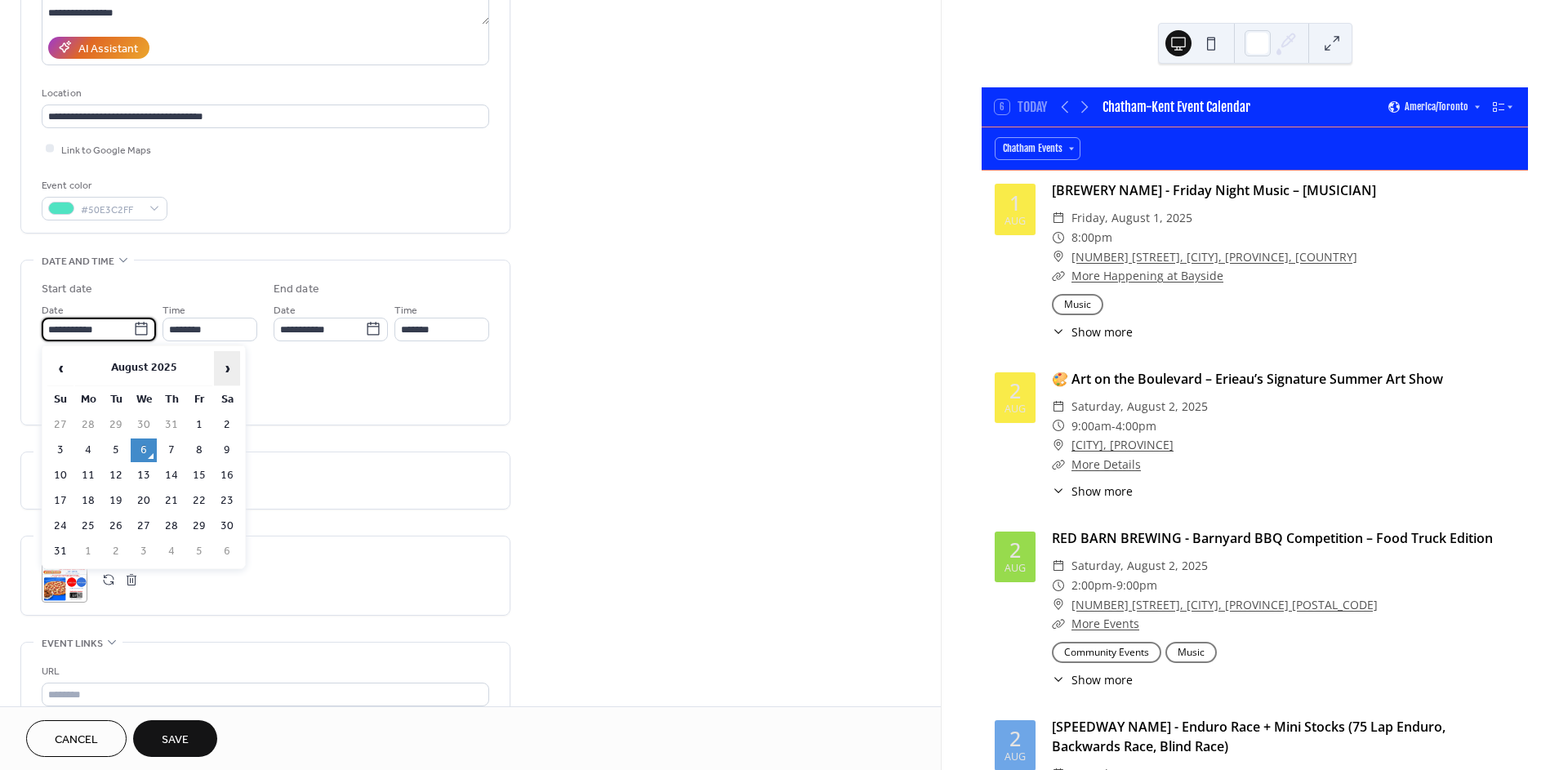 click on "›" at bounding box center [227, 368] 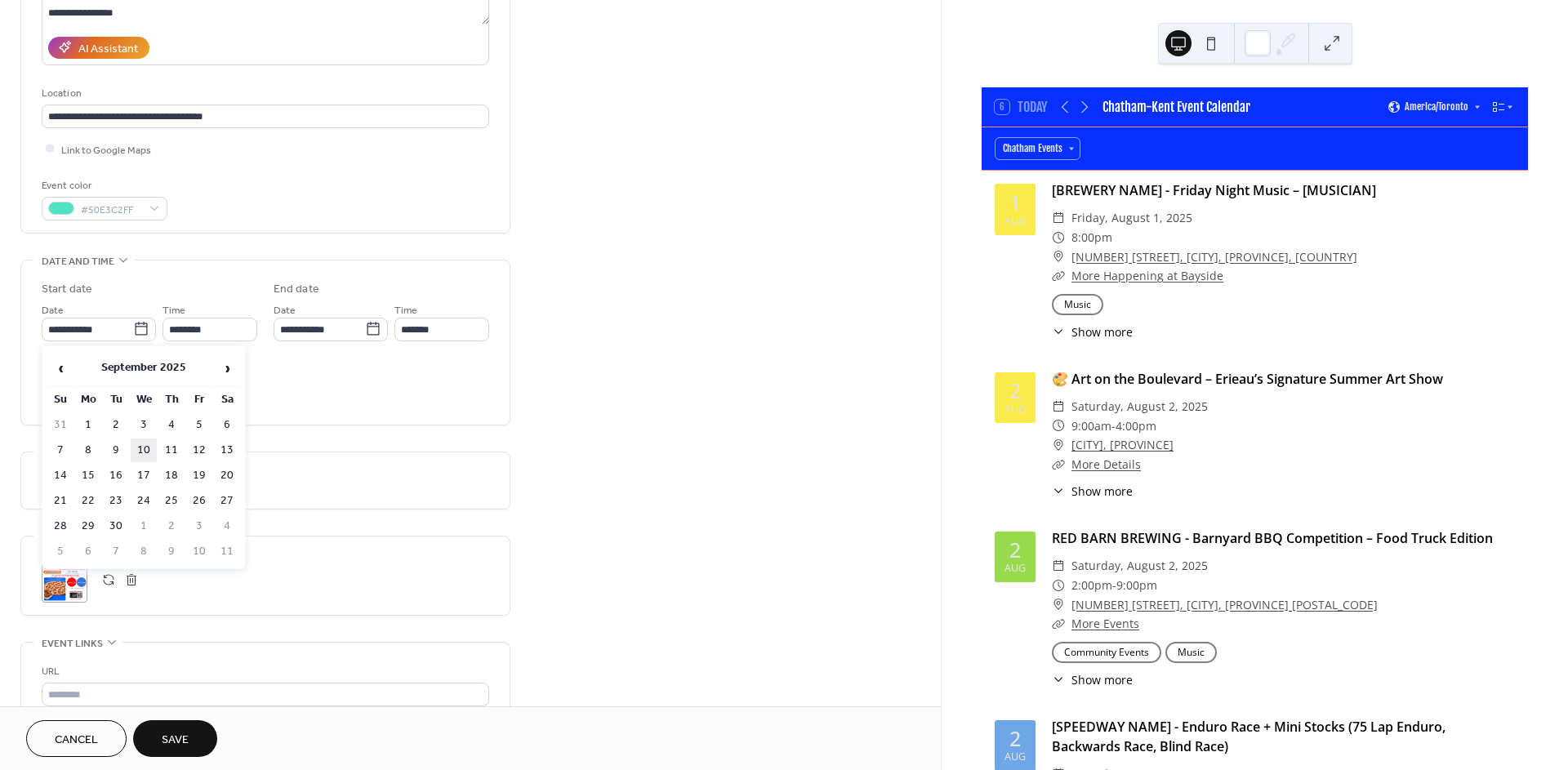 click on "10" at bounding box center (144, 450) 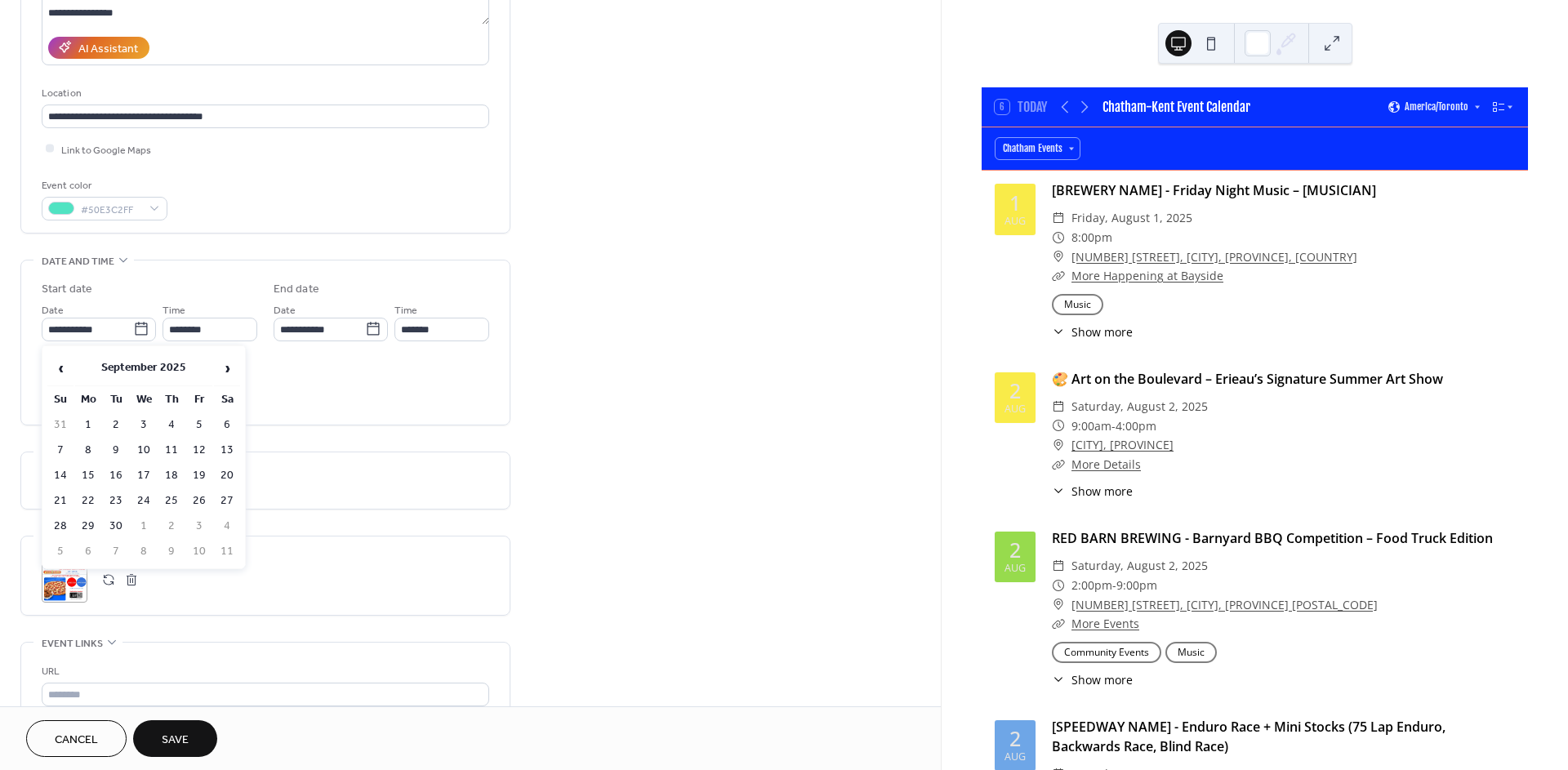 type on "**********" 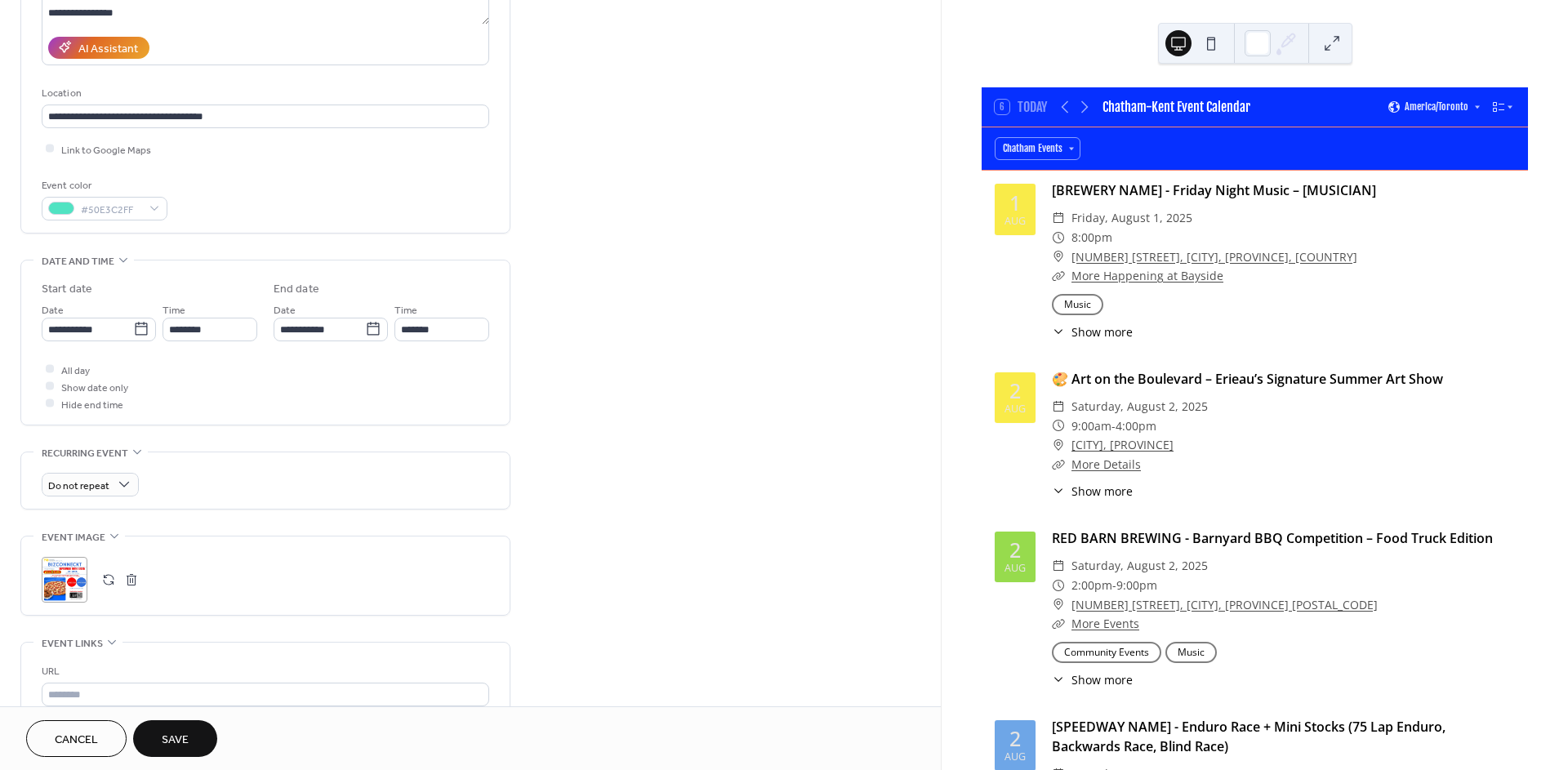 click on "**********" at bounding box center (470, 432) 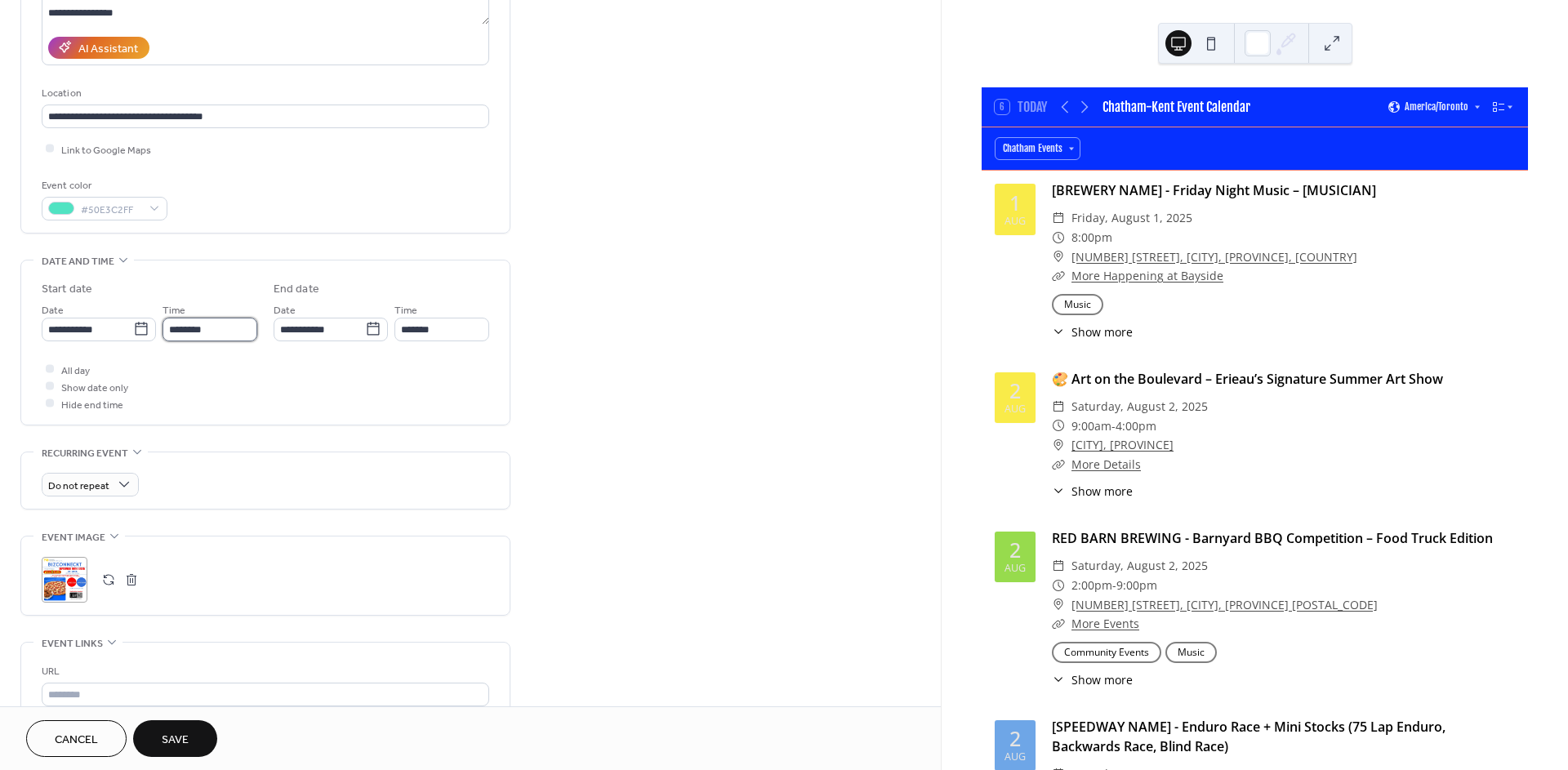 click on "********" at bounding box center (210, 329) 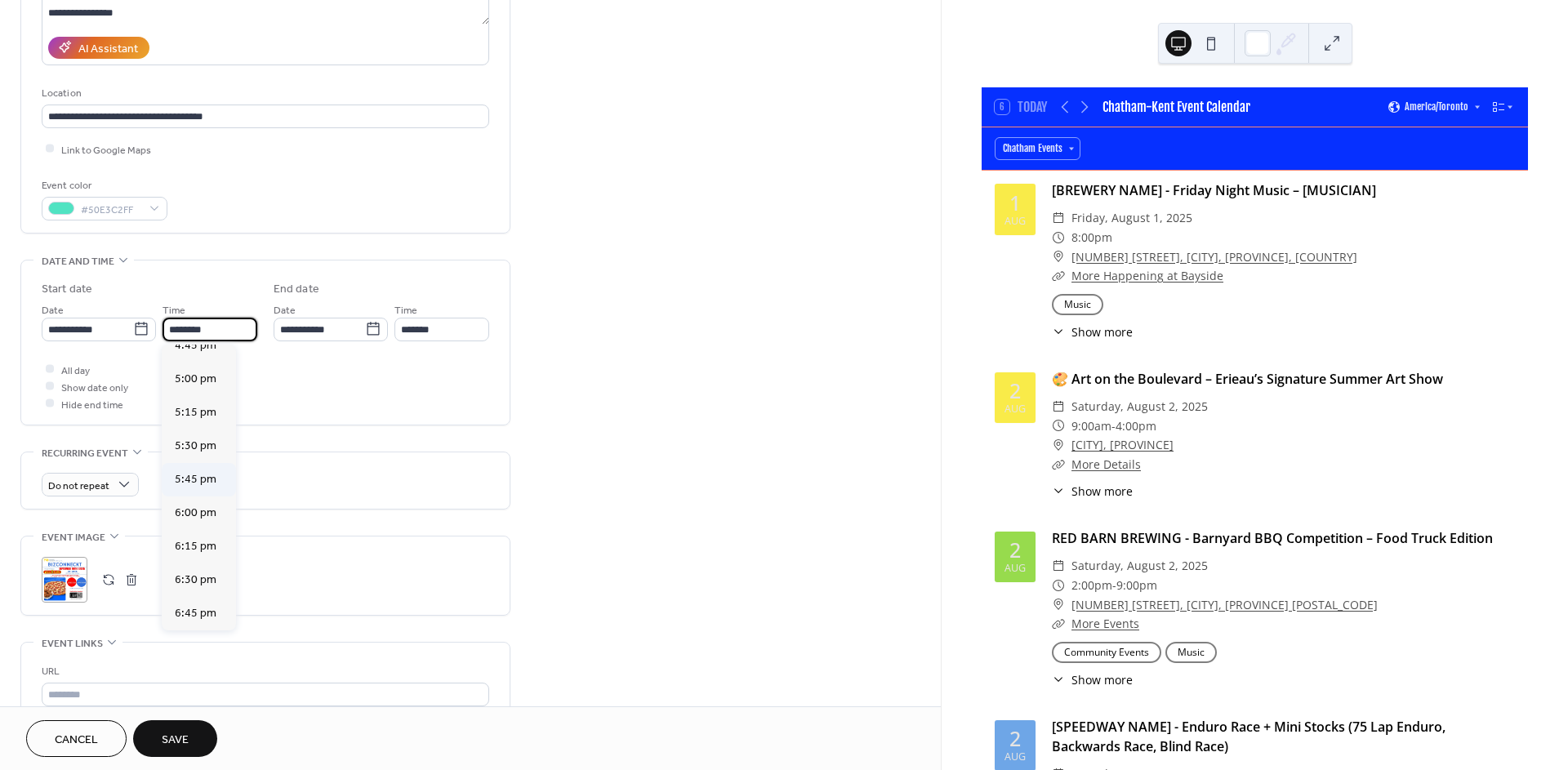 scroll, scrollTop: 2077, scrollLeft: 0, axis: vertical 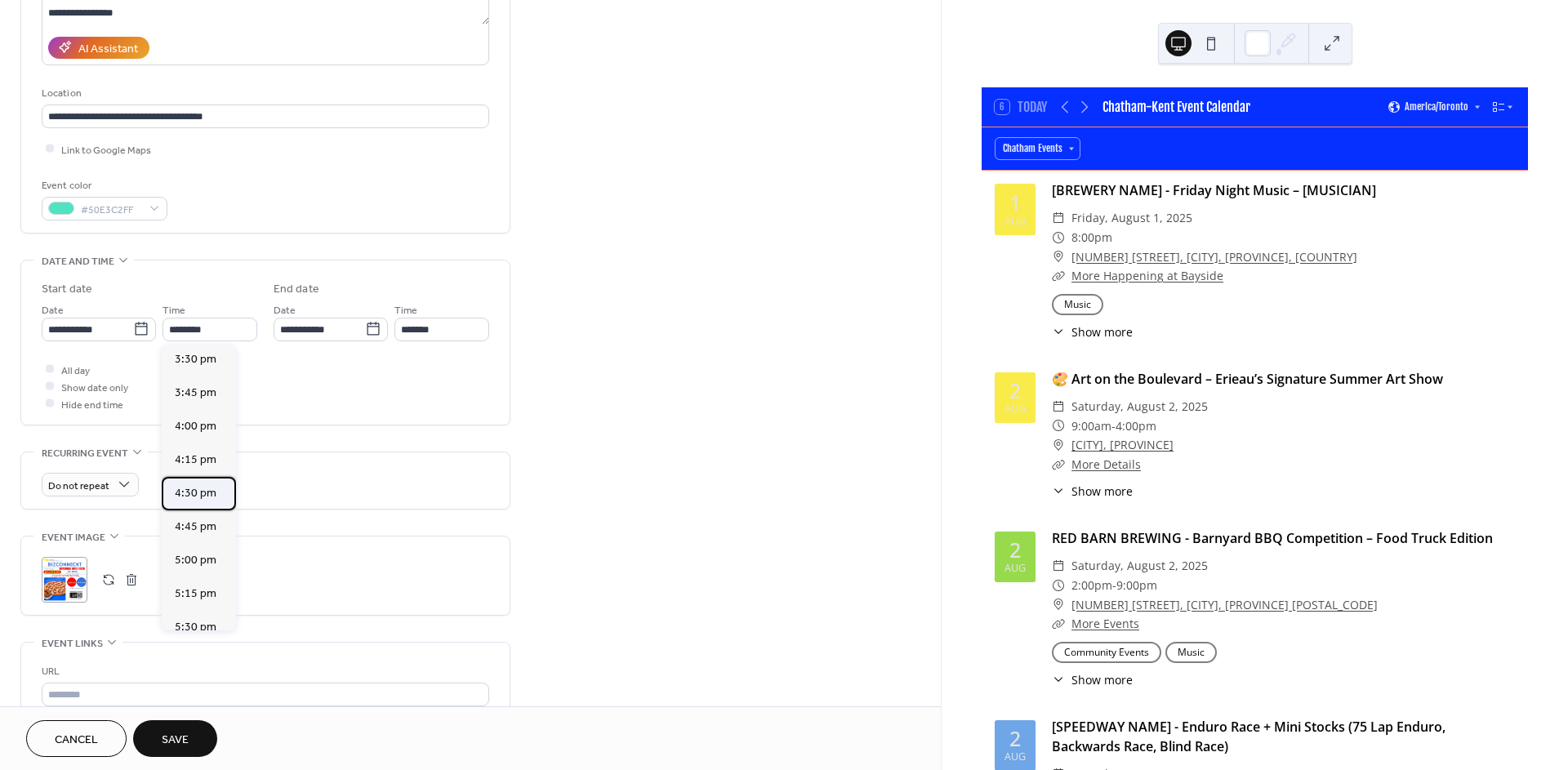 click on "4:30 pm" at bounding box center [195, 492] 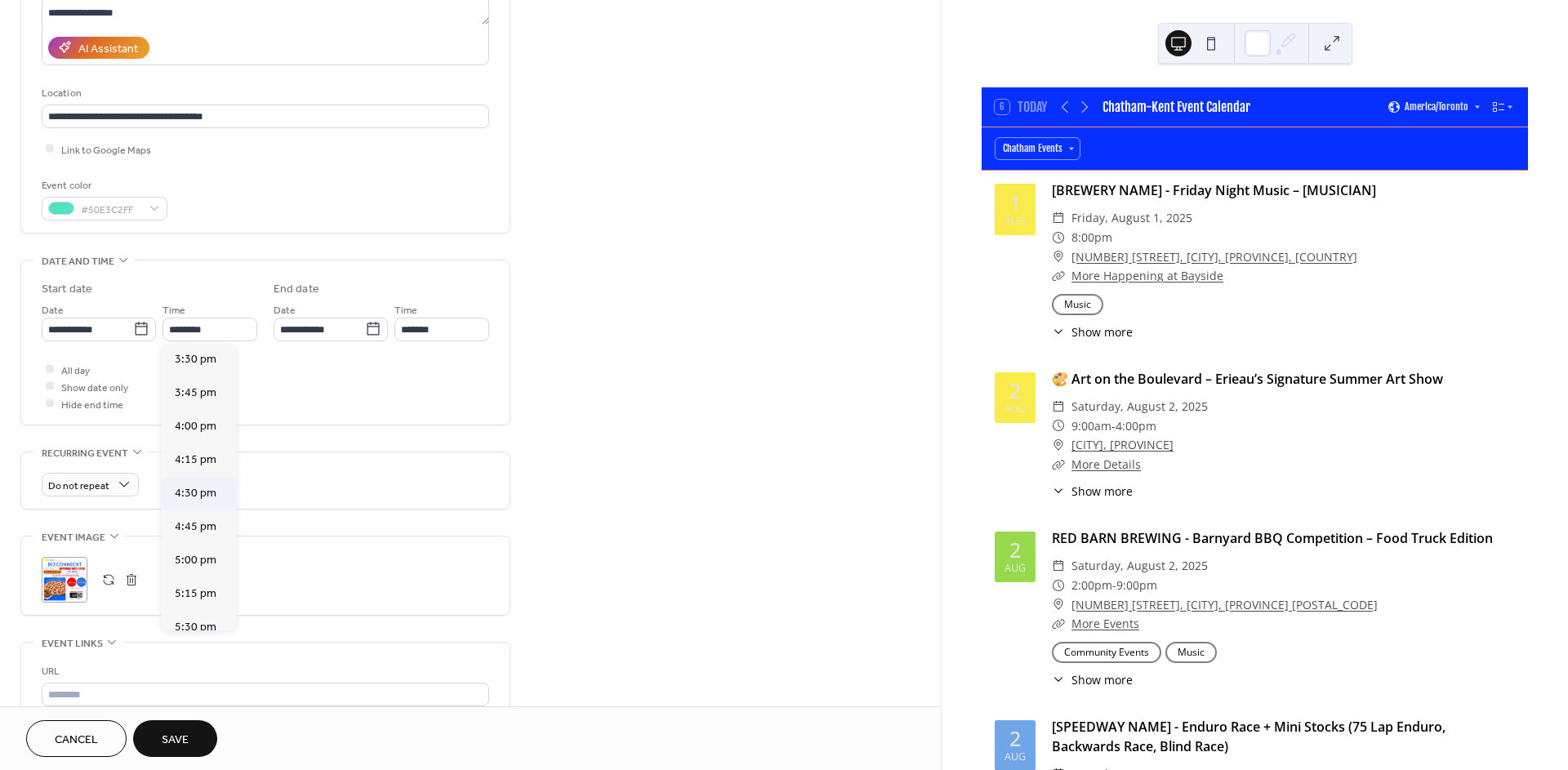 type on "*******" 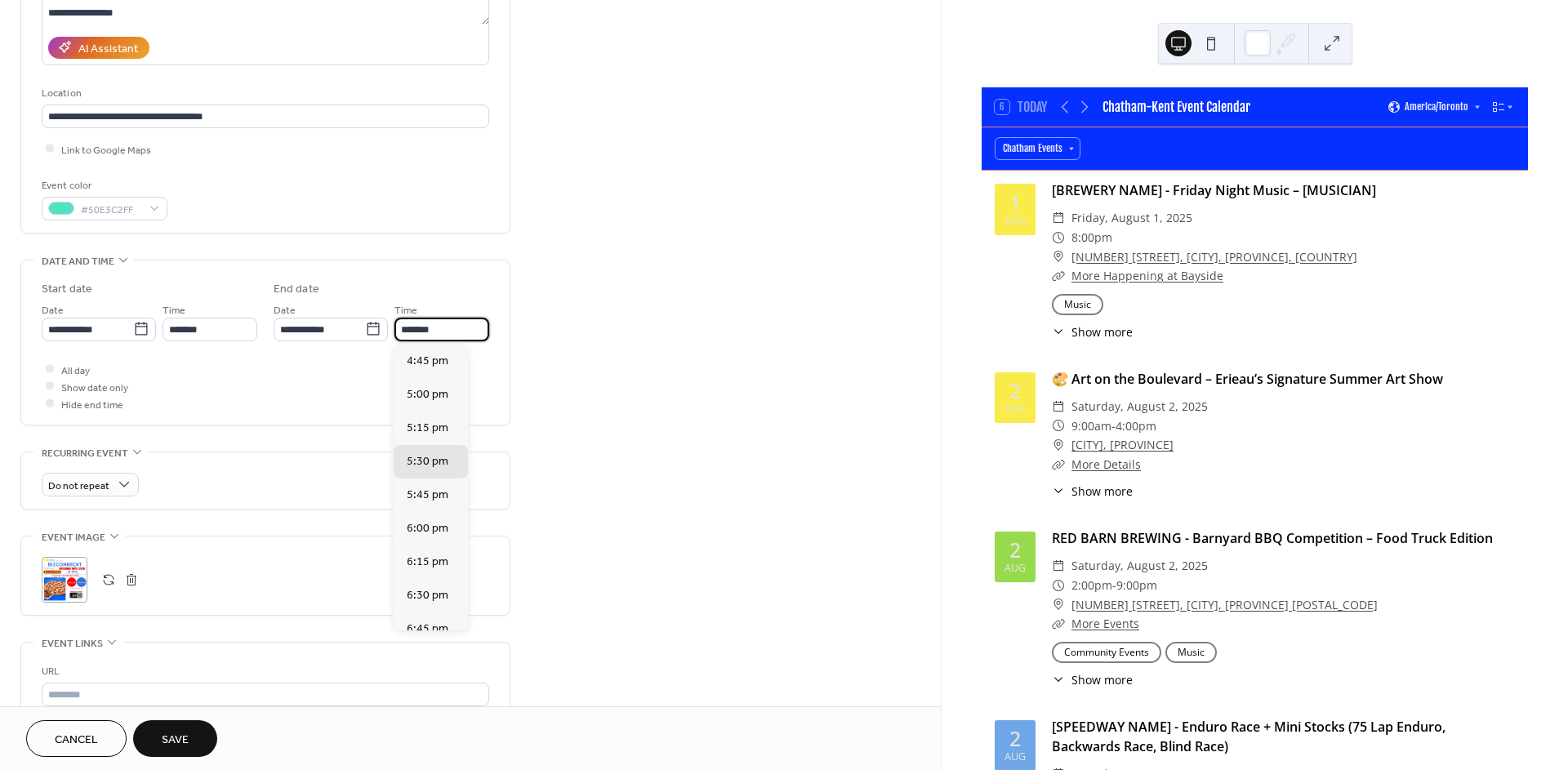 click on "*******" at bounding box center (442, 329) 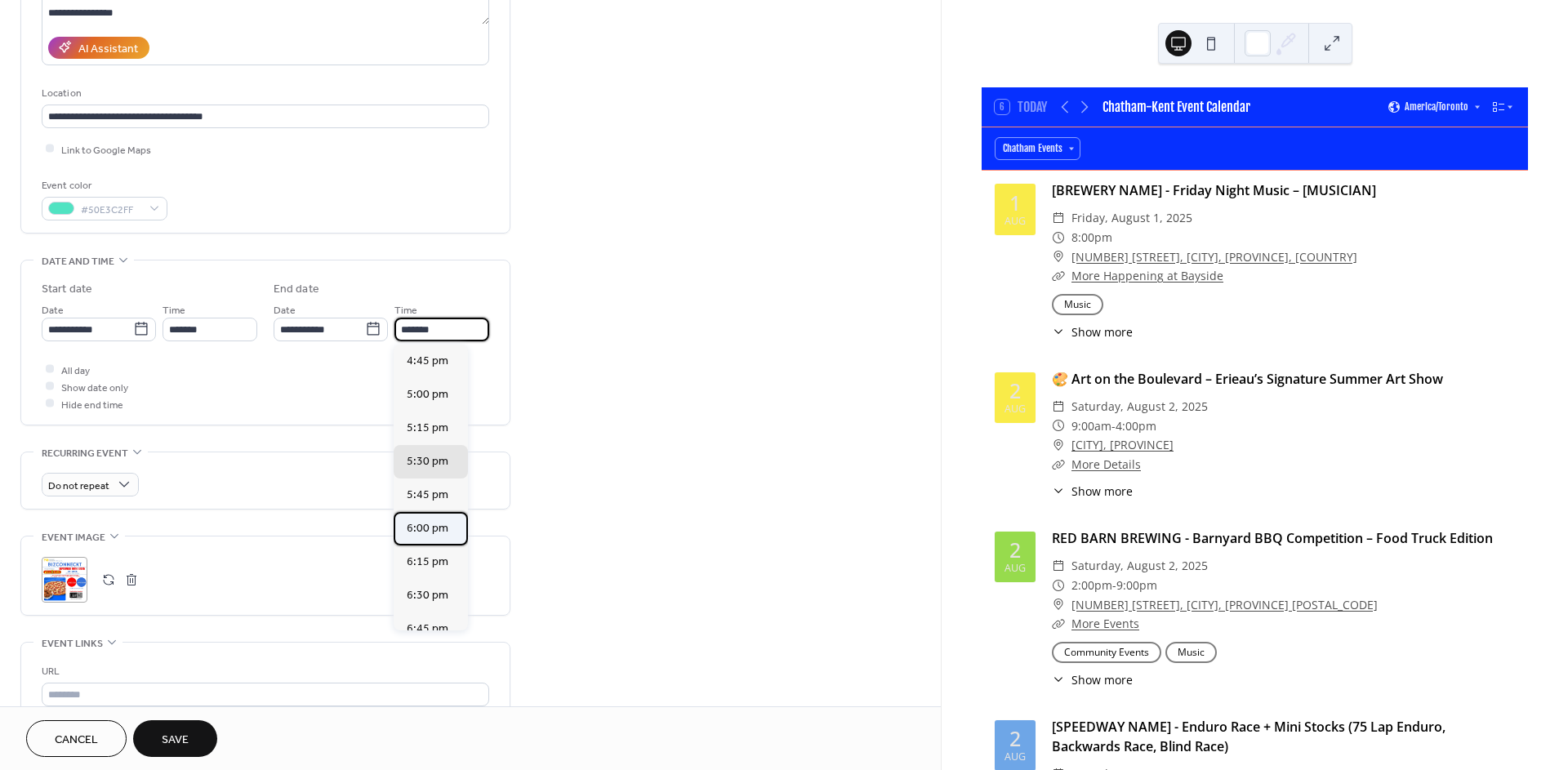 click on "6:00 pm" at bounding box center [427, 527] 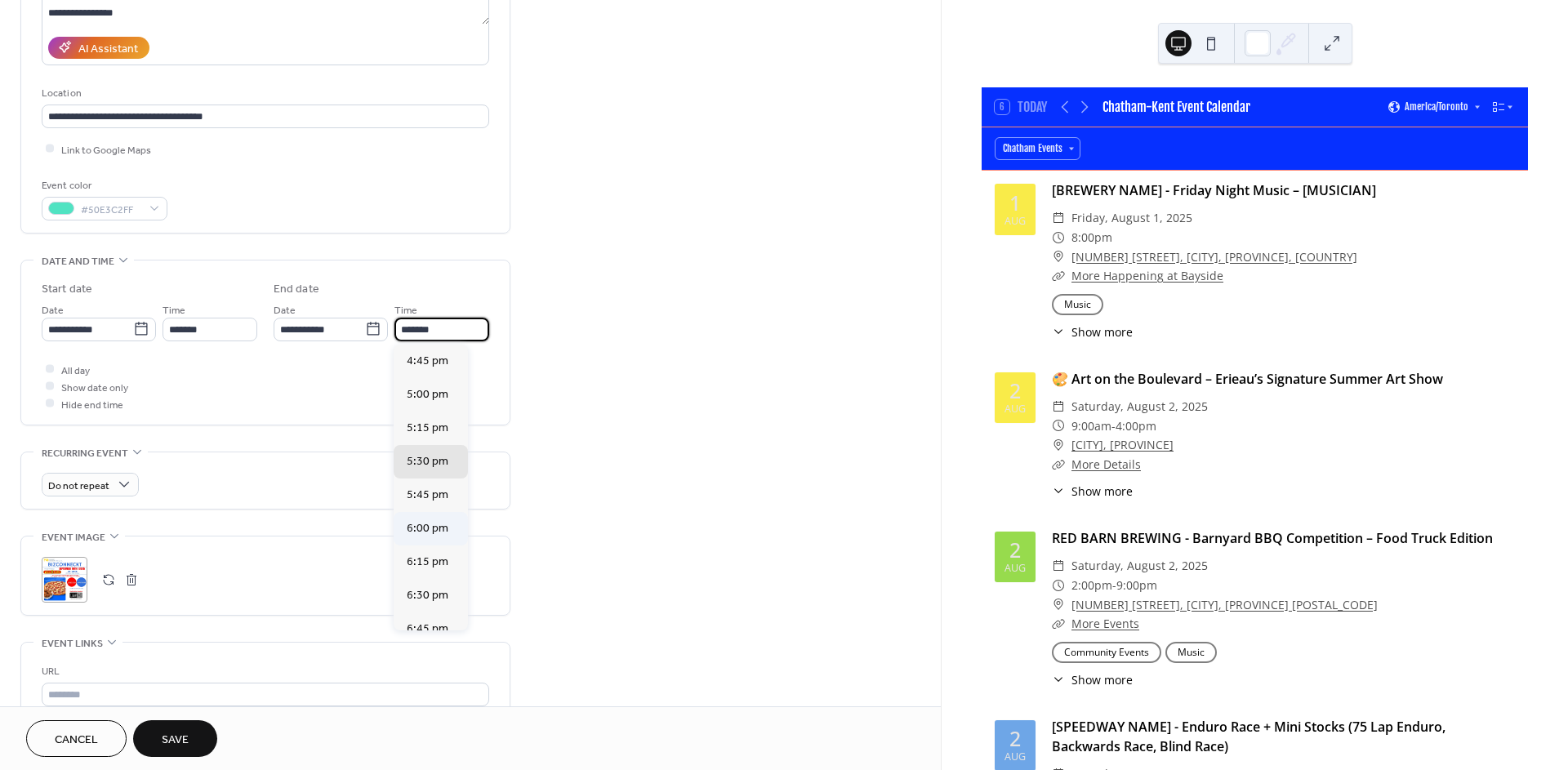 type on "*******" 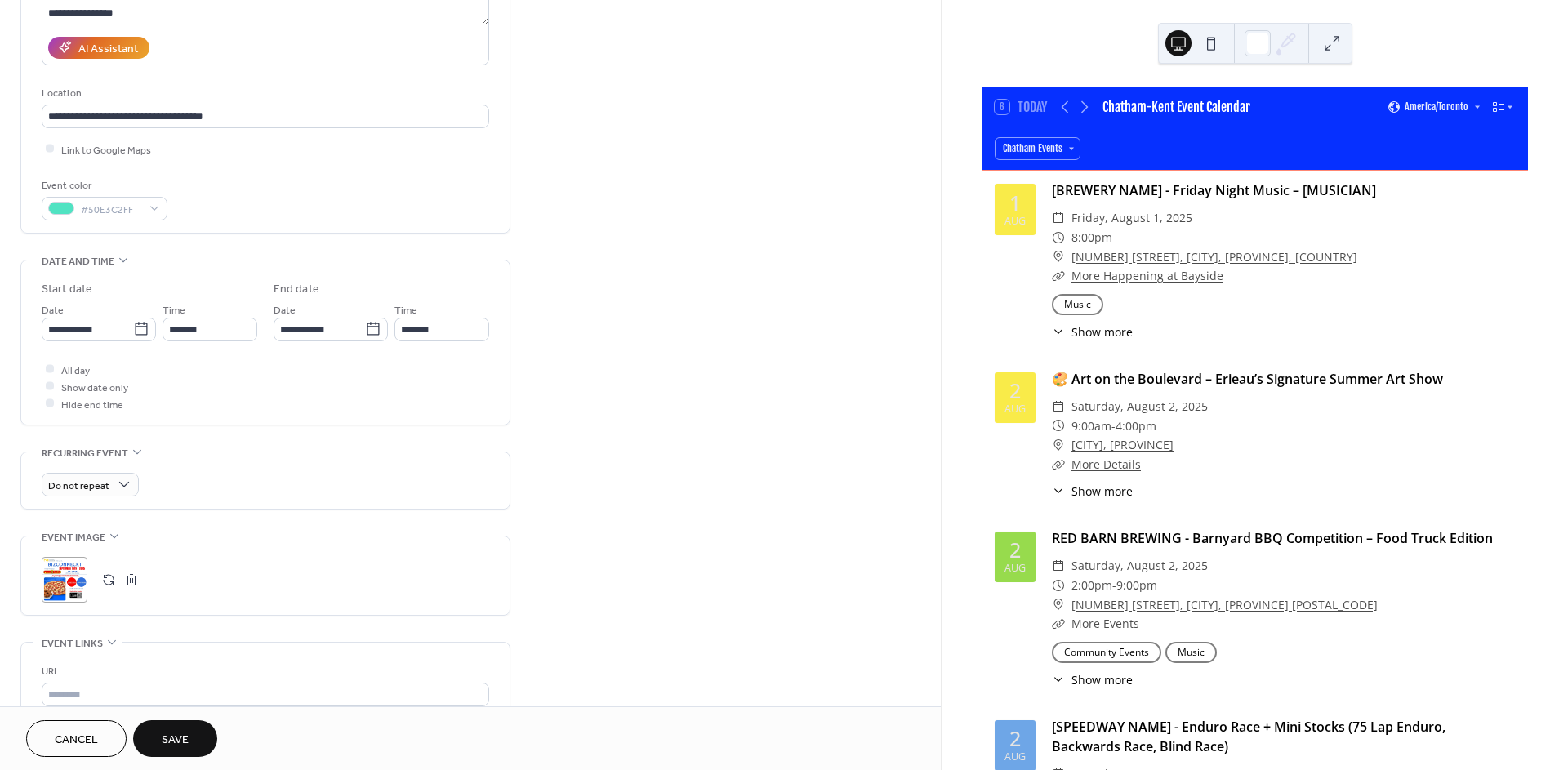 drag, startPoint x: 648, startPoint y: 418, endPoint x: 614, endPoint y: 418, distance: 34 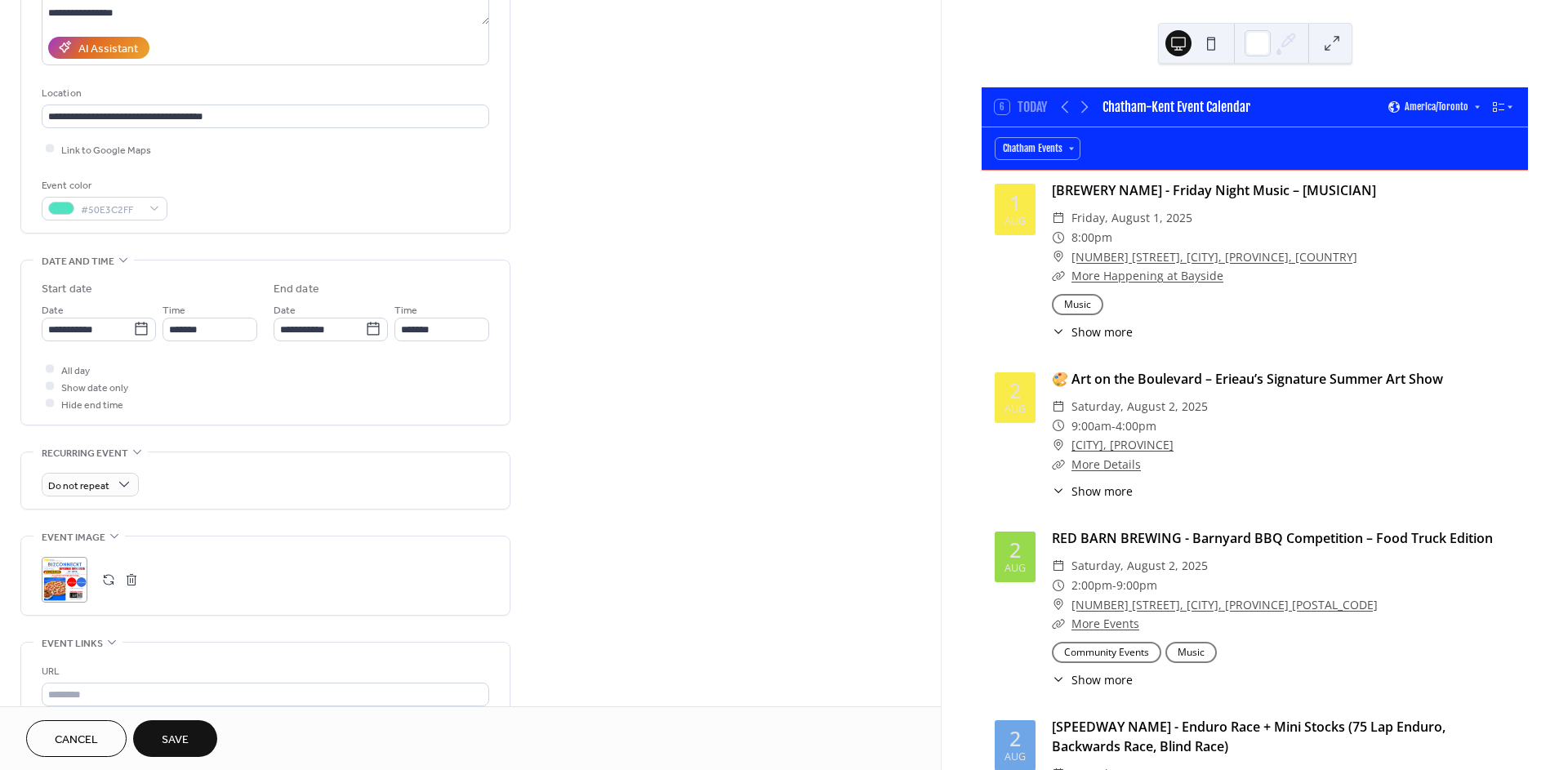 click on "**********" at bounding box center [470, 432] 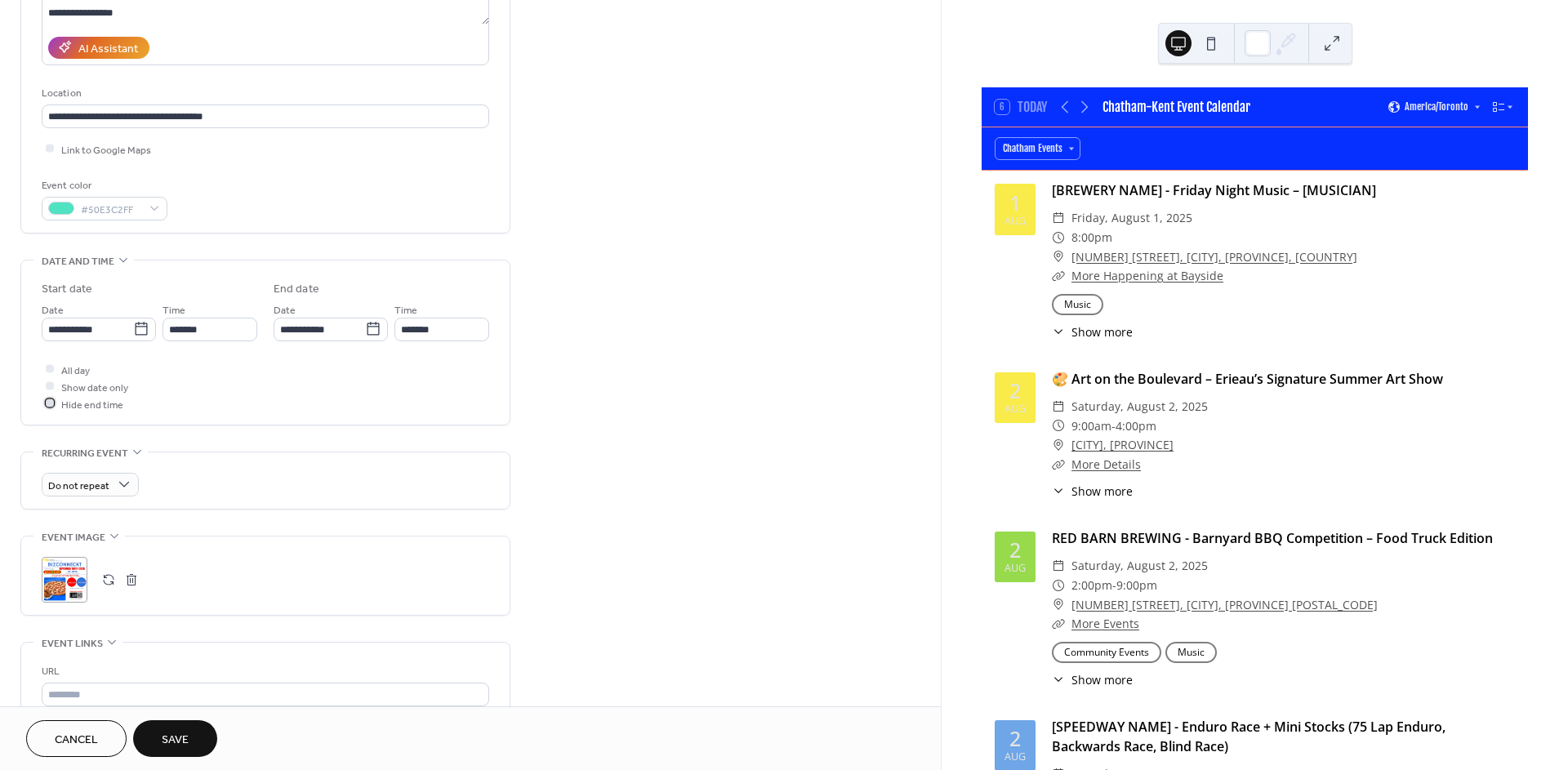 click on "Hide end time" at bounding box center [92, 404] 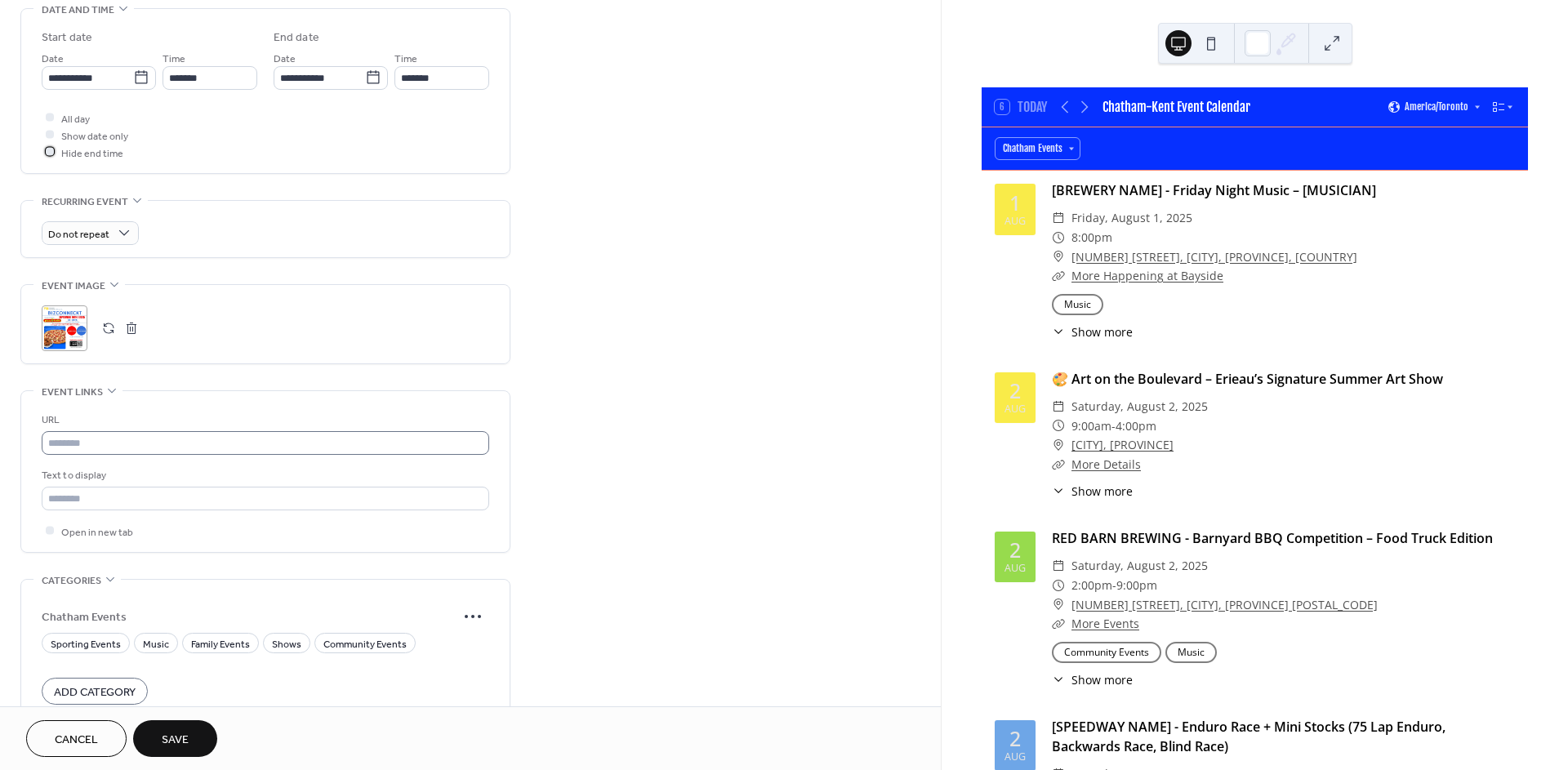 scroll, scrollTop: 544, scrollLeft: 0, axis: vertical 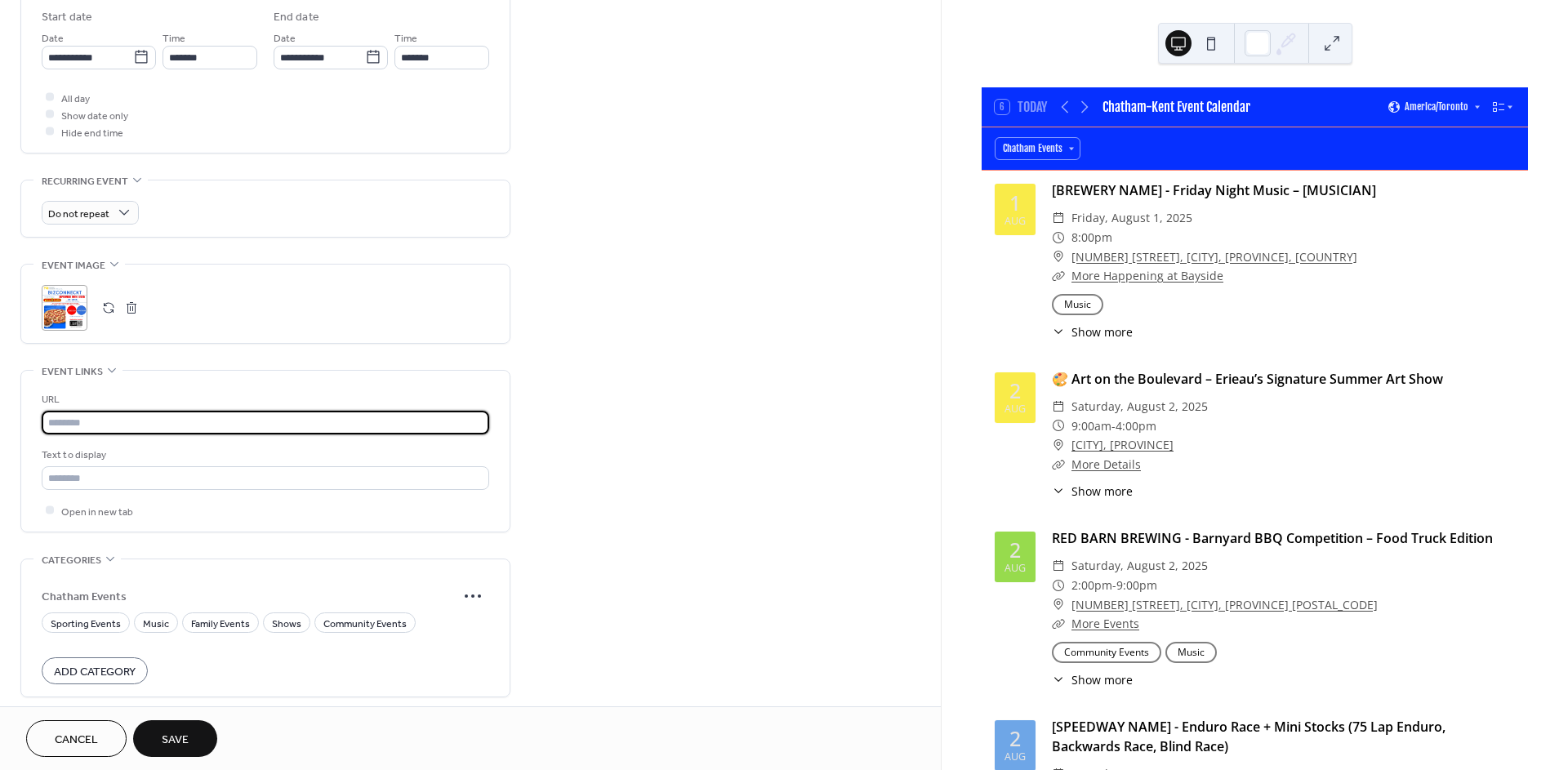 click at bounding box center (265, 422) 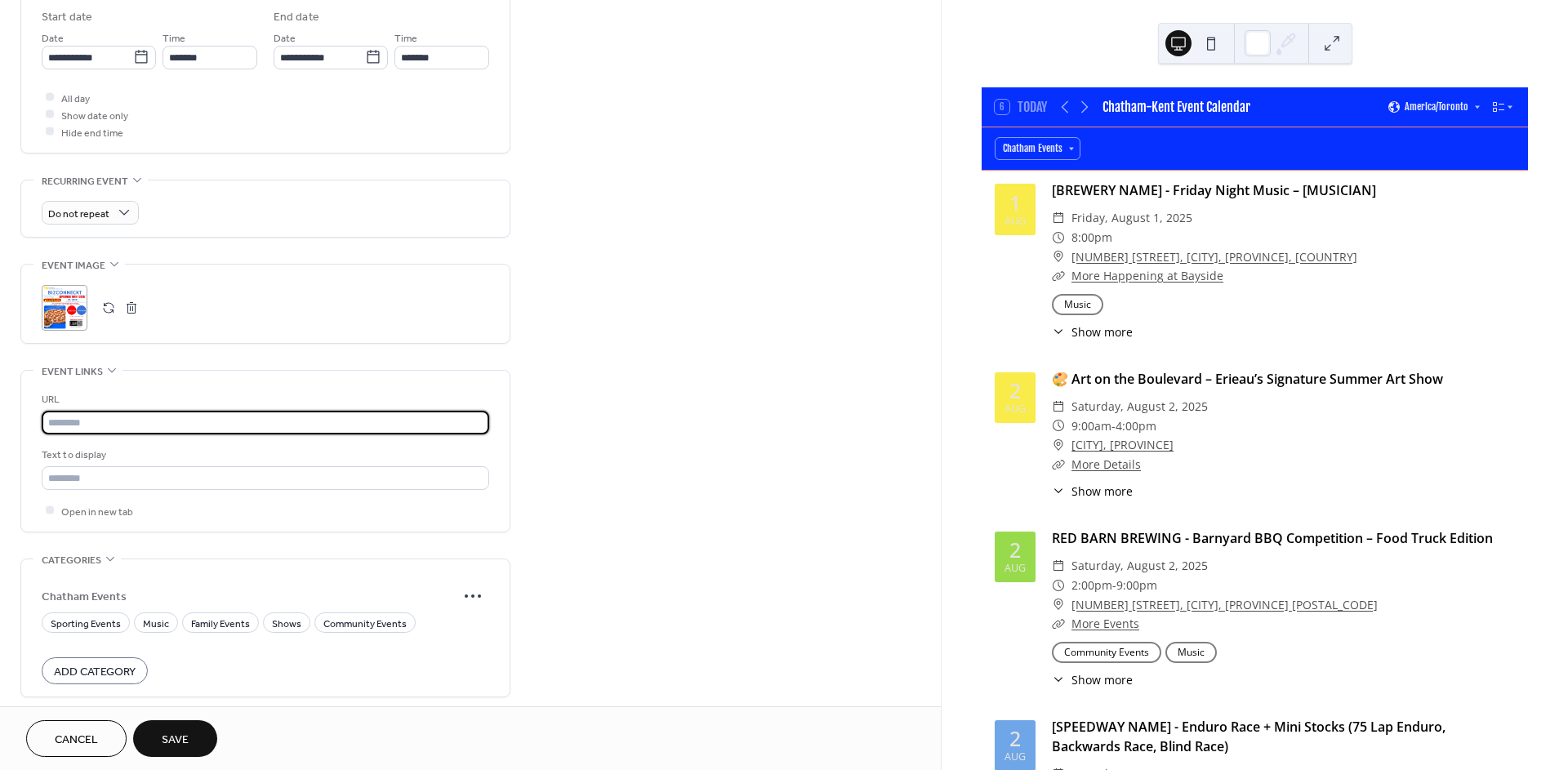 paste on "**********" 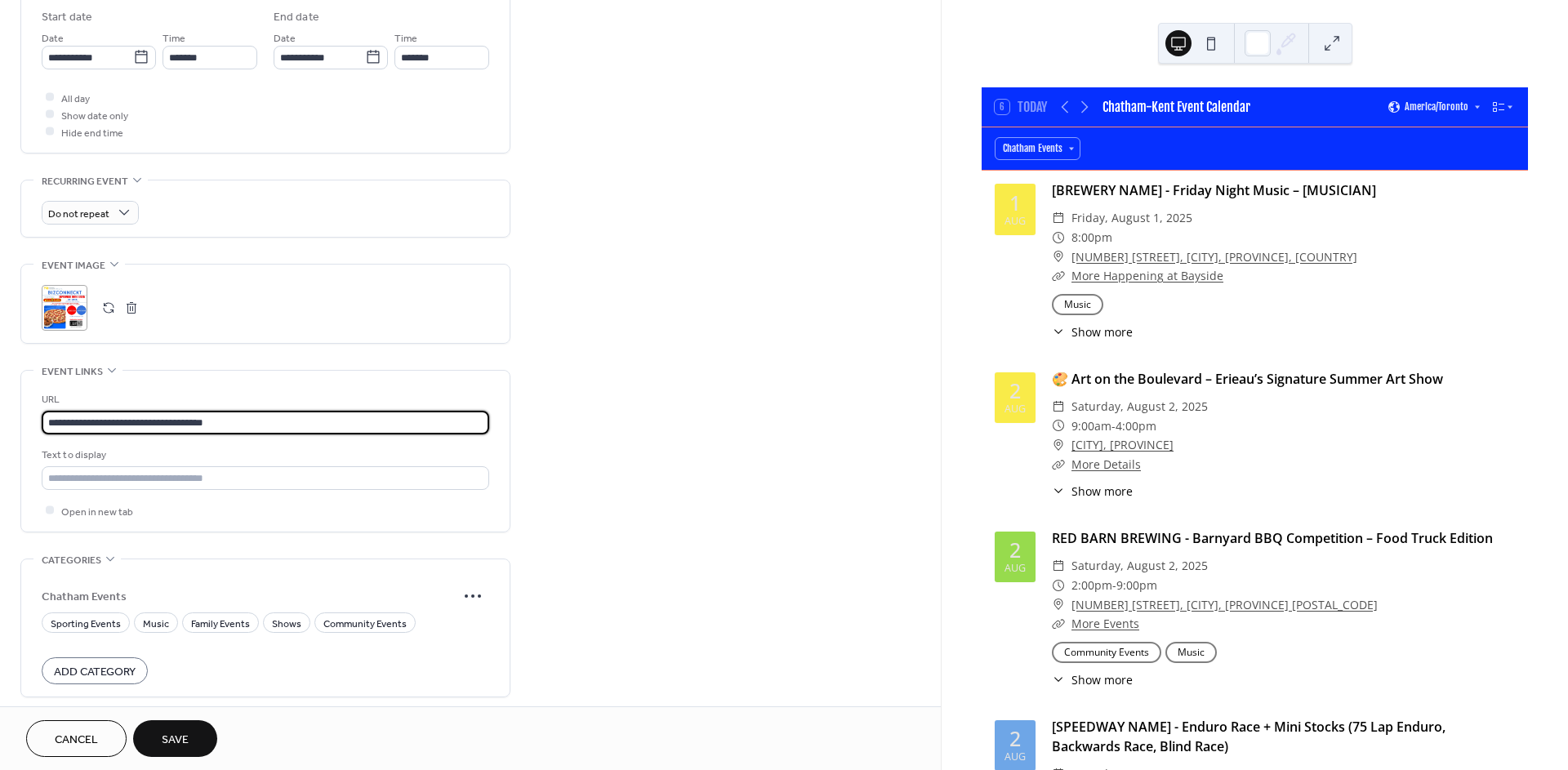 drag, startPoint x: 264, startPoint y: 423, endPoint x: -124, endPoint y: 409, distance: 388.2525 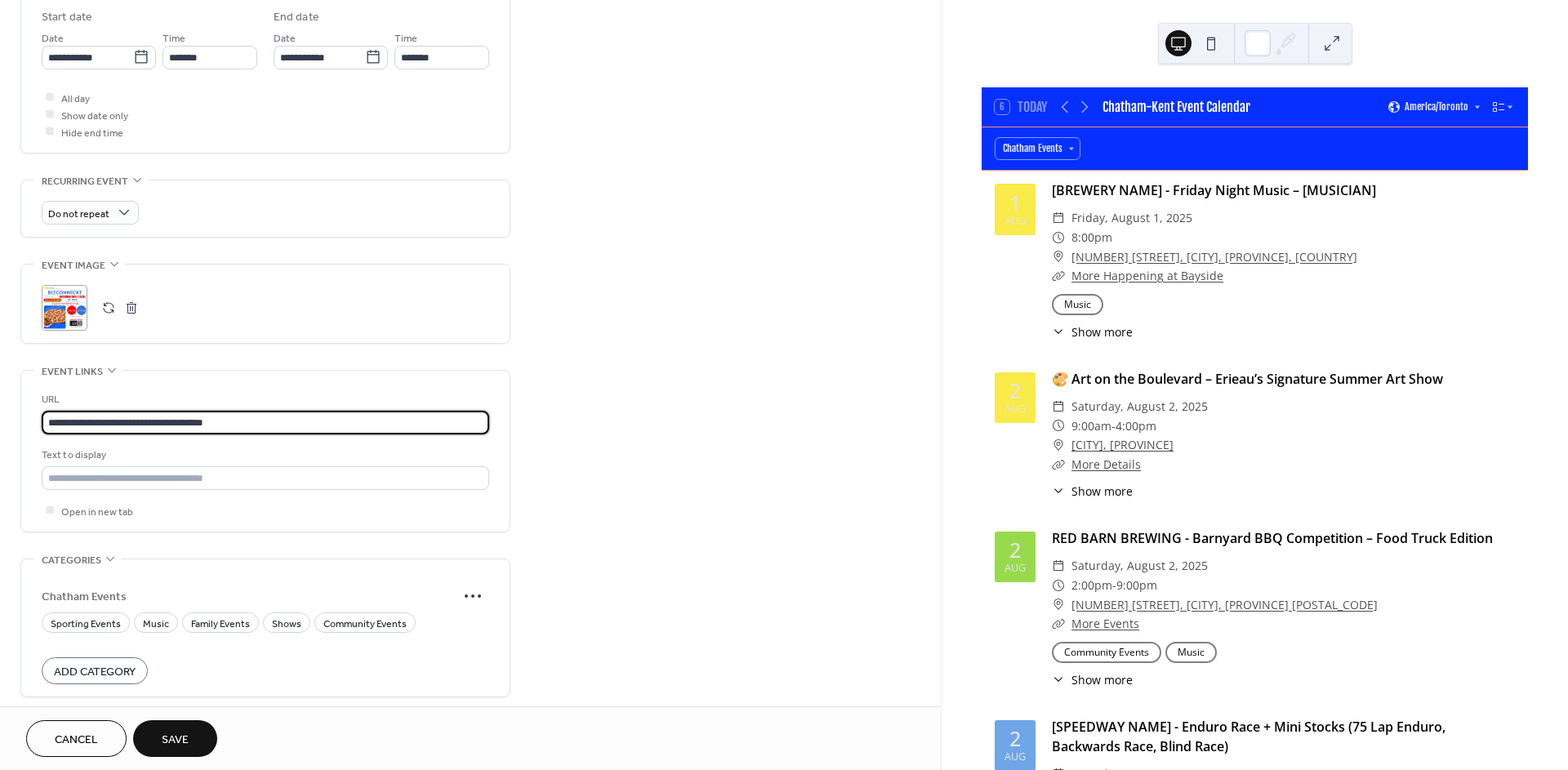 click on "**********" at bounding box center [784, 385] 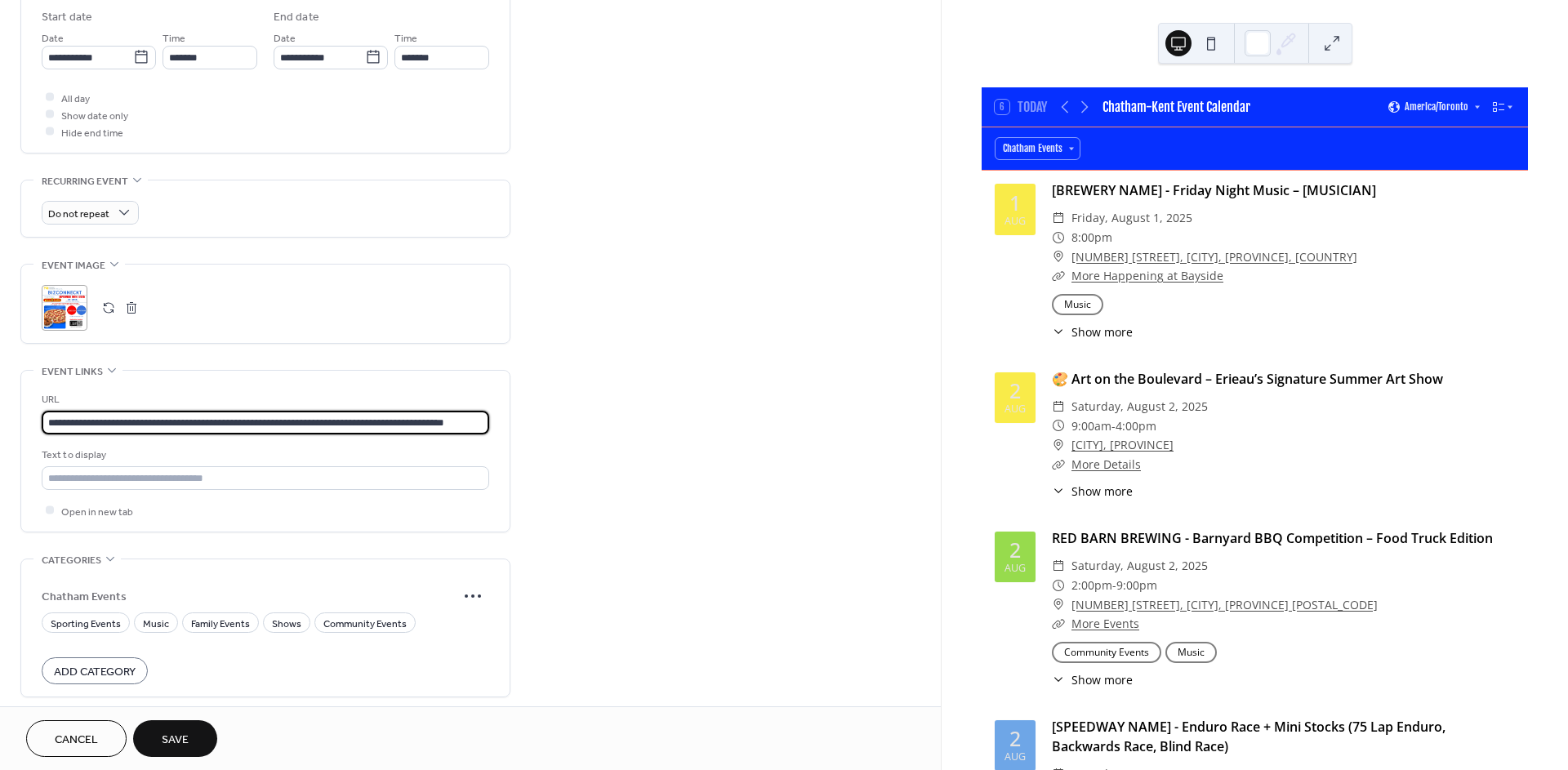 scroll, scrollTop: 0, scrollLeft: 29, axis: horizontal 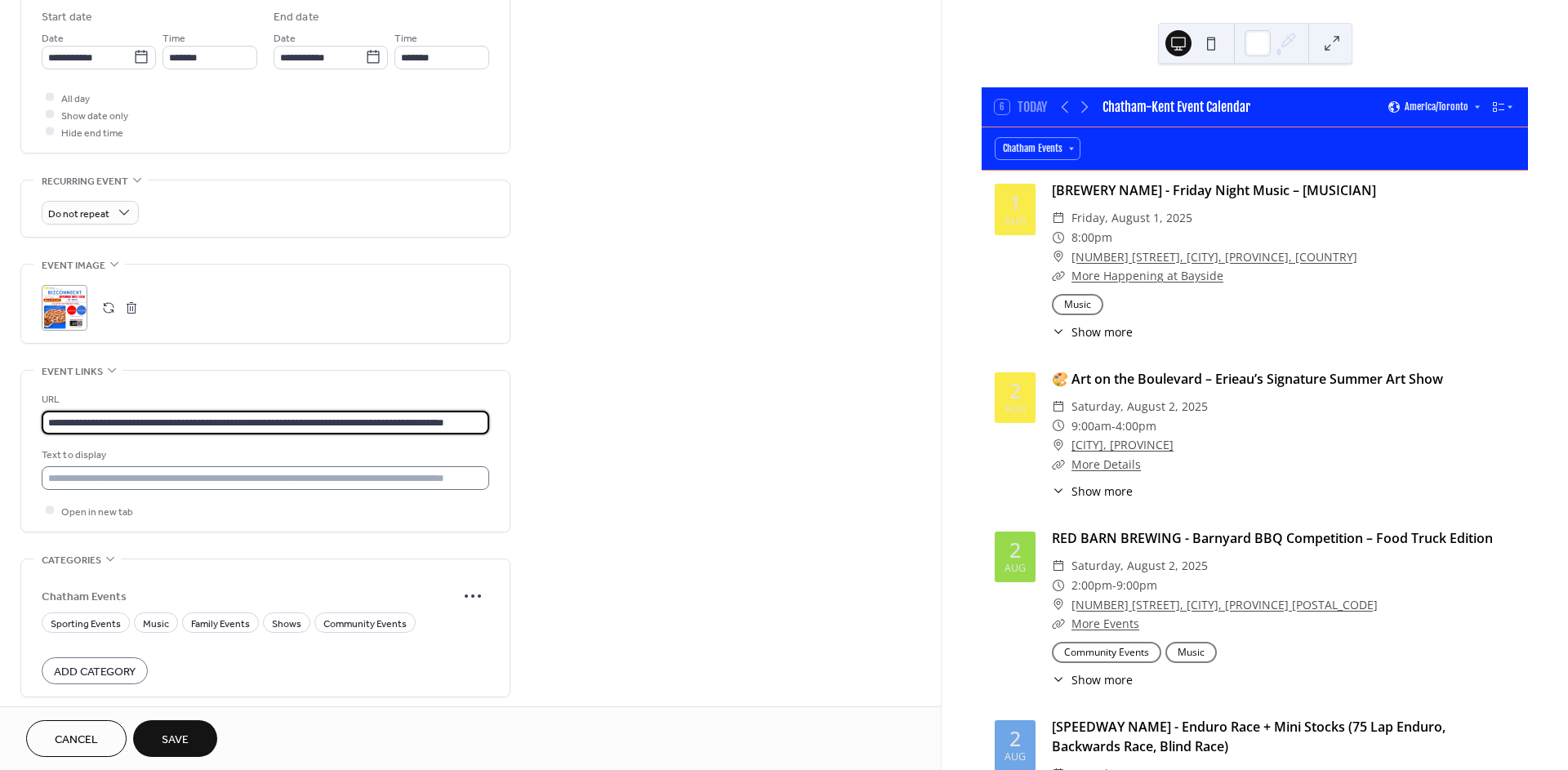 type on "**********" 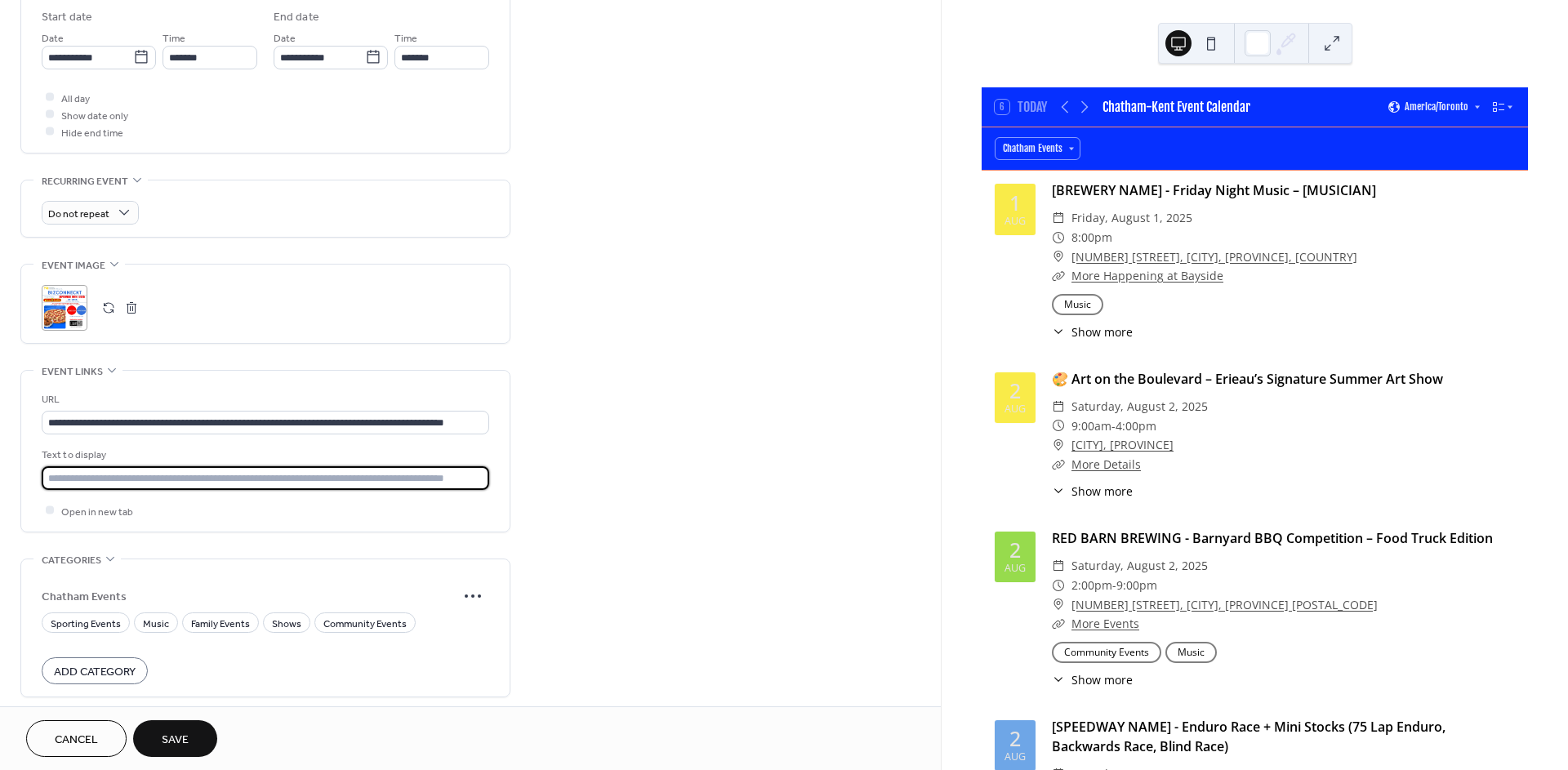 scroll, scrollTop: 0, scrollLeft: 0, axis: both 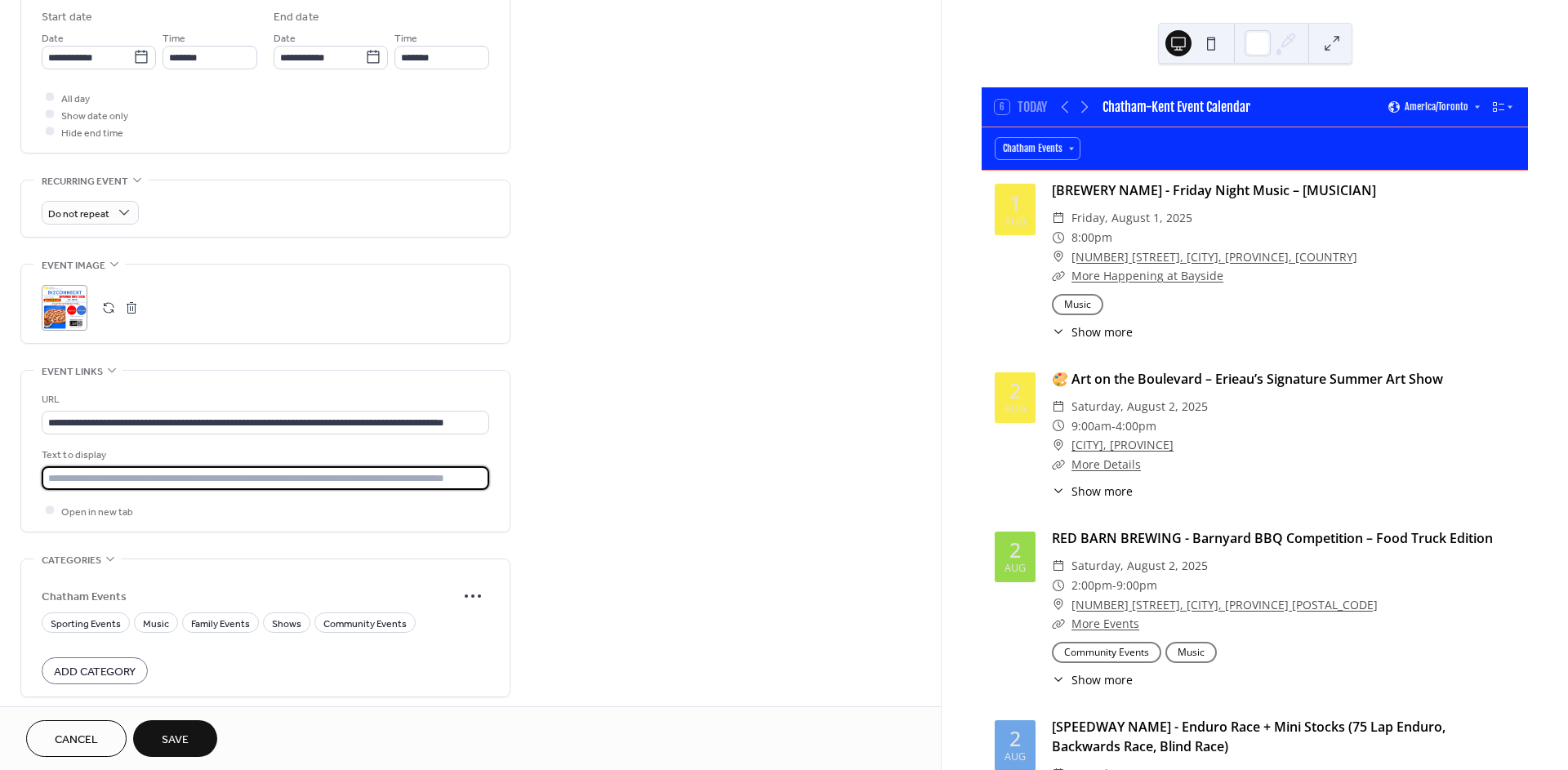 click at bounding box center [265, 478] 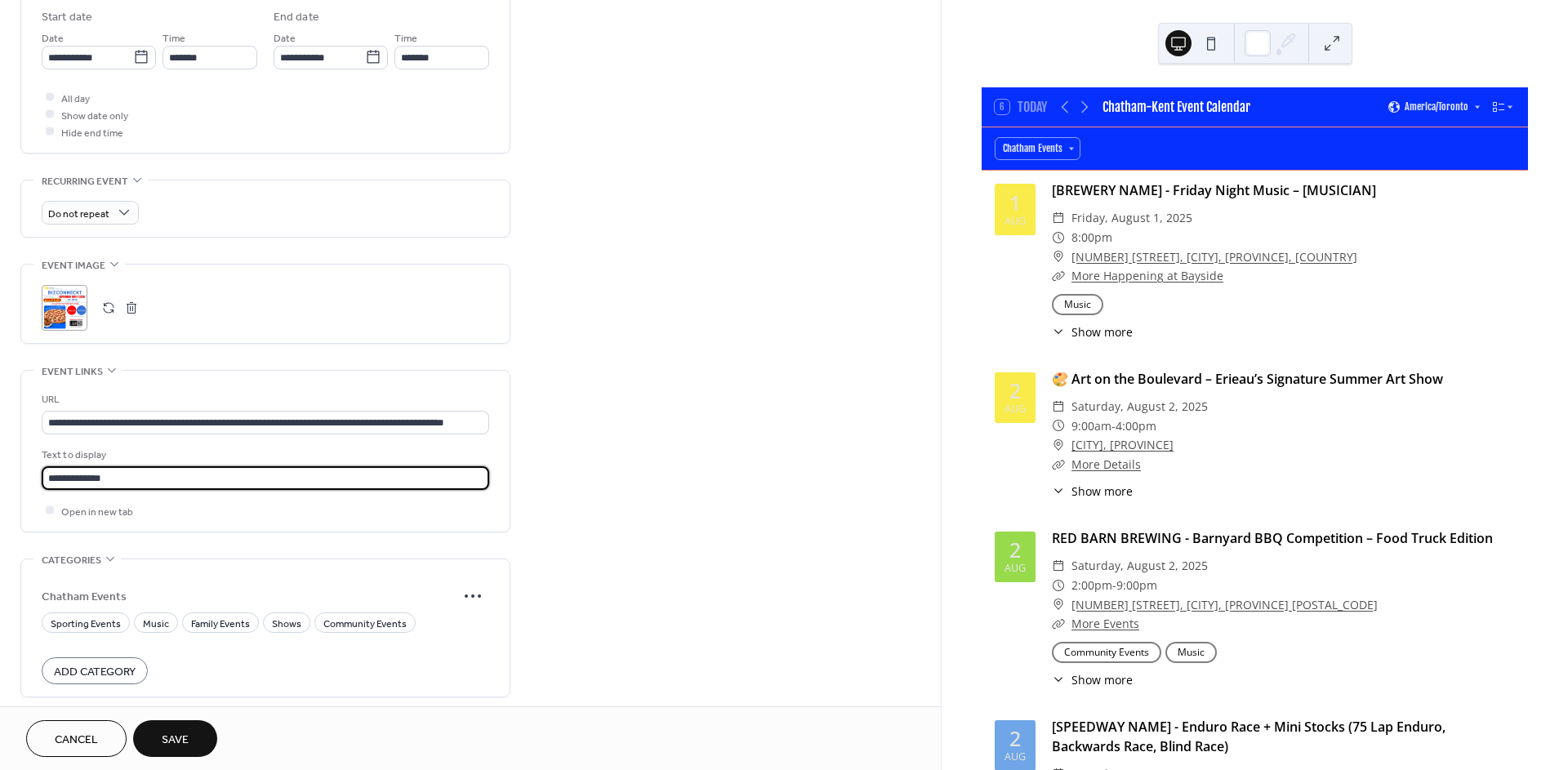 type on "**********" 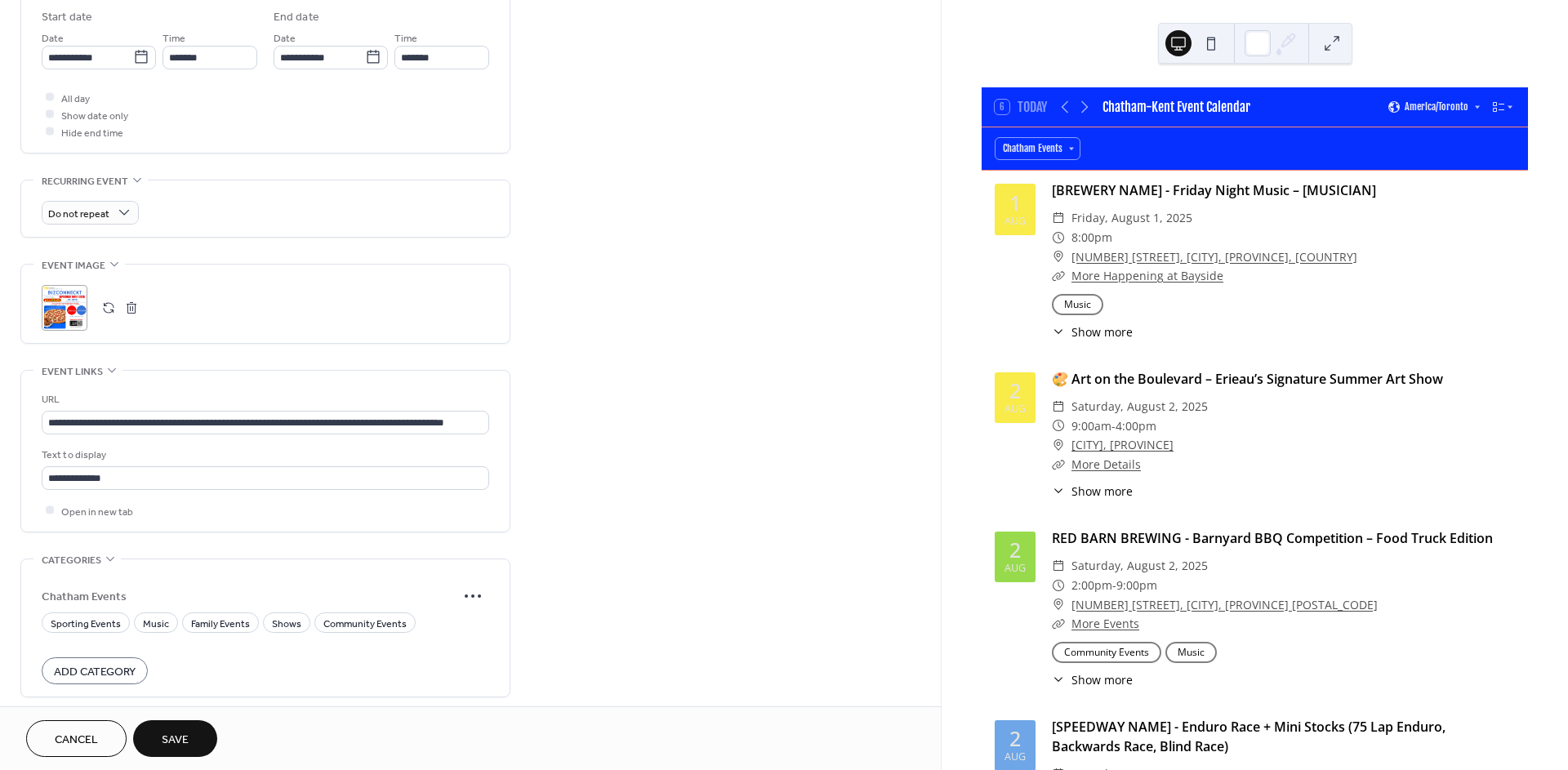 drag, startPoint x: 595, startPoint y: 641, endPoint x: 445, endPoint y: 670, distance: 152.77762 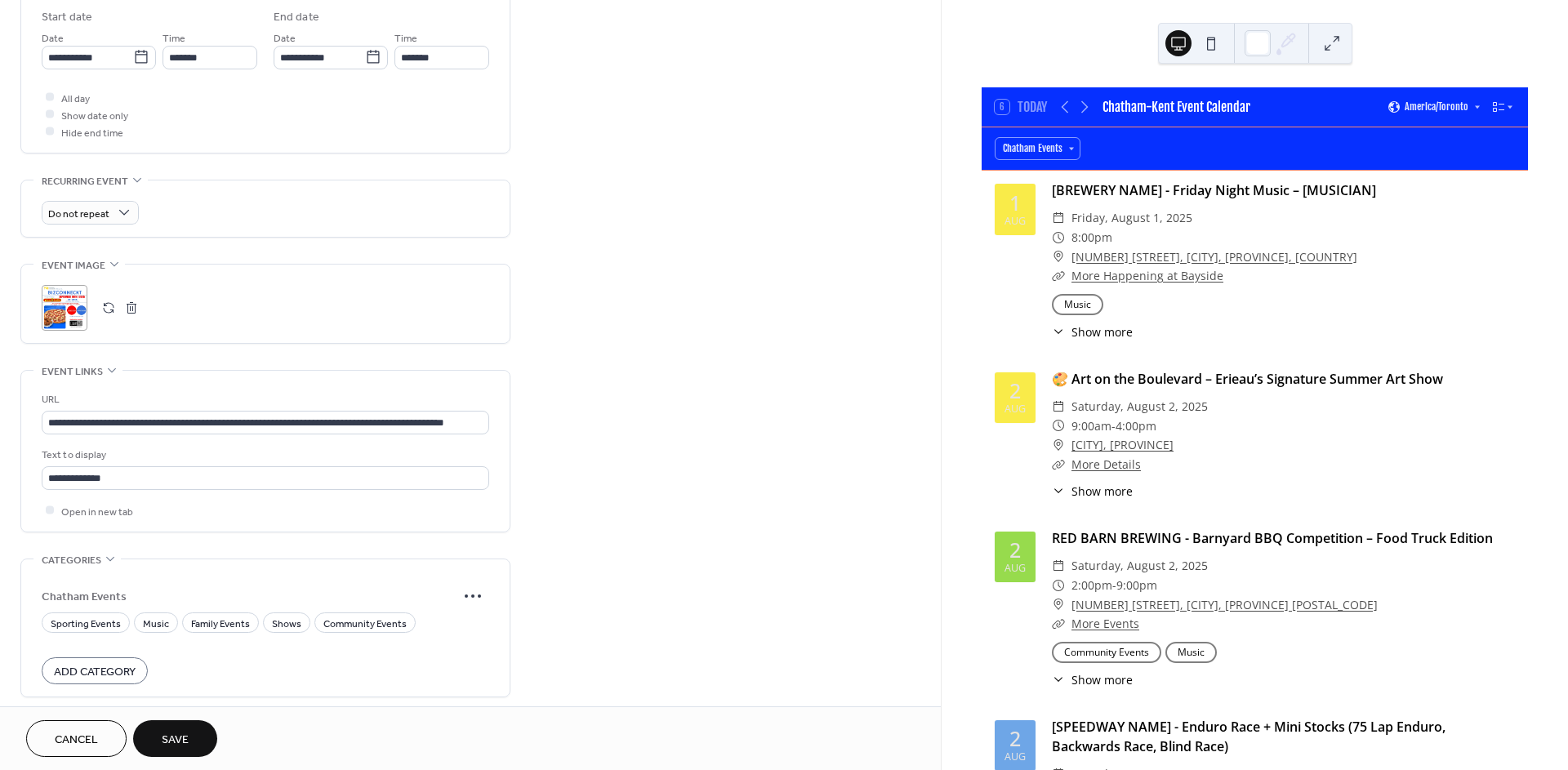 click on "**********" at bounding box center [470, 160] 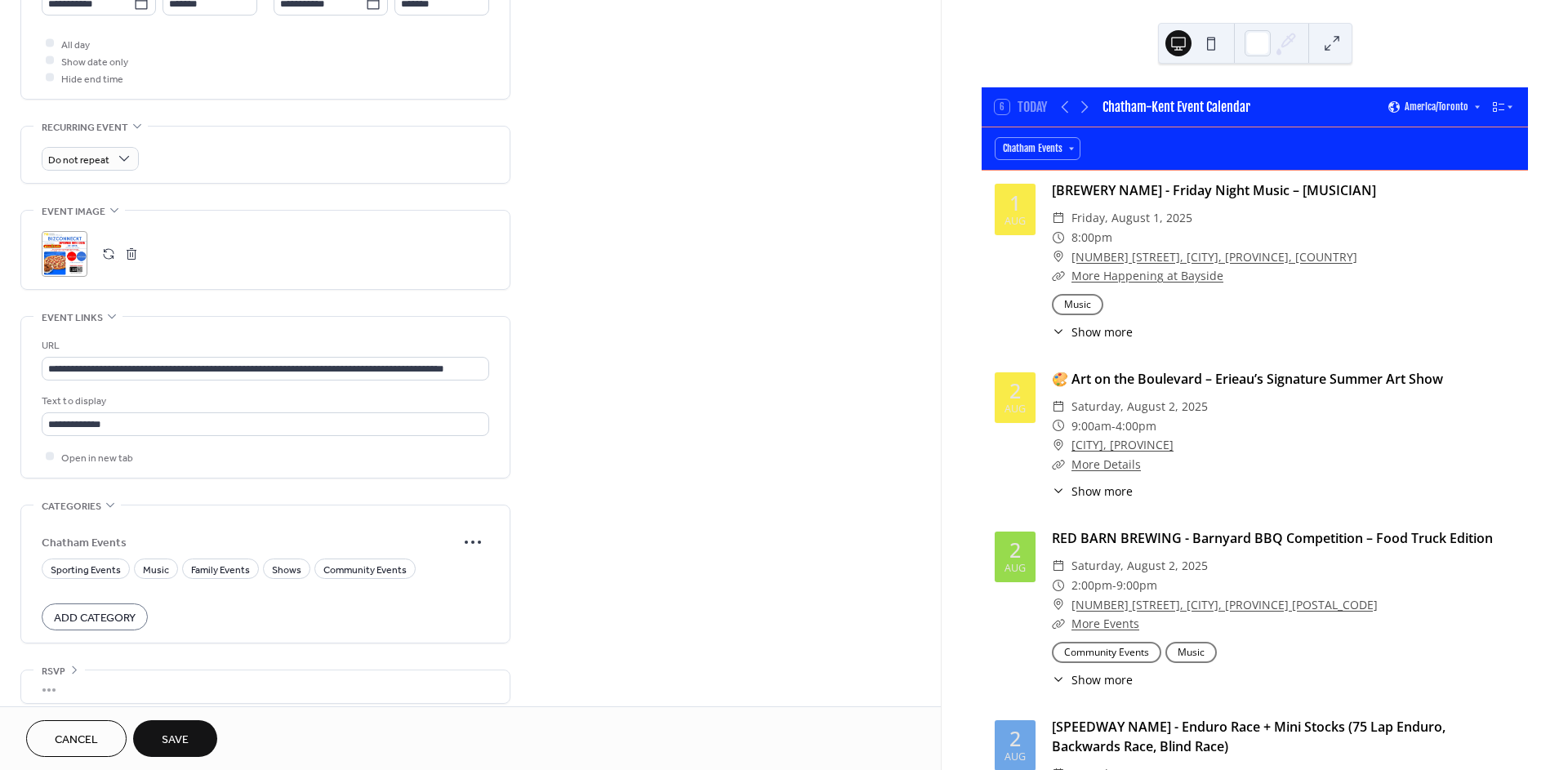 scroll, scrollTop: 612, scrollLeft: 0, axis: vertical 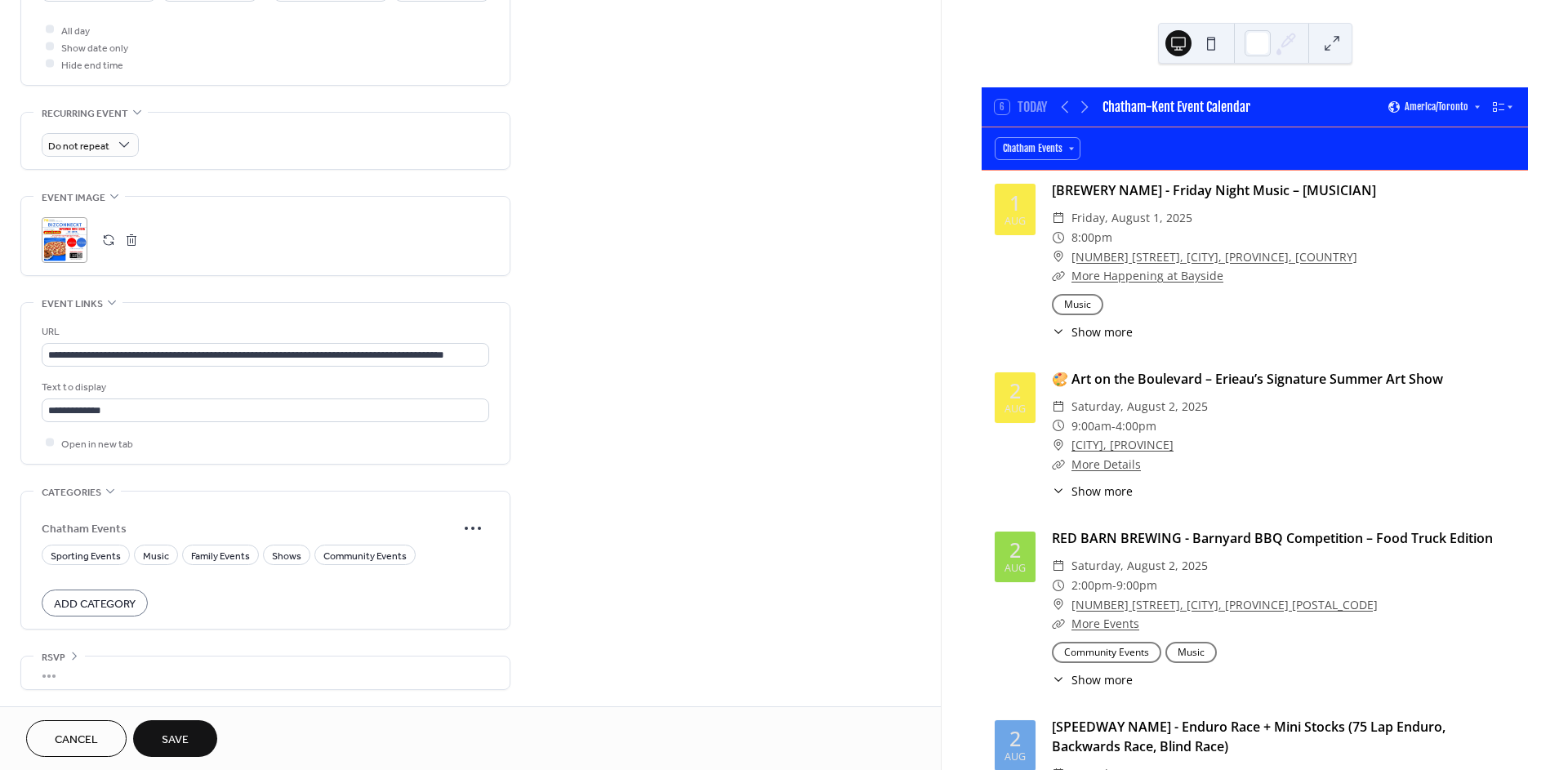 click on "Add Category" at bounding box center [95, 603] 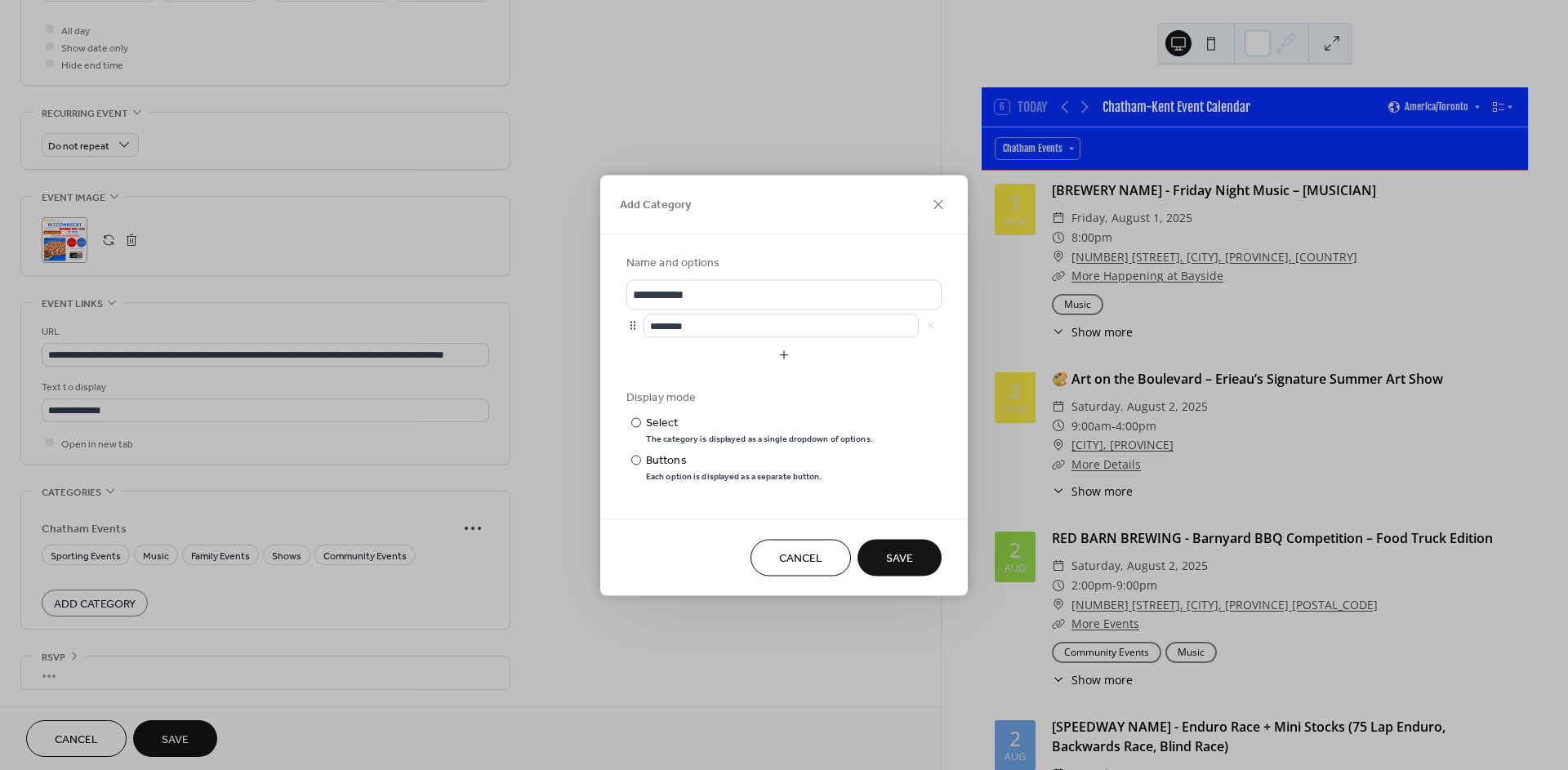 click on "Cancel" at bounding box center [800, 559] 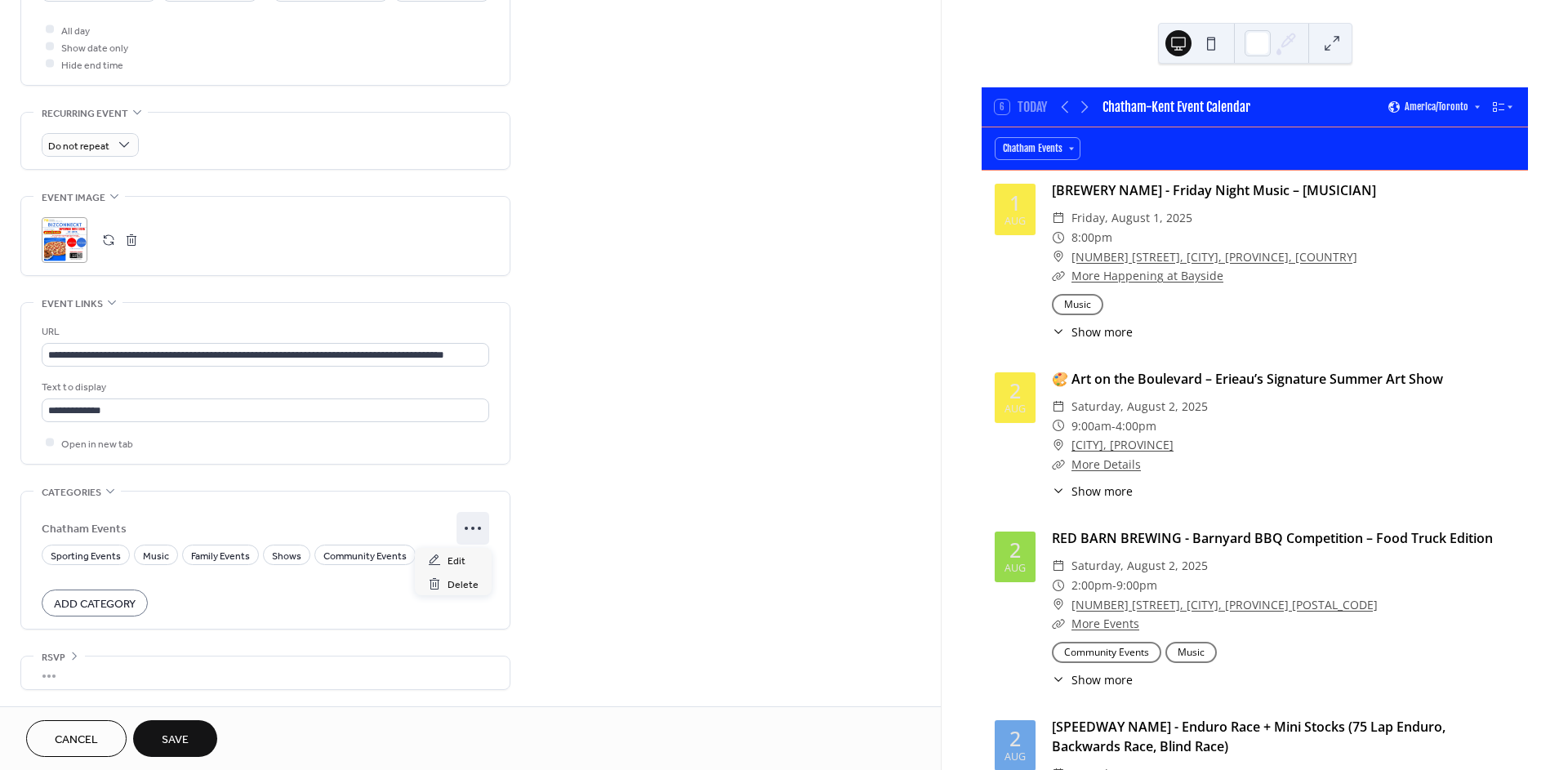 click 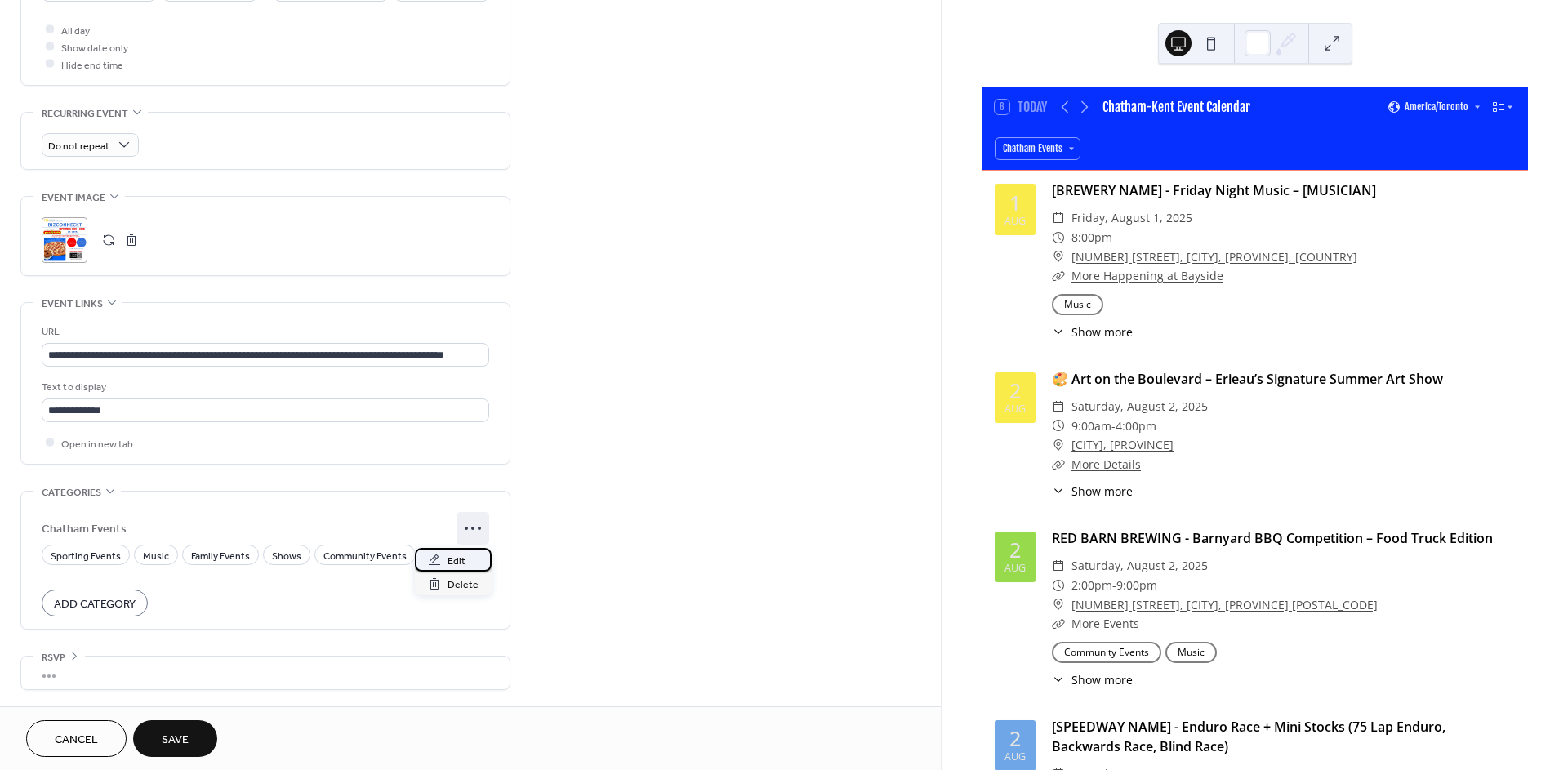 click on "Edit" at bounding box center (453, 559) 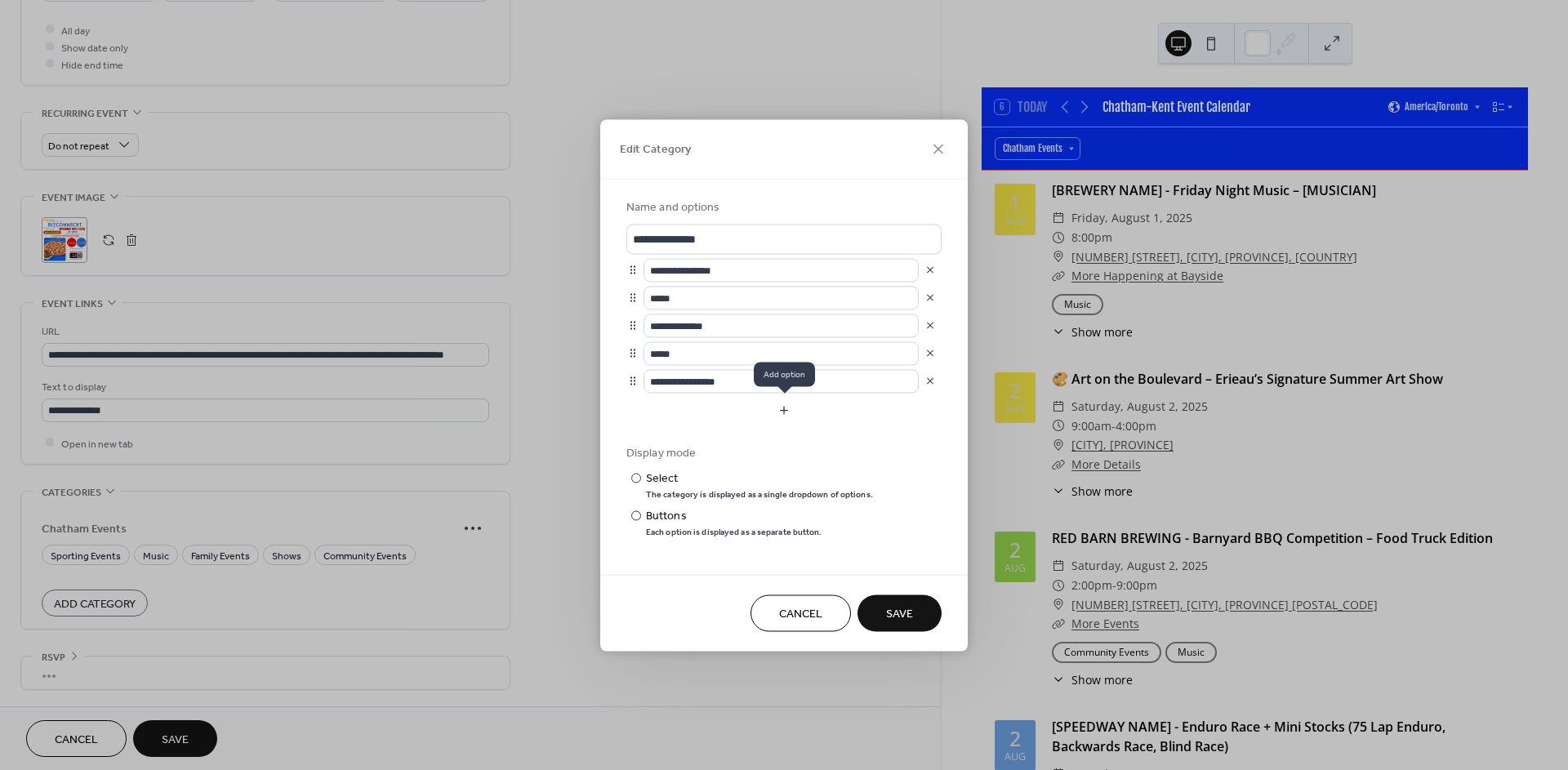 click at bounding box center [784, 410] 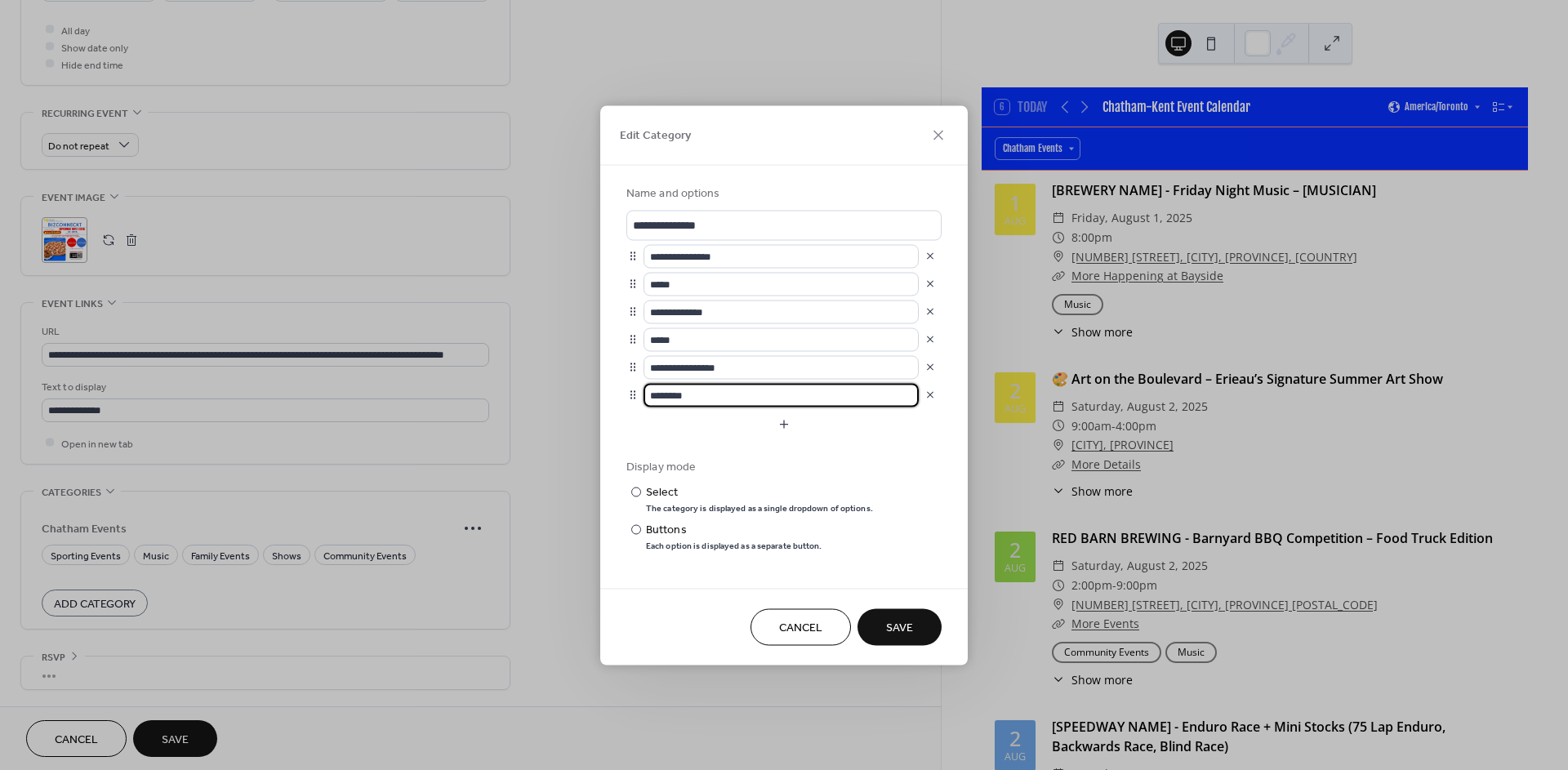 drag, startPoint x: 727, startPoint y: 394, endPoint x: 617, endPoint y: 402, distance: 110.29053 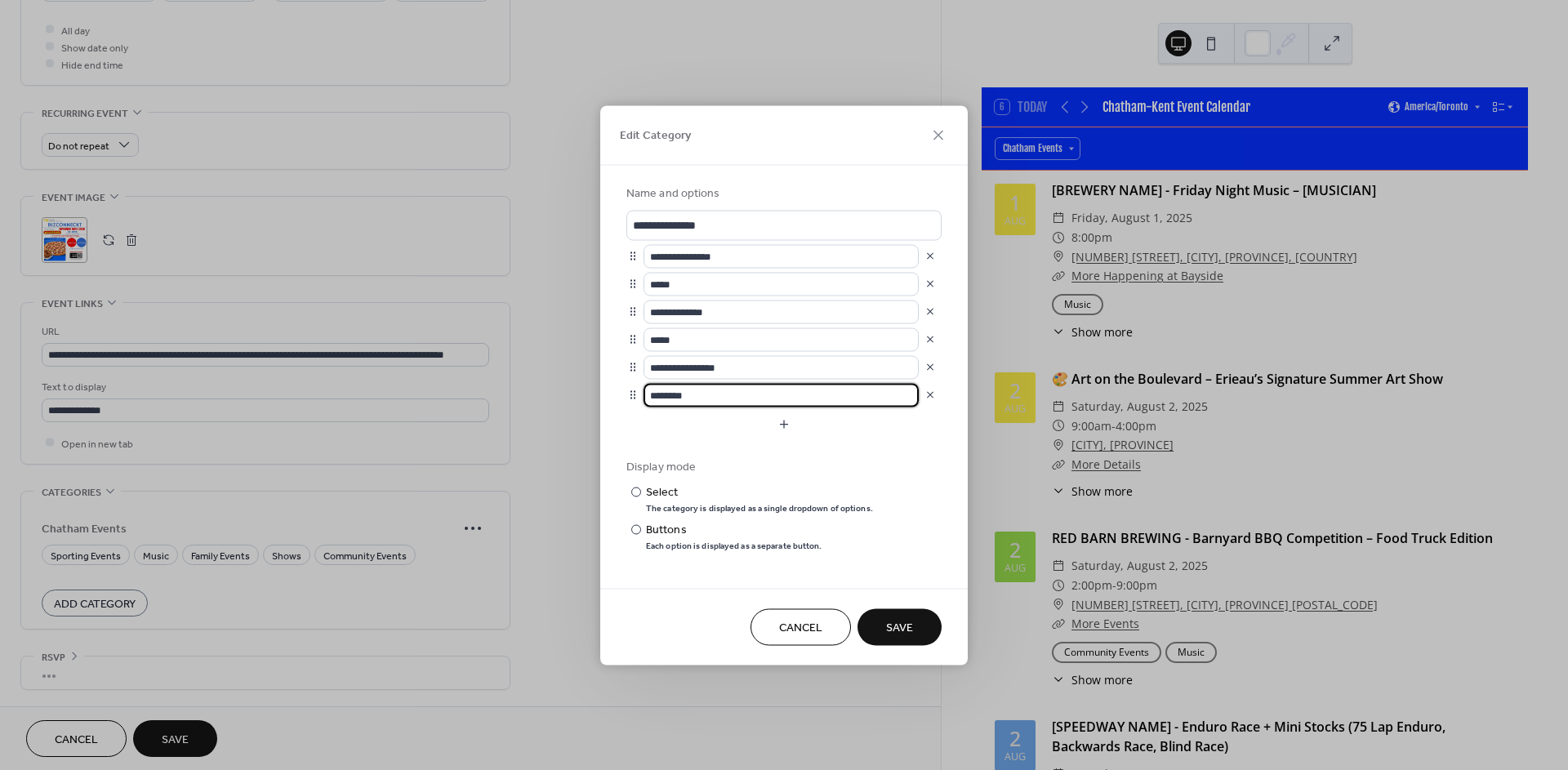 click on "**********" at bounding box center [784, 367] 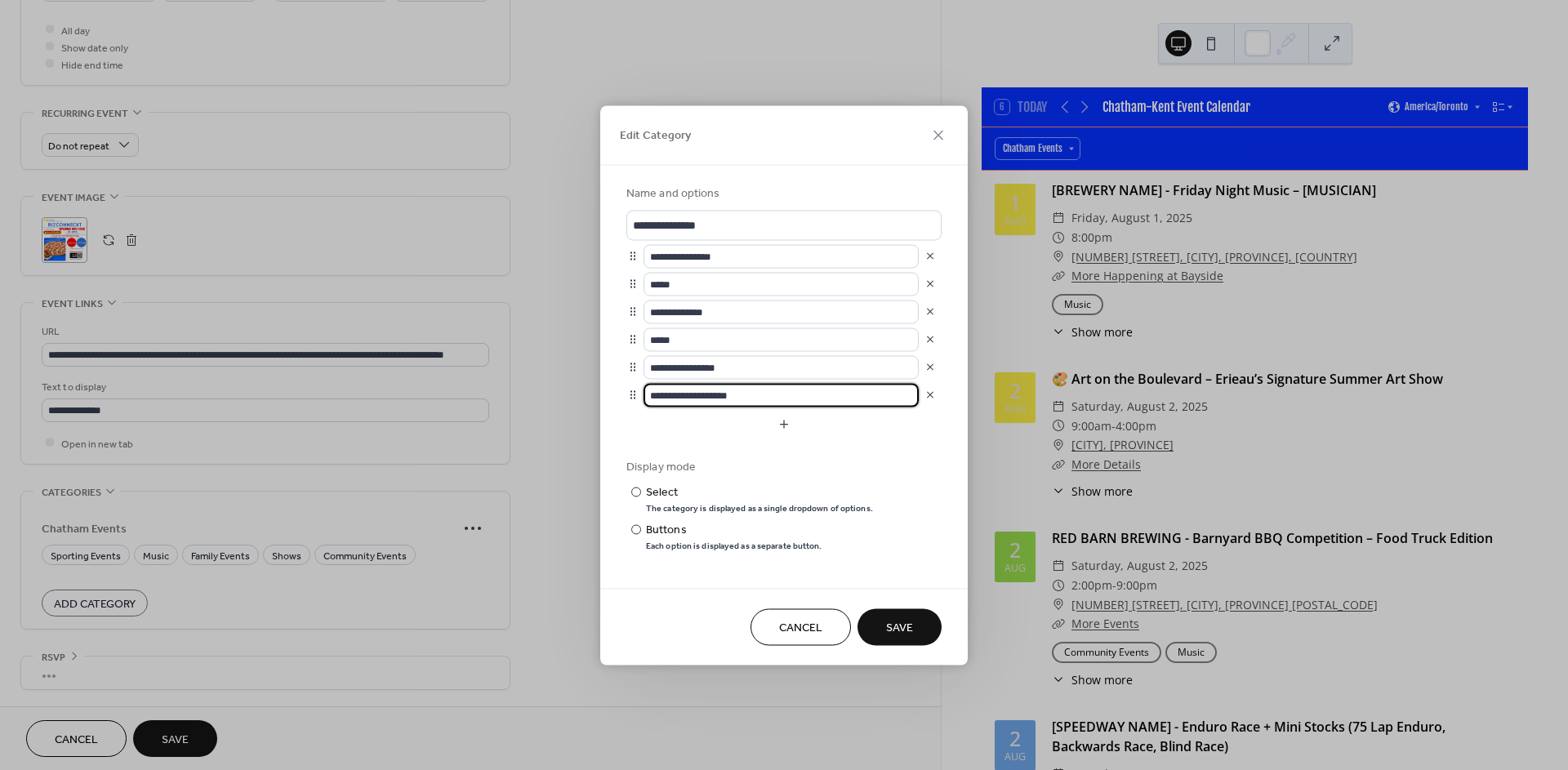 type on "**********" 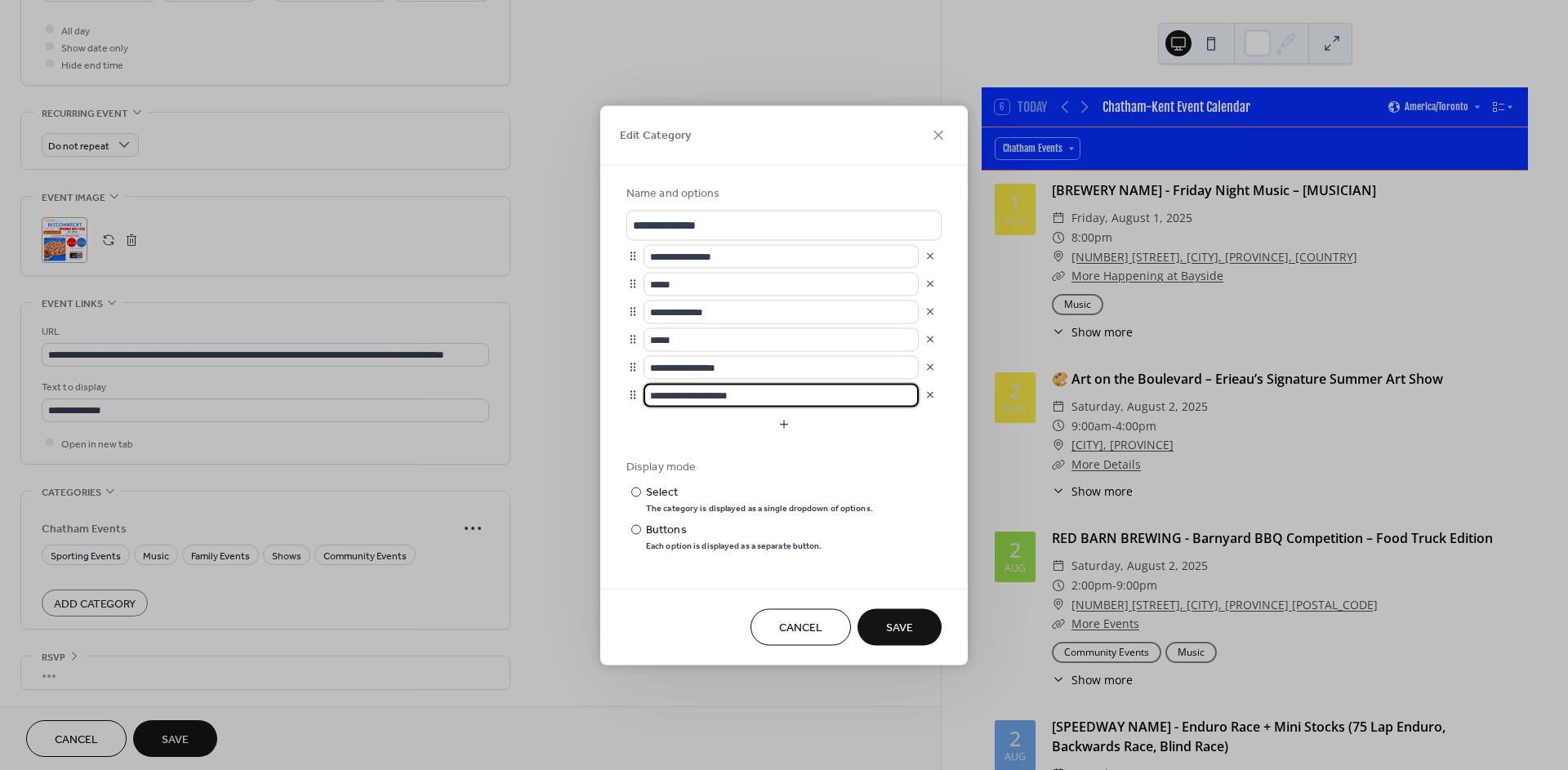 click on "Save" at bounding box center [899, 628] 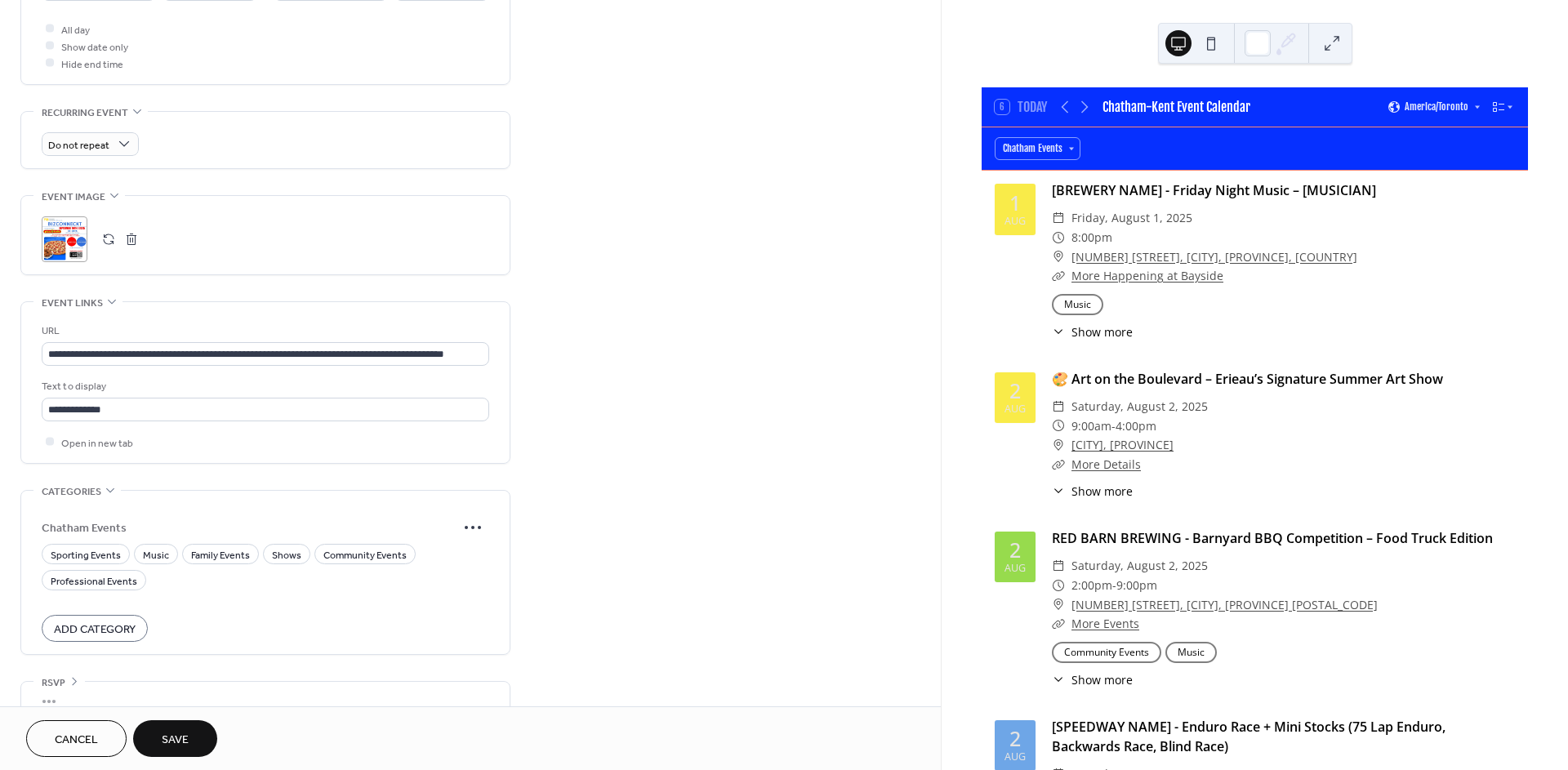 click on "Sporting Events Music Family Events Shows Community Events Professional Events" at bounding box center [265, 567] 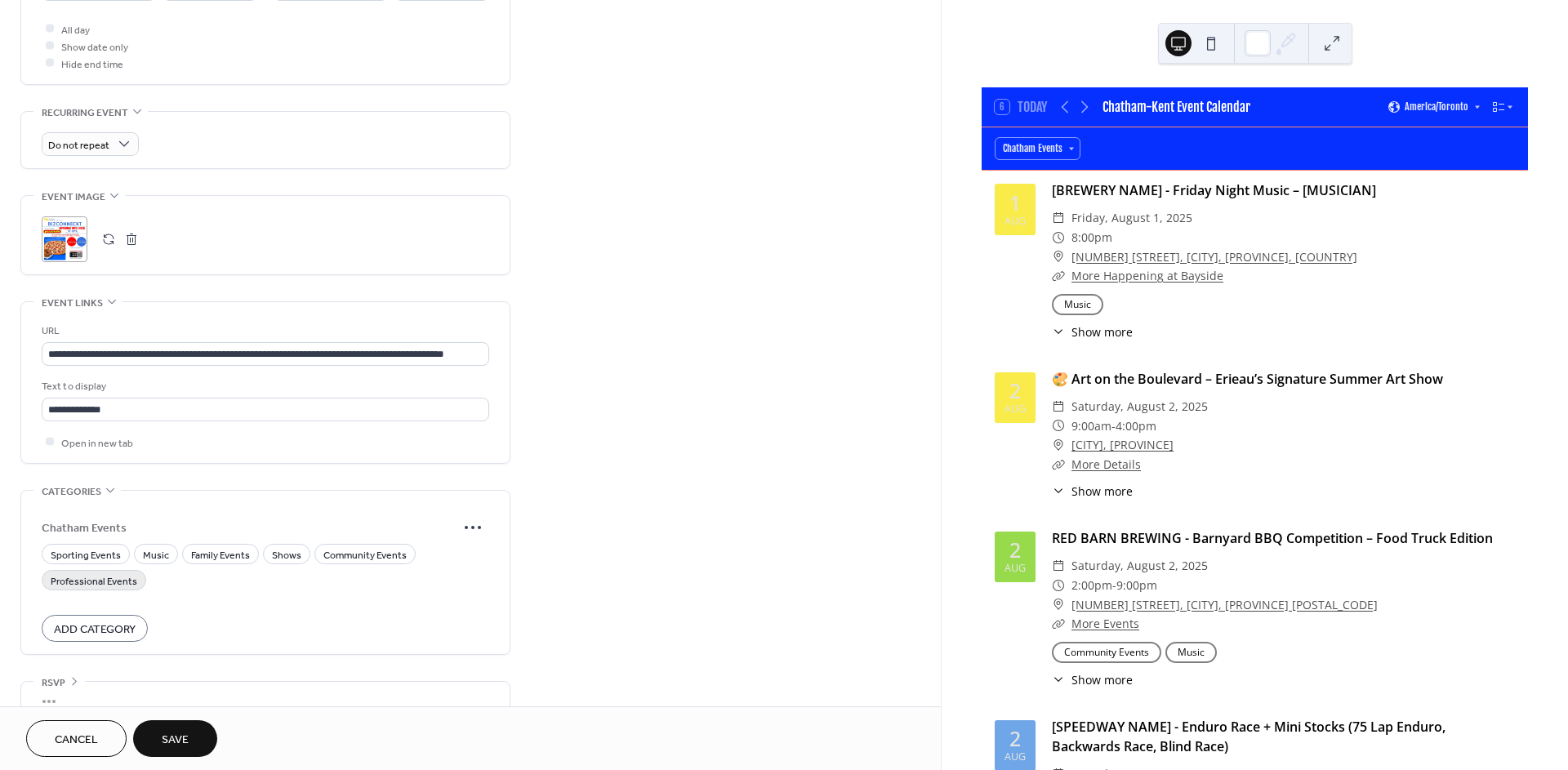 click on "Professional Events" at bounding box center (94, 581) 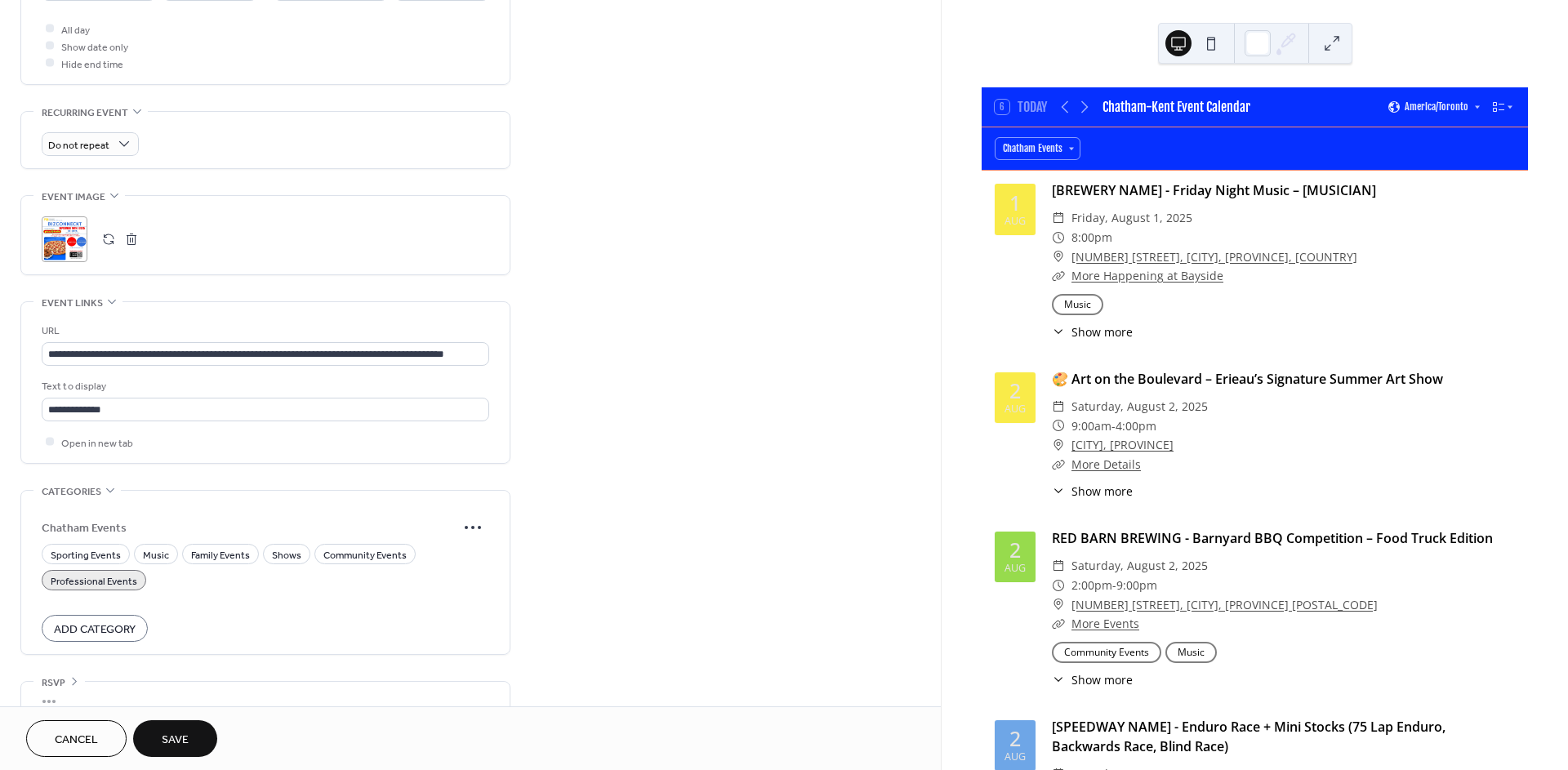 click on "Save" at bounding box center [175, 738] 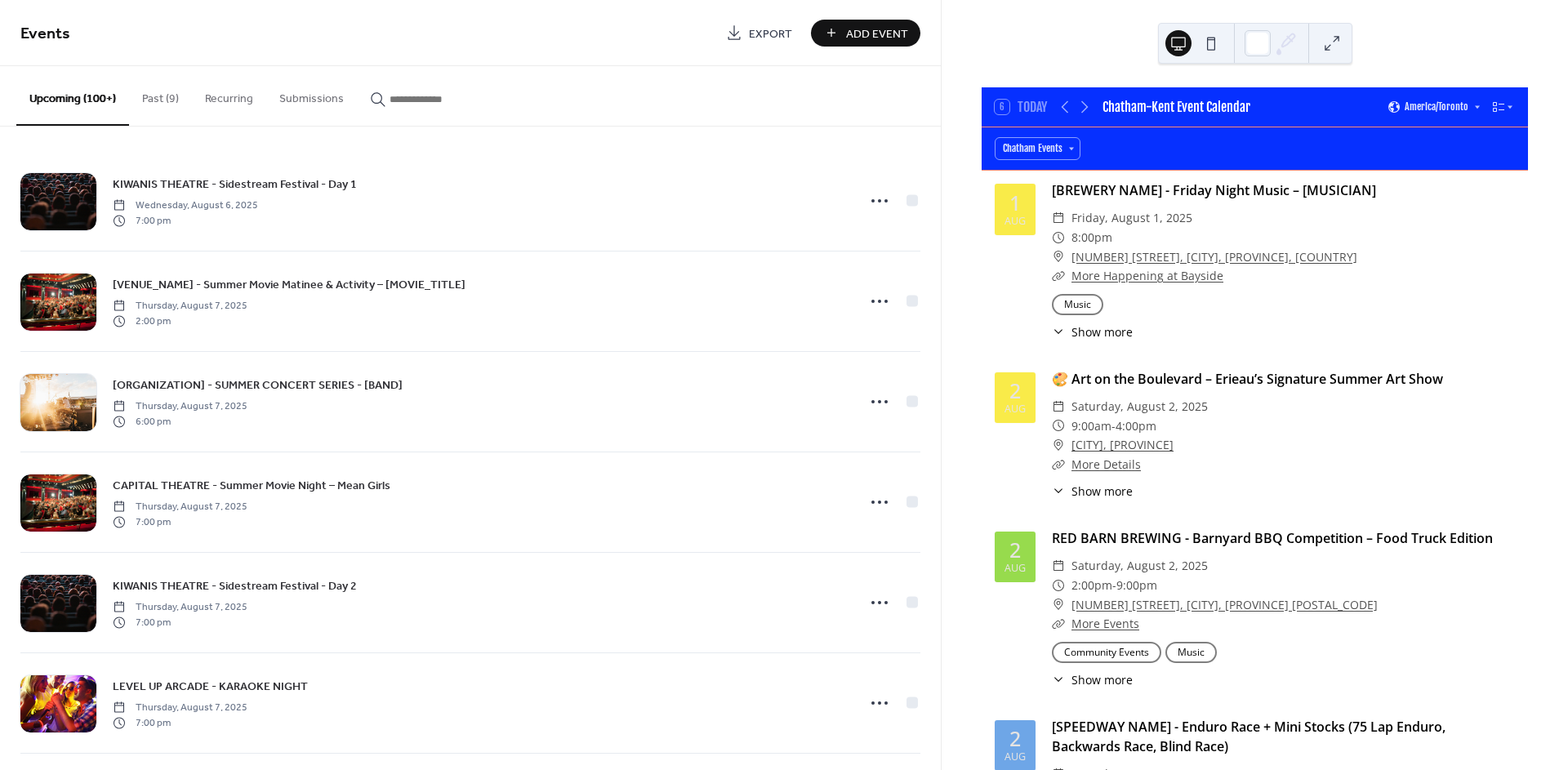 click on "Add Event" at bounding box center (877, 33) 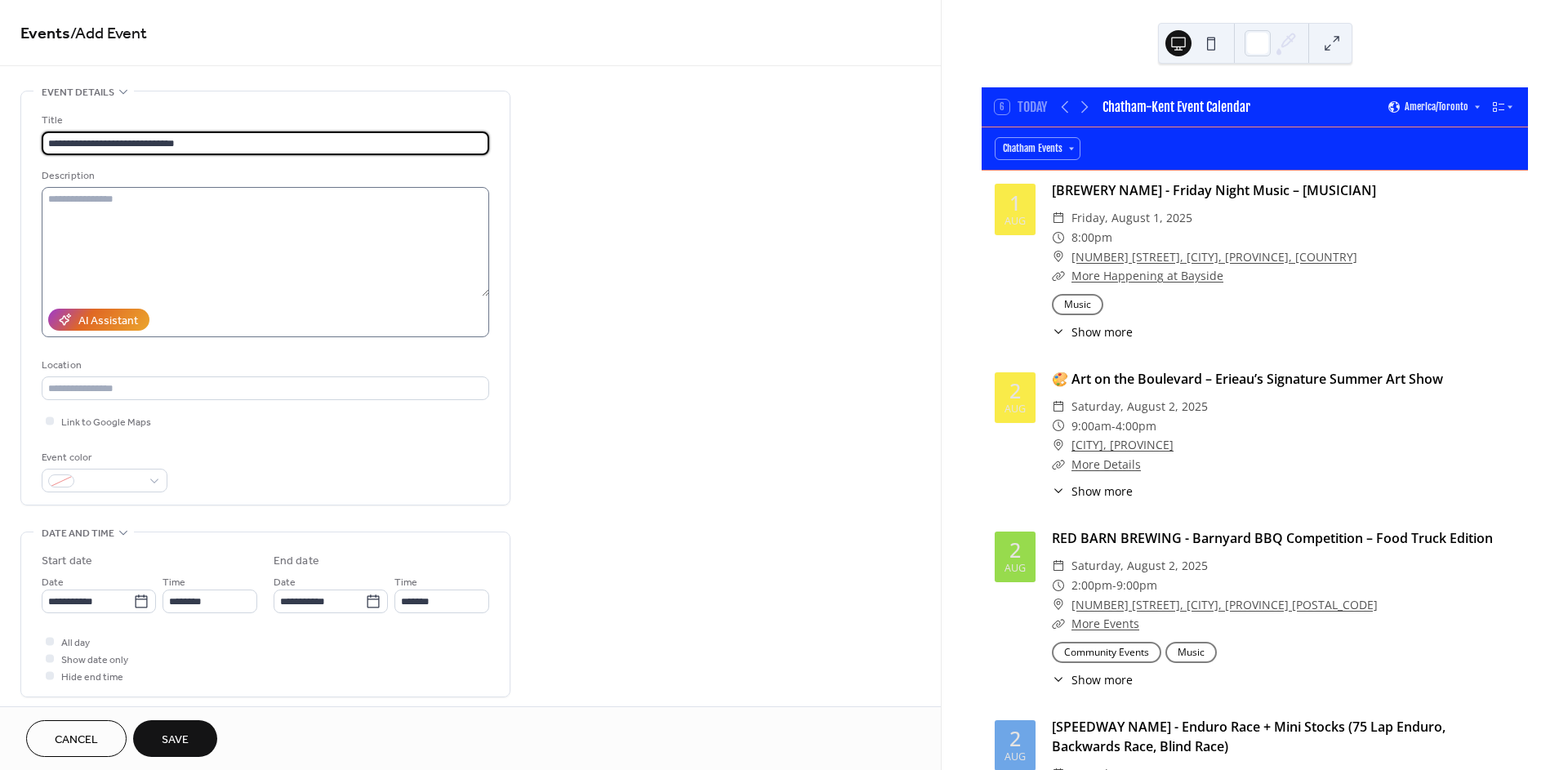 type on "**********" 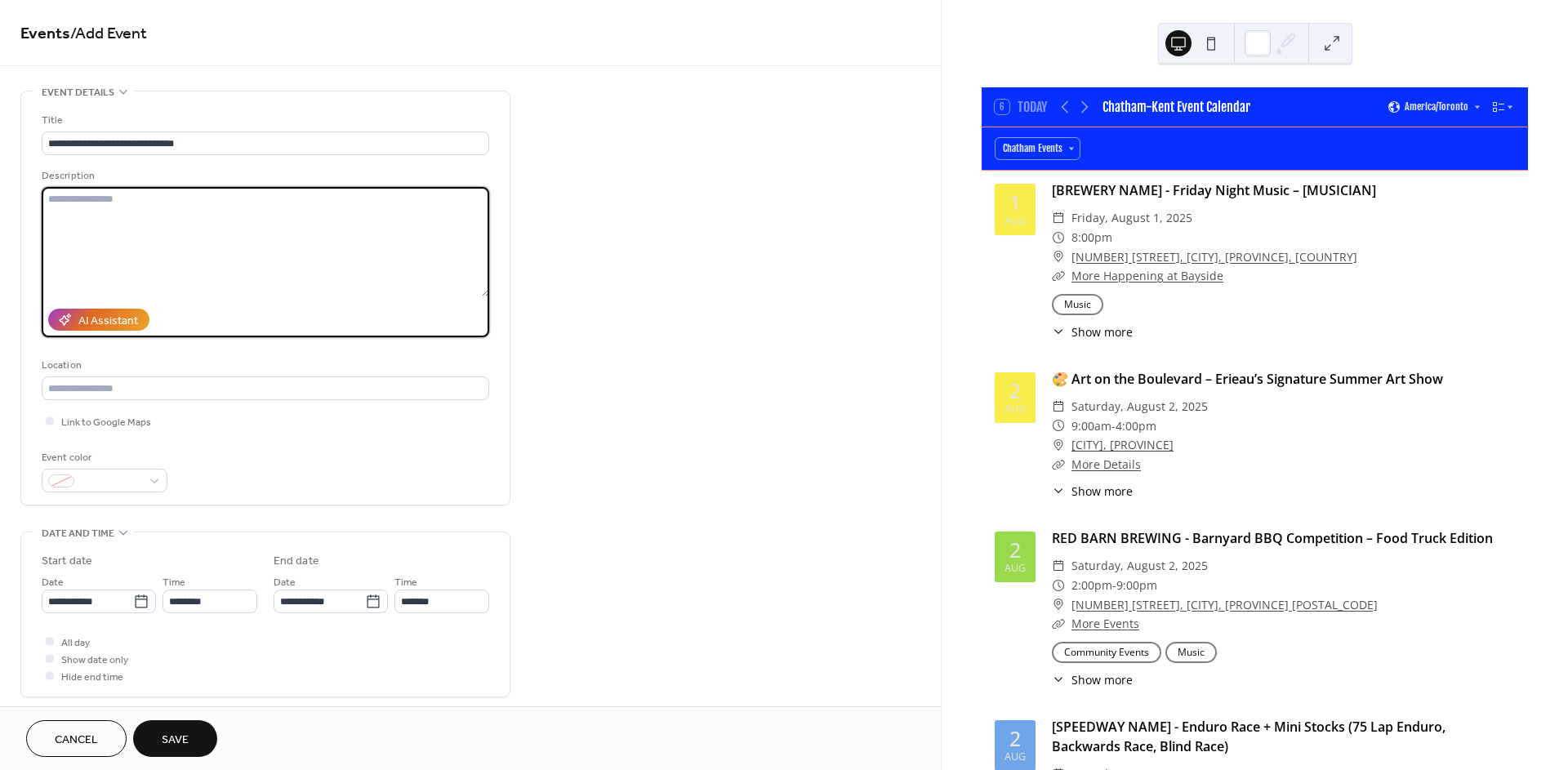 click at bounding box center [265, 242] 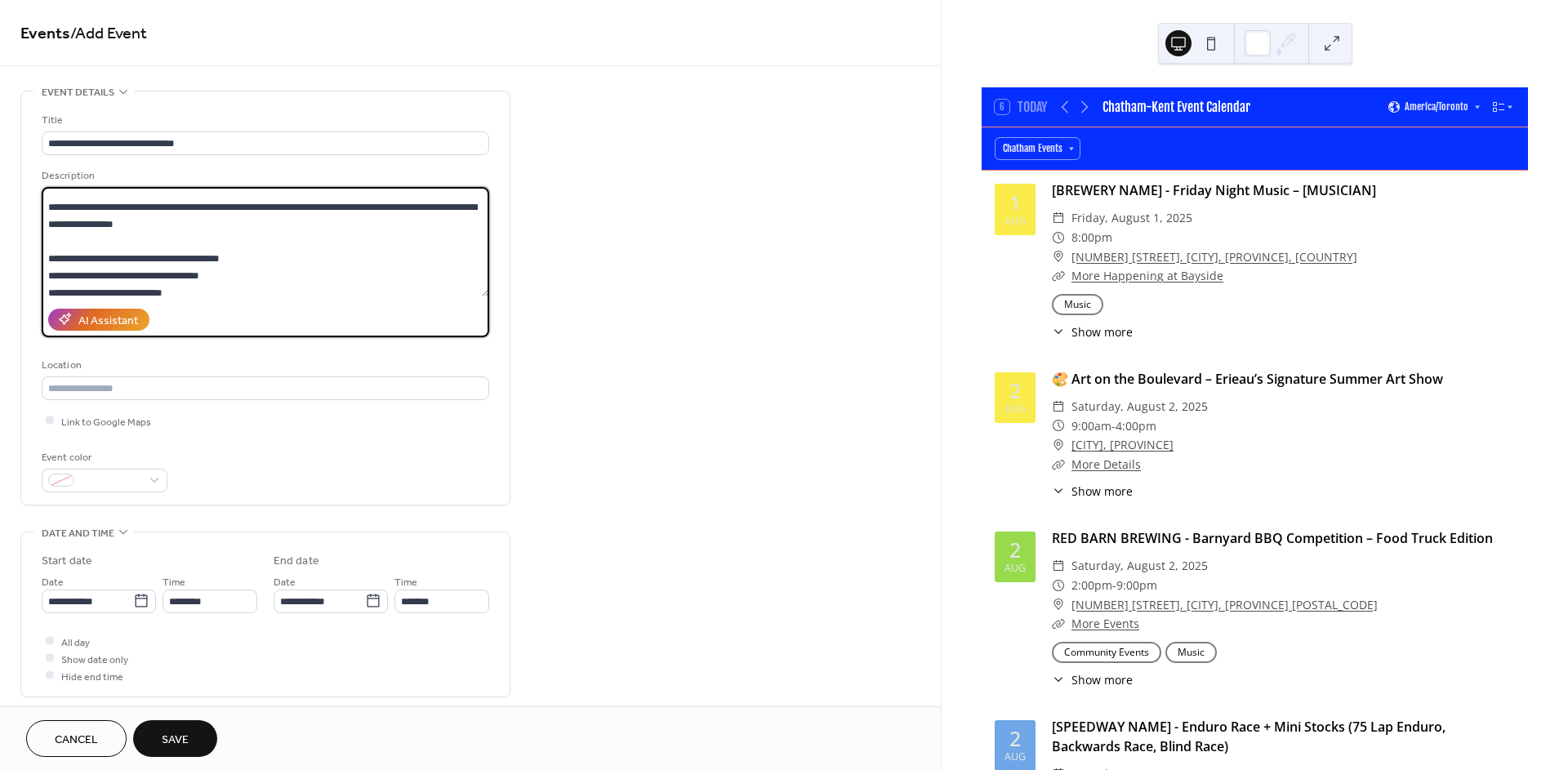scroll, scrollTop: 0, scrollLeft: 0, axis: both 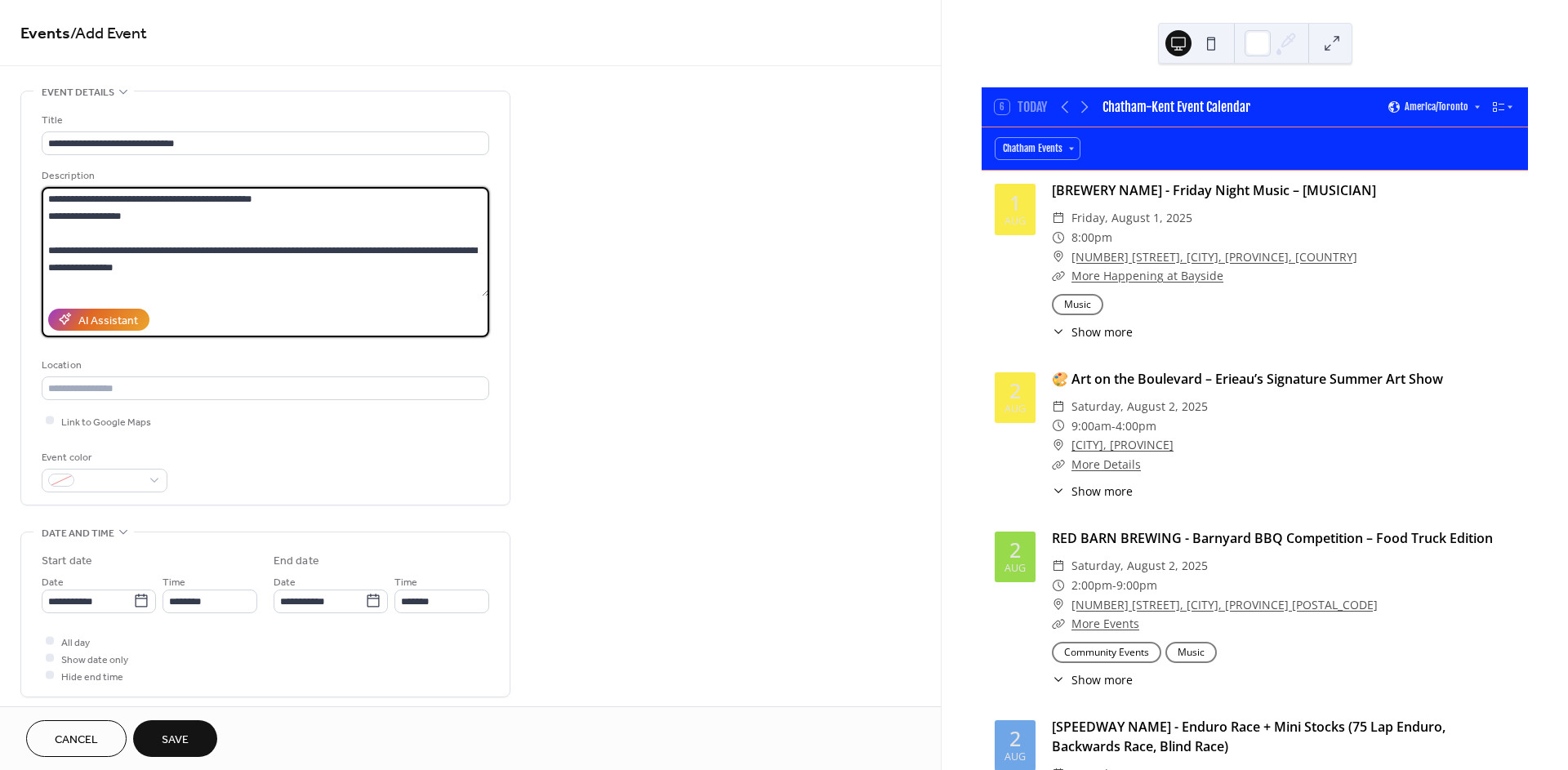 type on "**********" 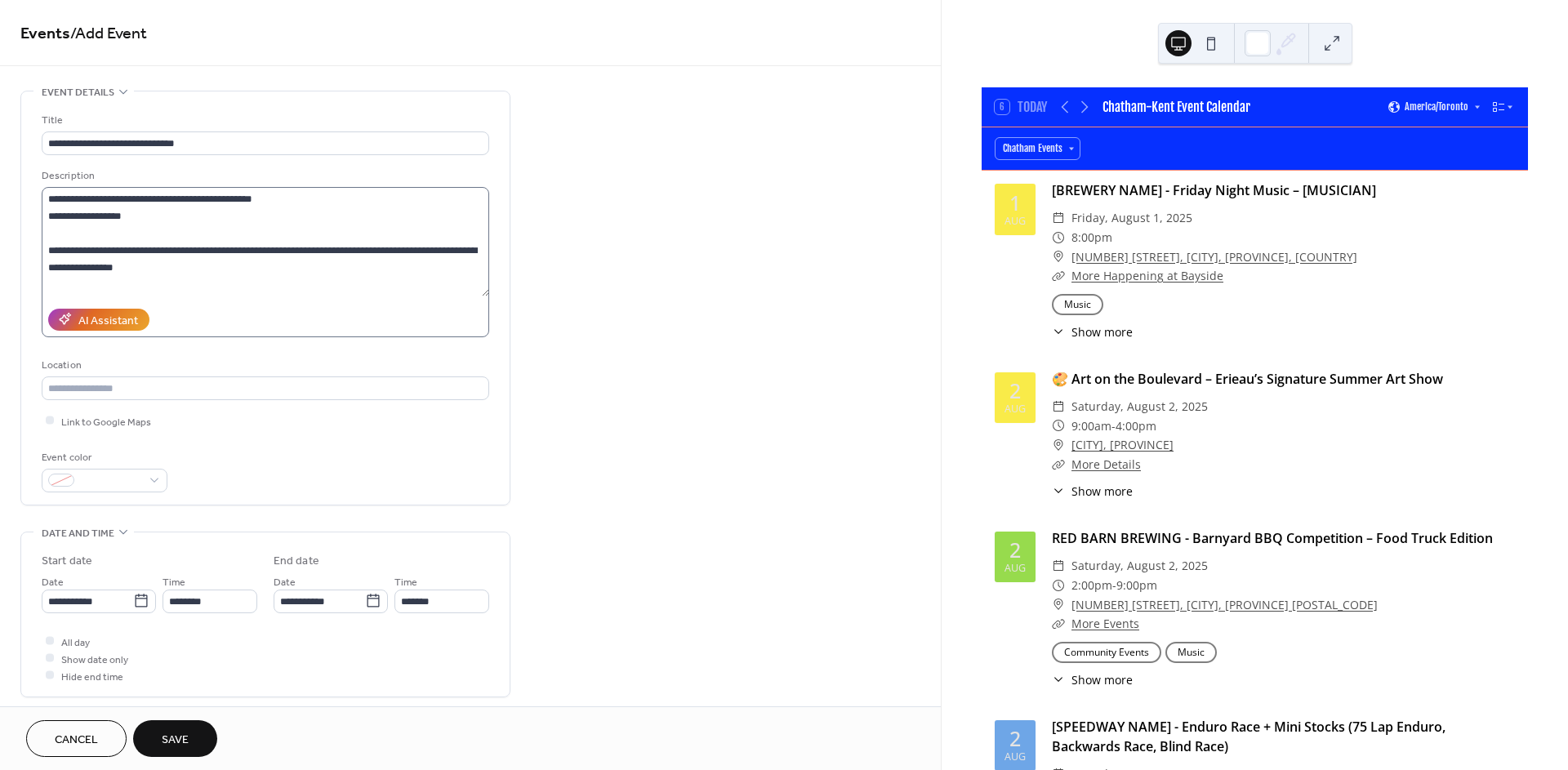 scroll, scrollTop: 171, scrollLeft: 0, axis: vertical 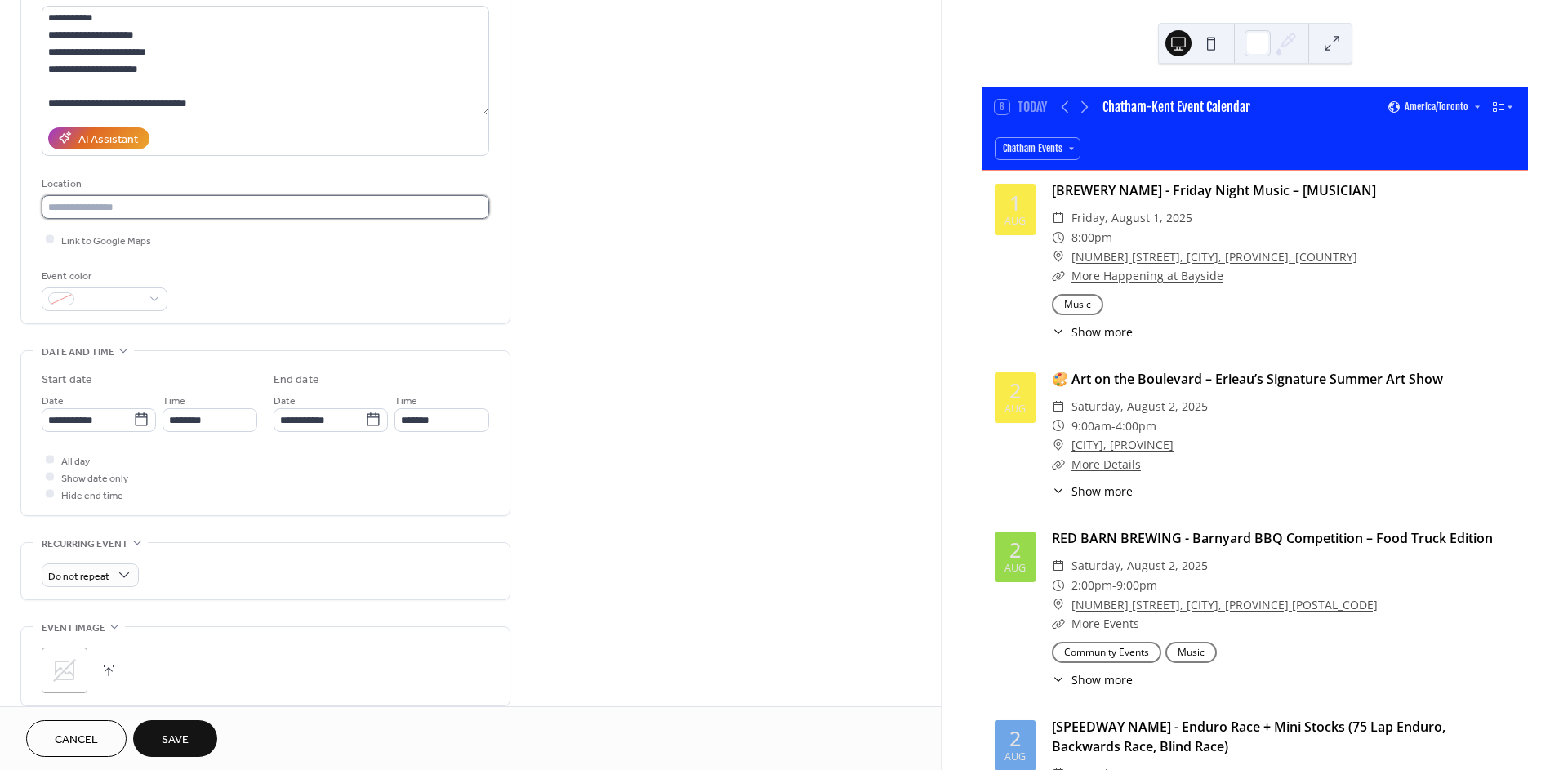 click at bounding box center [265, 207] 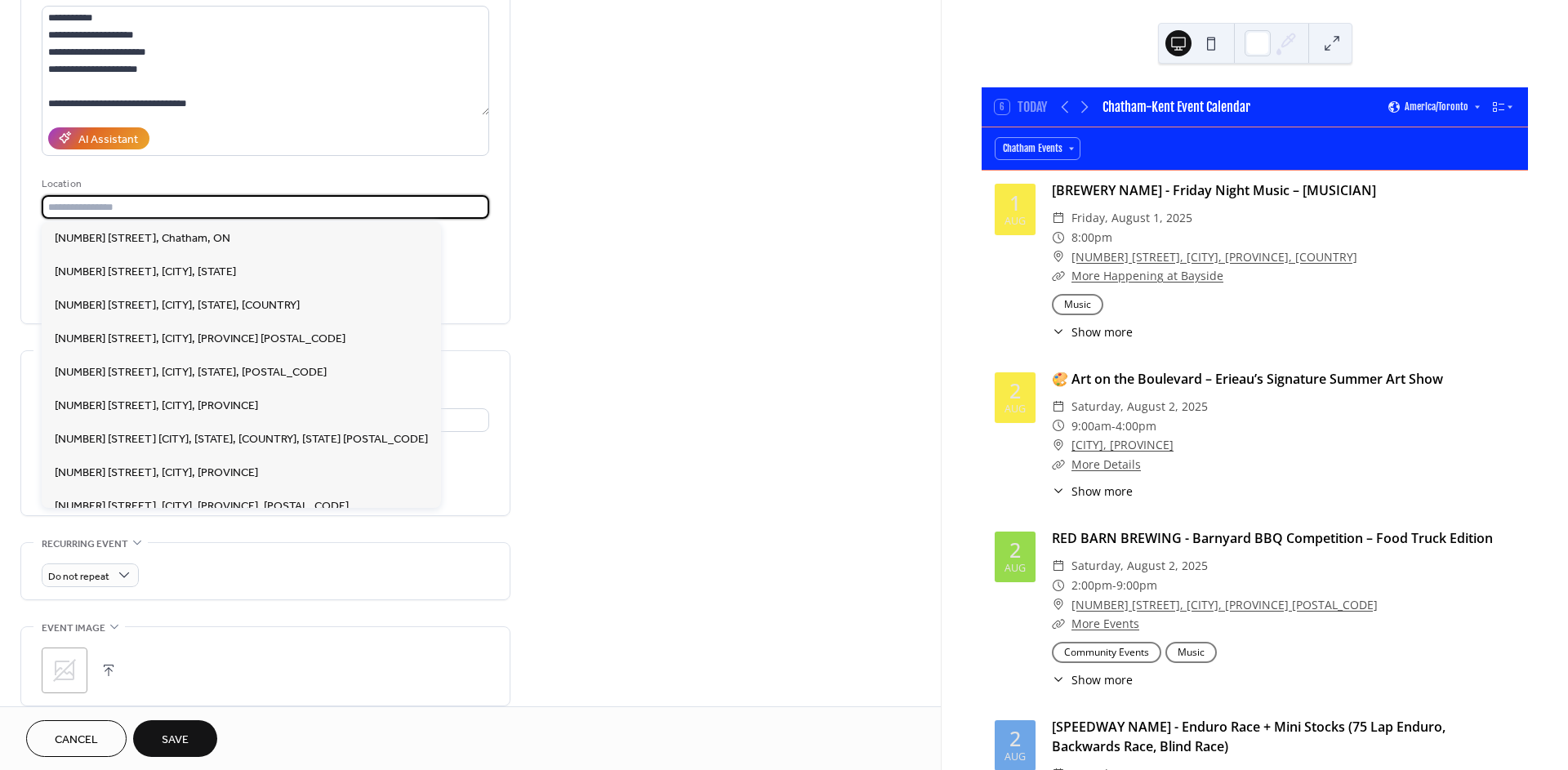 paste on "**********" 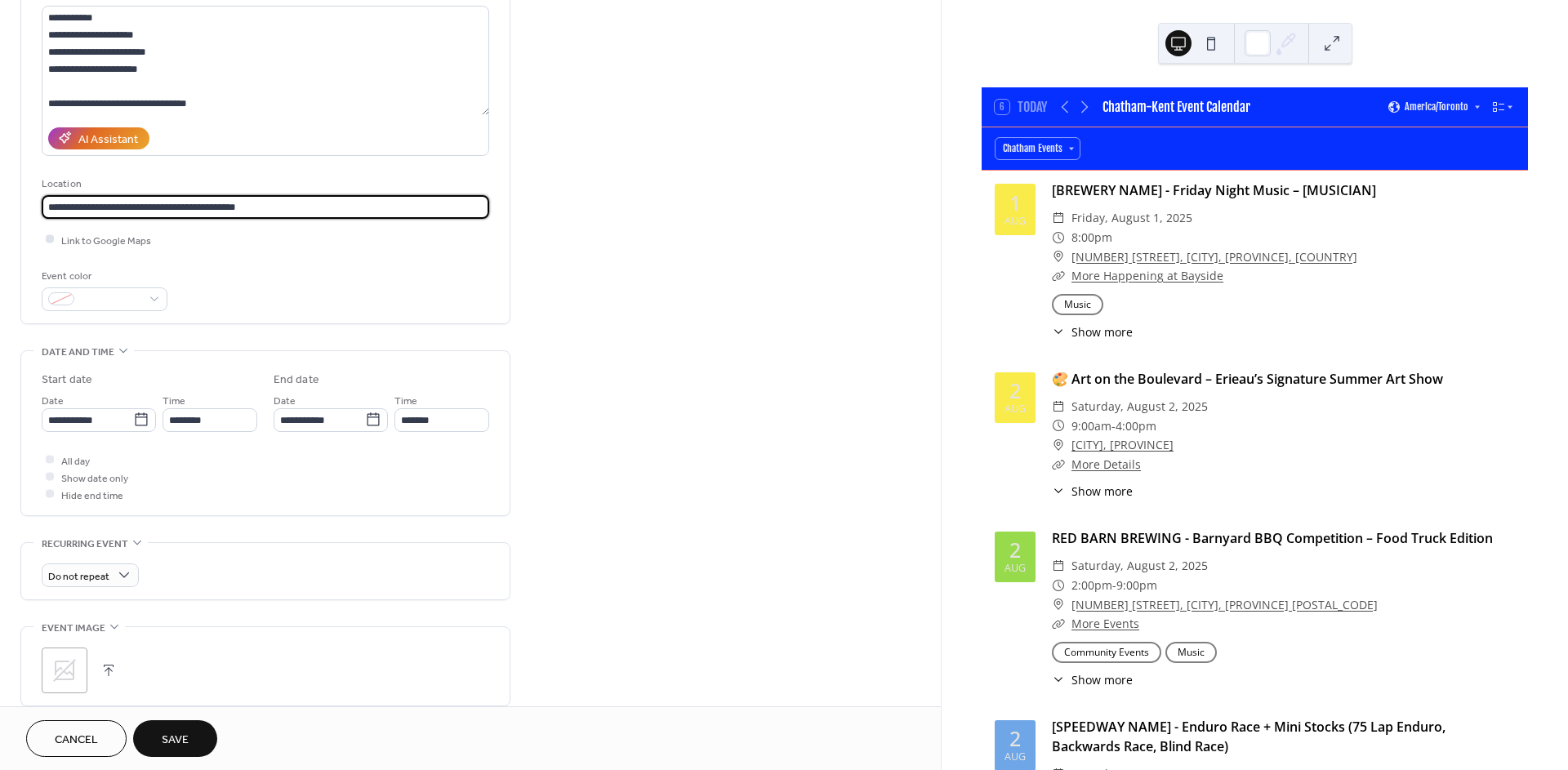 type on "**********" 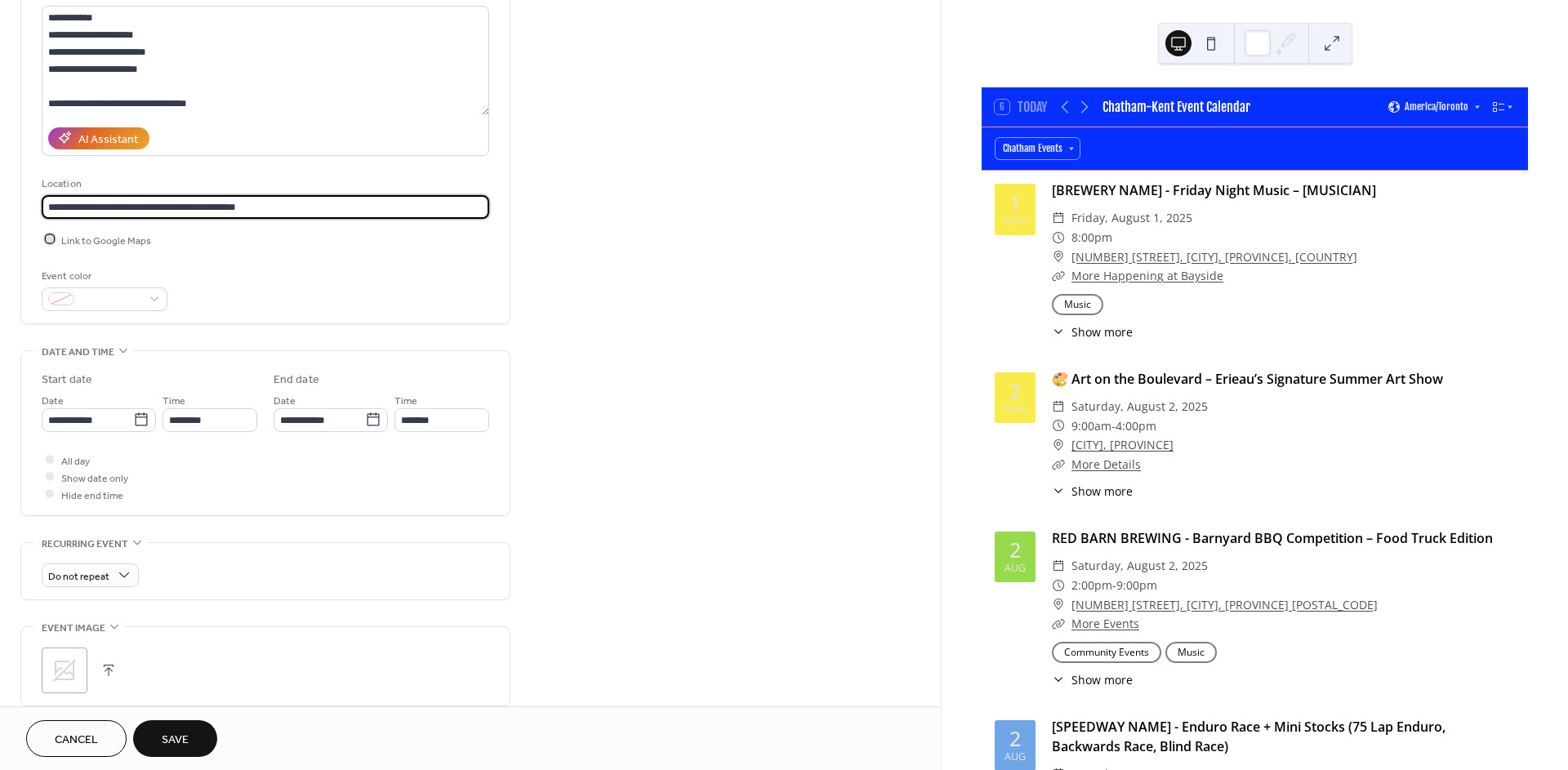 click on "Link to Google Maps" at bounding box center [106, 240] 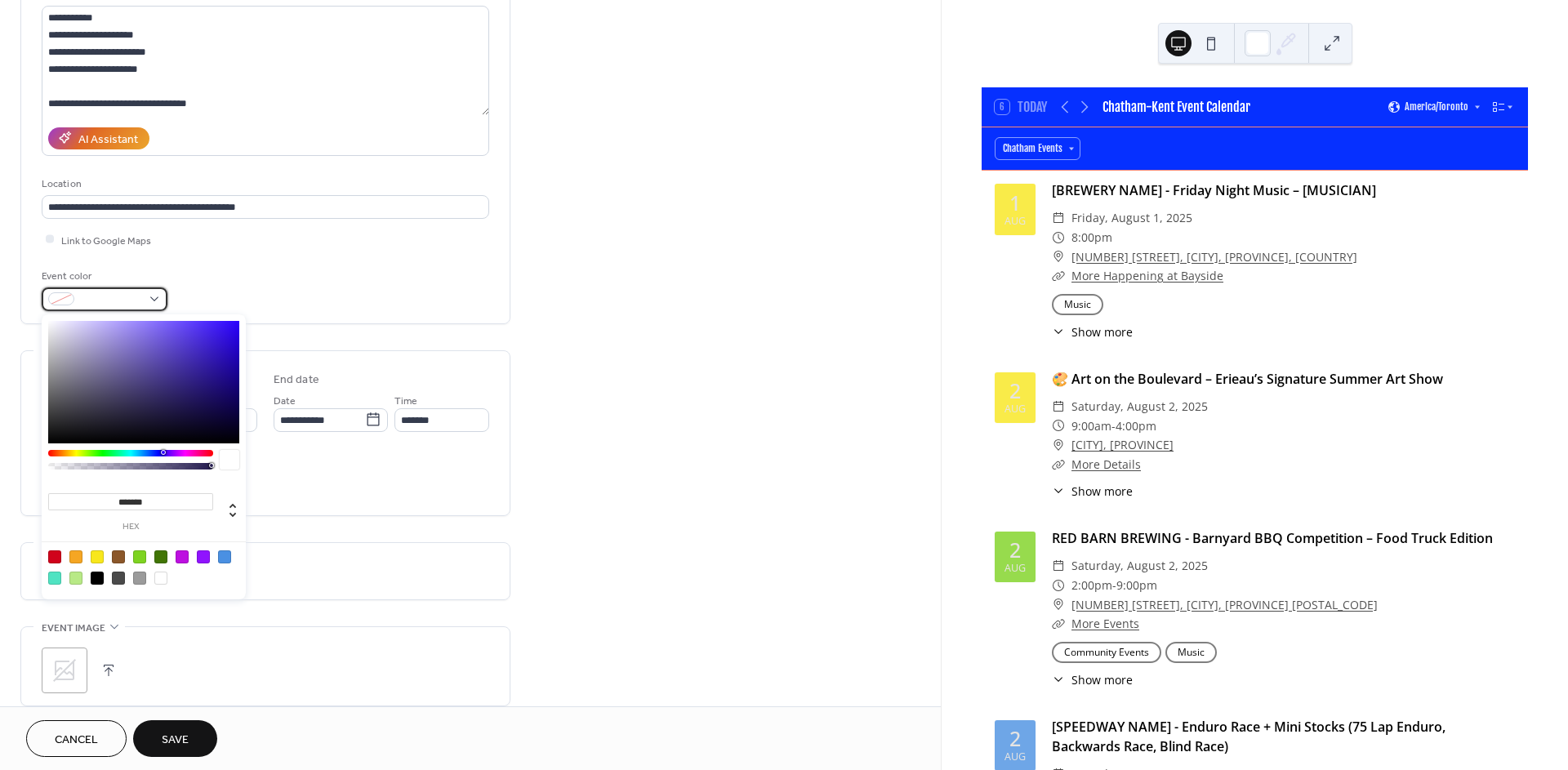 click at bounding box center [105, 299] 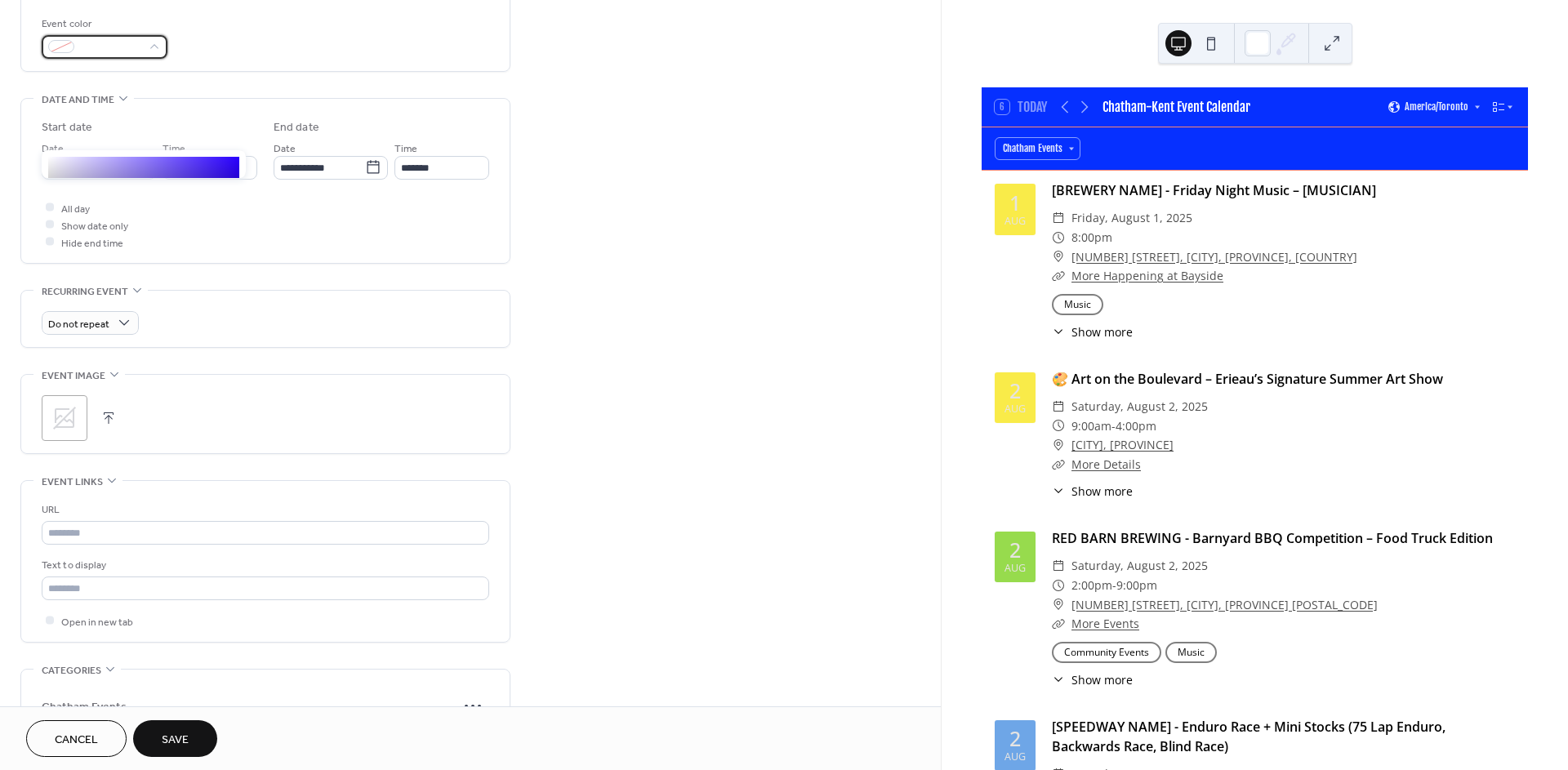 scroll, scrollTop: 91, scrollLeft: 0, axis: vertical 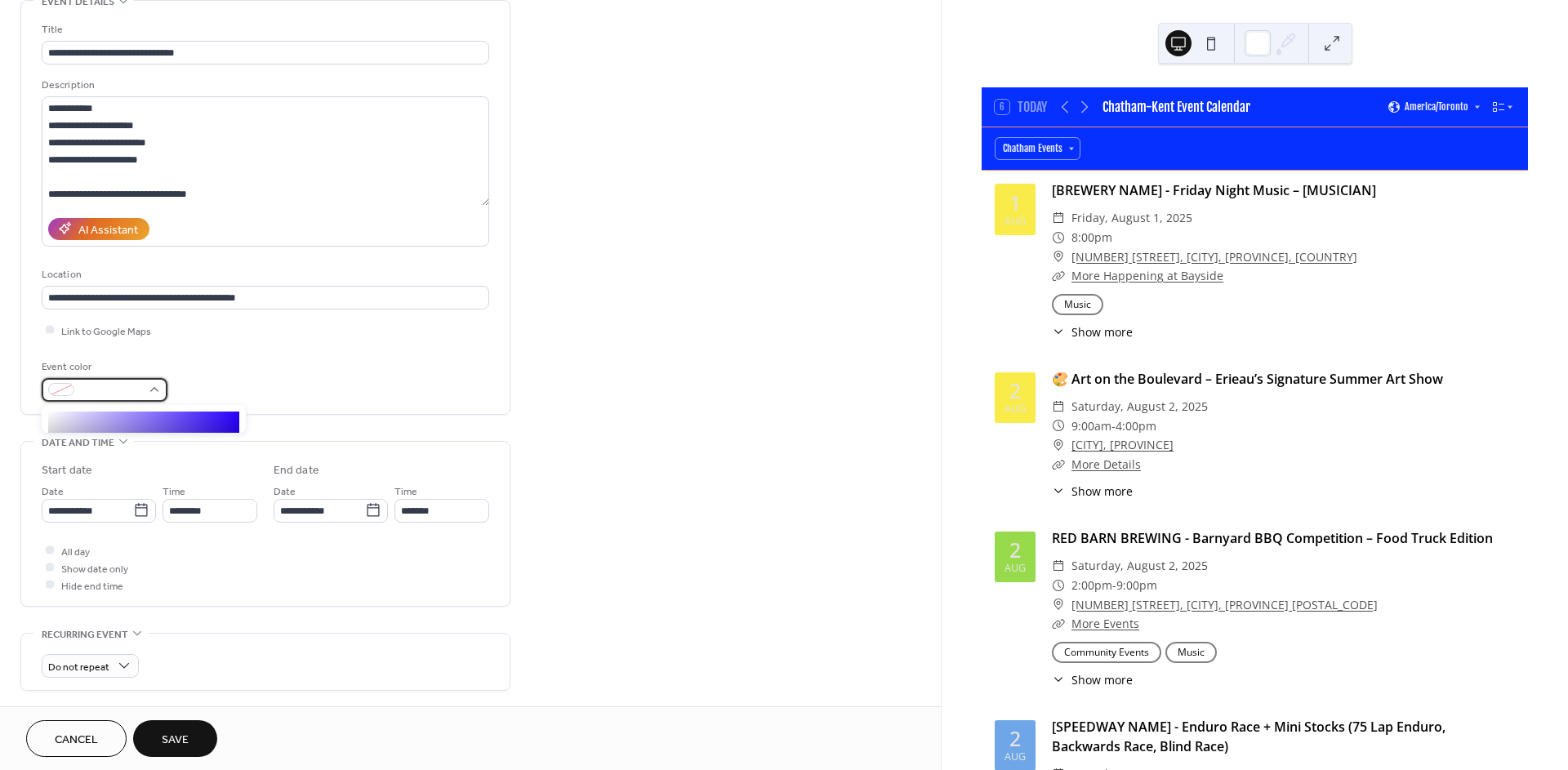 click at bounding box center (105, 389) 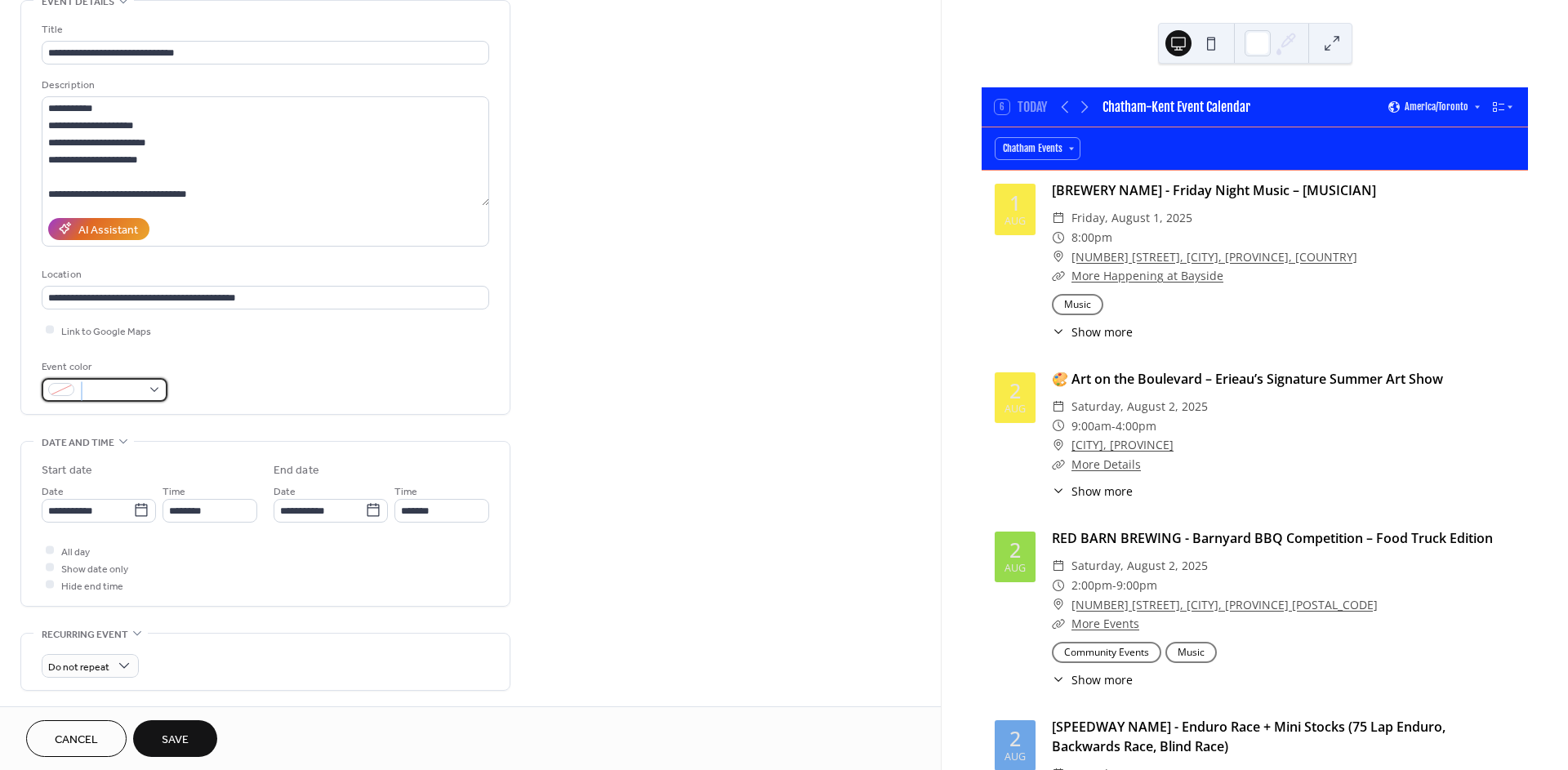 click at bounding box center (105, 389) 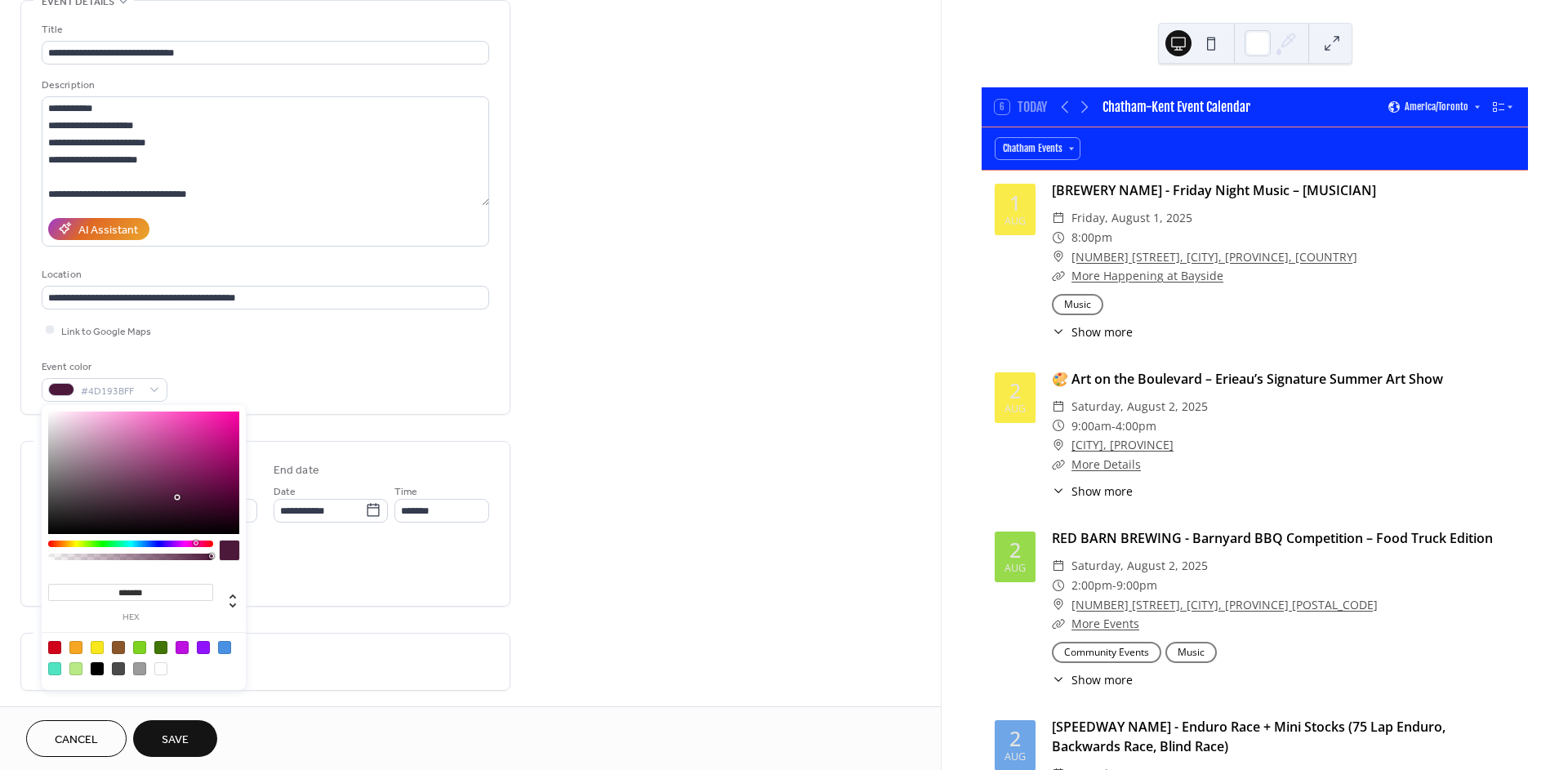 click at bounding box center (131, 544) 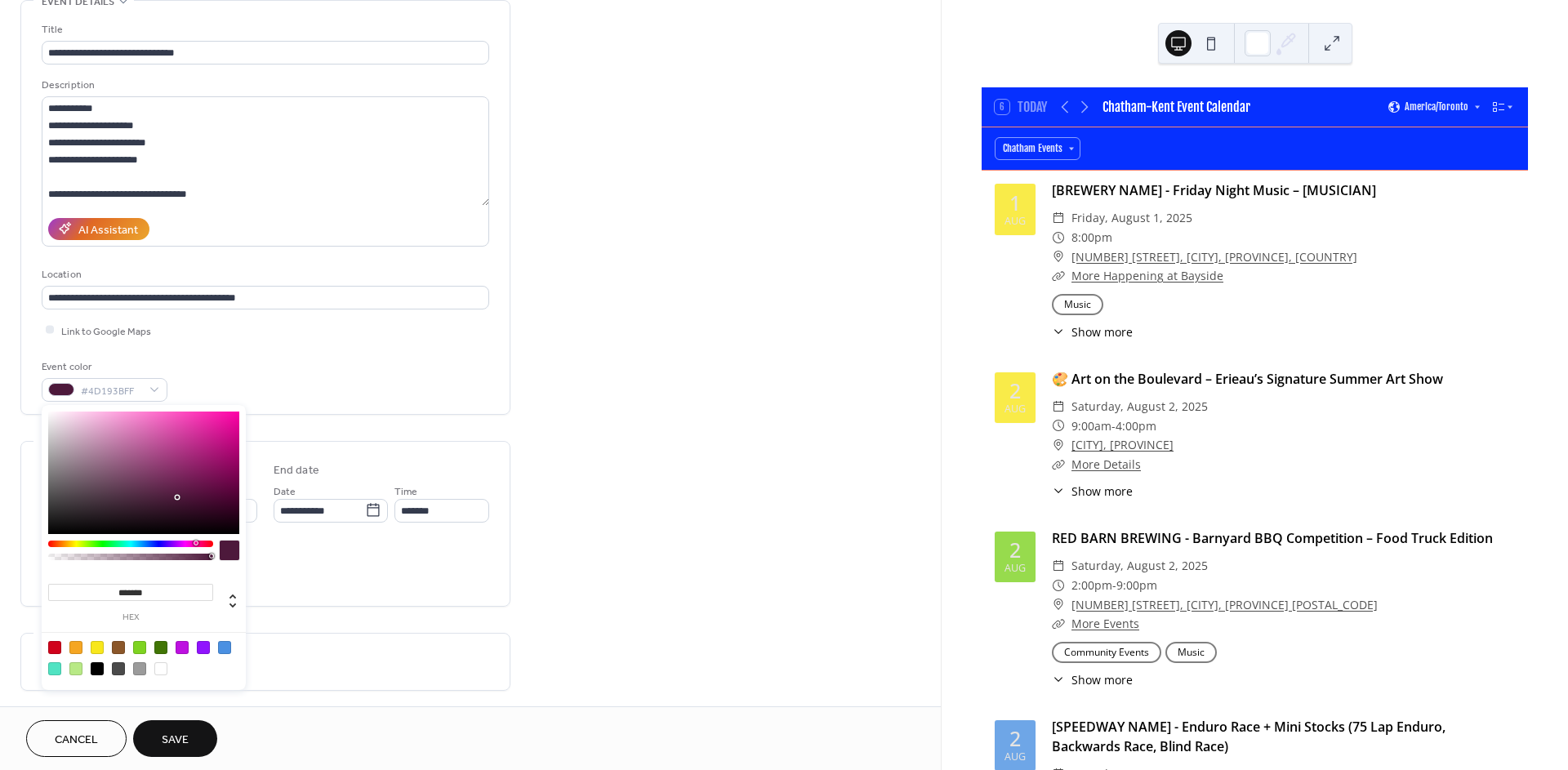 drag, startPoint x: 234, startPoint y: 469, endPoint x: 232, endPoint y: 452, distance: 17.117243 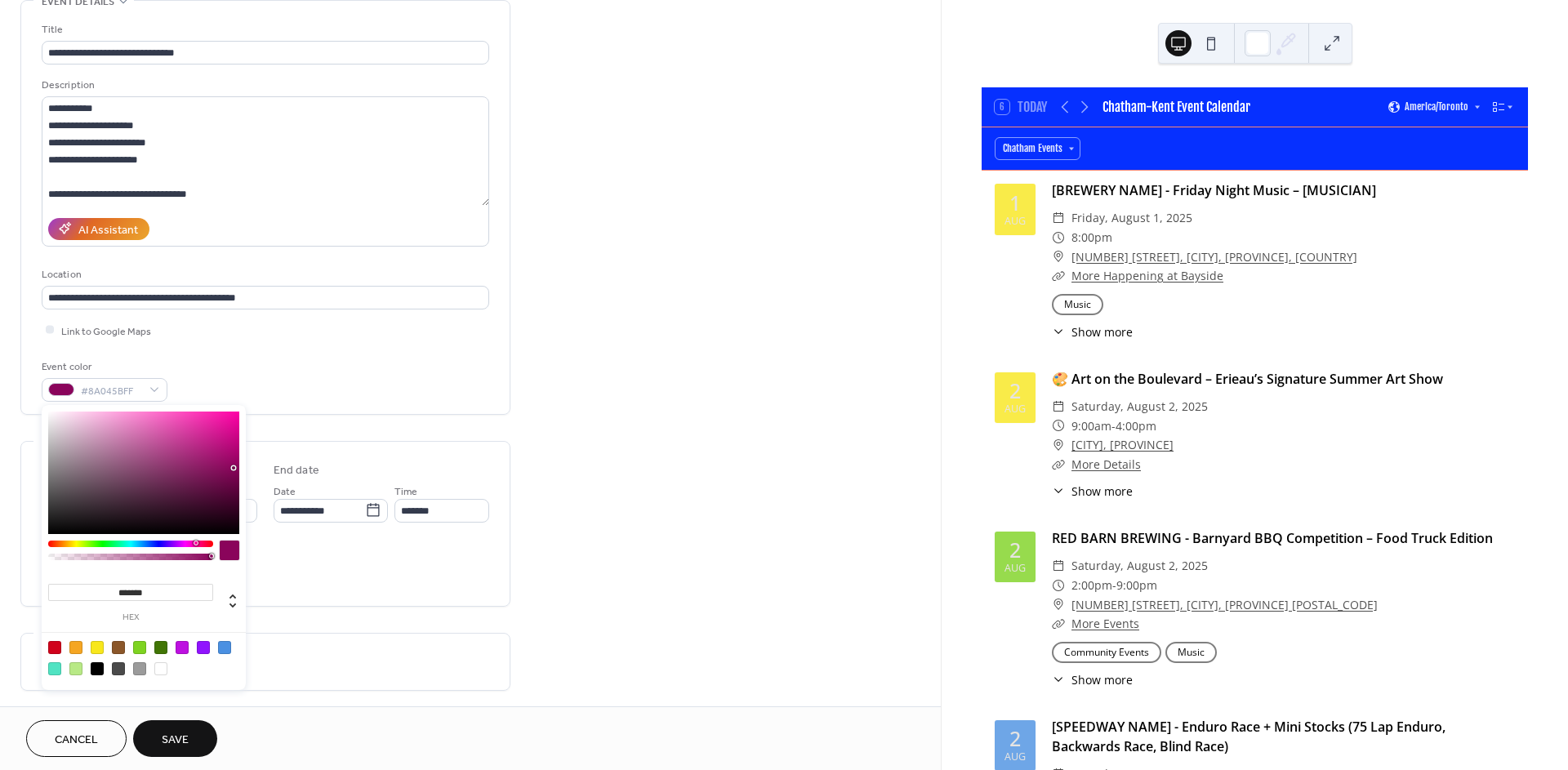 type on "*******" 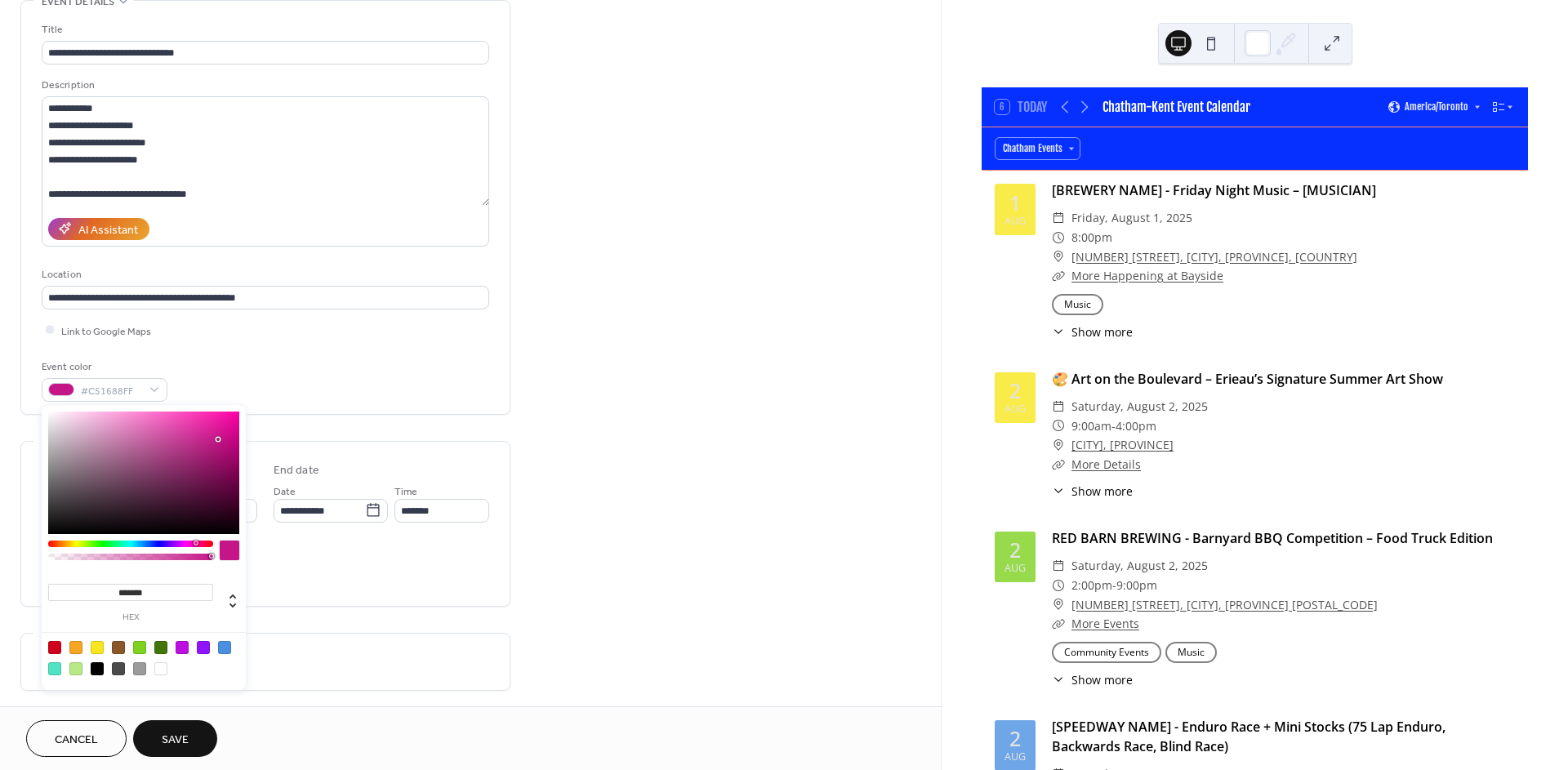 click on "Save" at bounding box center (175, 740) 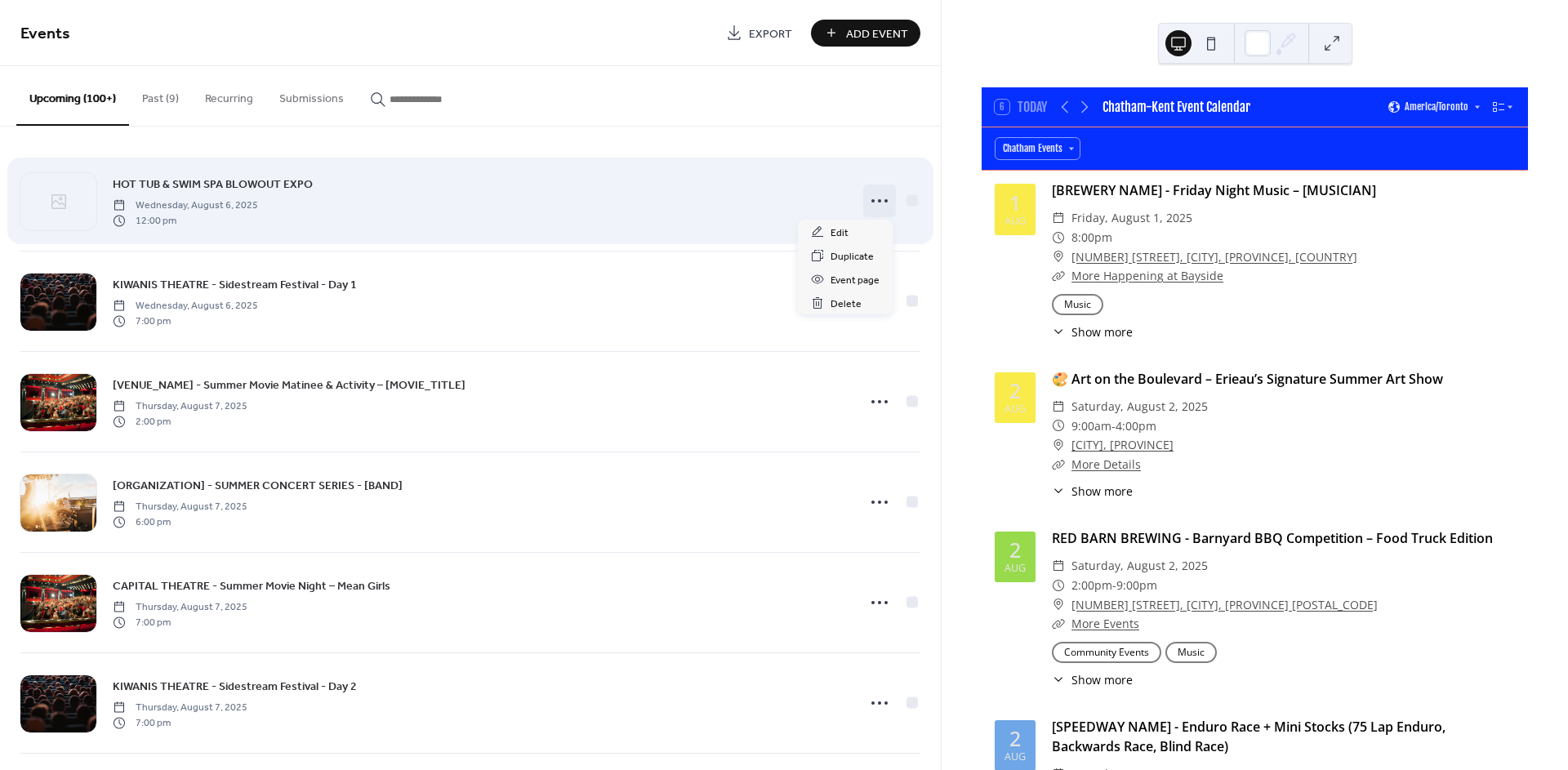 click 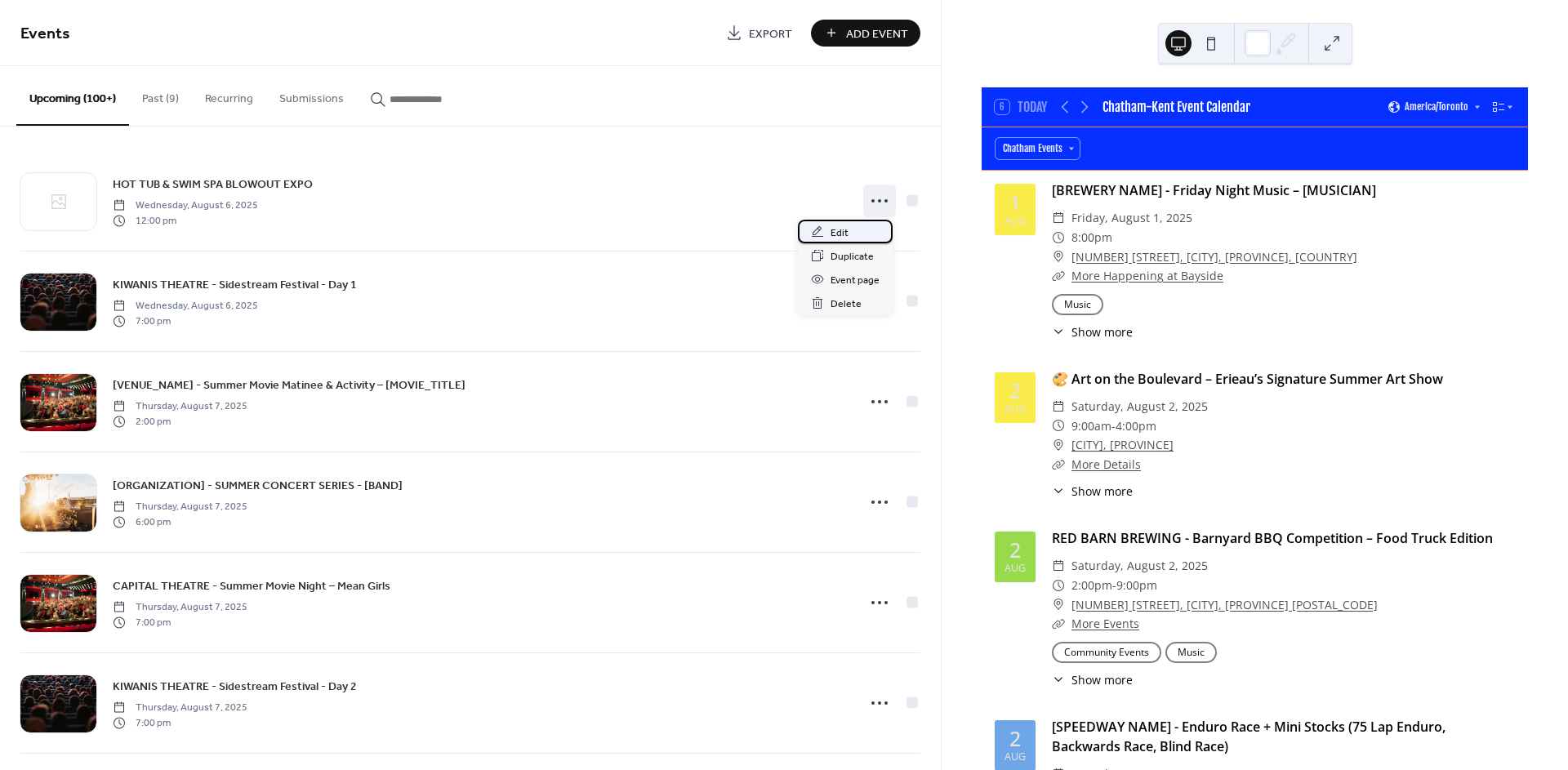 click on "Edit" at bounding box center (845, 231) 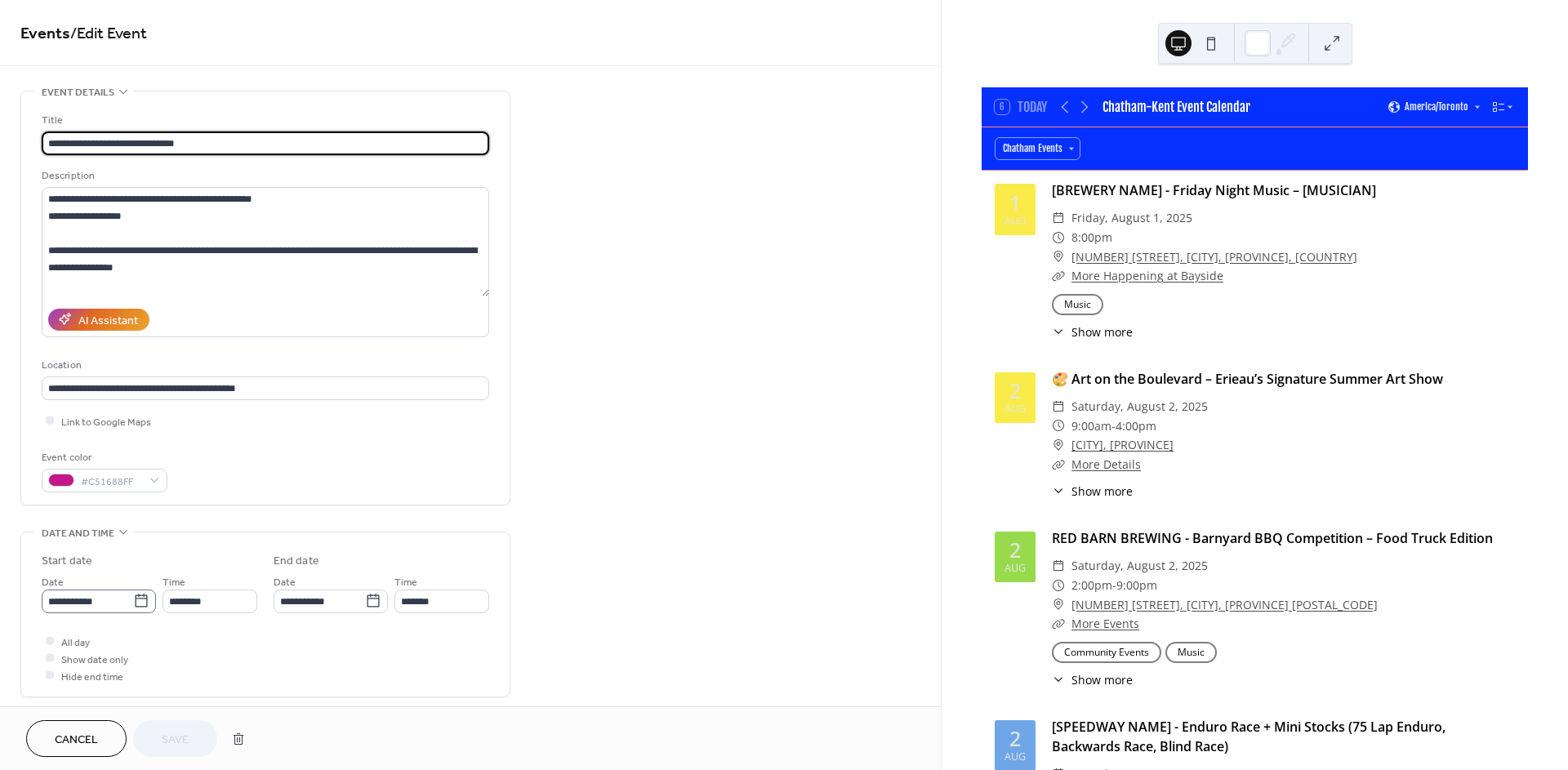 click 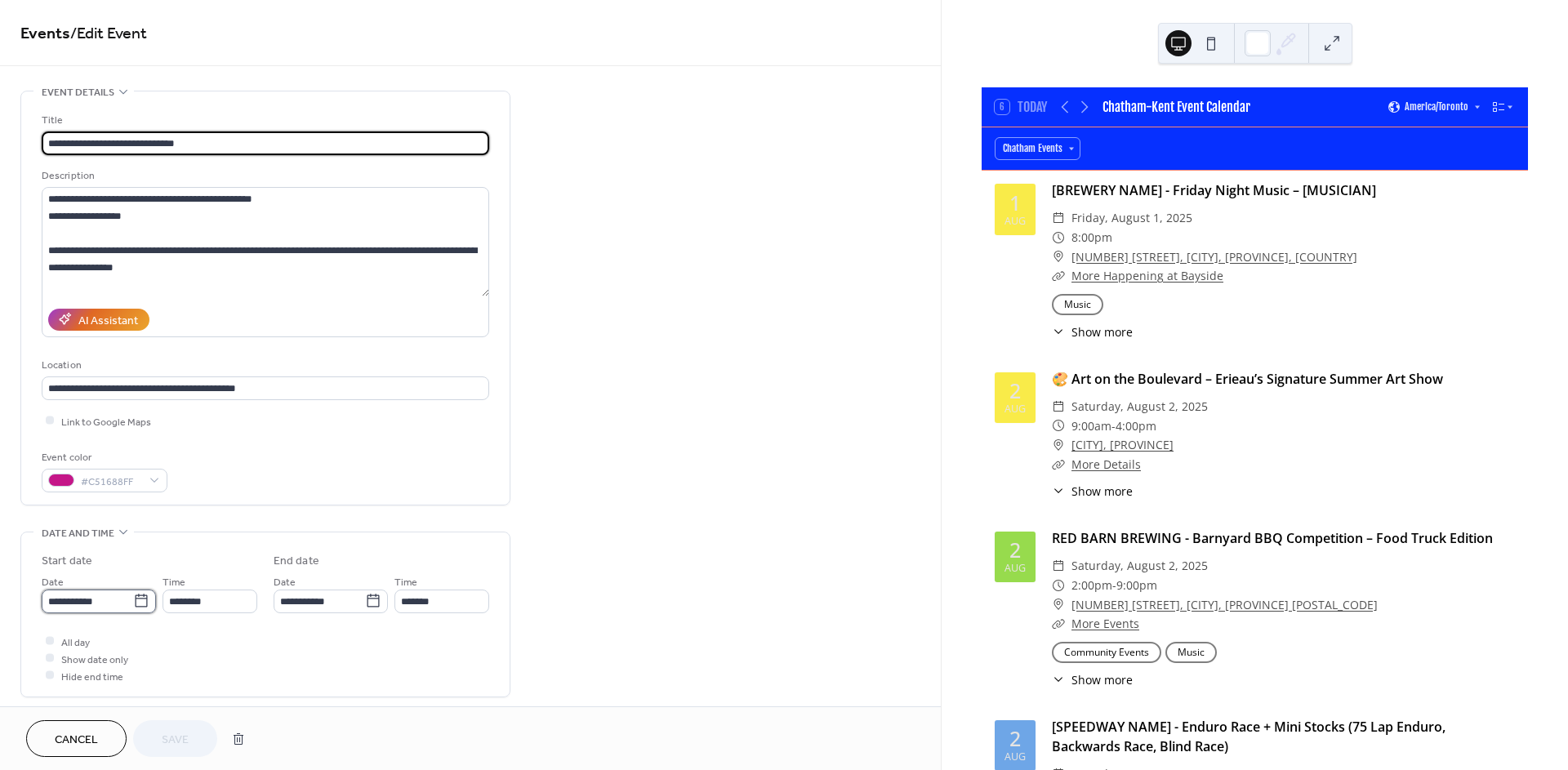 click on "**********" at bounding box center [87, 601] 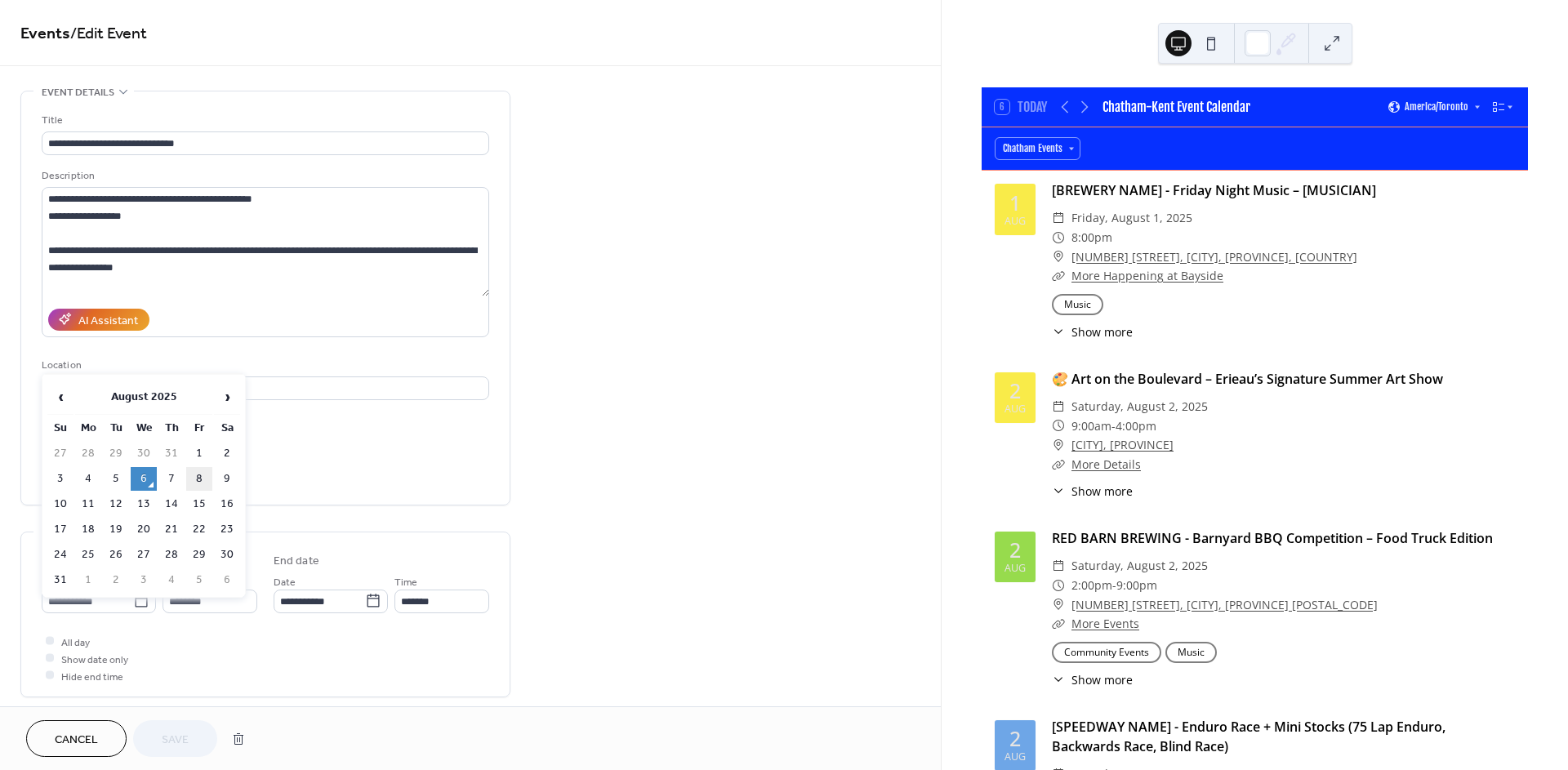 click on "8" at bounding box center (199, 478) 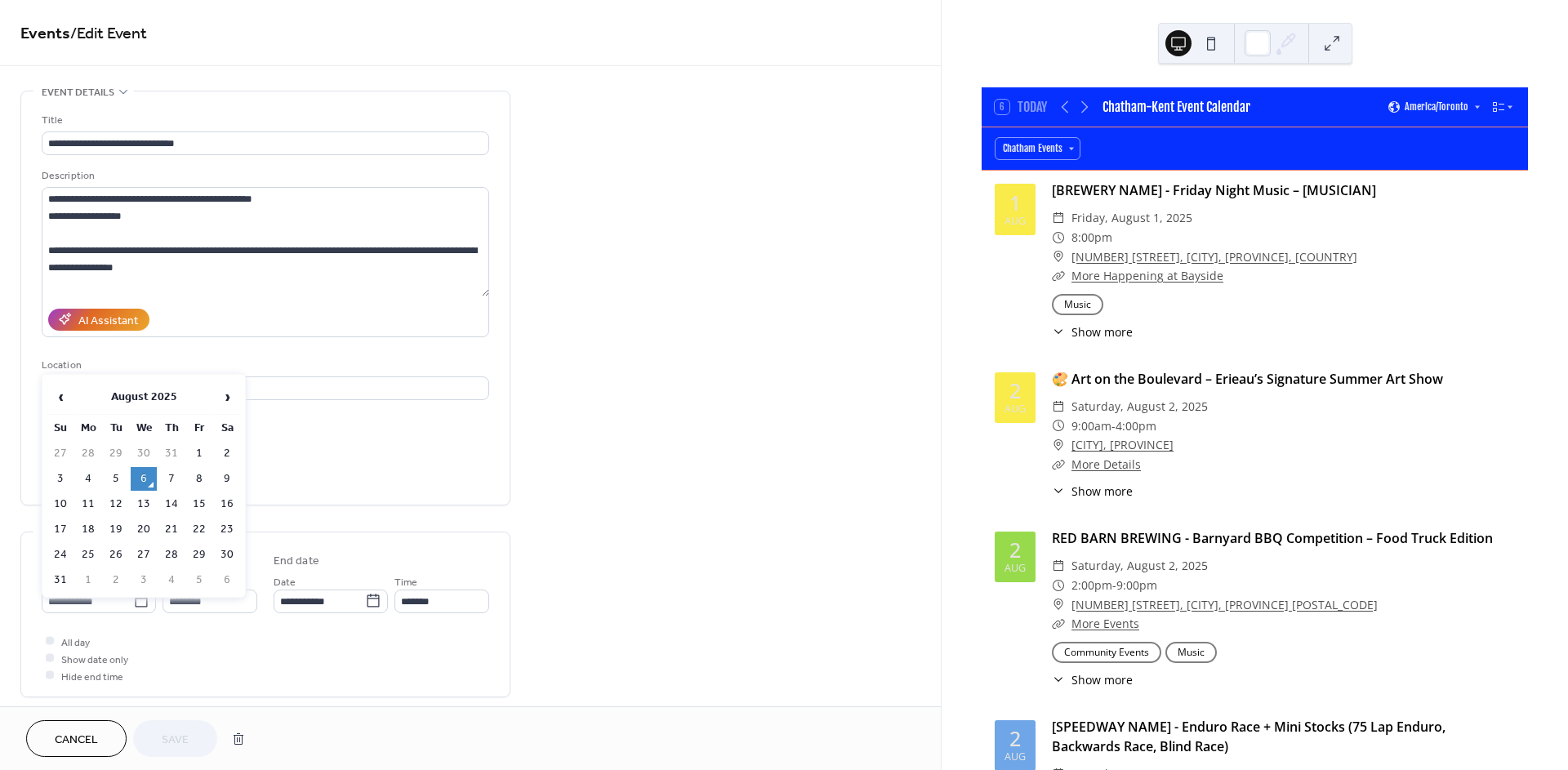 type on "**********" 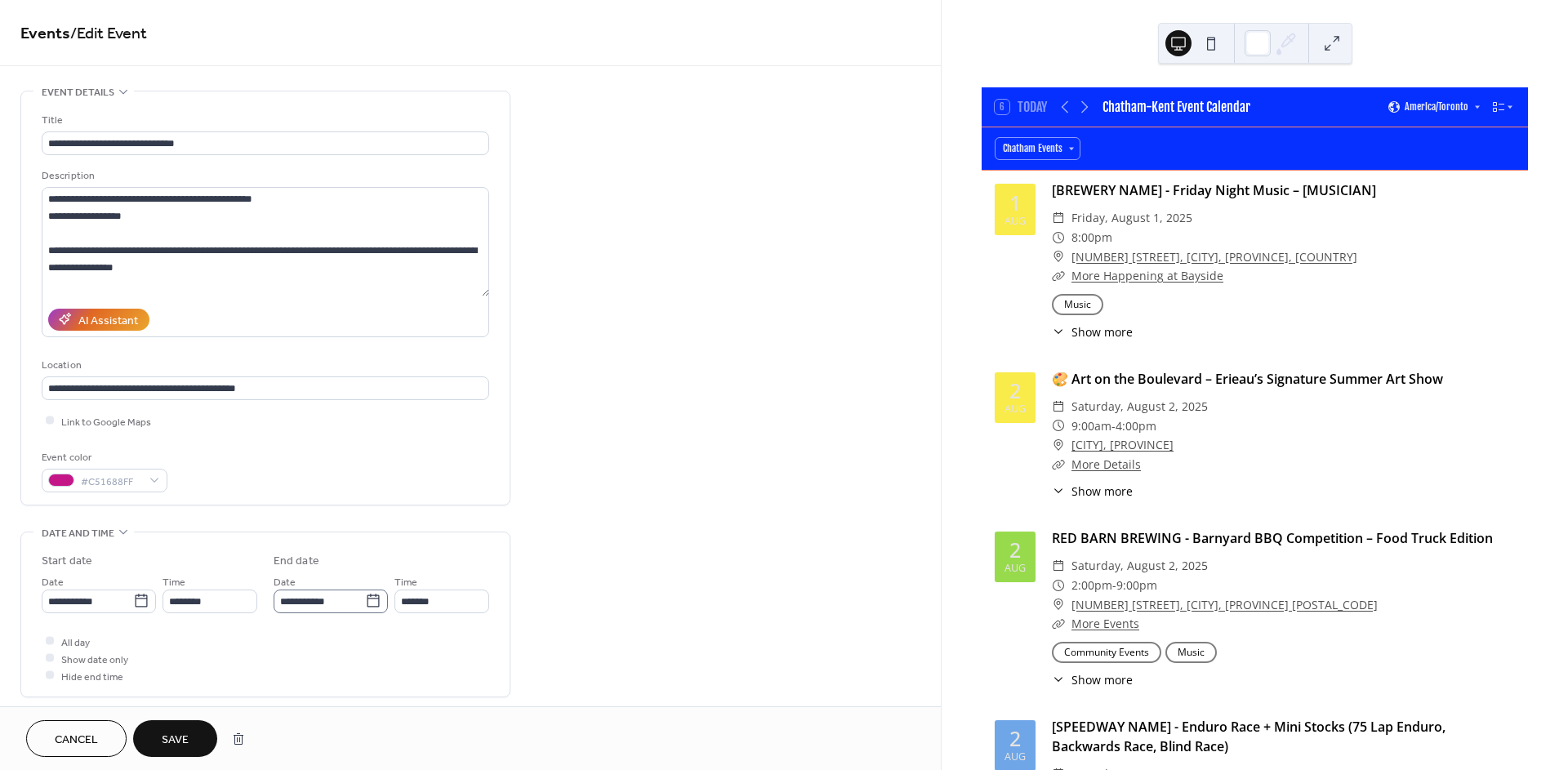 click 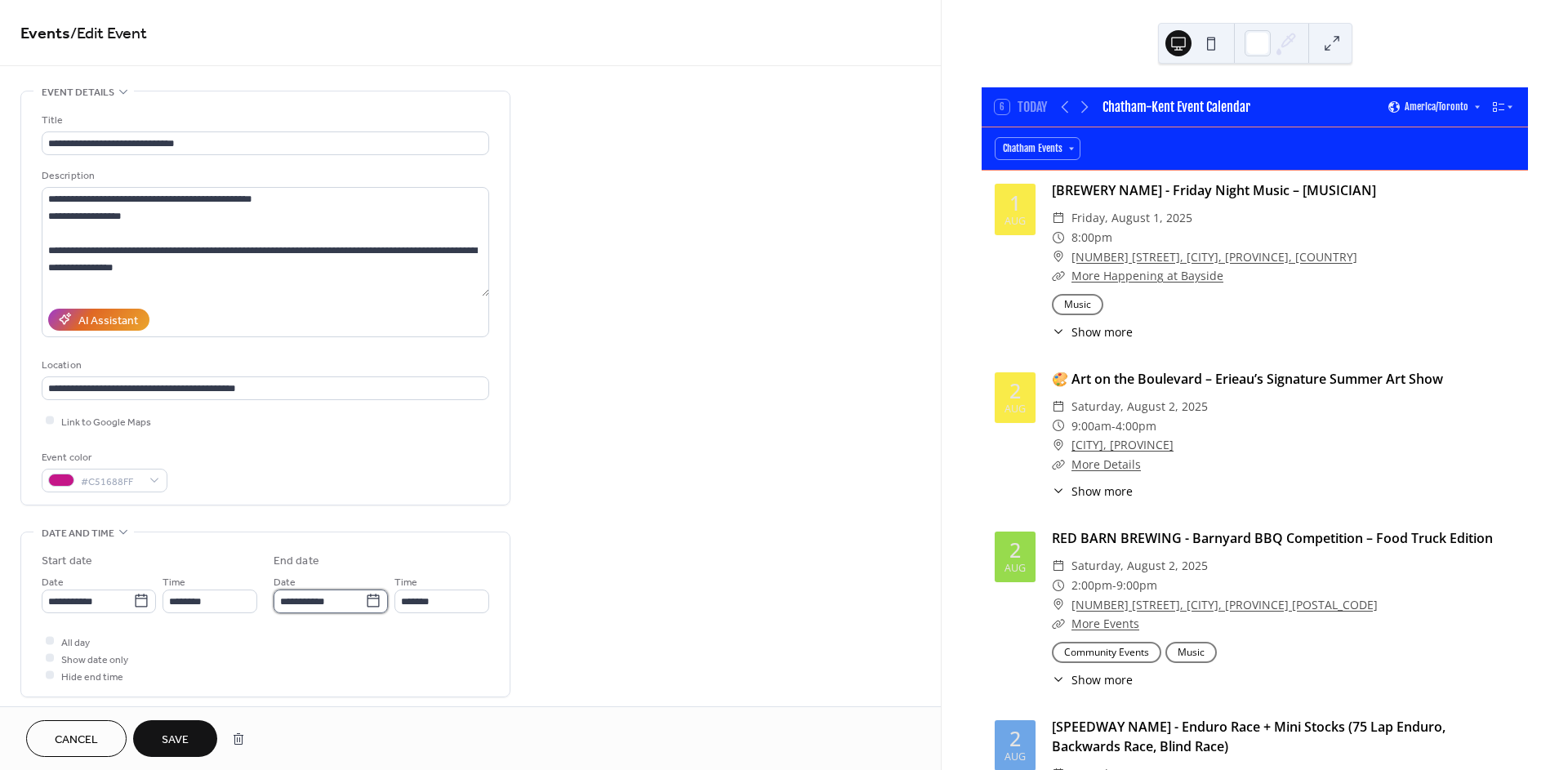 click on "**********" at bounding box center (319, 601) 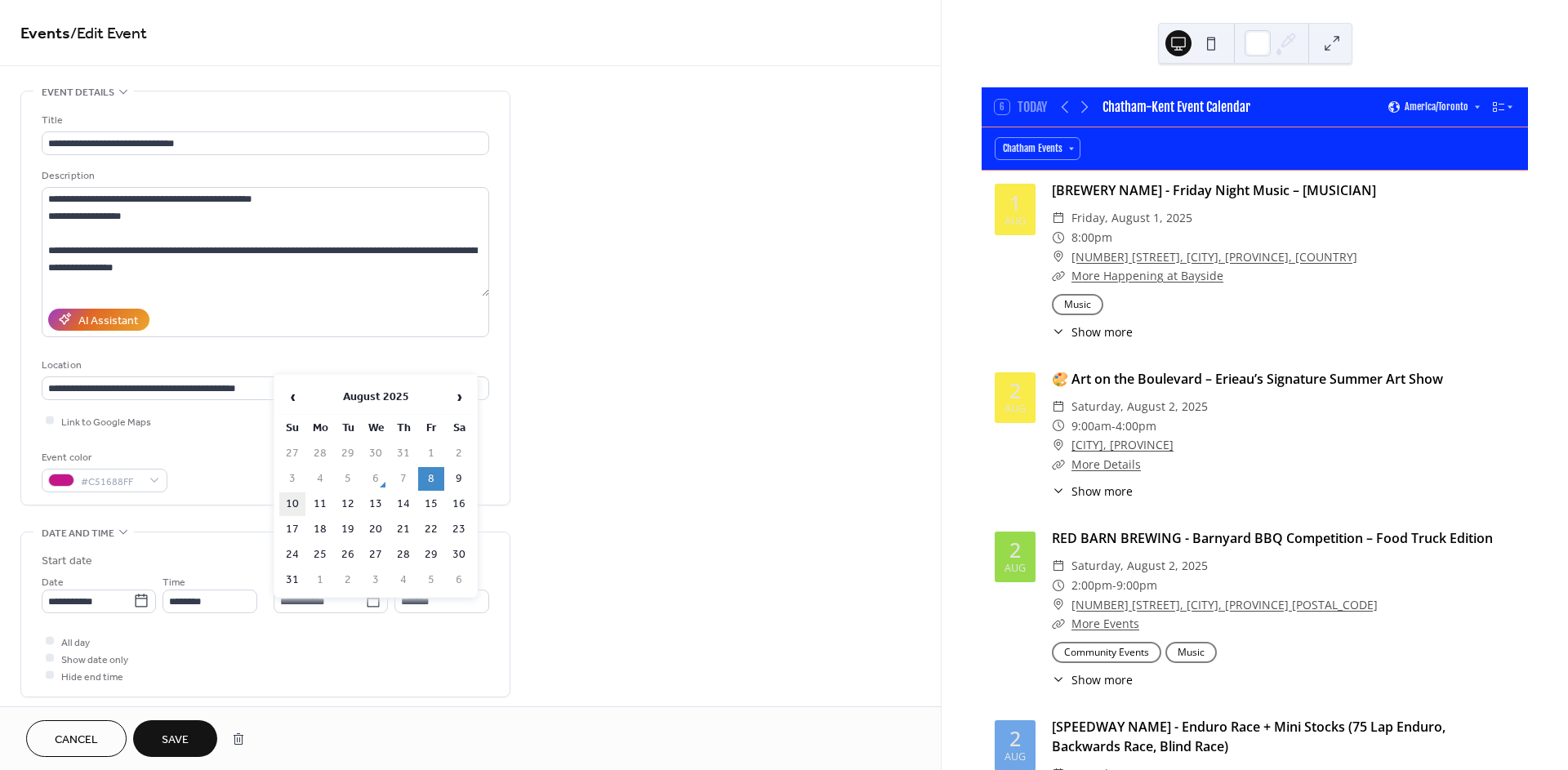 click on "10" at bounding box center [292, 504] 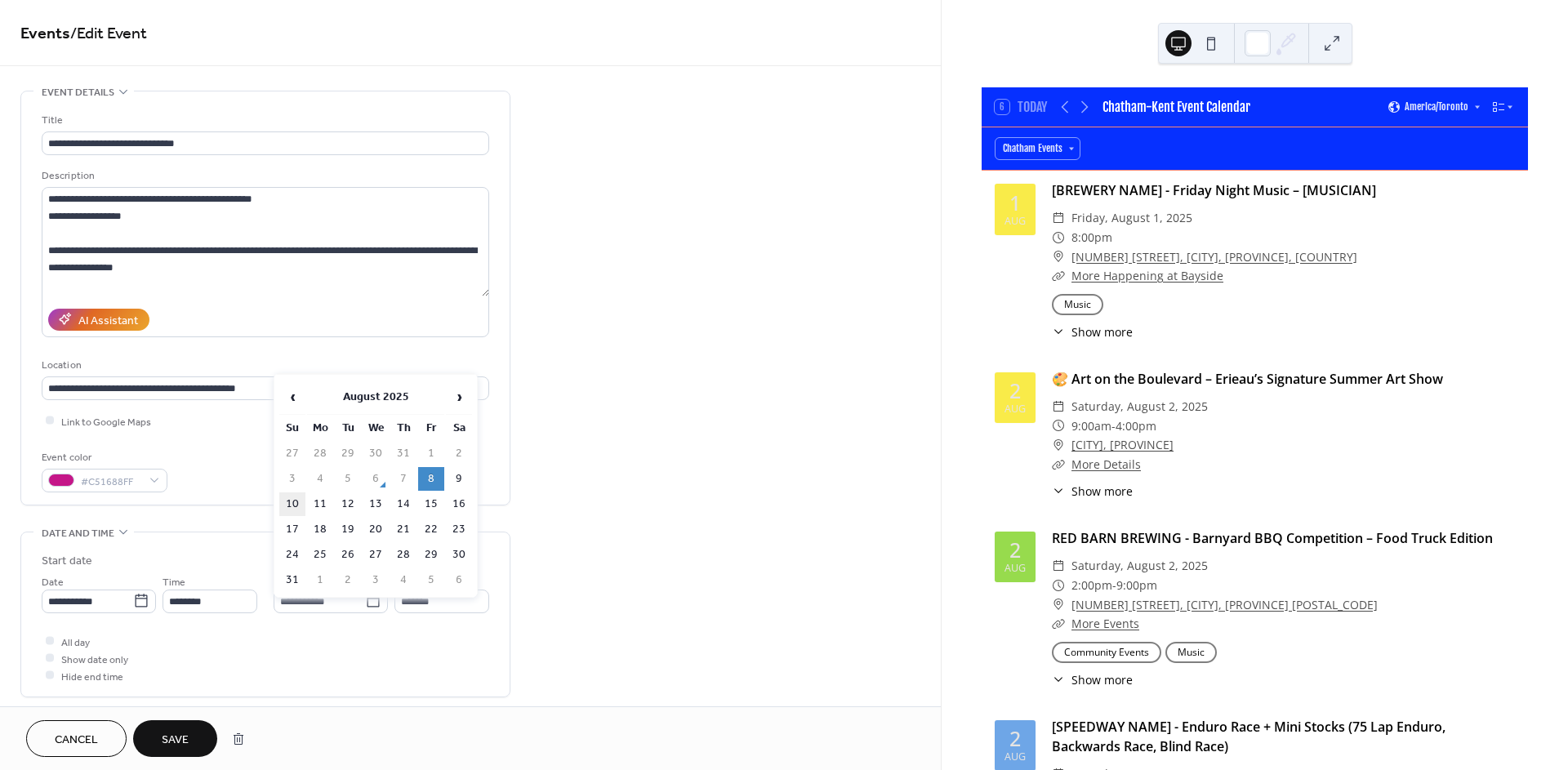 type on "**********" 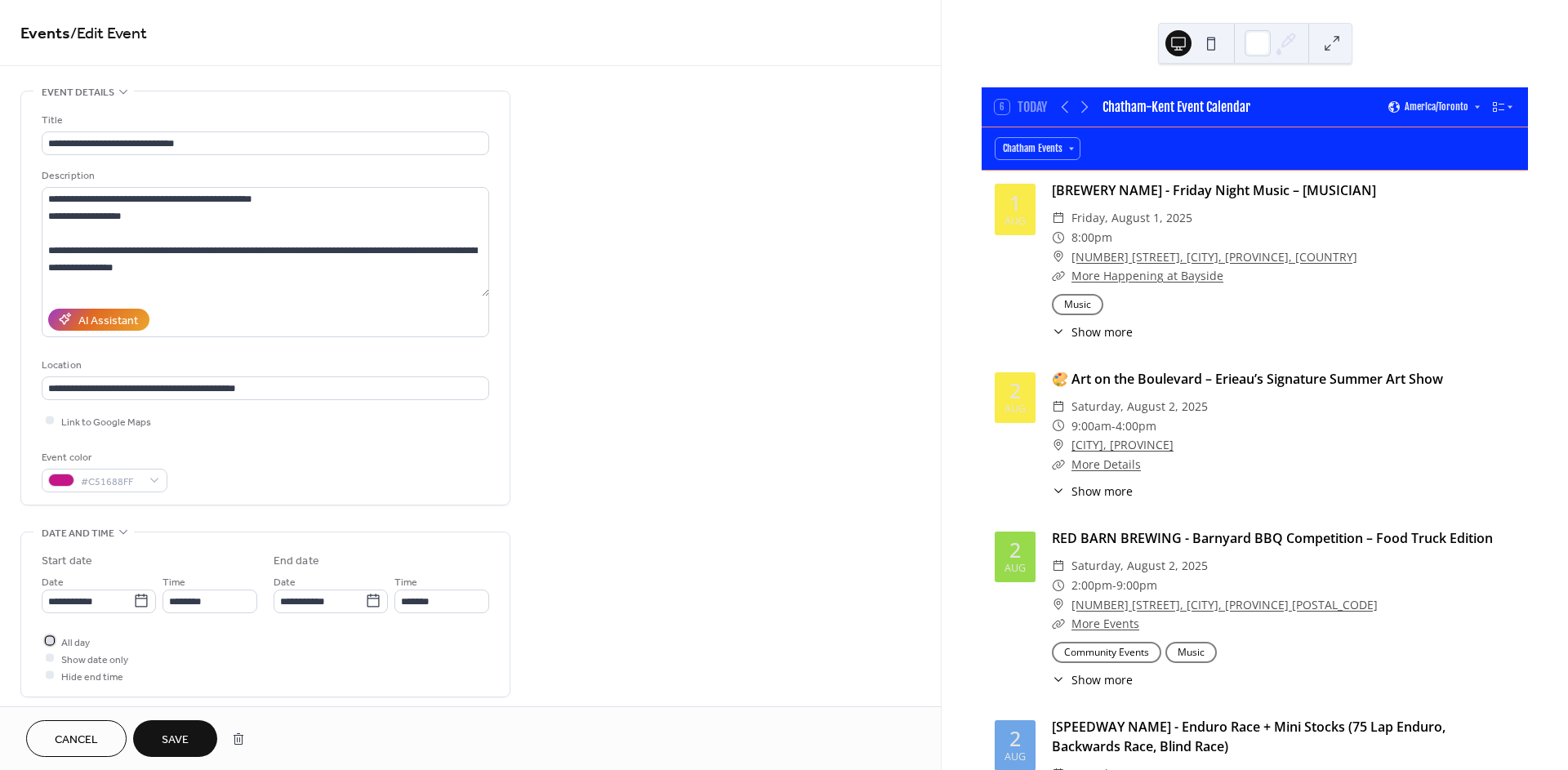 click on "All day" at bounding box center (75, 642) 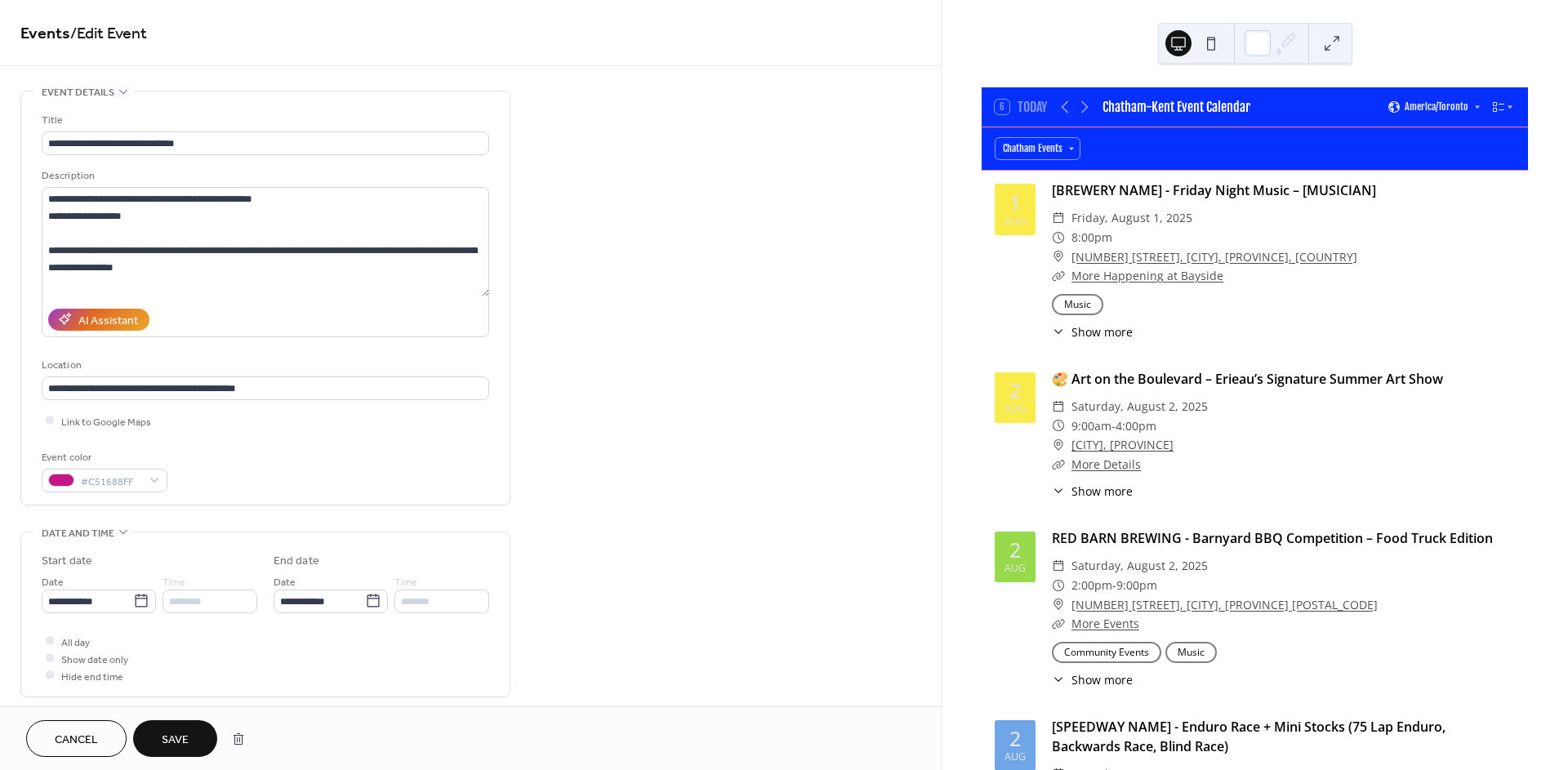 click on "**********" at bounding box center [470, 717] 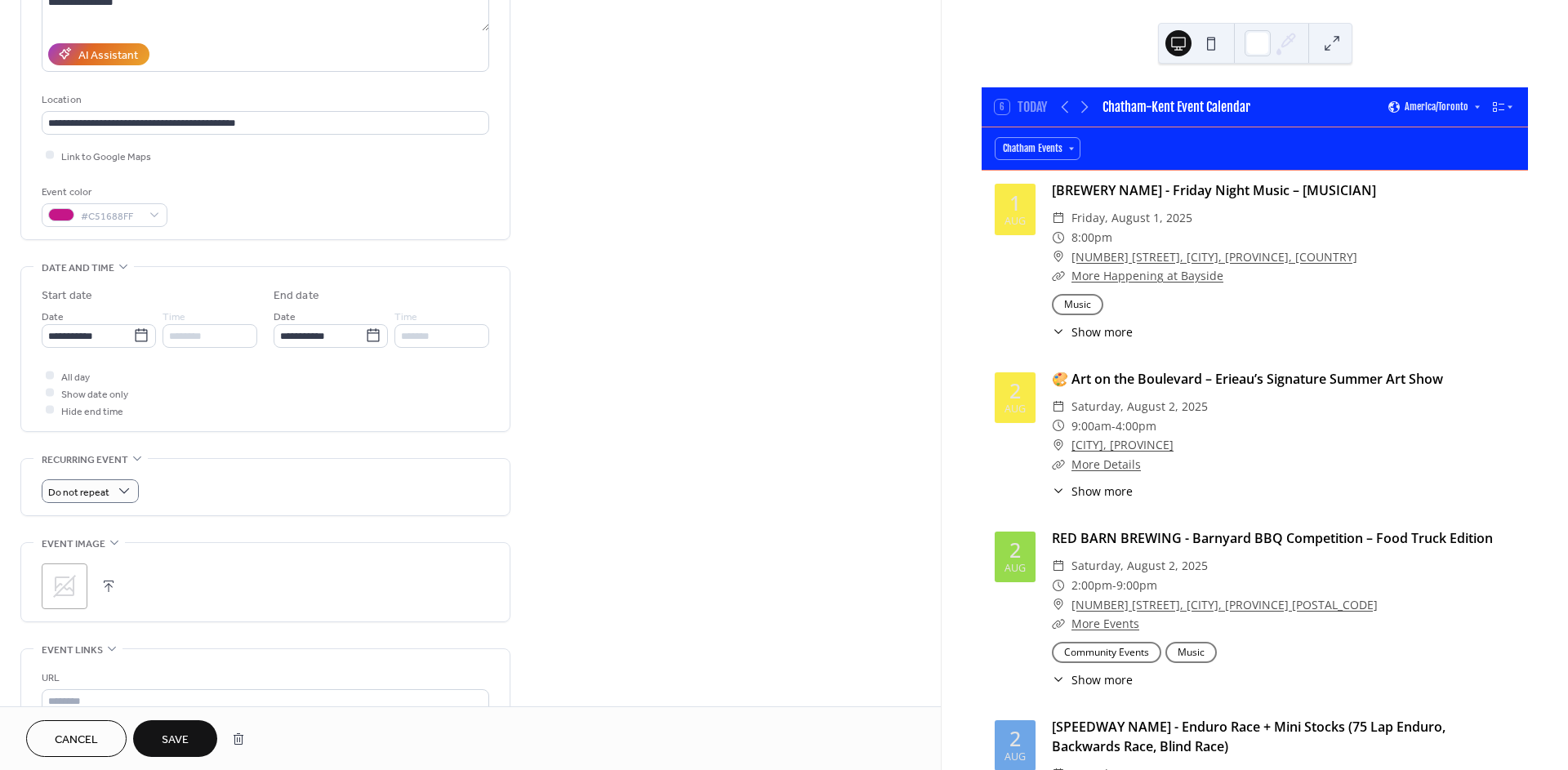 scroll, scrollTop: 272, scrollLeft: 0, axis: vertical 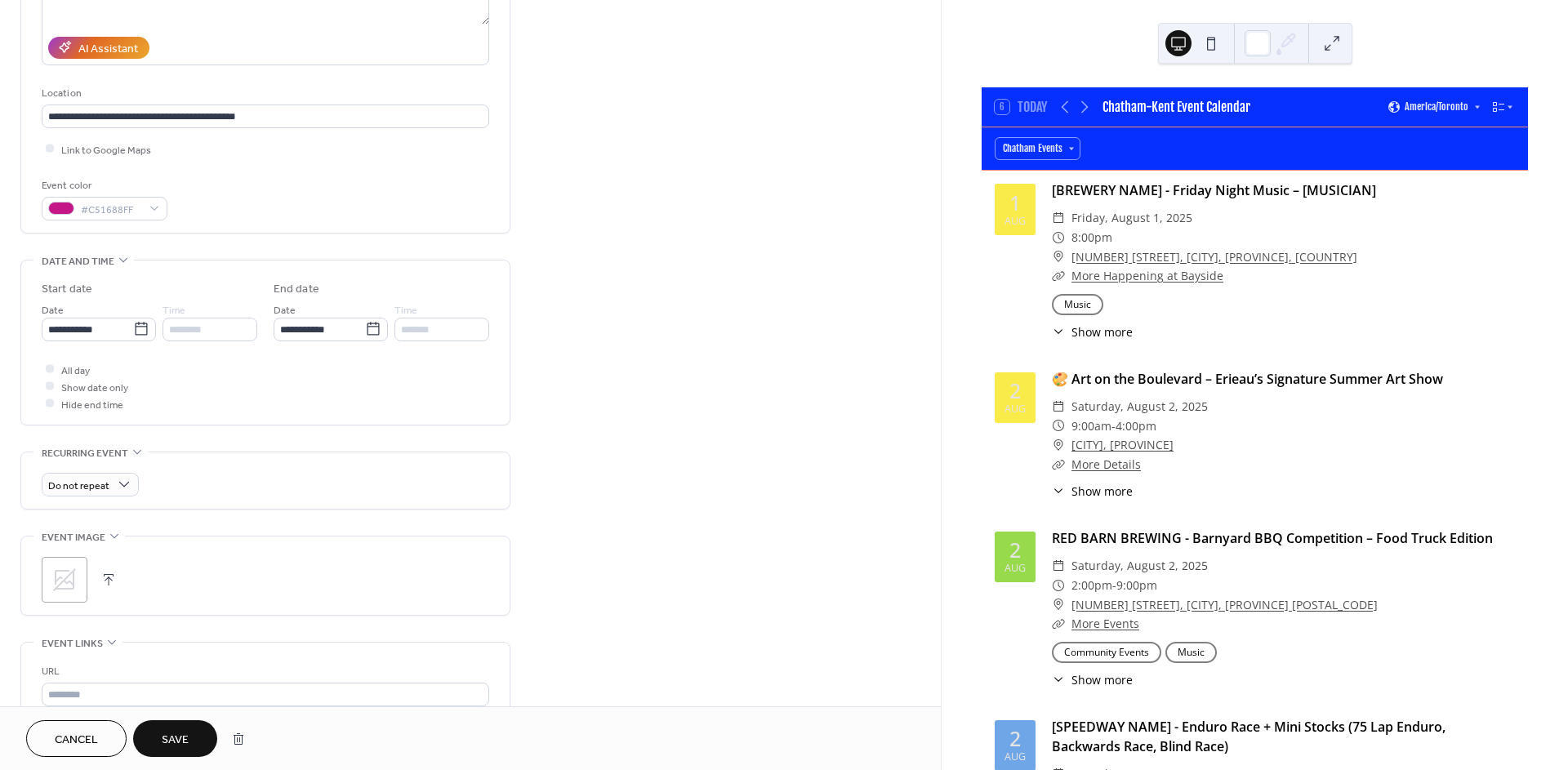 click on "Show date only" at bounding box center (95, 387) 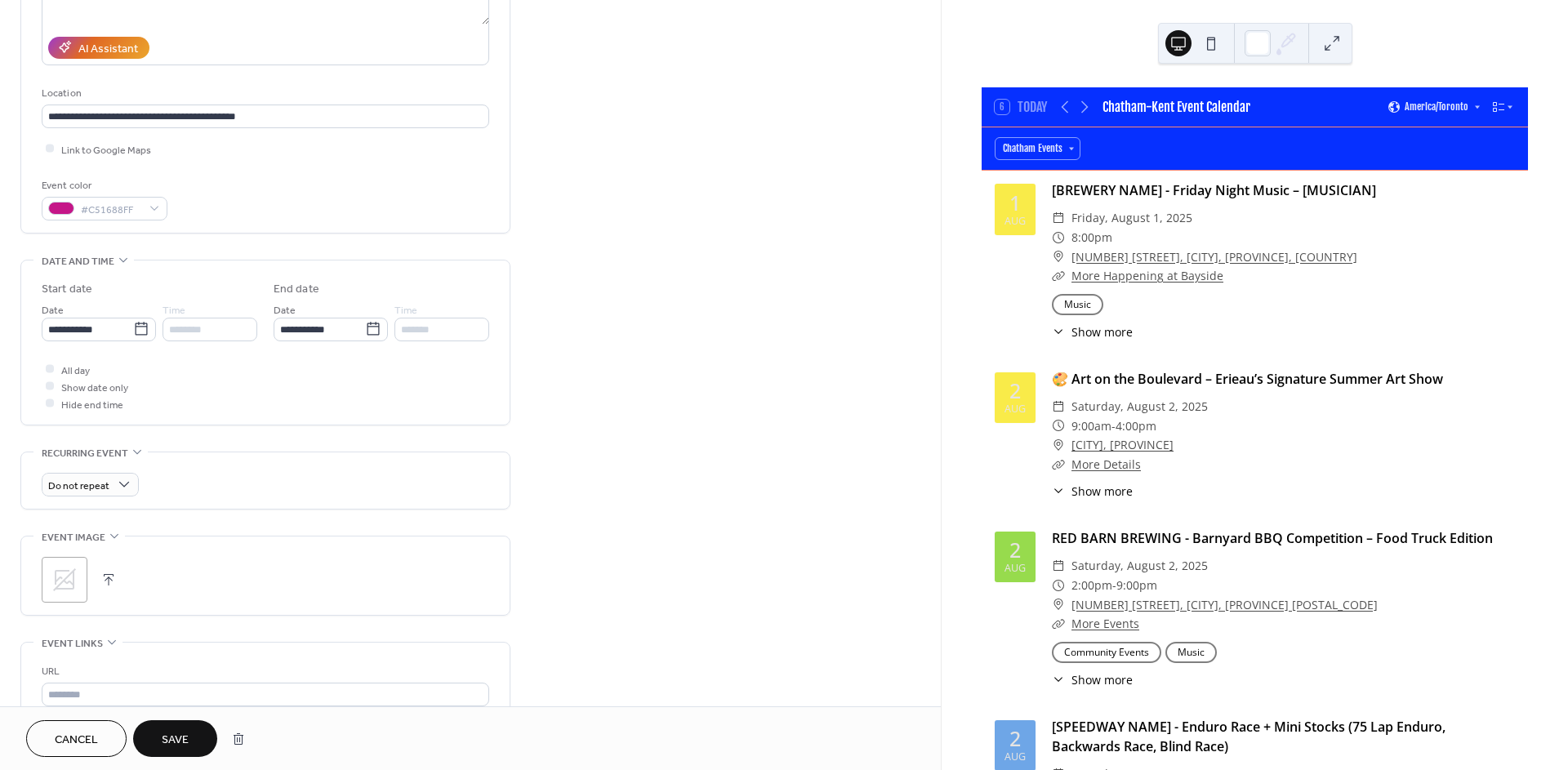 click at bounding box center [109, 580] 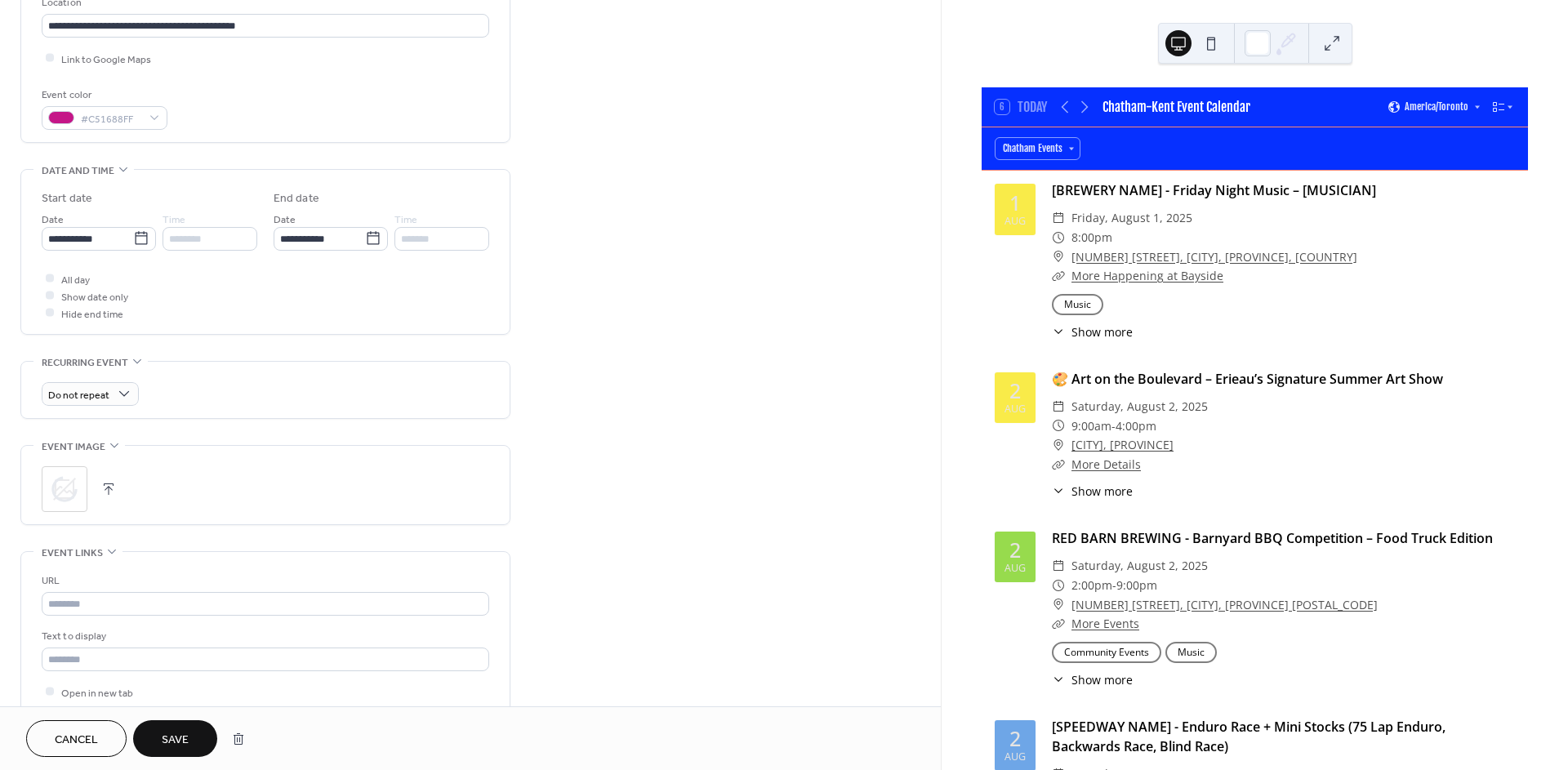 scroll, scrollTop: 453, scrollLeft: 0, axis: vertical 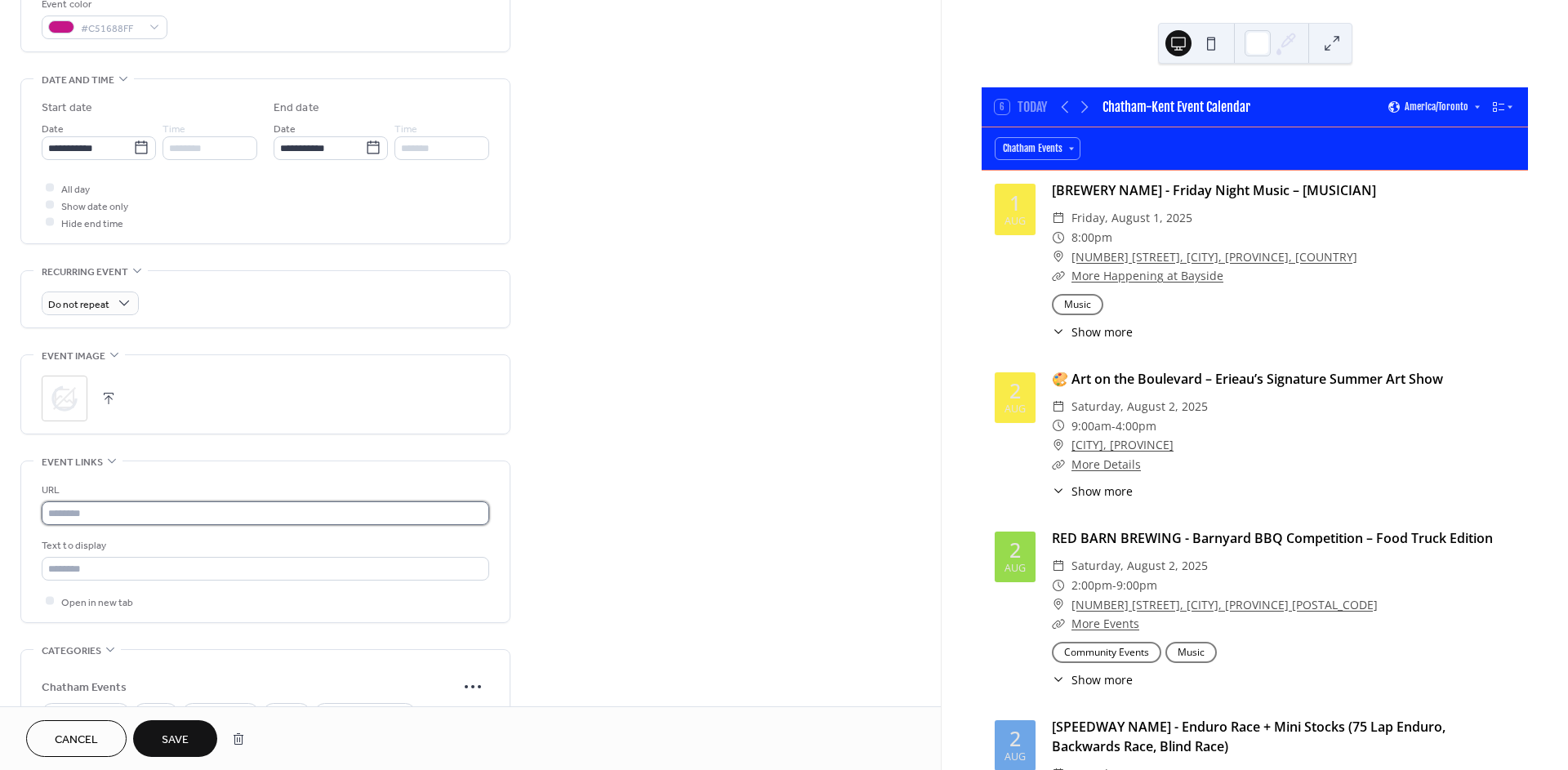 click at bounding box center (265, 513) 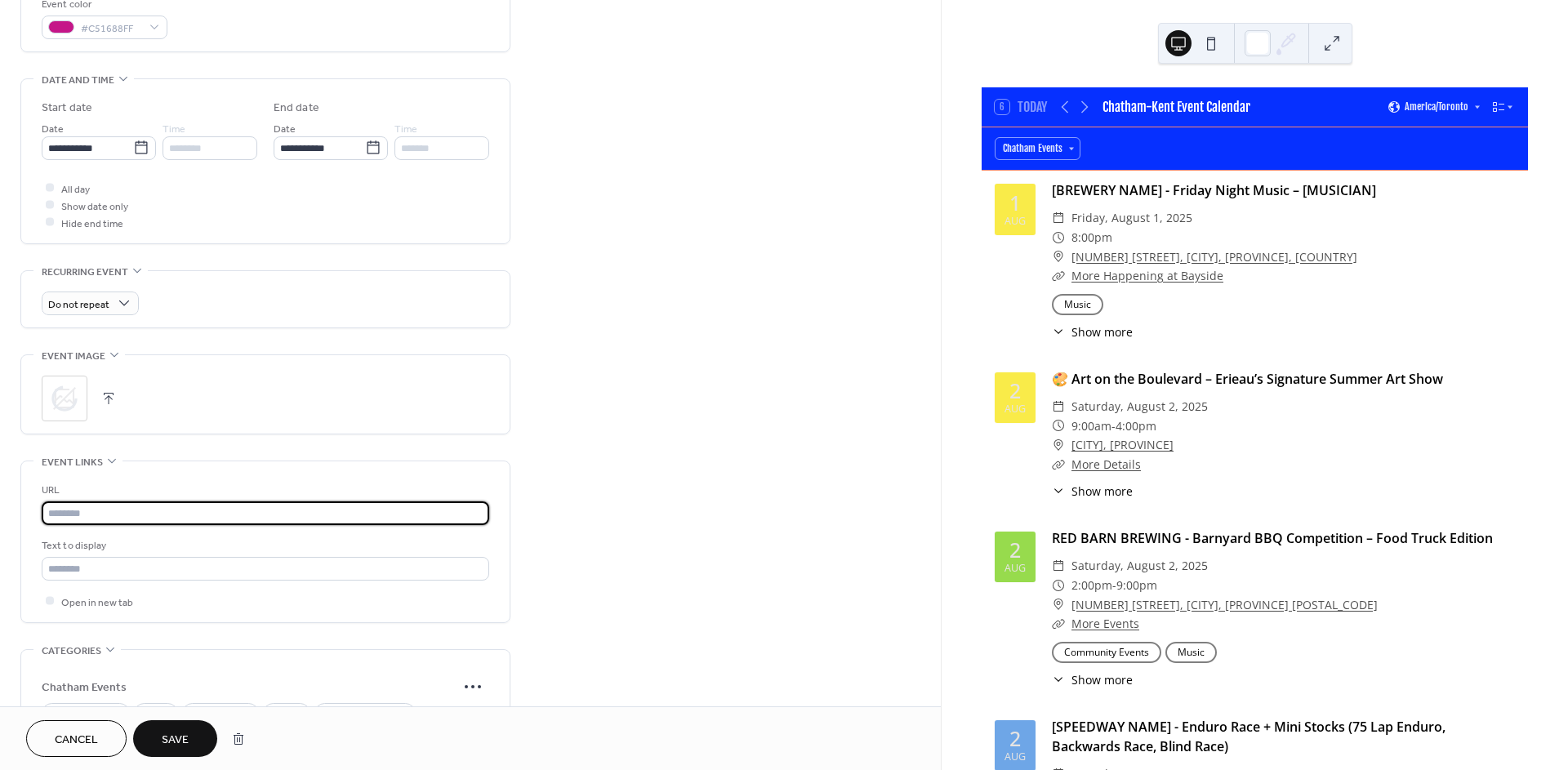 paste on "**********" 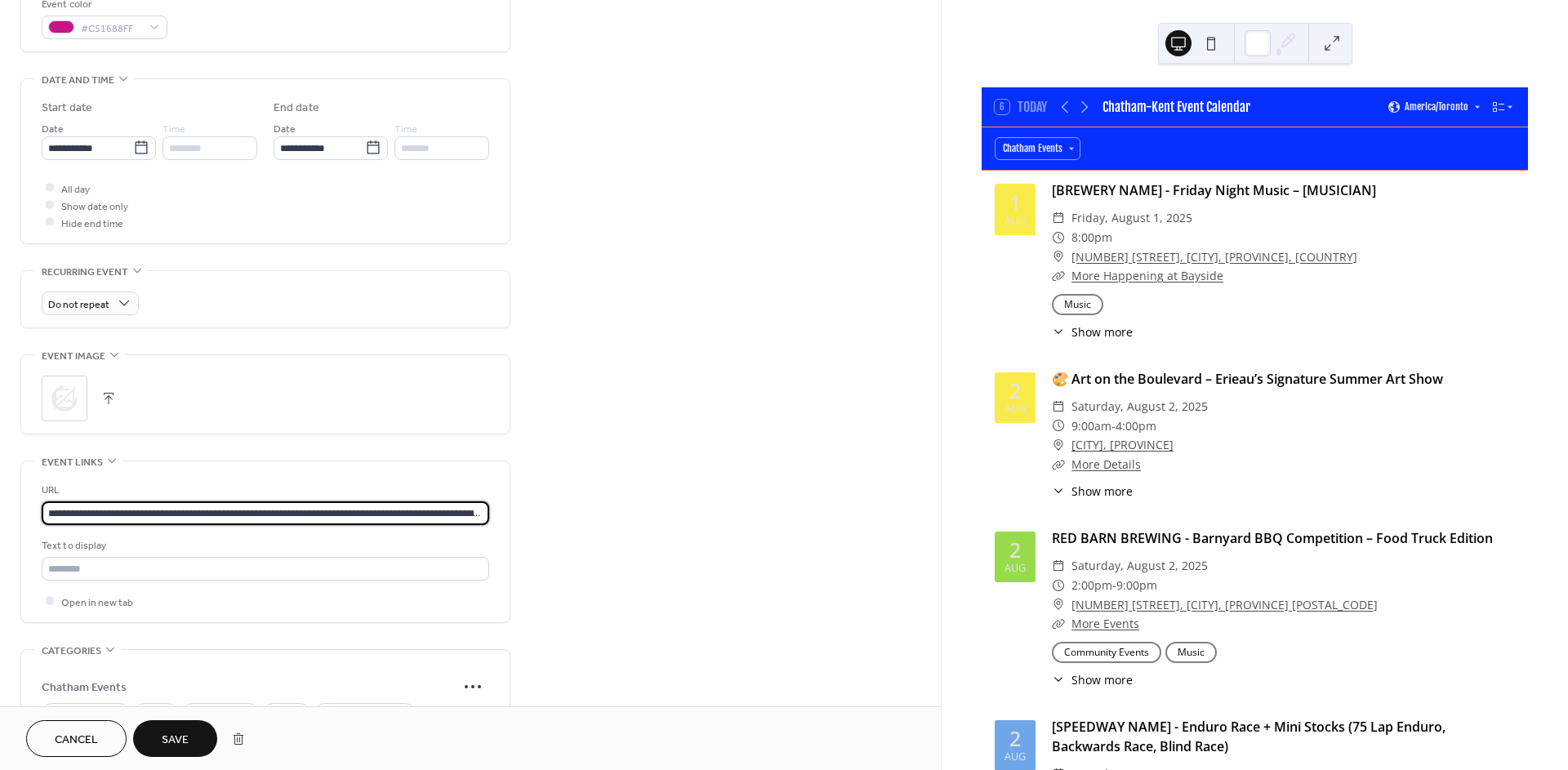 scroll, scrollTop: 0, scrollLeft: 2822, axis: horizontal 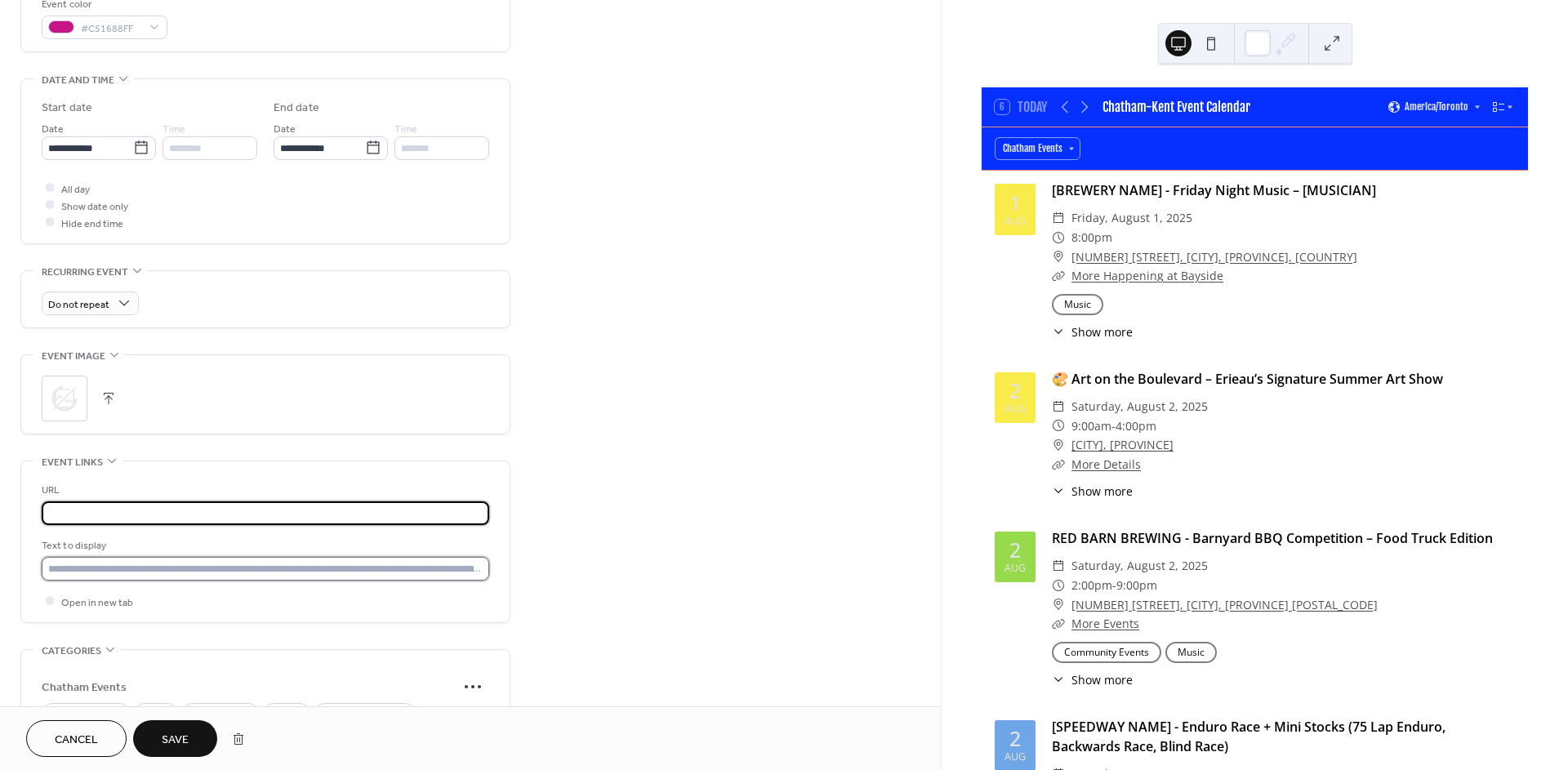 click at bounding box center (265, 568) 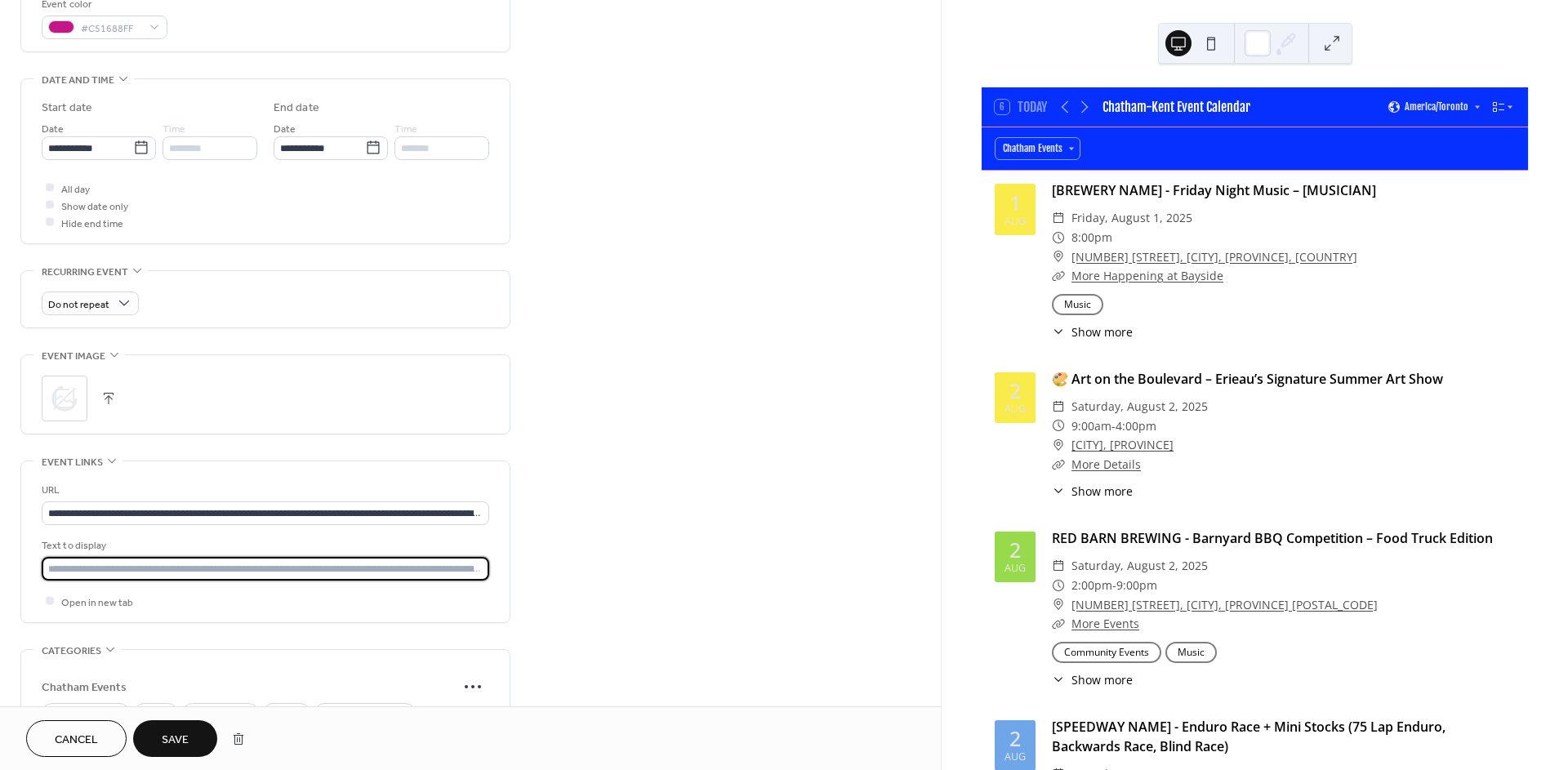 click at bounding box center (265, 568) 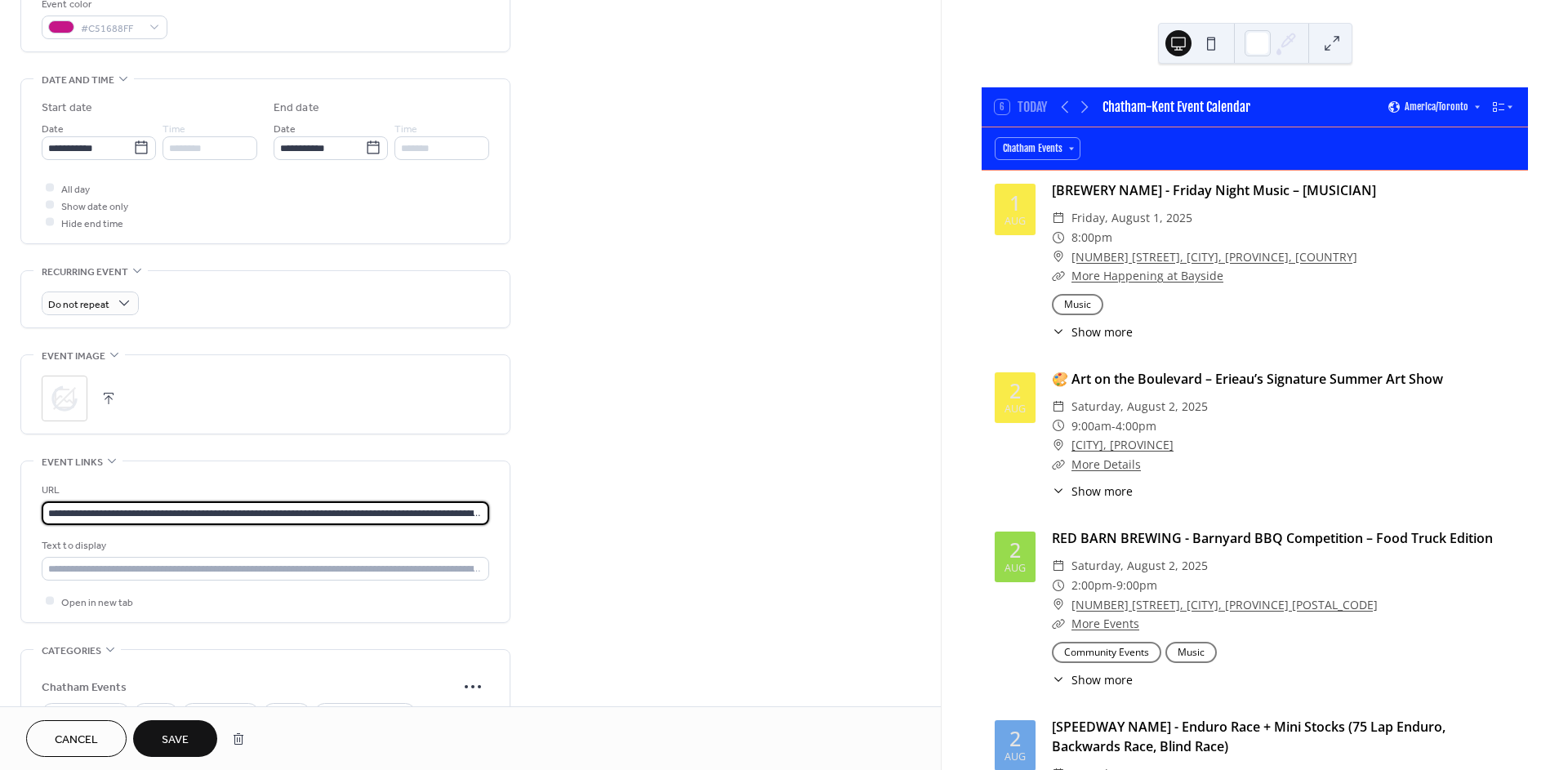drag, startPoint x: 437, startPoint y: 514, endPoint x: -212, endPoint y: 500, distance: 649.15098 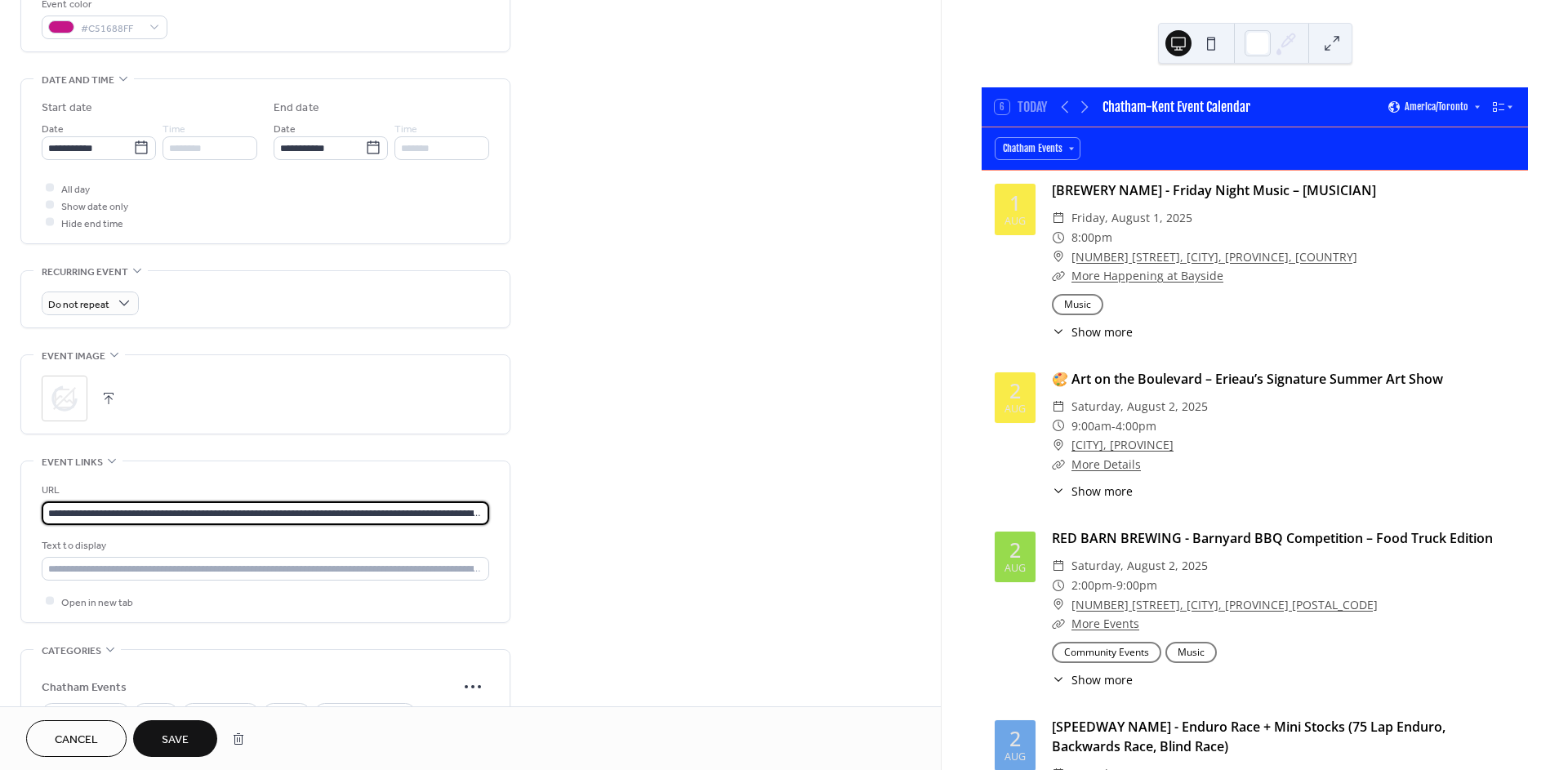 click on "**********" at bounding box center [784, 385] 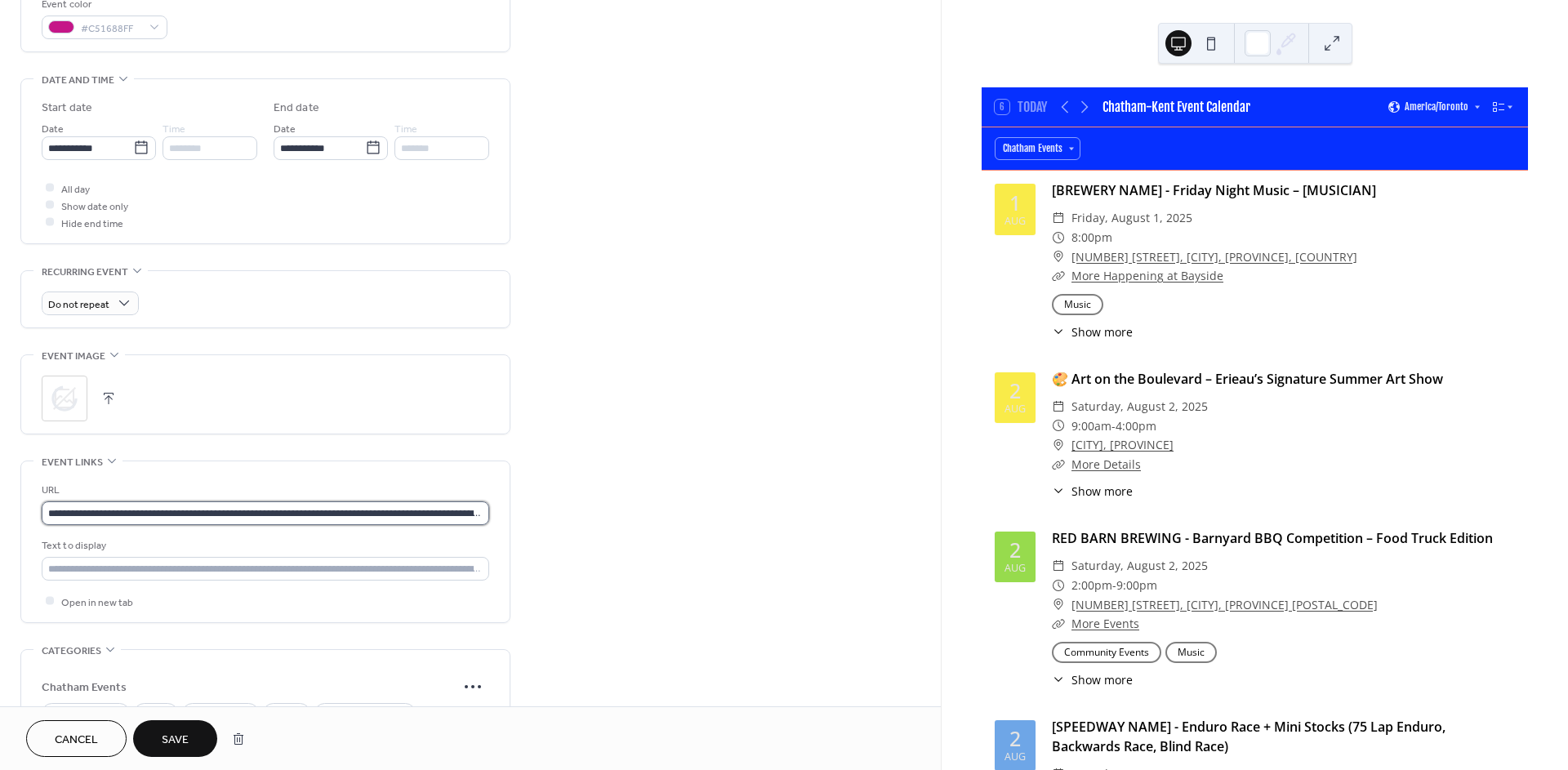 click on "**********" at bounding box center (265, 513) 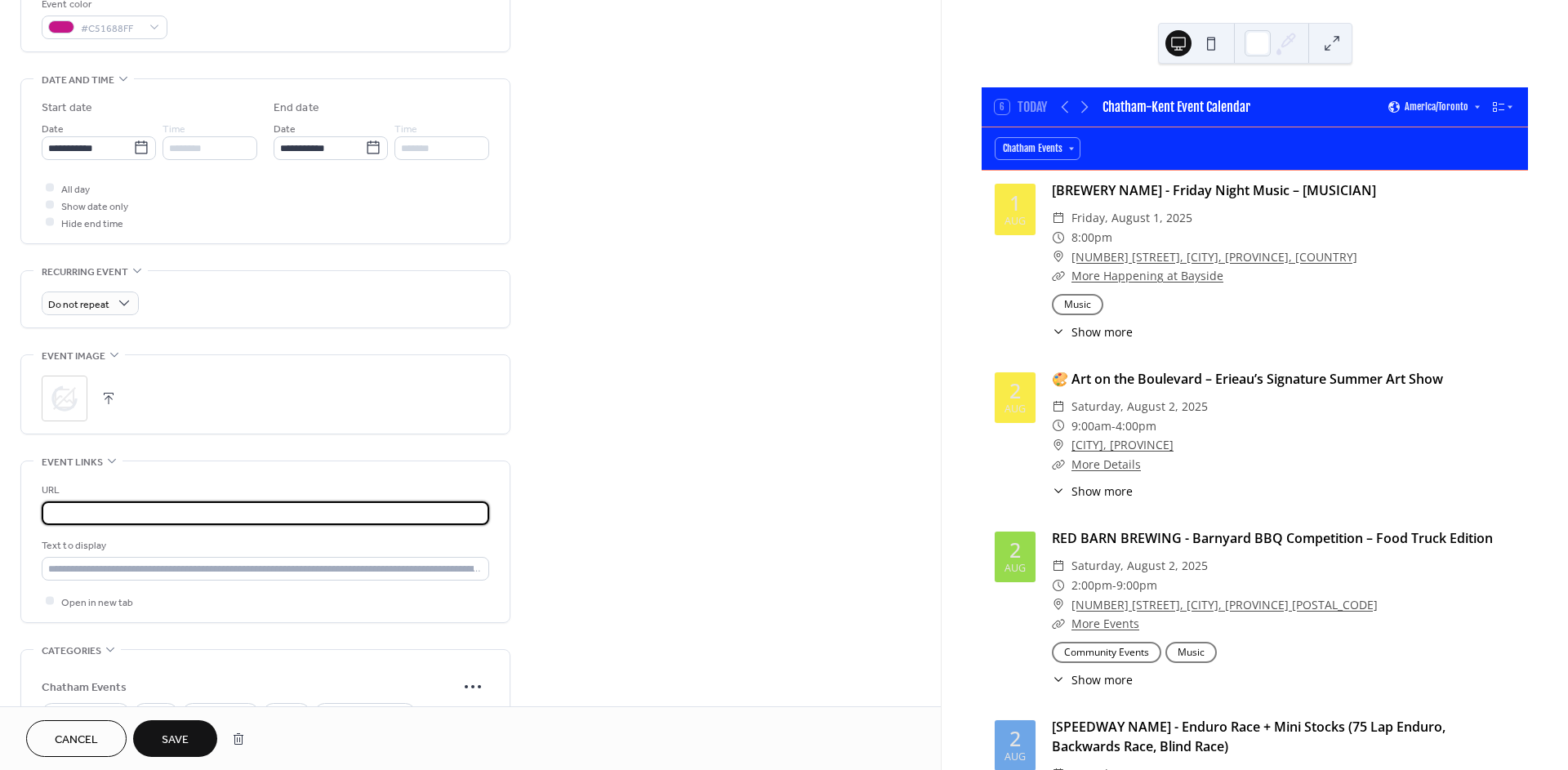 drag, startPoint x: 47, startPoint y: 510, endPoint x: 814, endPoint y: 474, distance: 767.84439 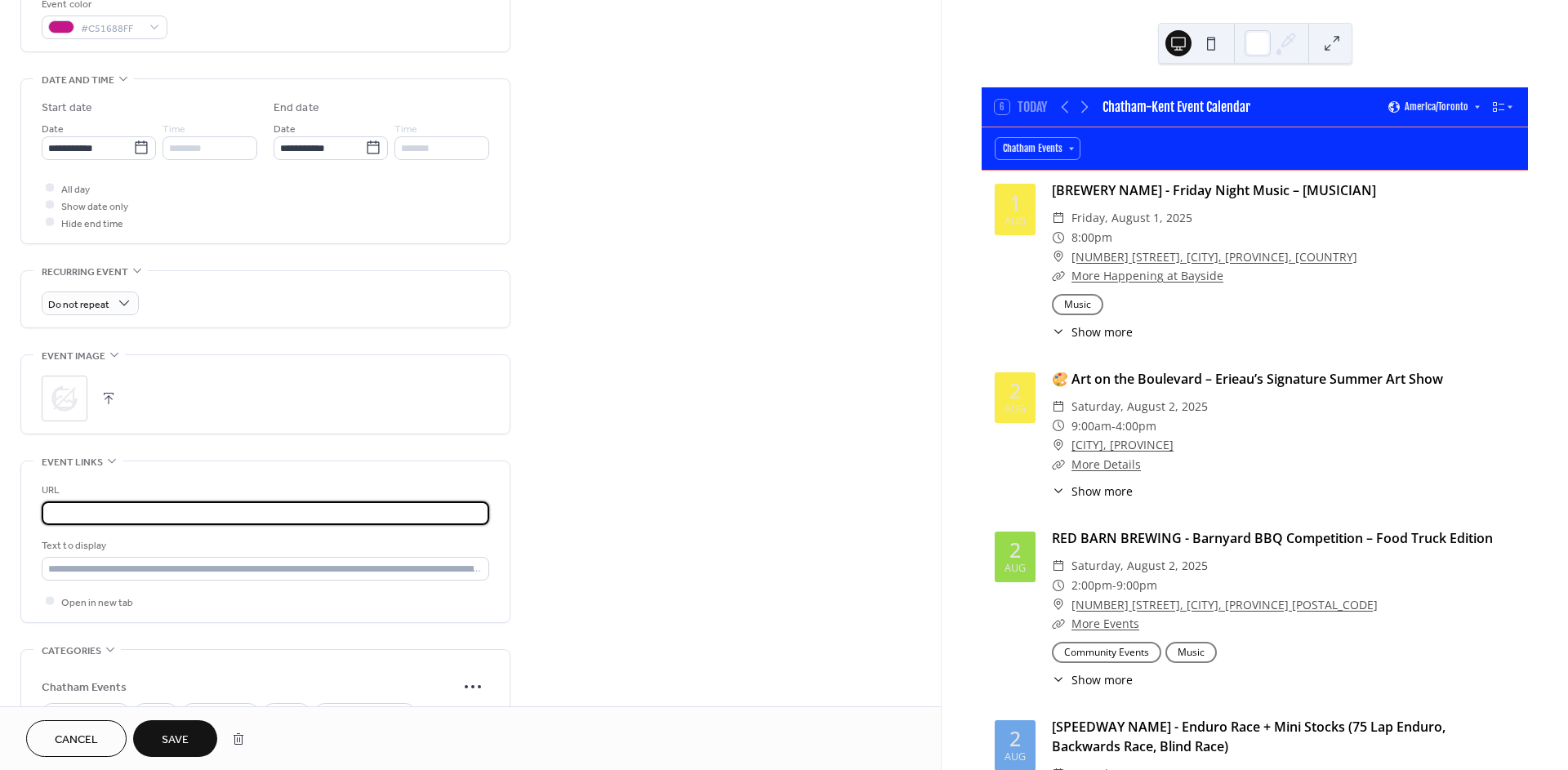 click on "**********" at bounding box center (470, 264) 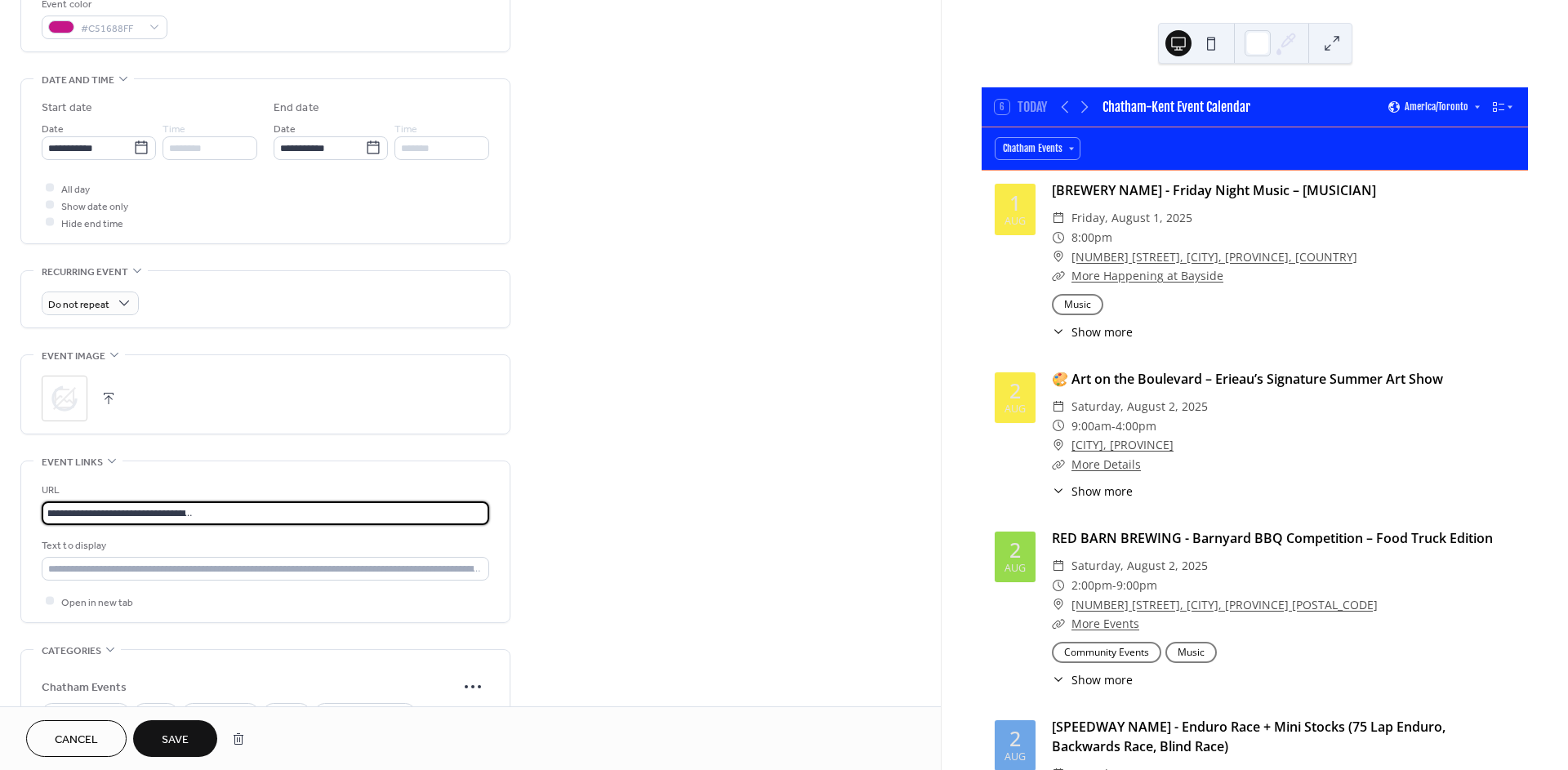 scroll, scrollTop: 0, scrollLeft: 516, axis: horizontal 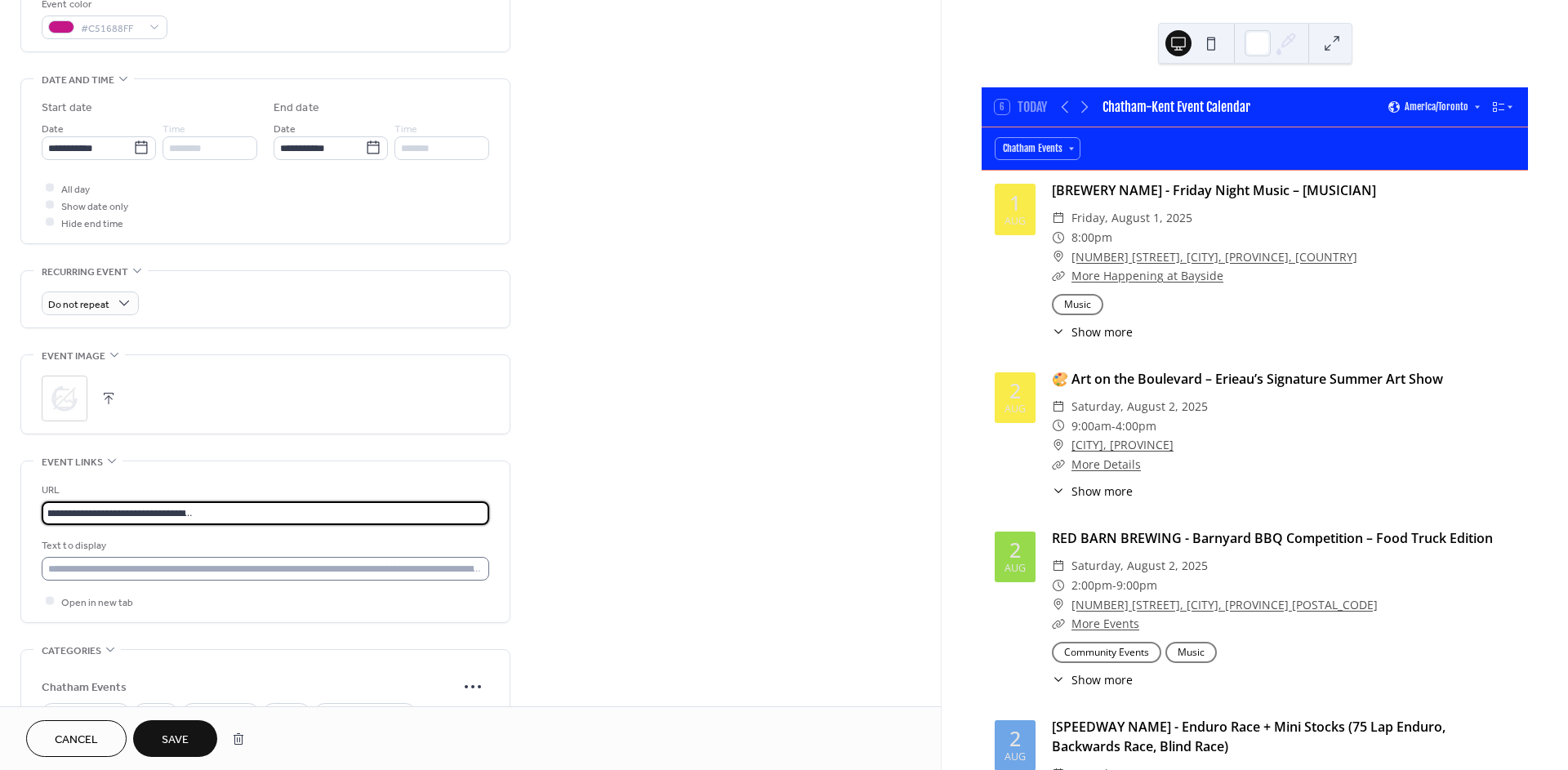 type on "**********" 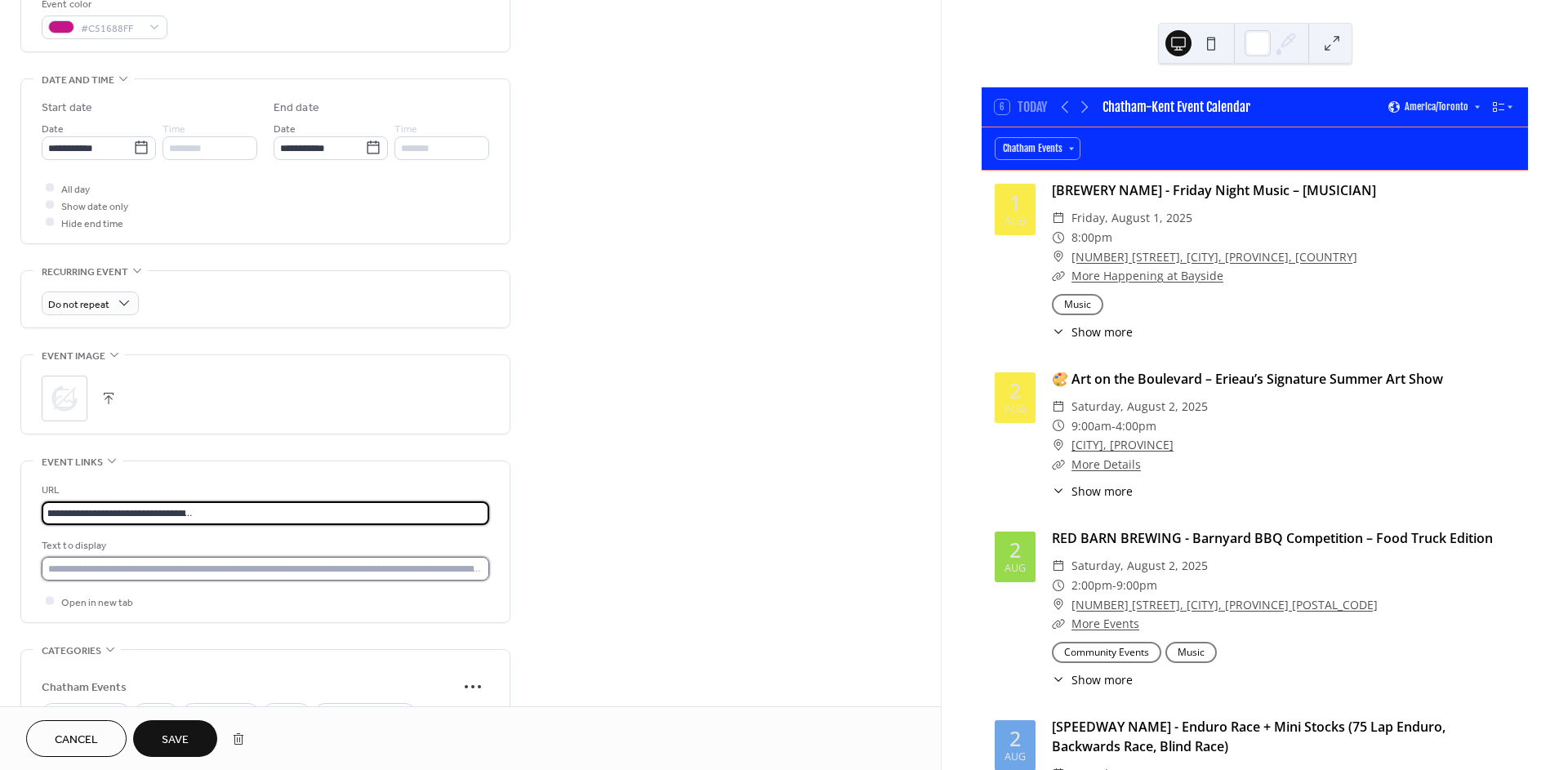 click at bounding box center (265, 568) 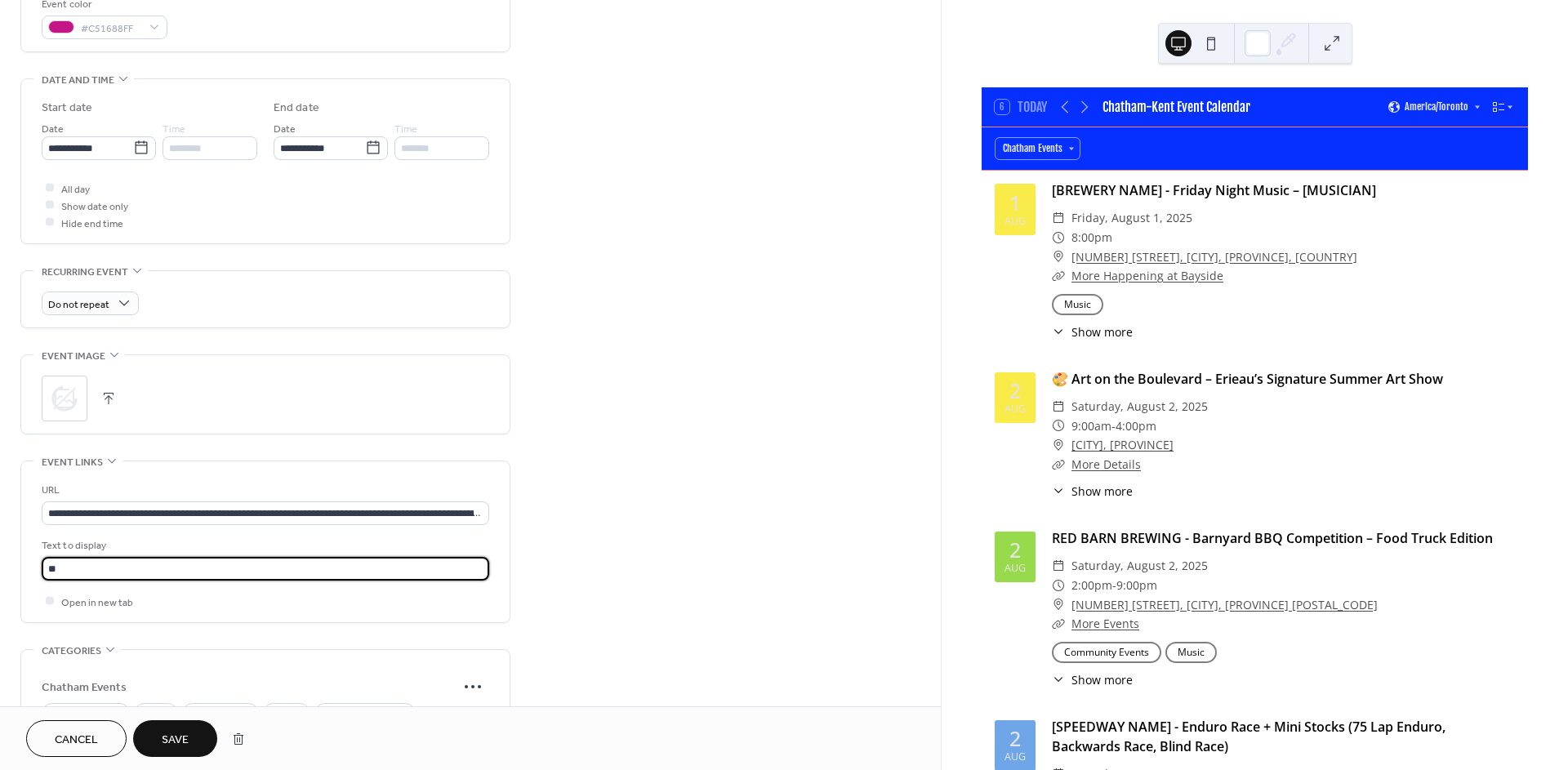 type on "*" 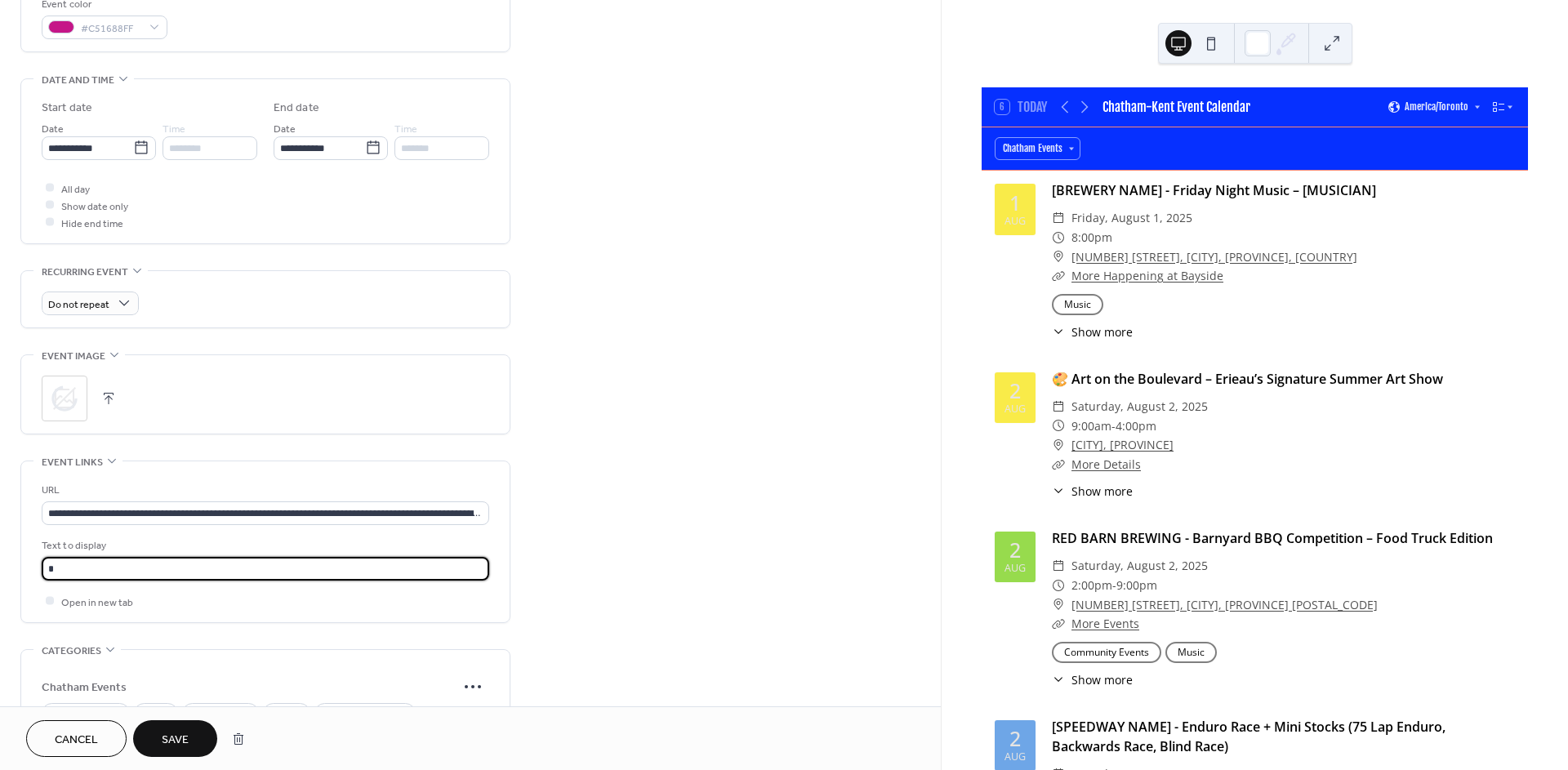 type 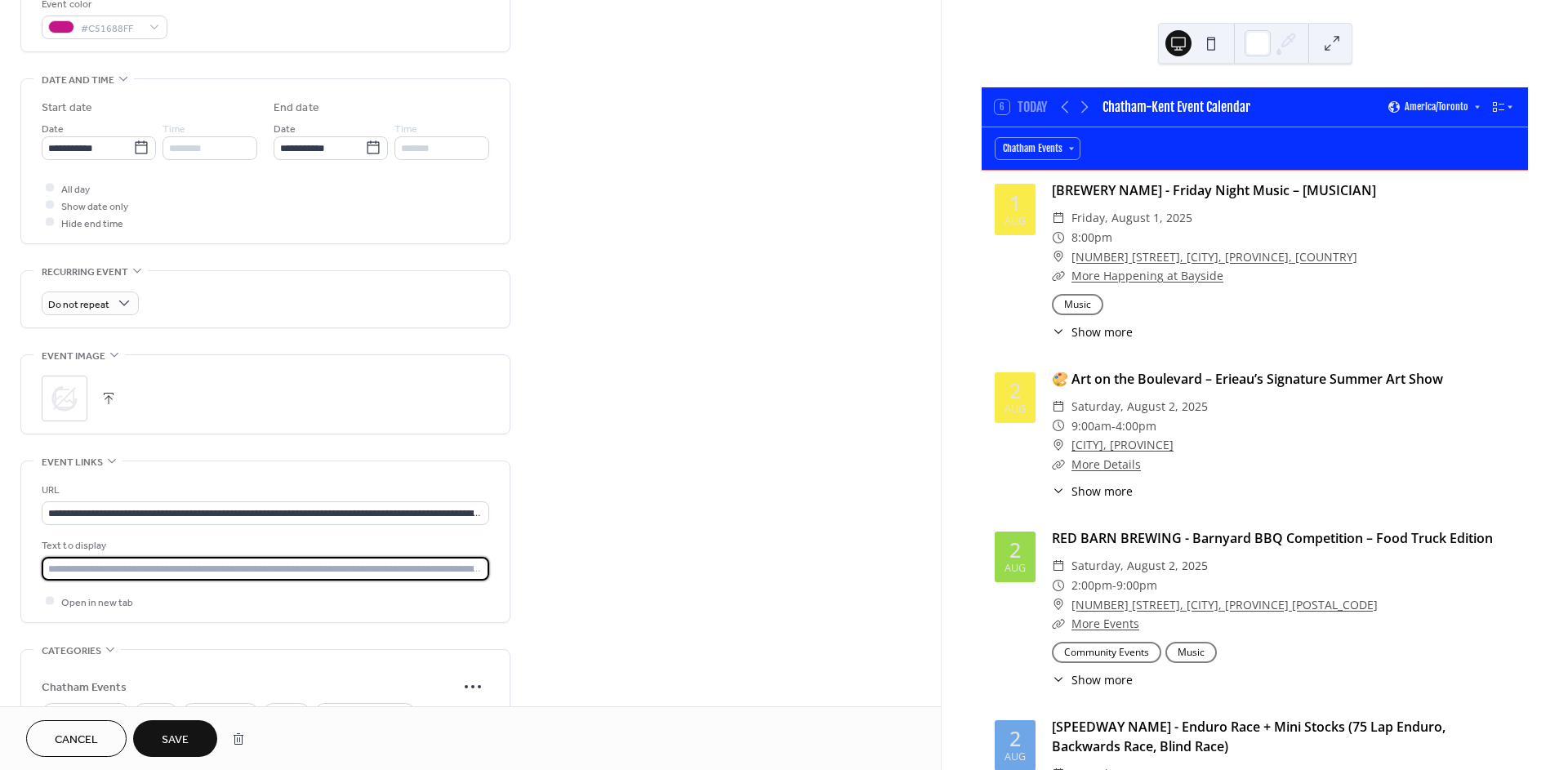 type 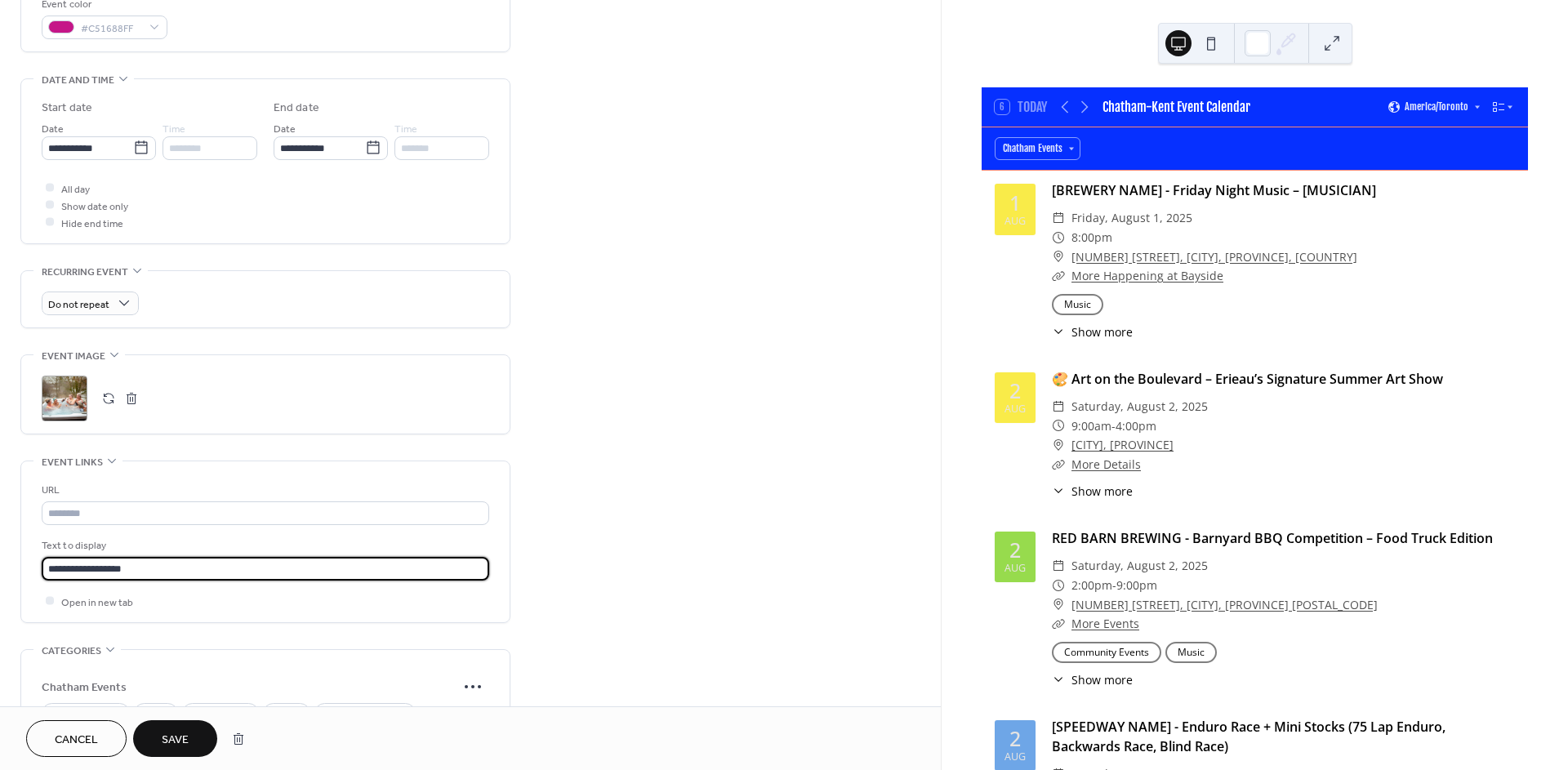type on "**********" 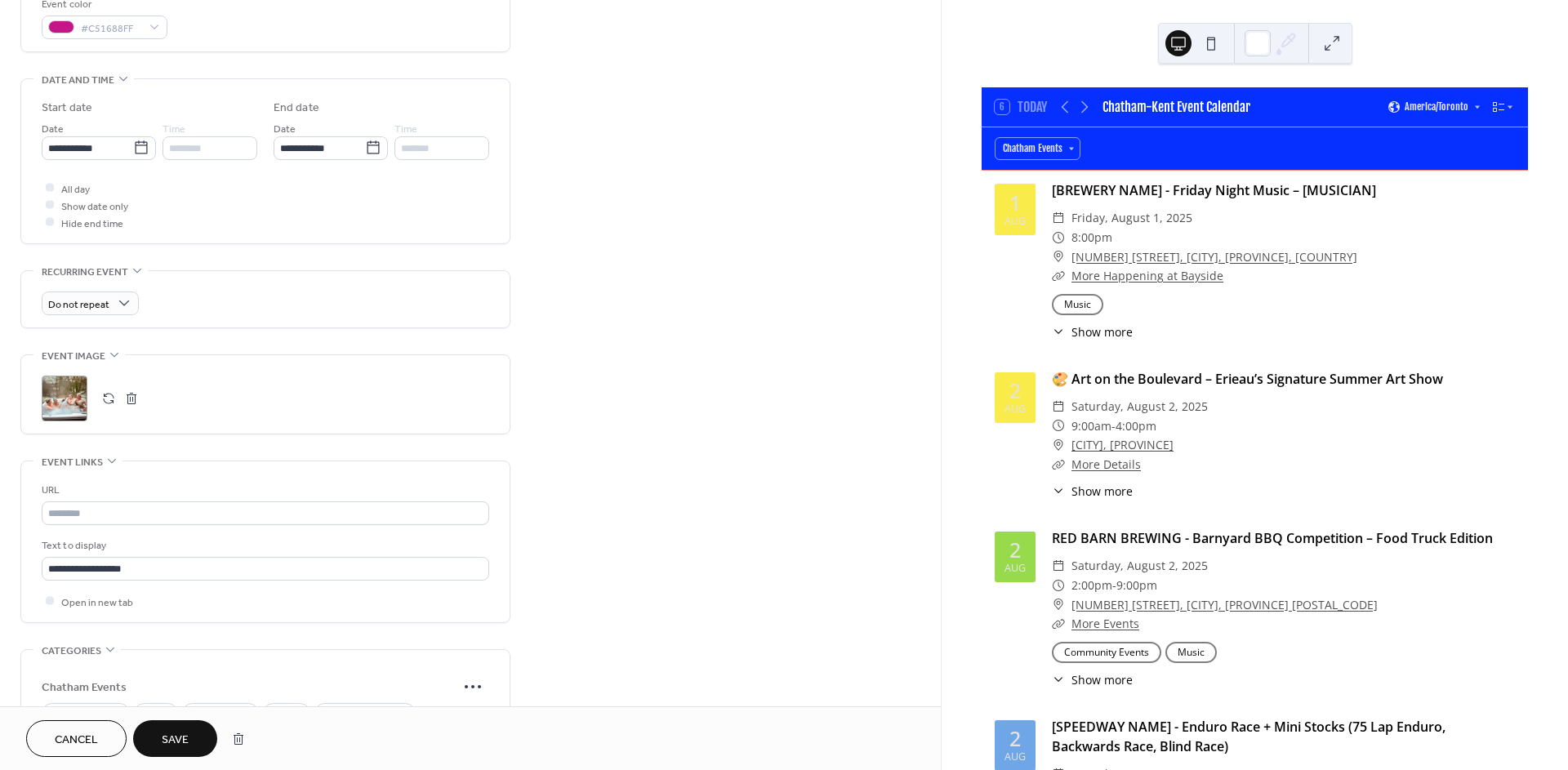click on "**********" at bounding box center (470, 264) 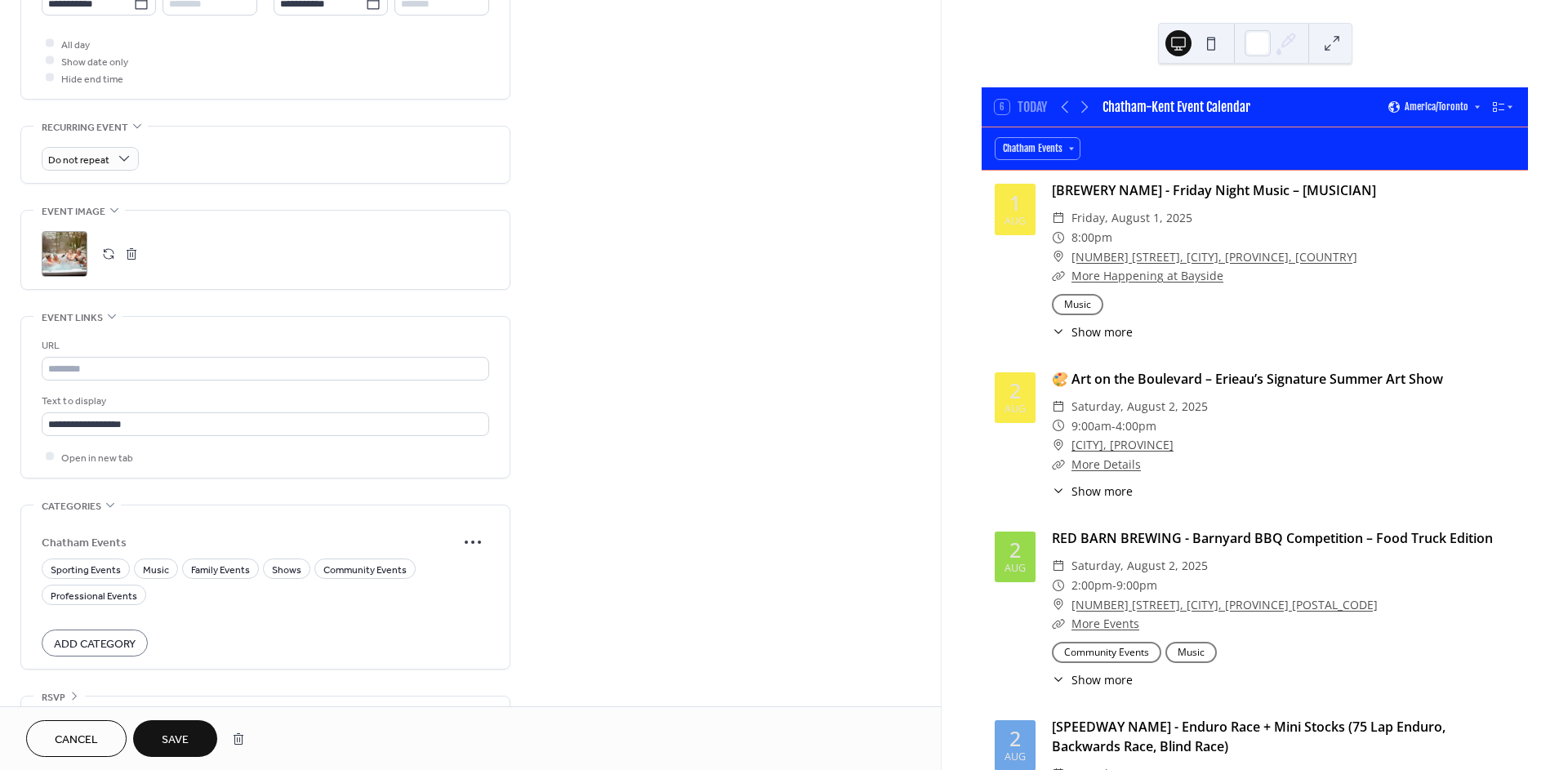 scroll, scrollTop: 639, scrollLeft: 0, axis: vertical 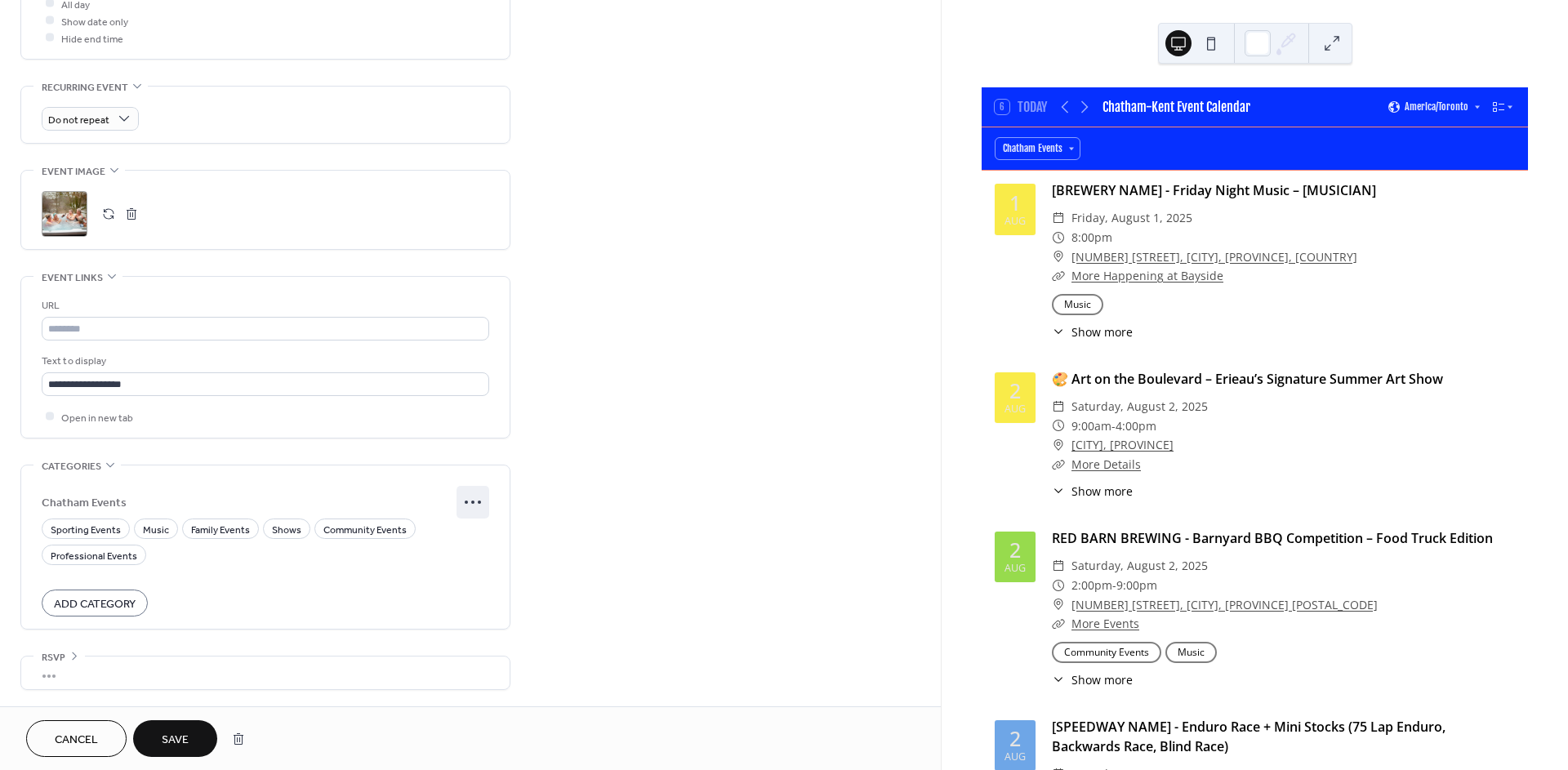 click 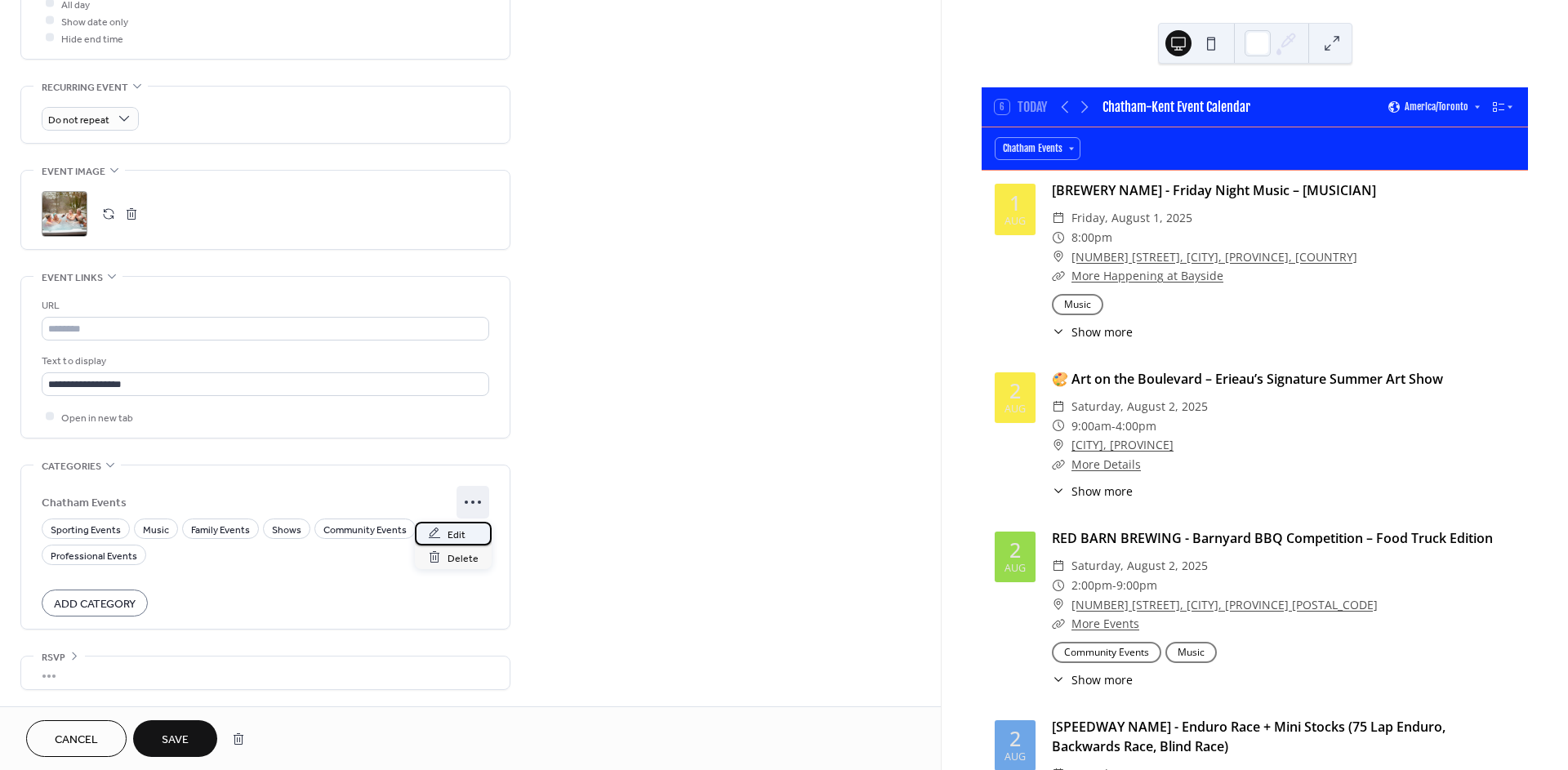 click on "Edit" at bounding box center (457, 534) 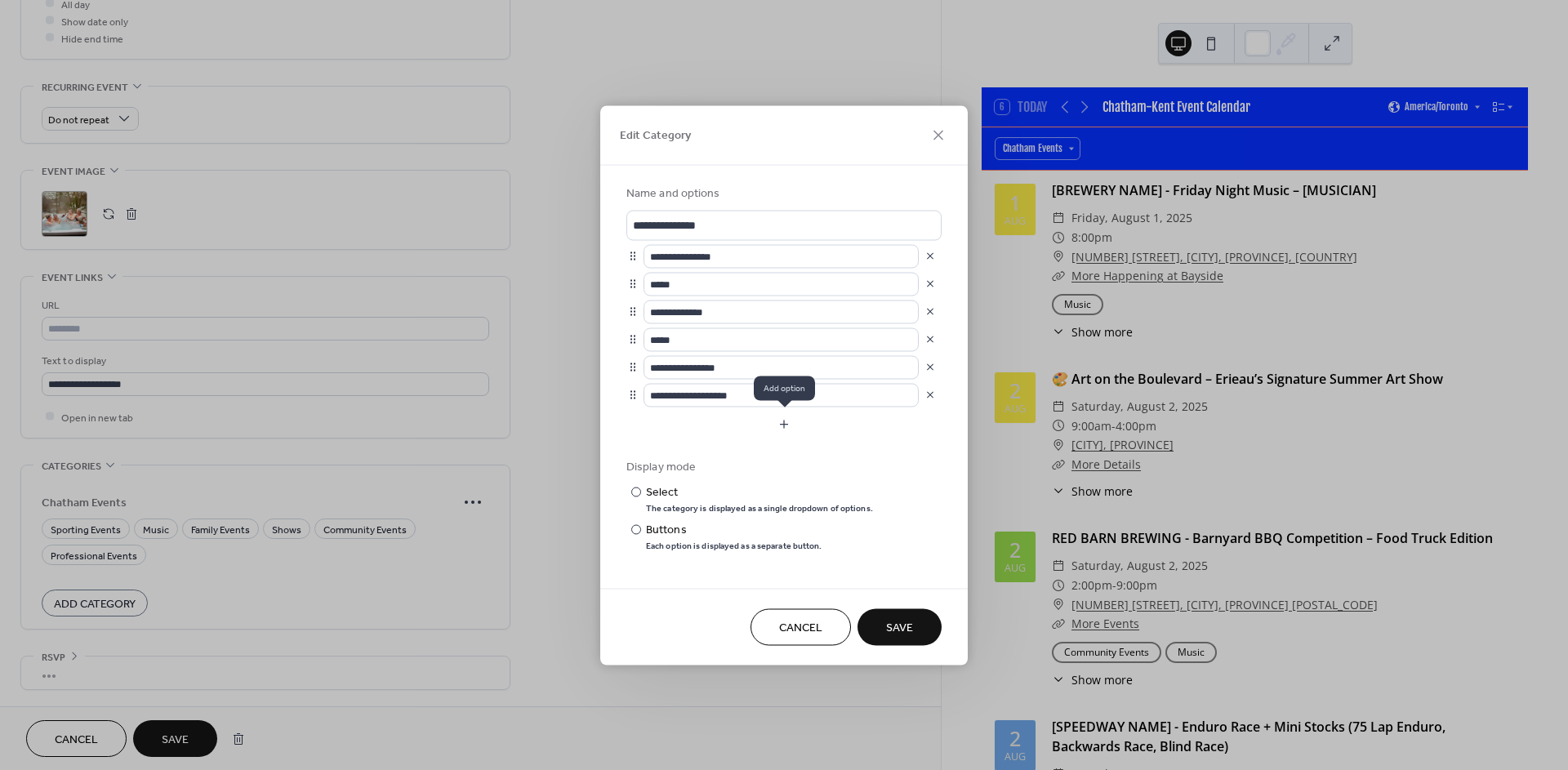 click at bounding box center (784, 424) 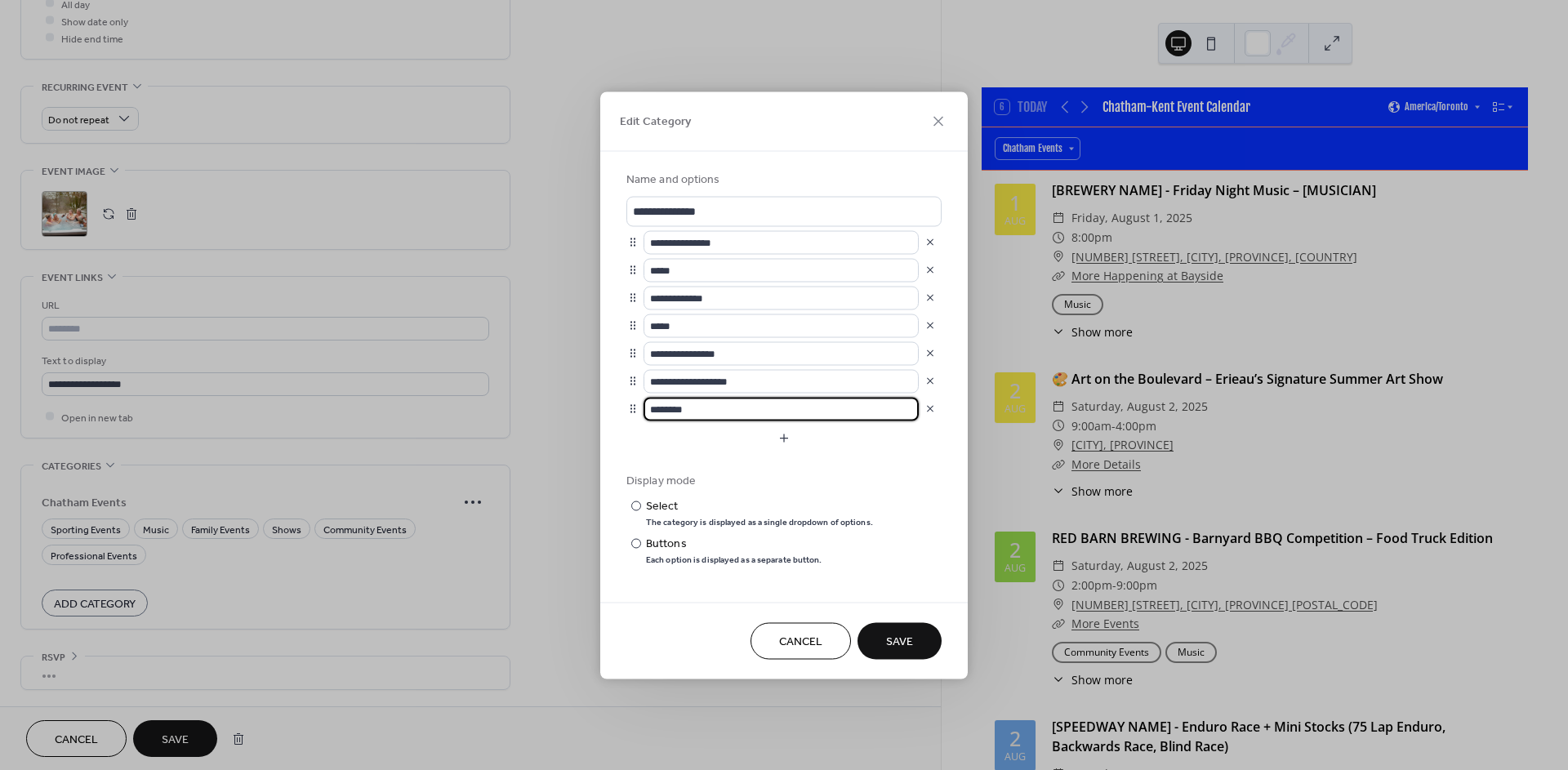 drag, startPoint x: 722, startPoint y: 407, endPoint x: 566, endPoint y: 415, distance: 156.205 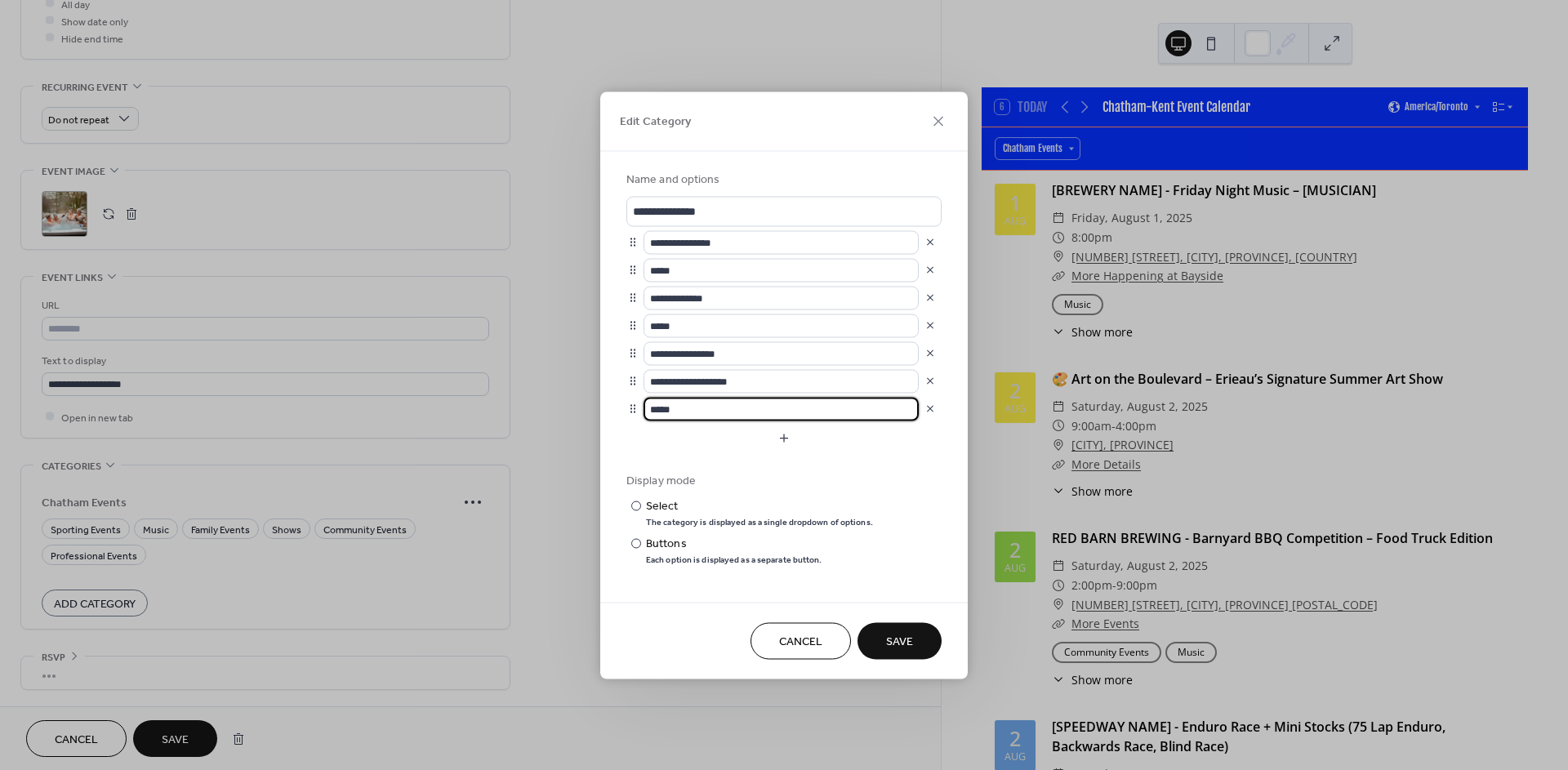 type on "*****" 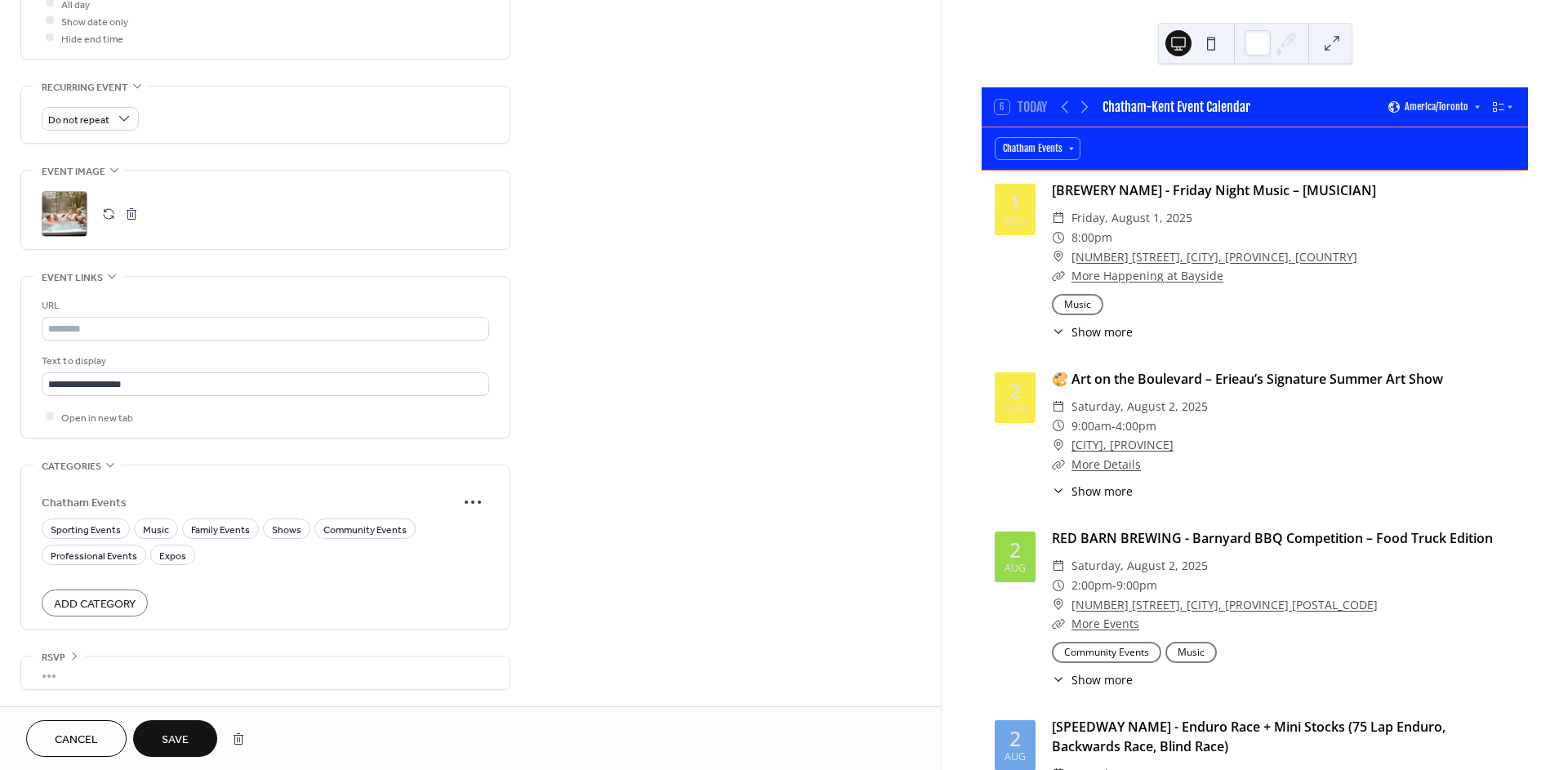 click on "Save" at bounding box center [175, 740] 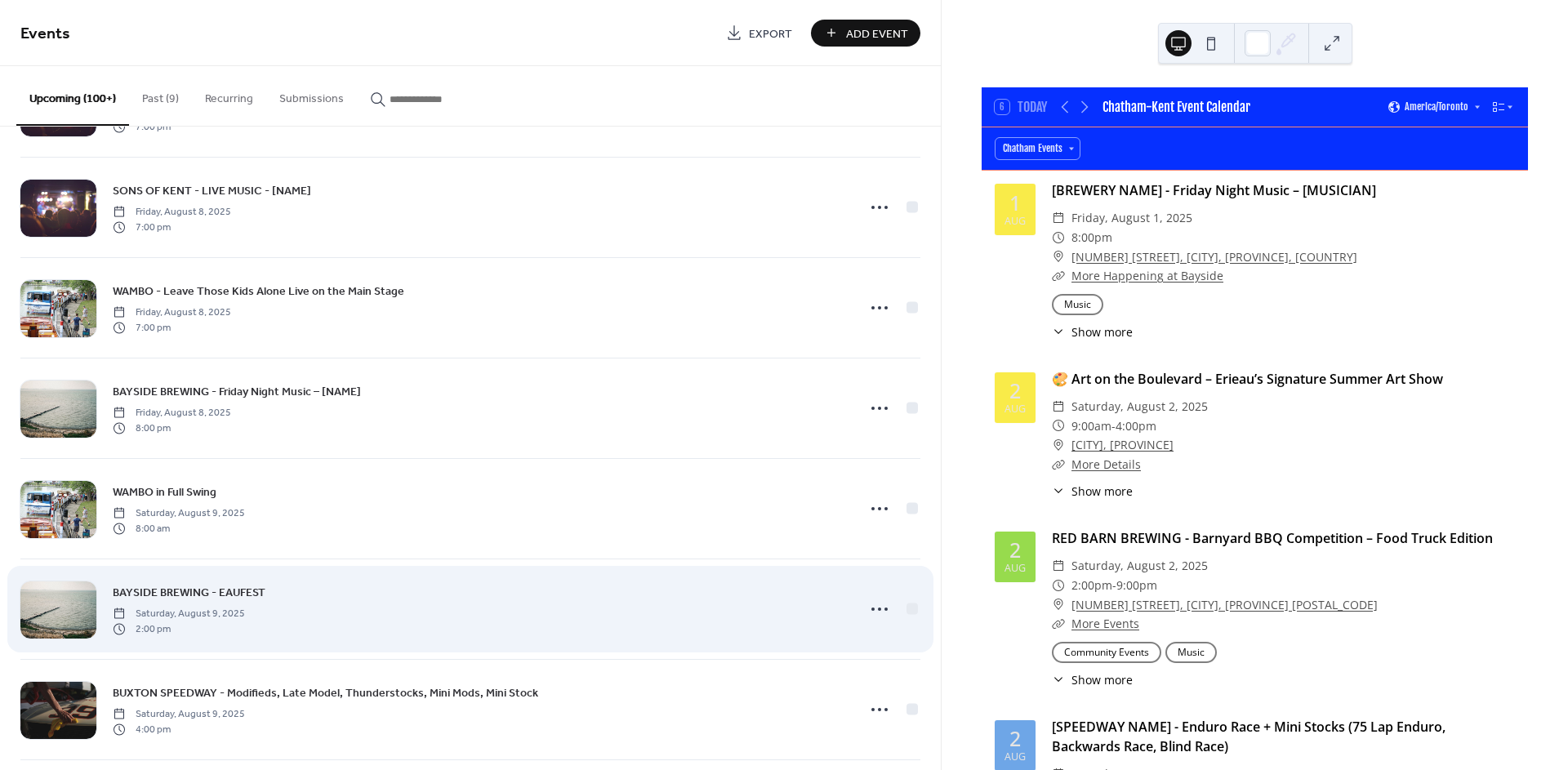 scroll, scrollTop: 1360, scrollLeft: 0, axis: vertical 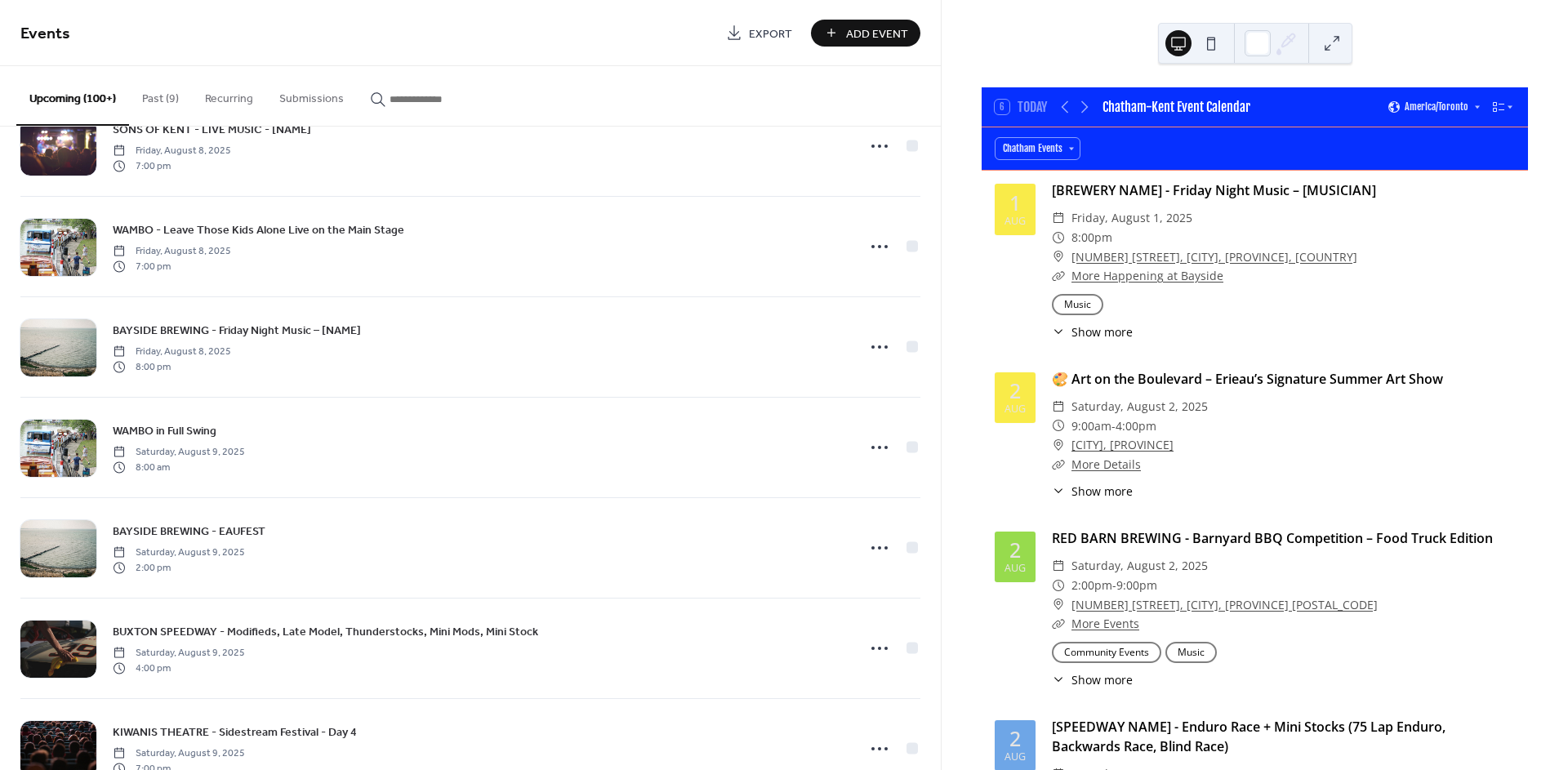 click on "Add Event" at bounding box center (877, 33) 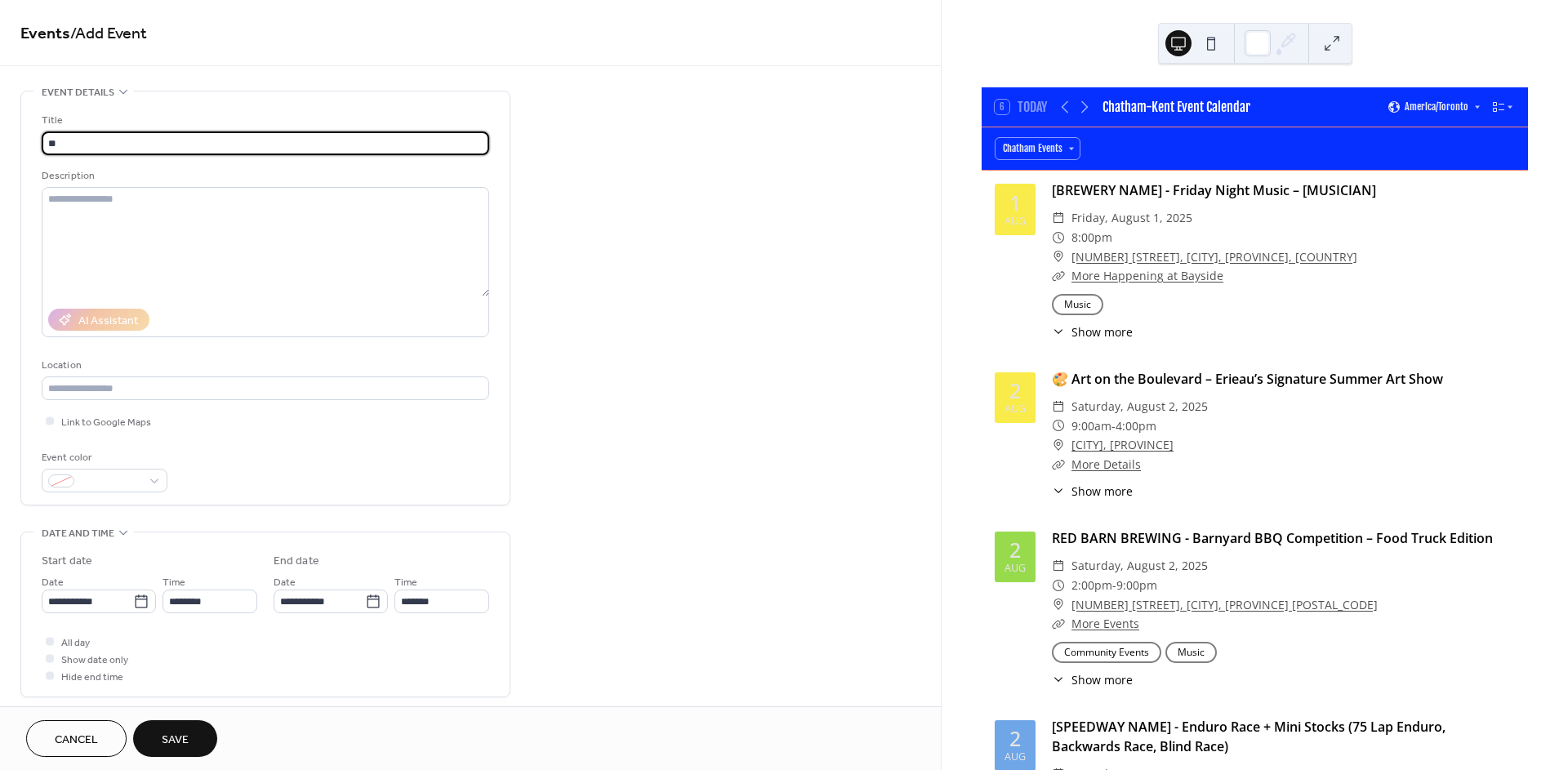type on "*" 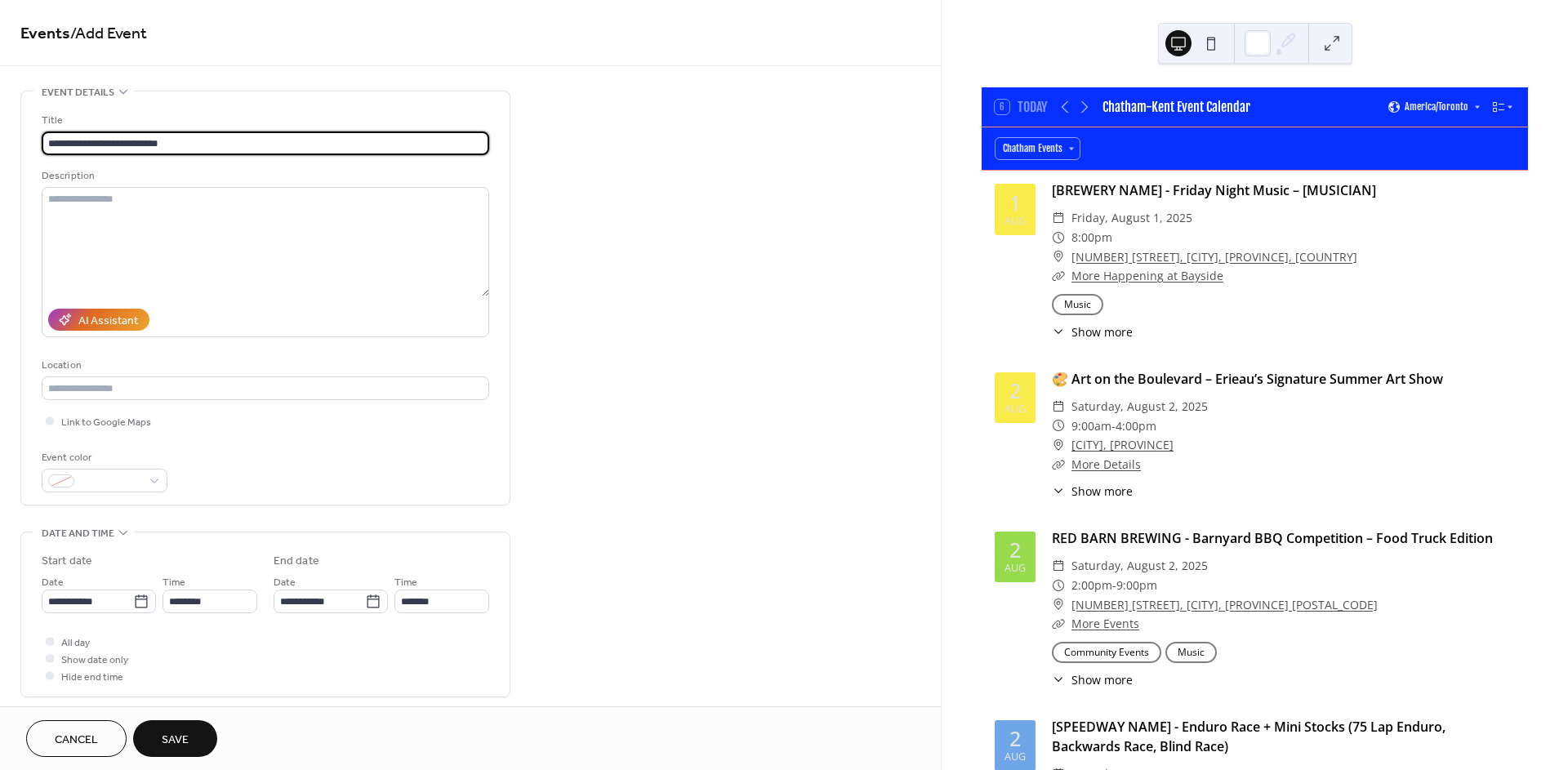 drag, startPoint x: 198, startPoint y: 147, endPoint x: -45, endPoint y: 148, distance: 243.00206 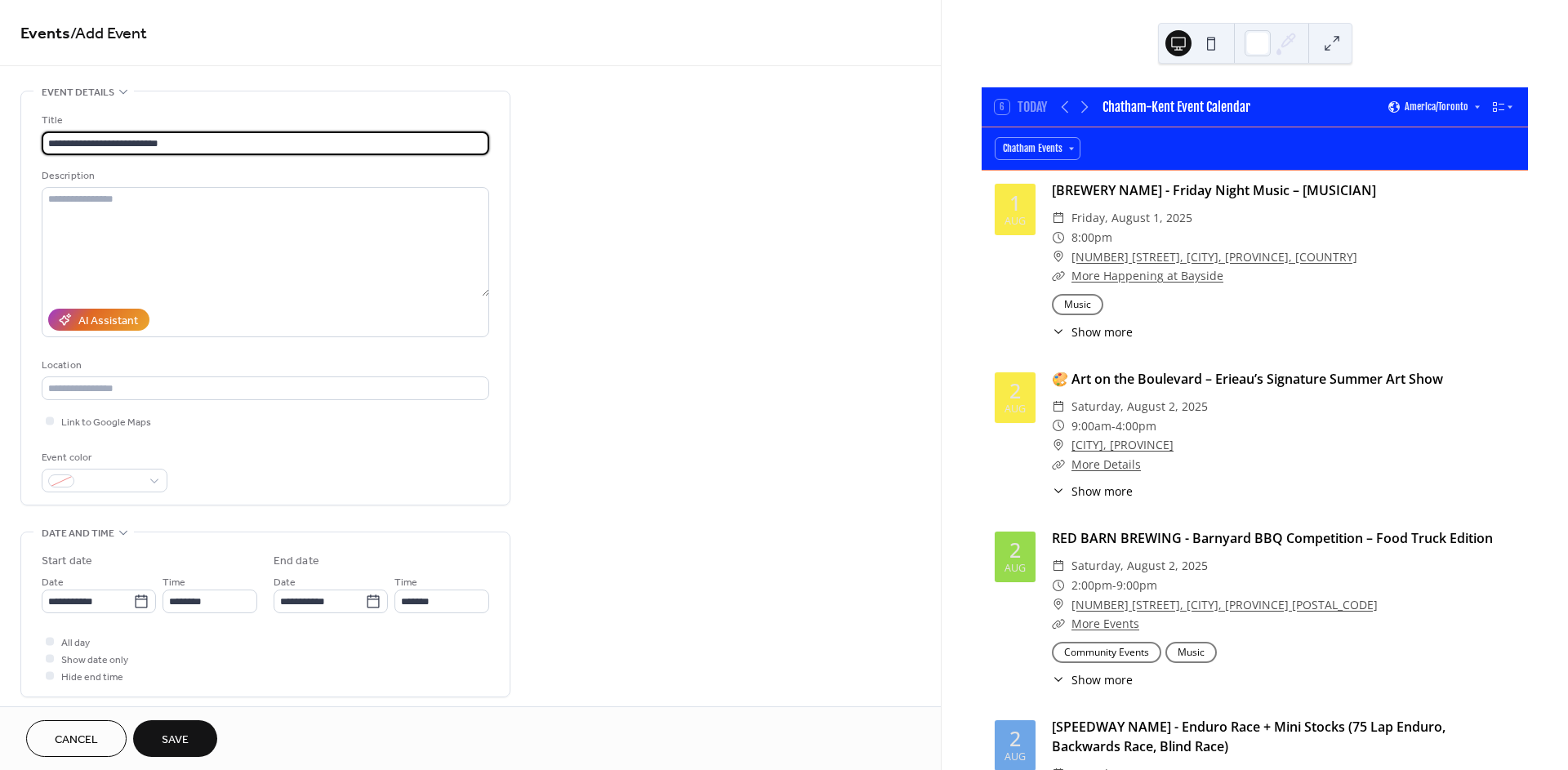 click on "**********" at bounding box center (784, 385) 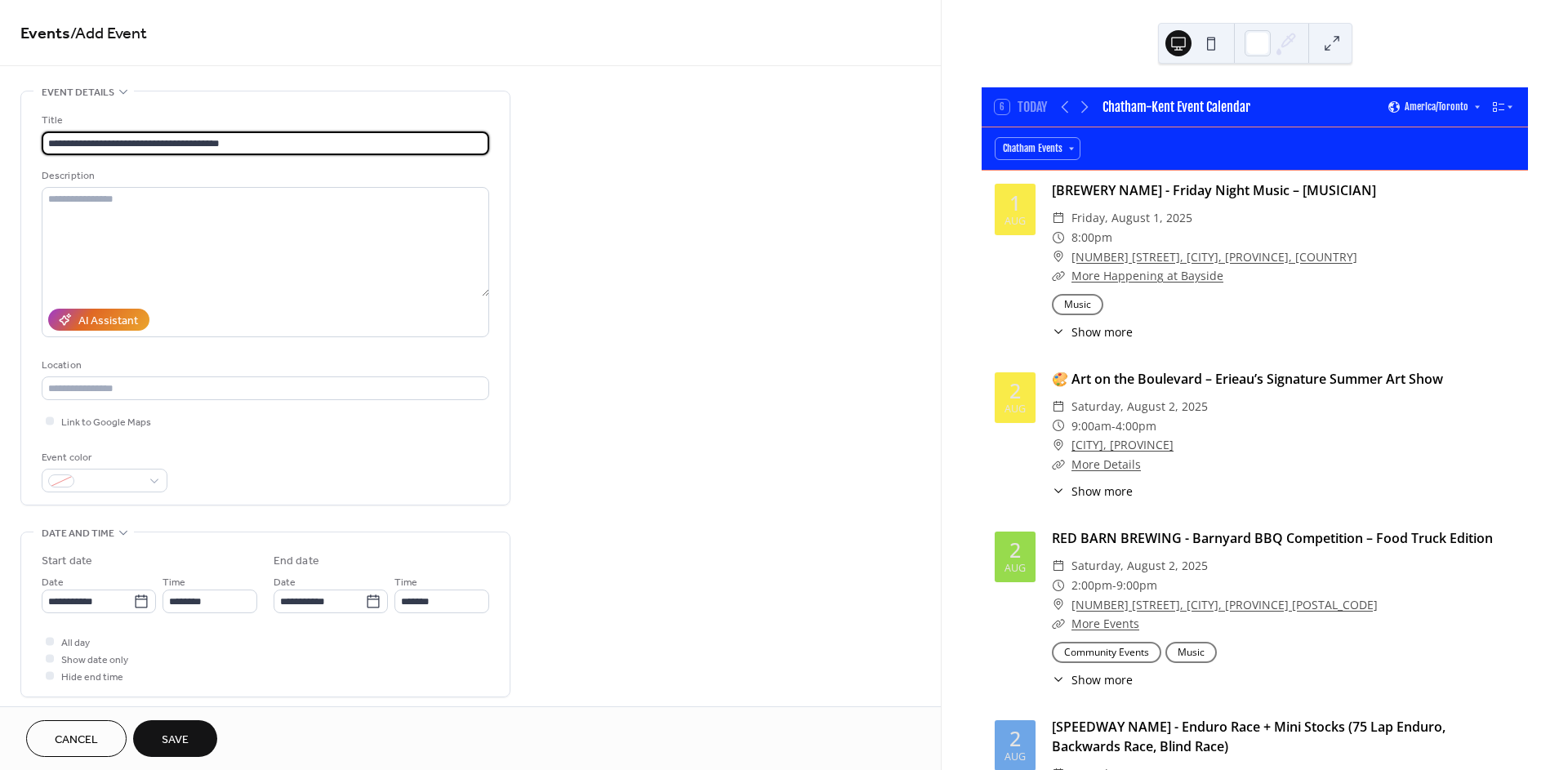 type on "**********" 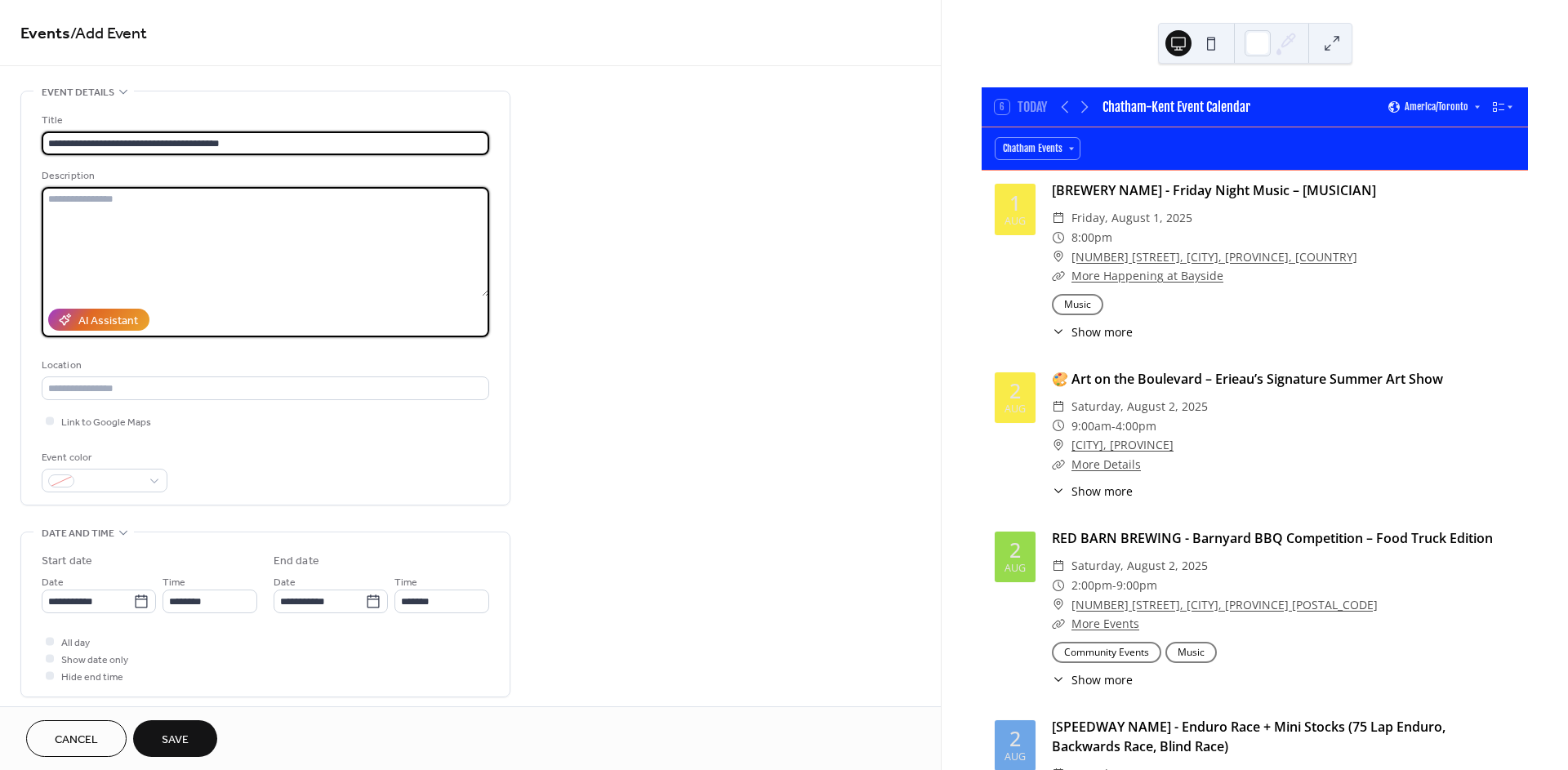 drag, startPoint x: 163, startPoint y: 192, endPoint x: 134, endPoint y: 183, distance: 30.36445 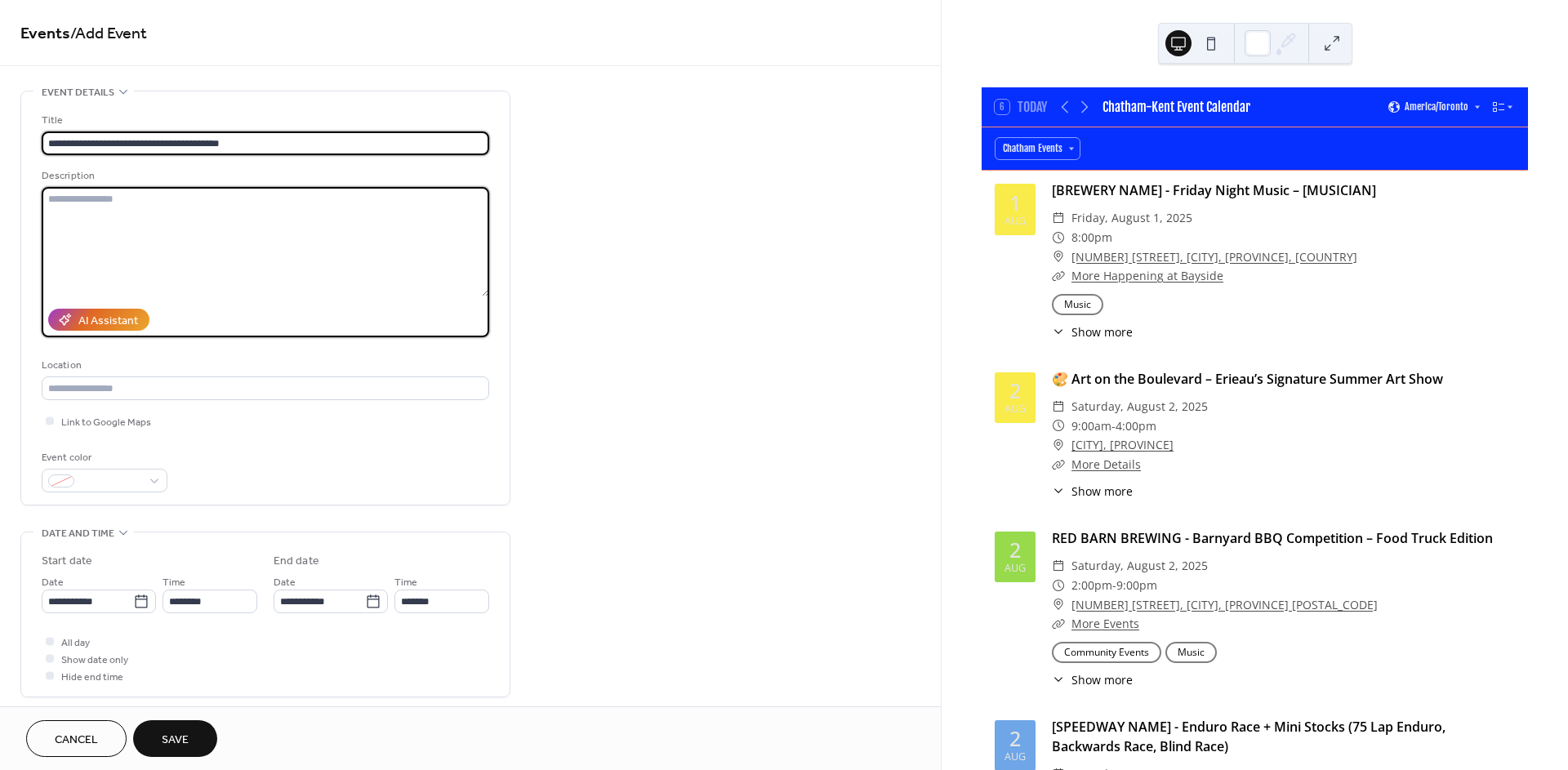 click at bounding box center (265, 242) 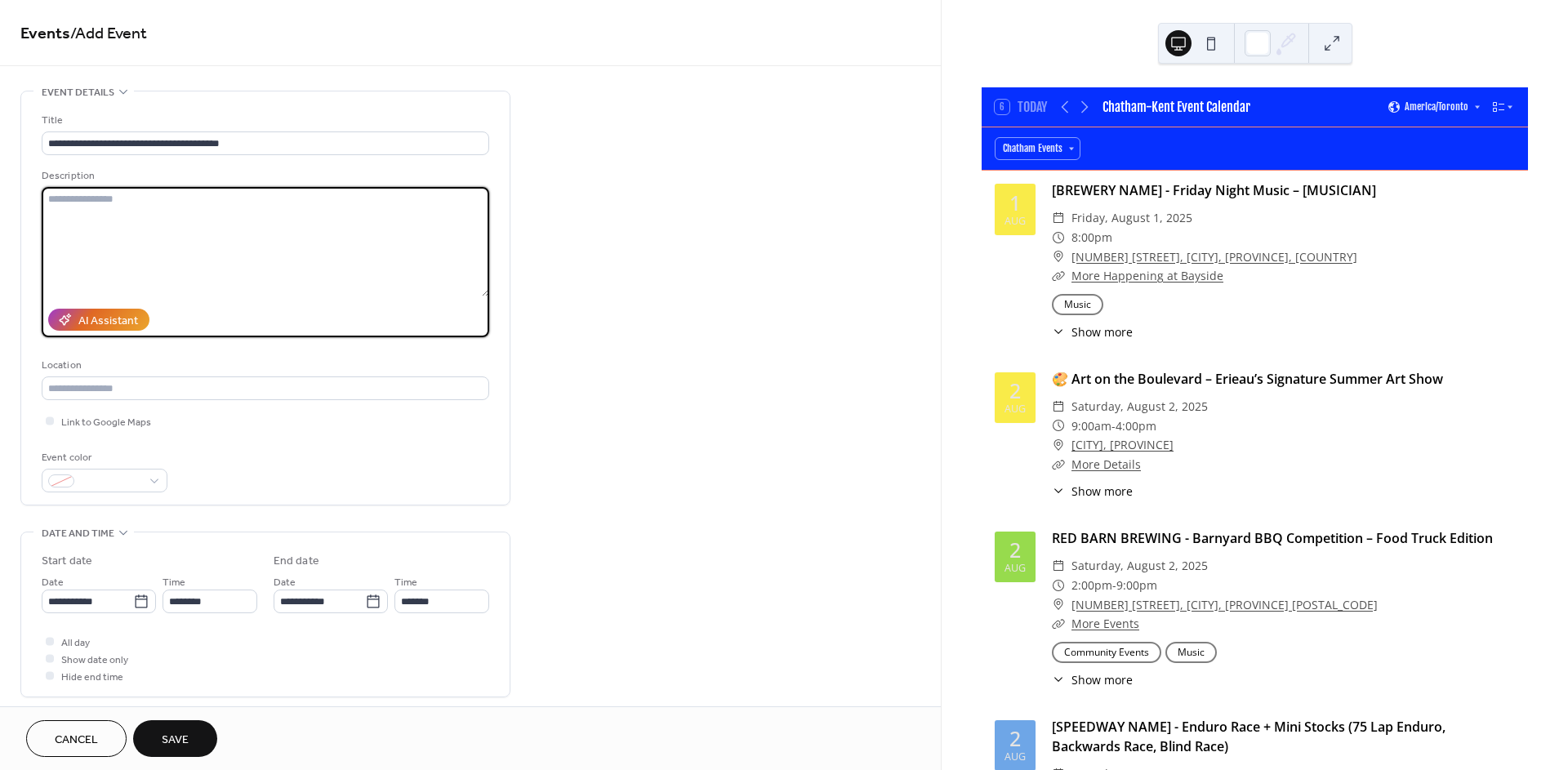 paste on "**********" 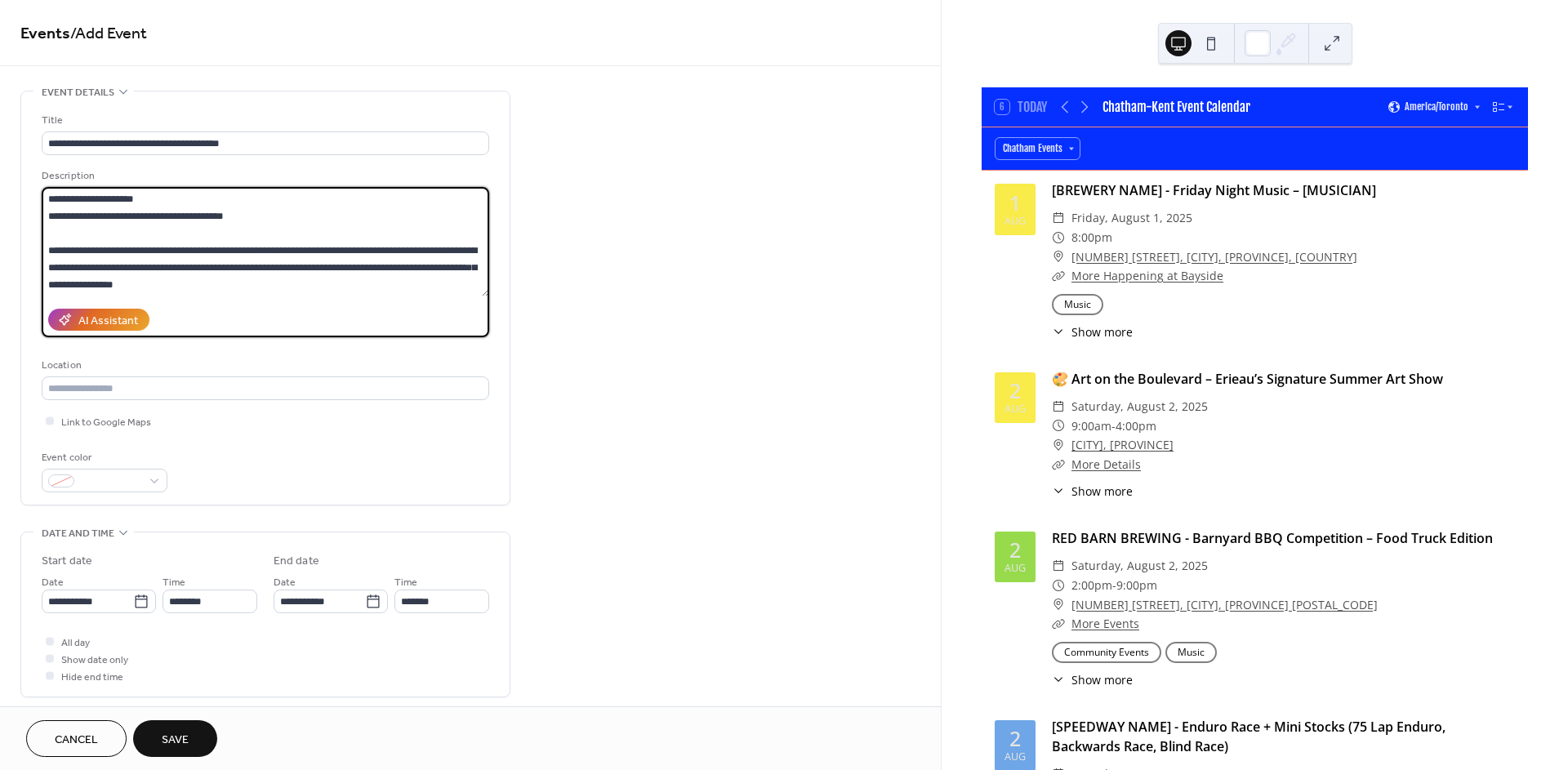 scroll, scrollTop: 117, scrollLeft: 0, axis: vertical 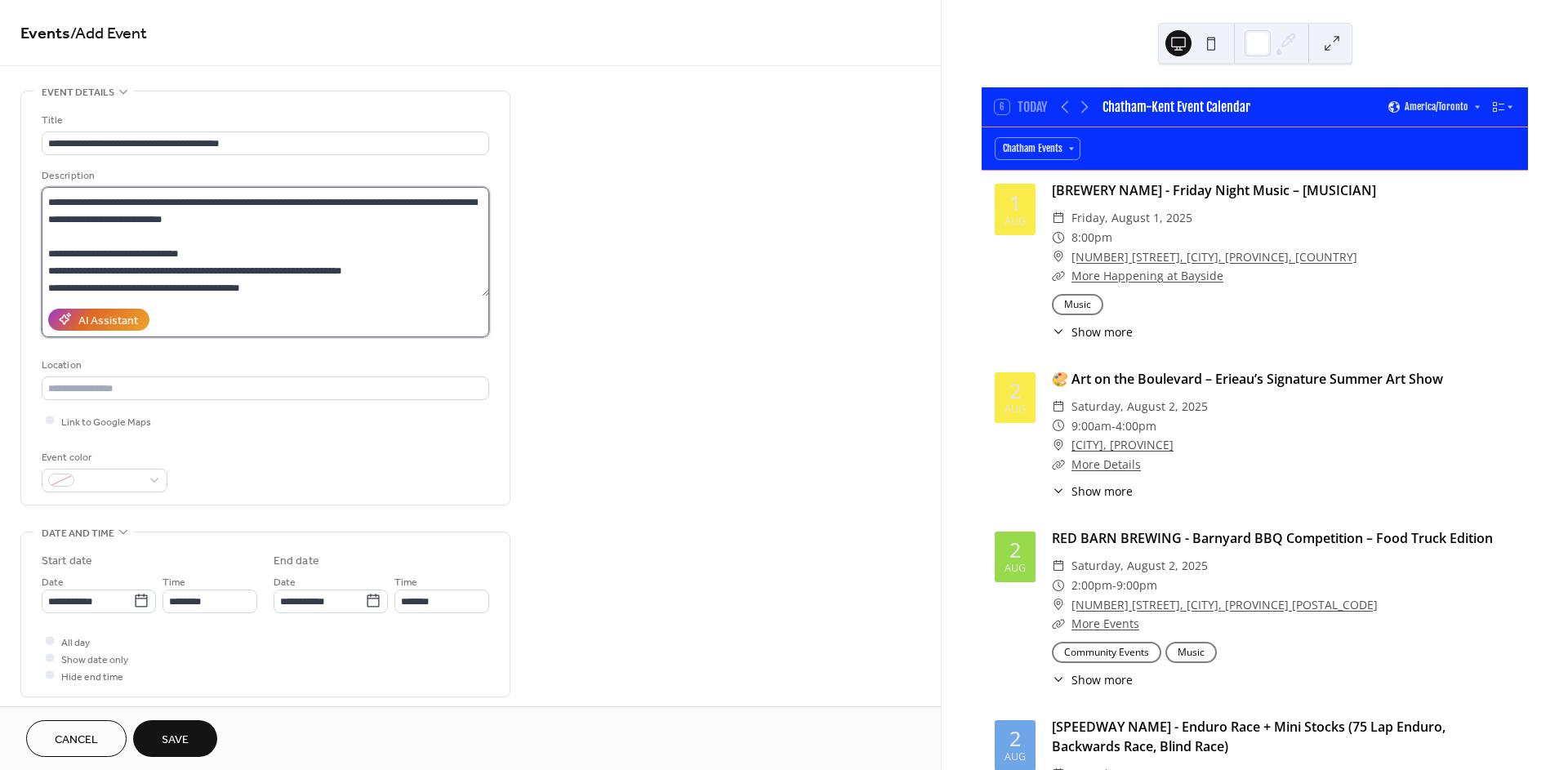click on "**********" at bounding box center (265, 242) 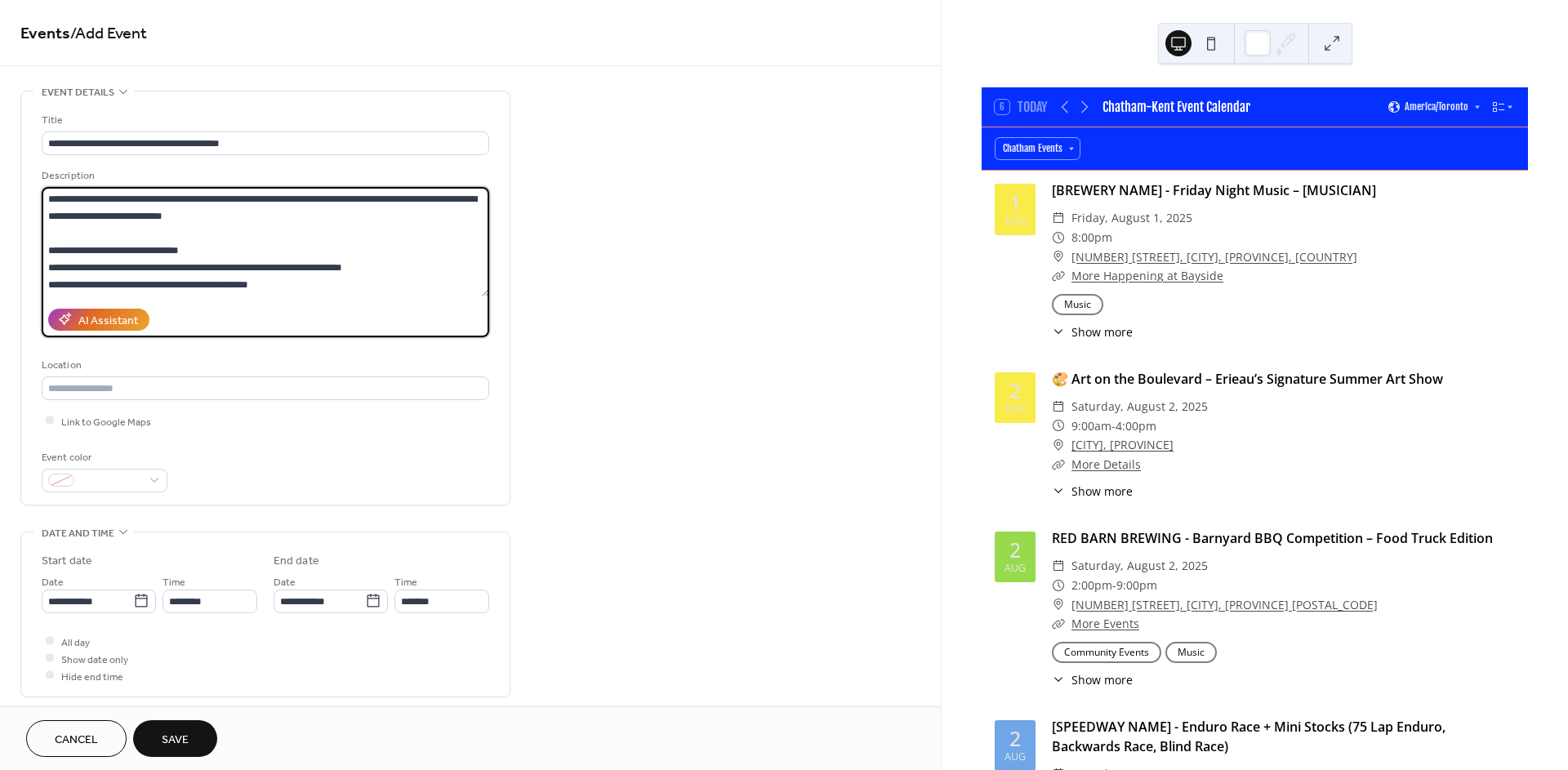 scroll, scrollTop: 151, scrollLeft: 0, axis: vertical 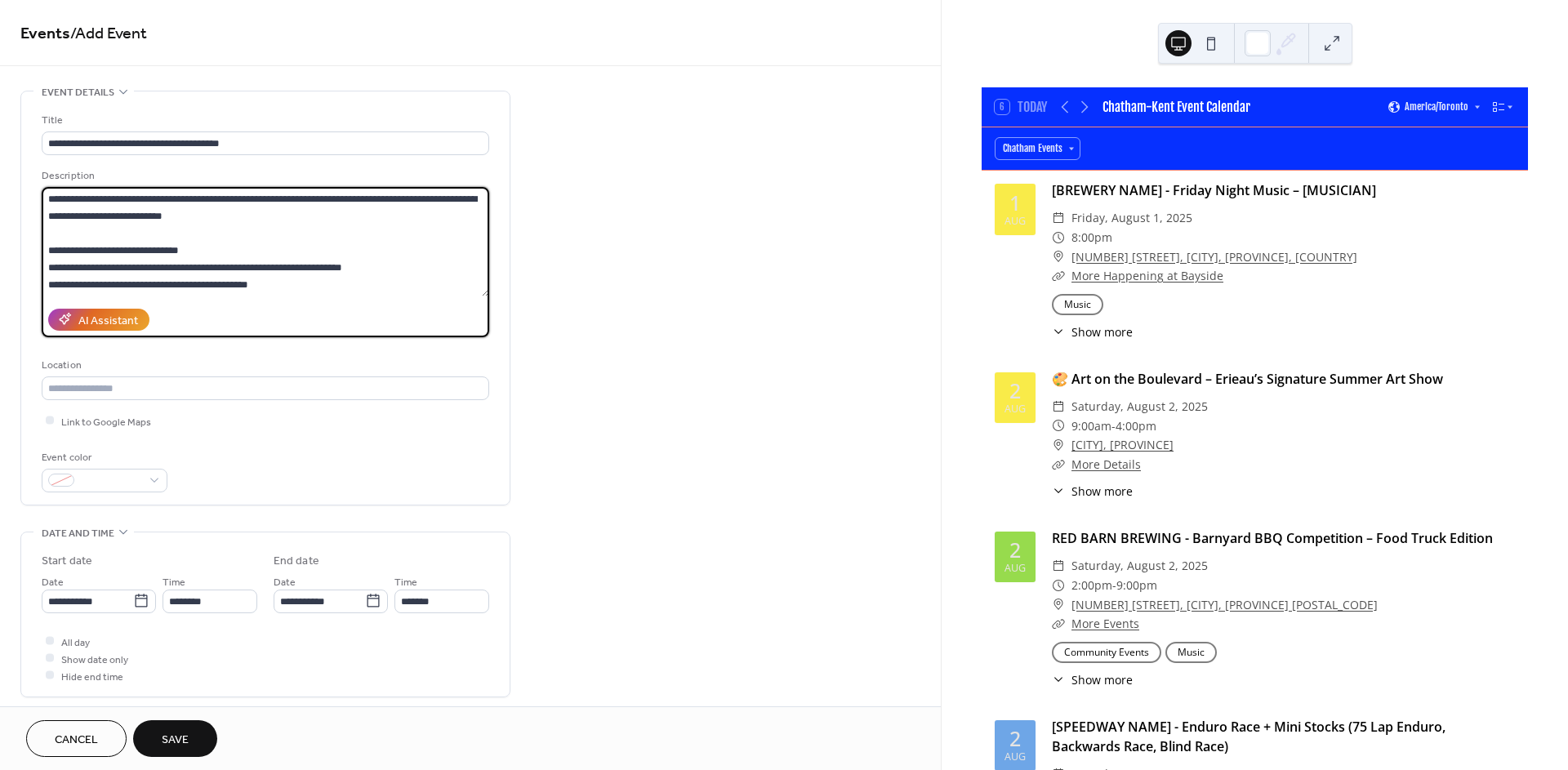 paste on "**********" 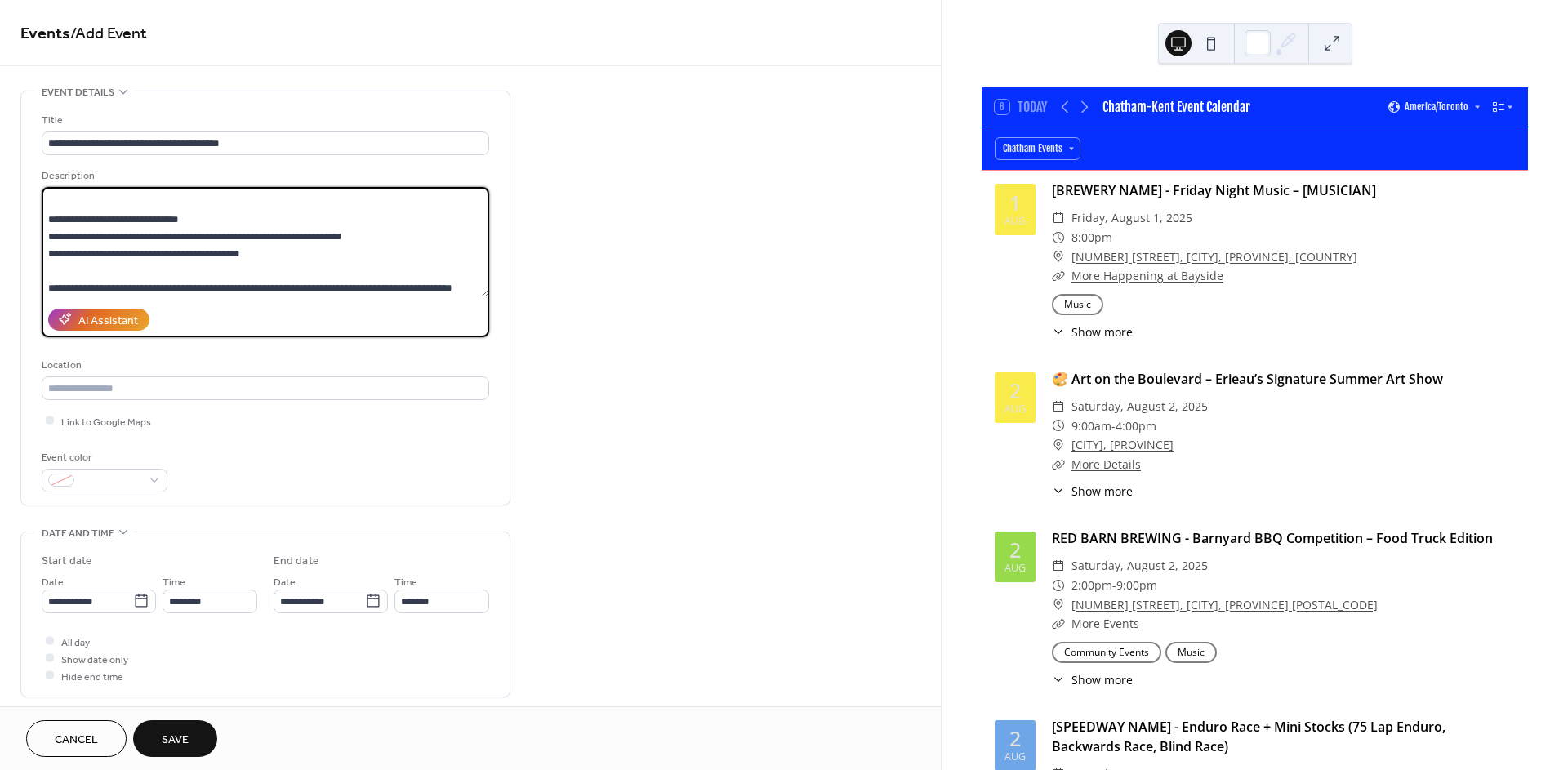 type on "**********" 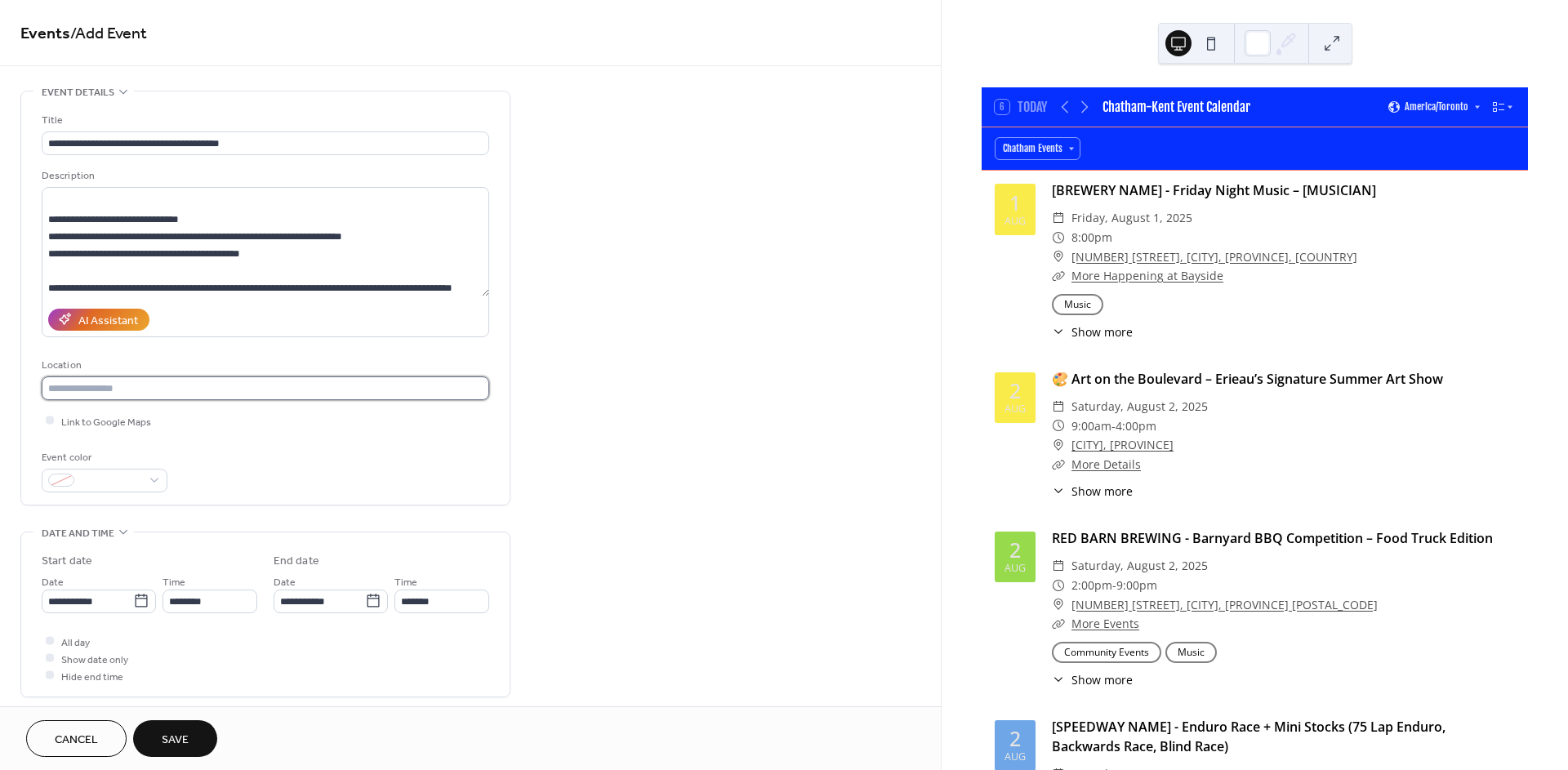 click at bounding box center [265, 388] 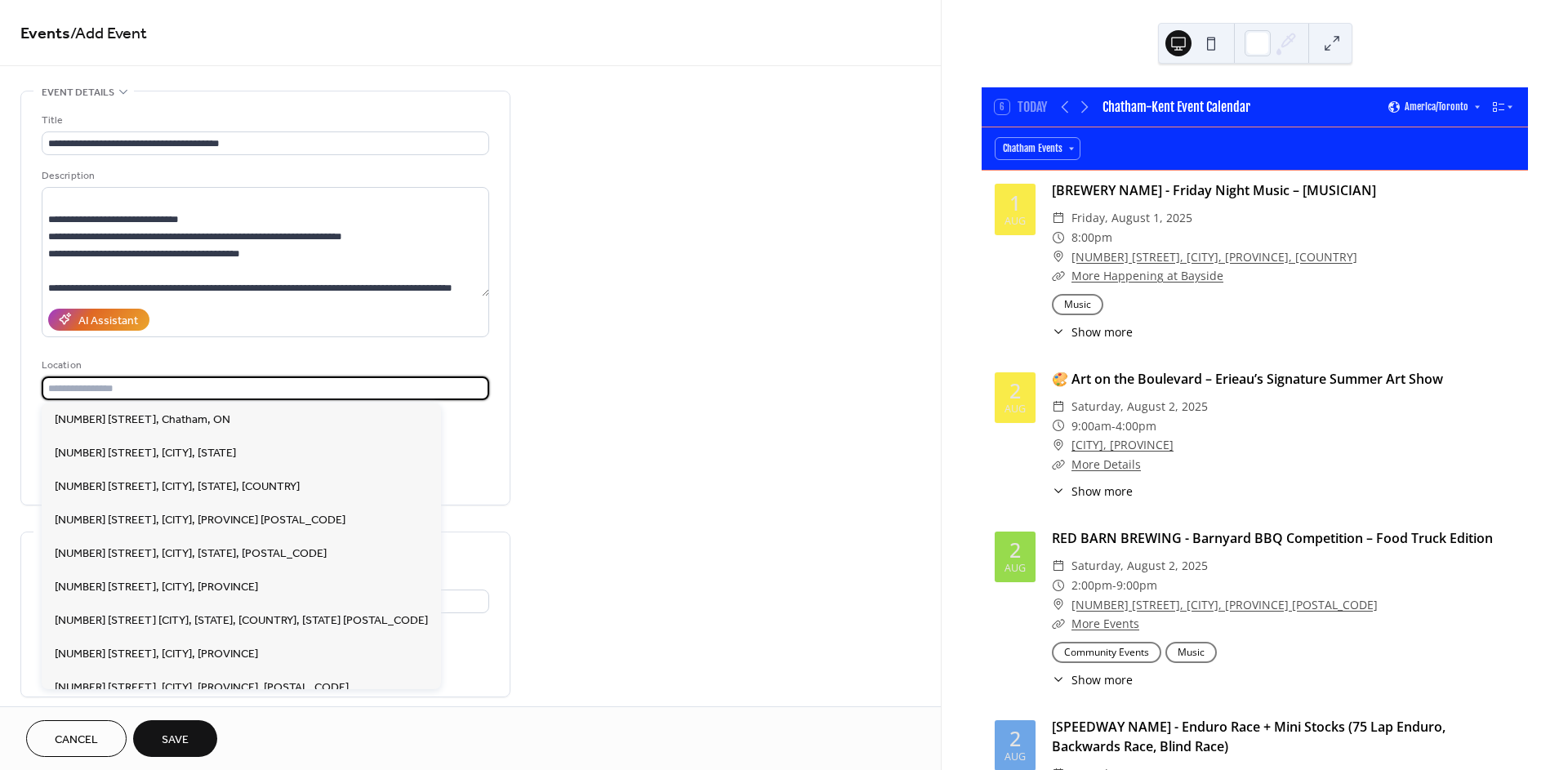 paste on "**********" 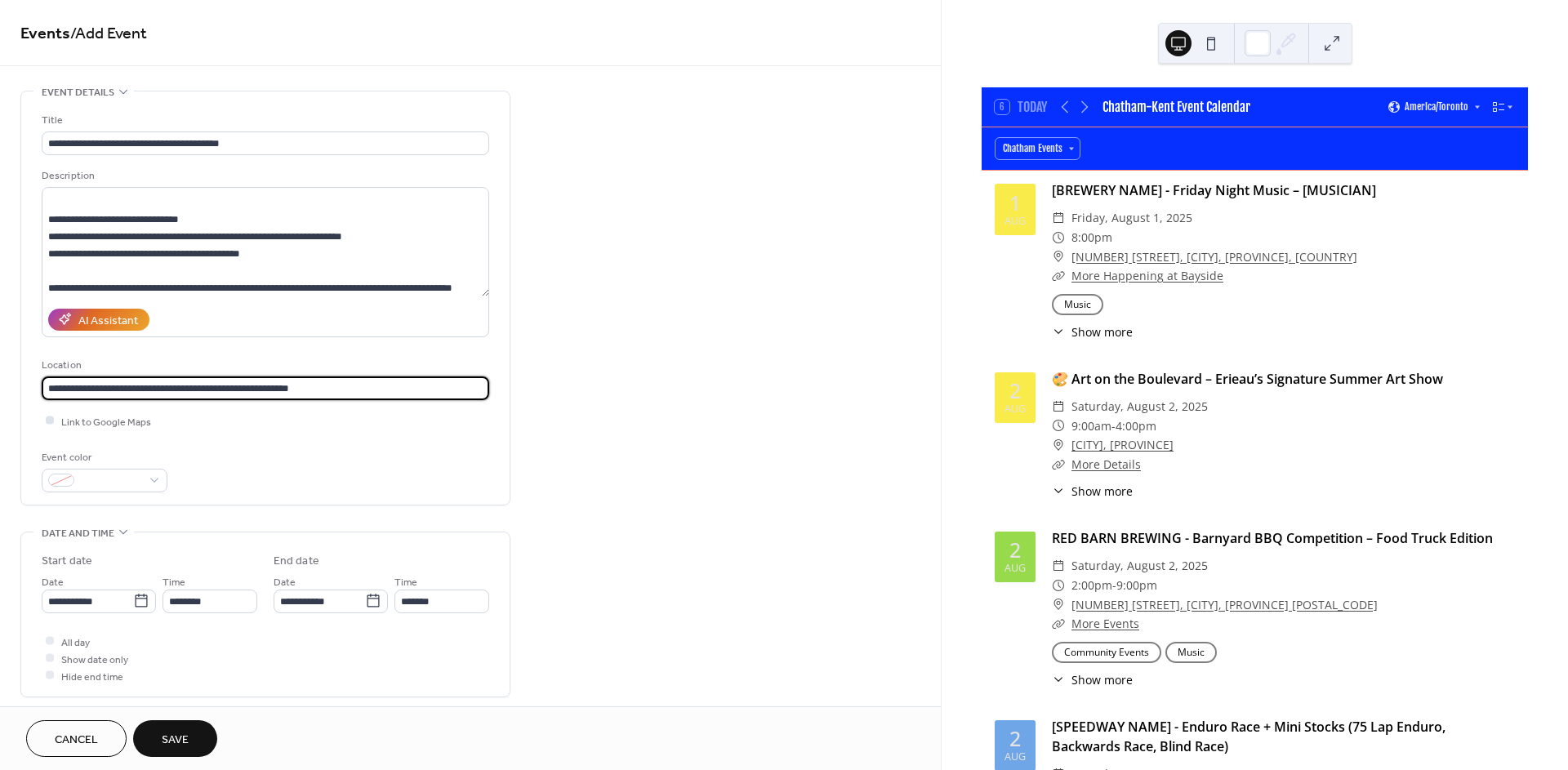 type on "**********" 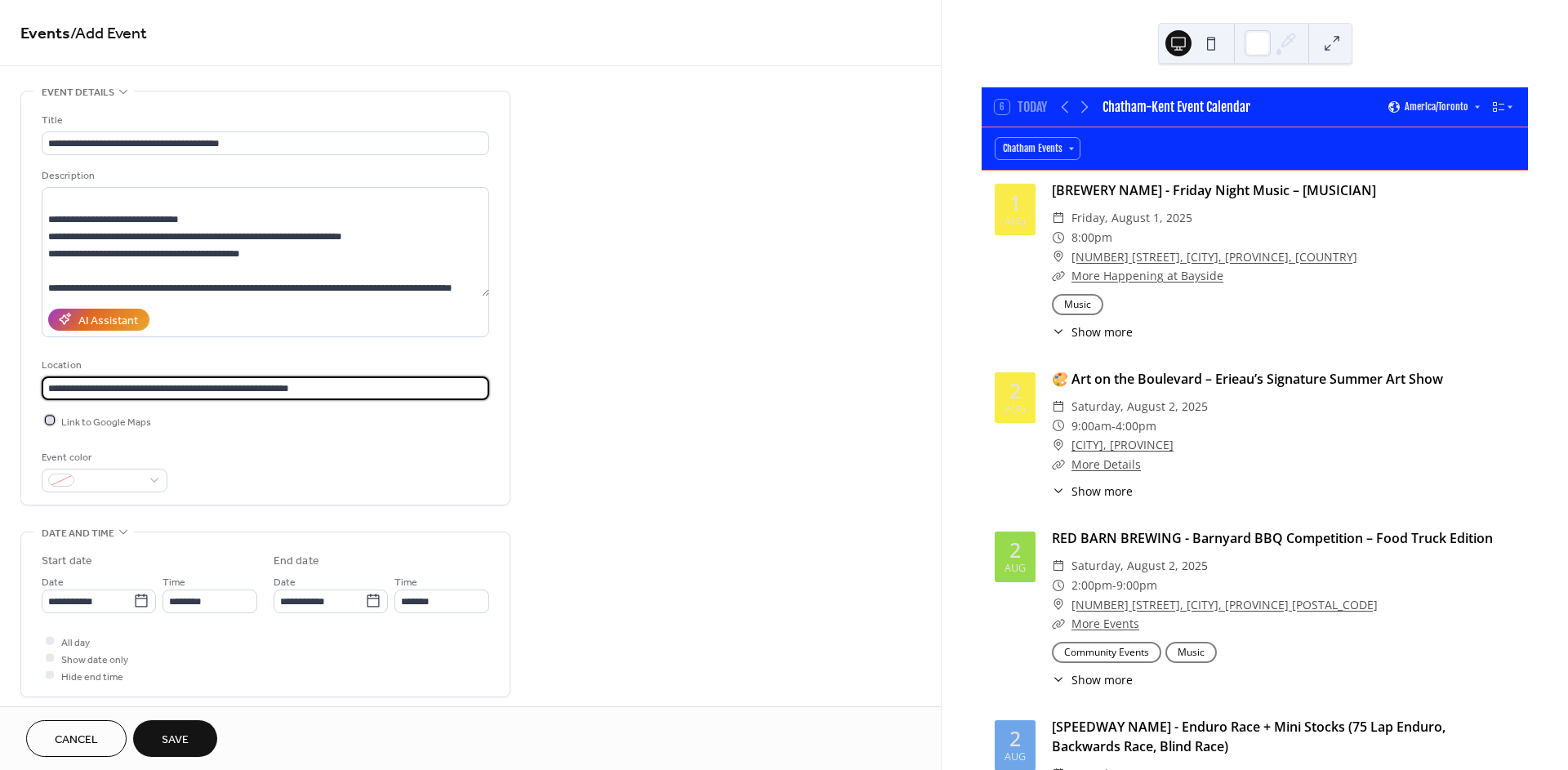 click on "Link to Google Maps" at bounding box center (106, 421) 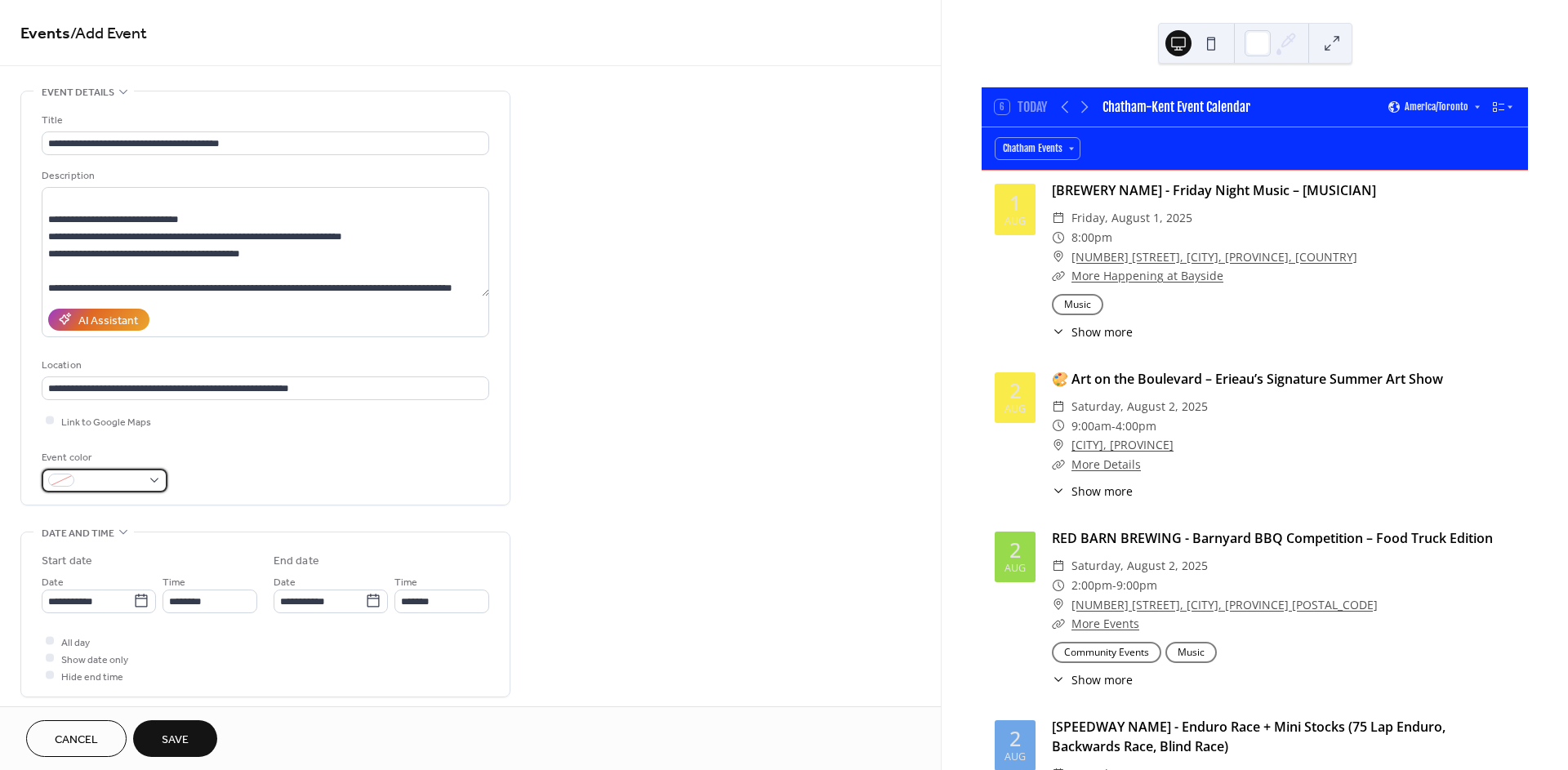 click at bounding box center [111, 481] 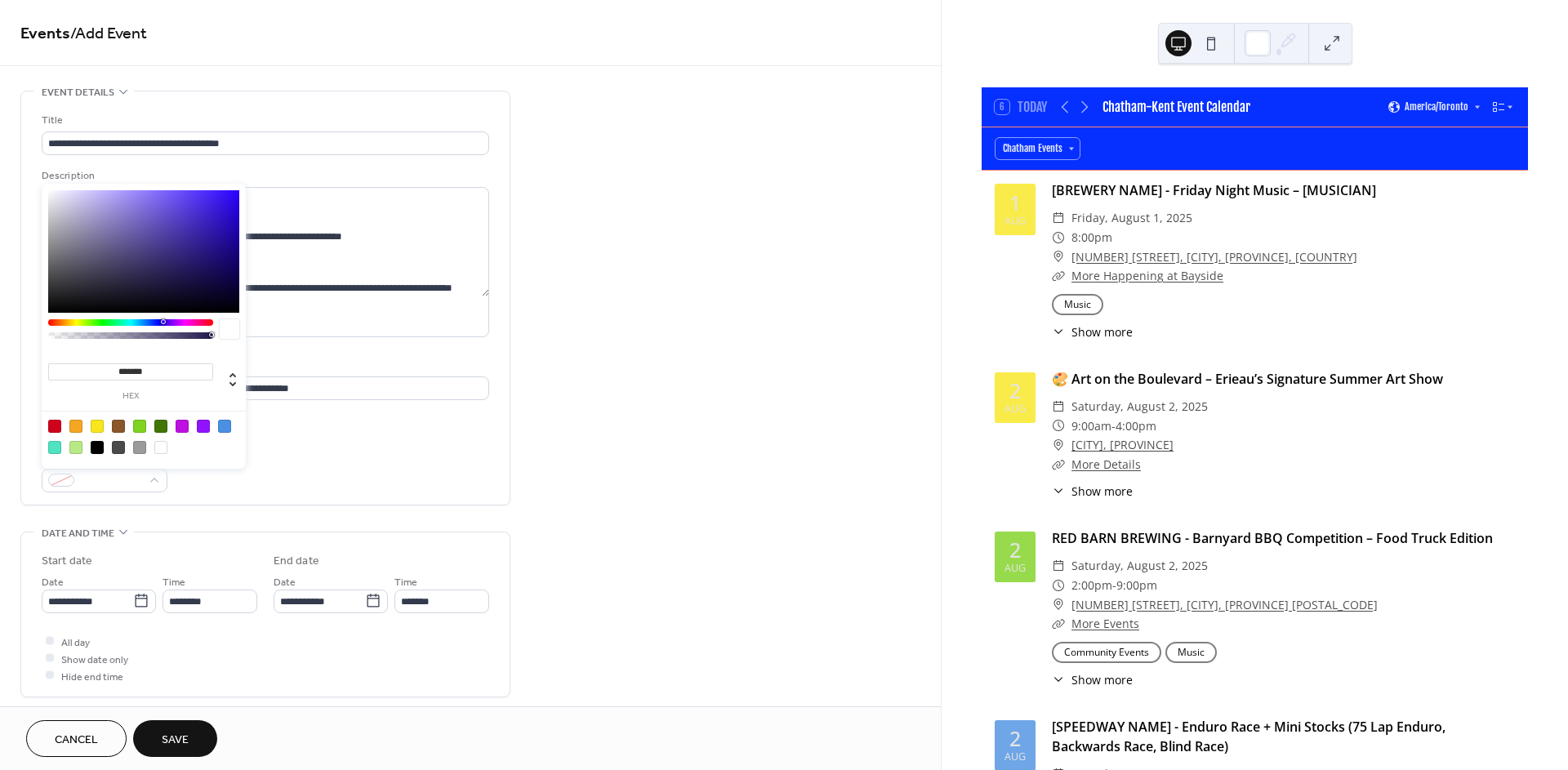 click at bounding box center (182, 426) 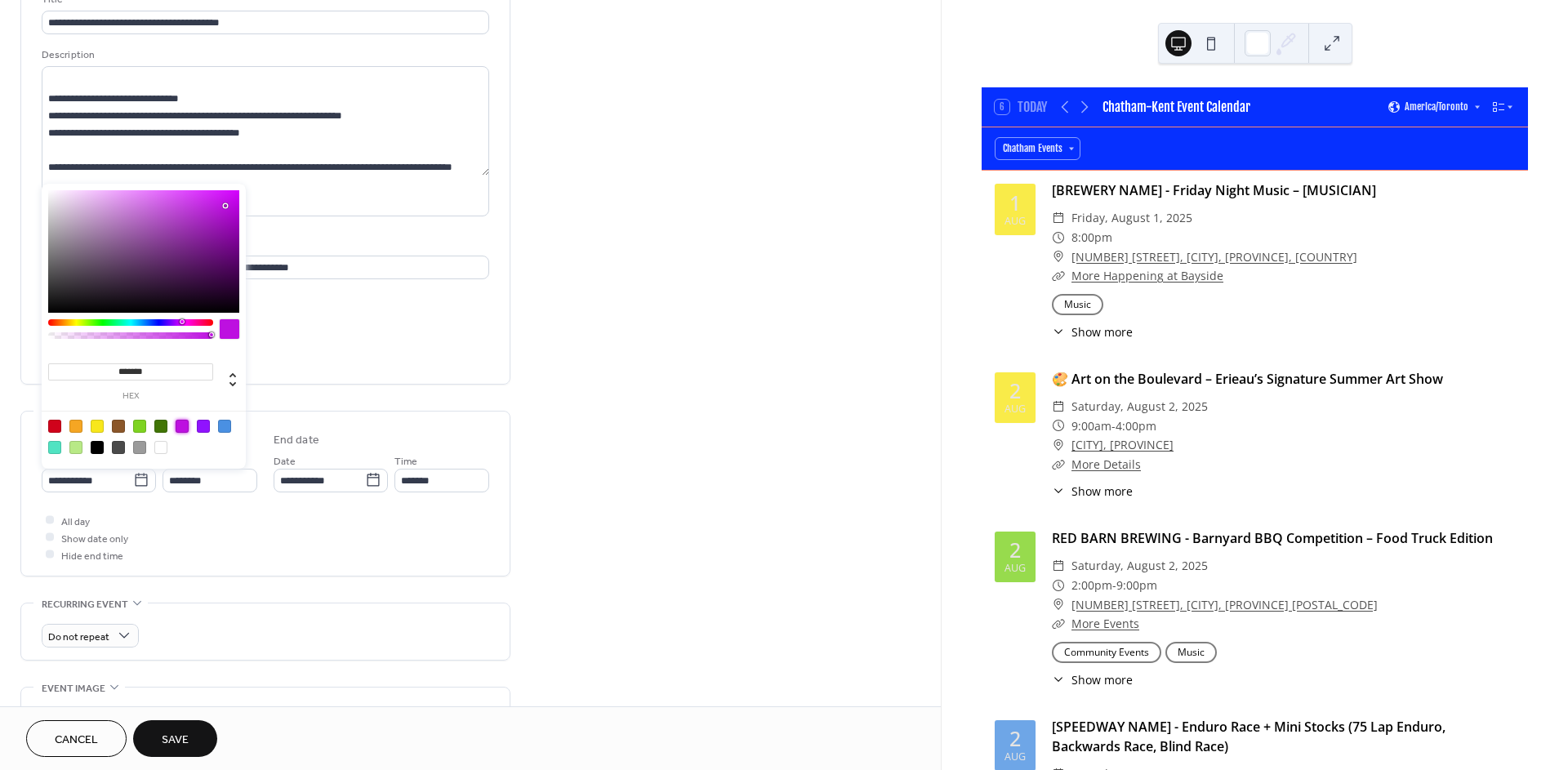 scroll, scrollTop: 272, scrollLeft: 0, axis: vertical 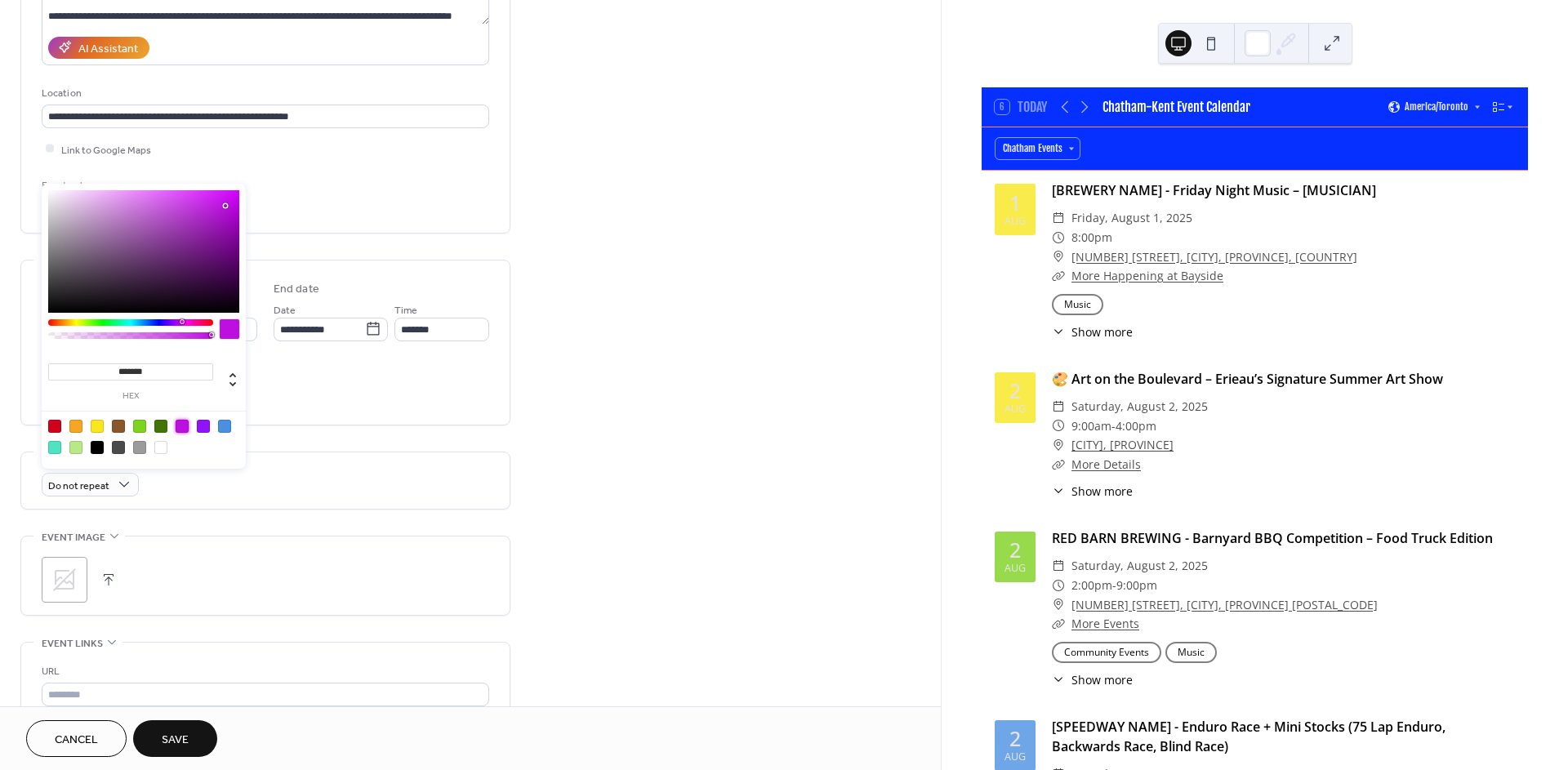 click on "**********" at bounding box center (470, 445) 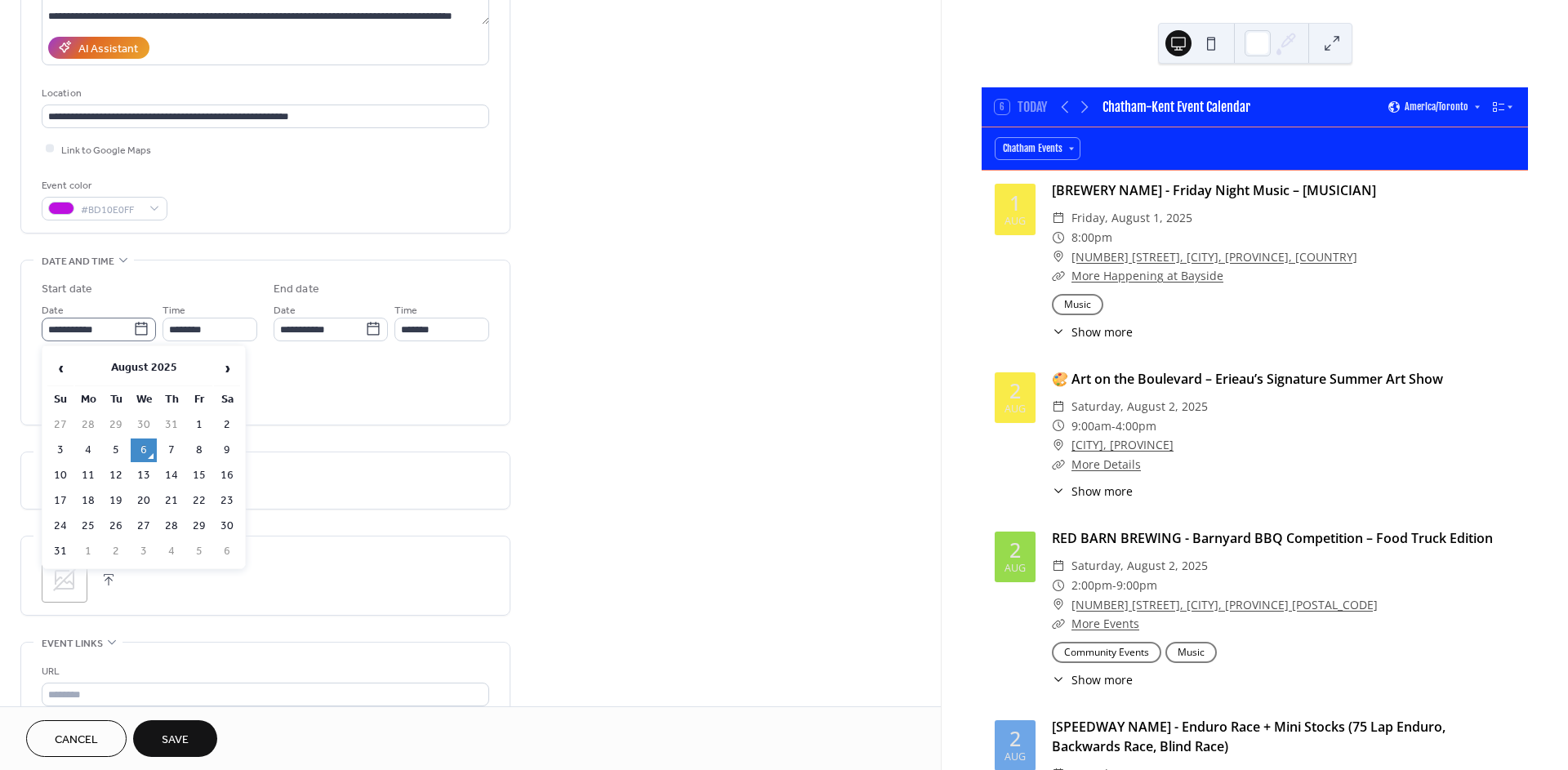 click 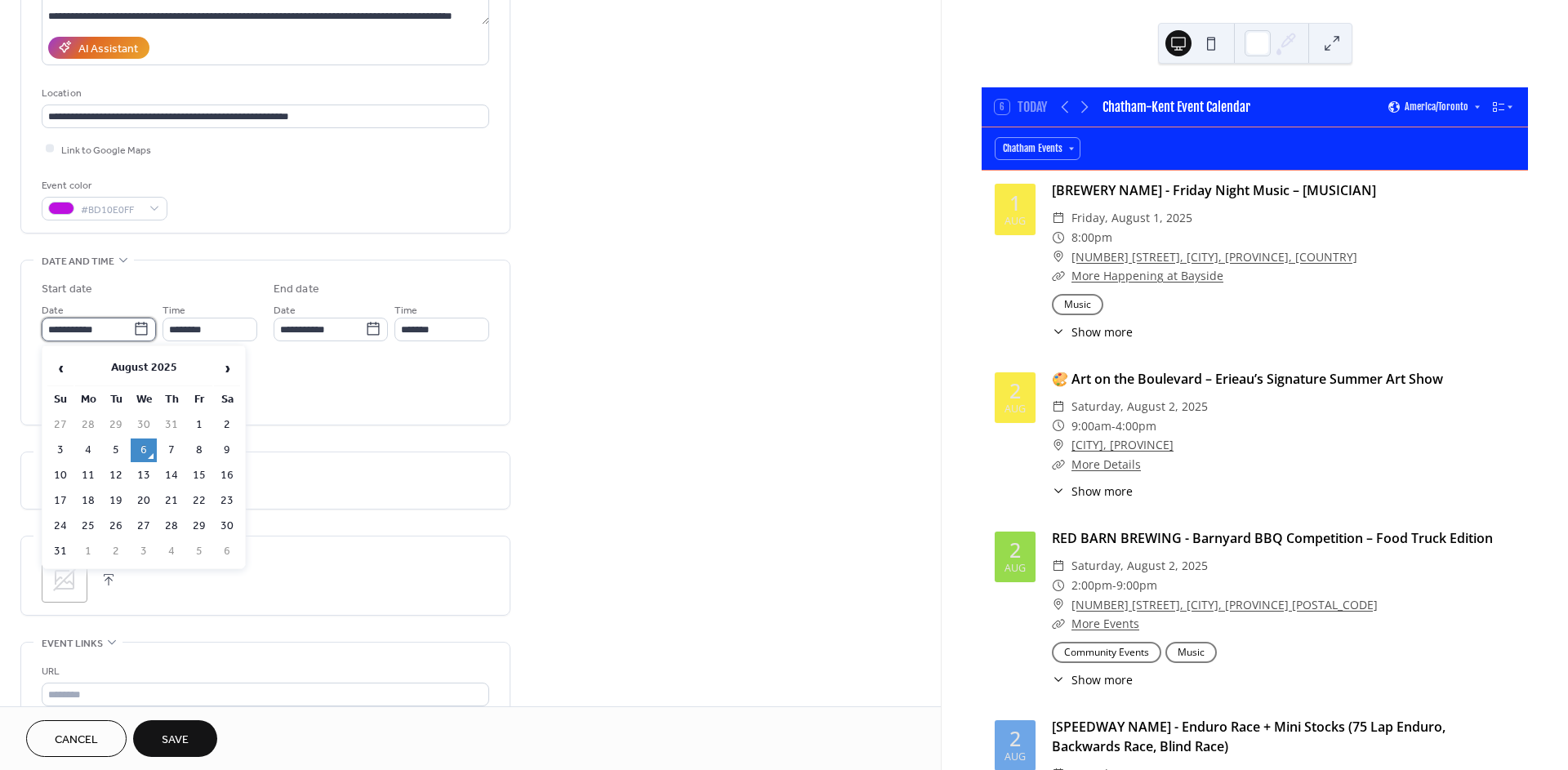 click on "**********" at bounding box center (87, 329) 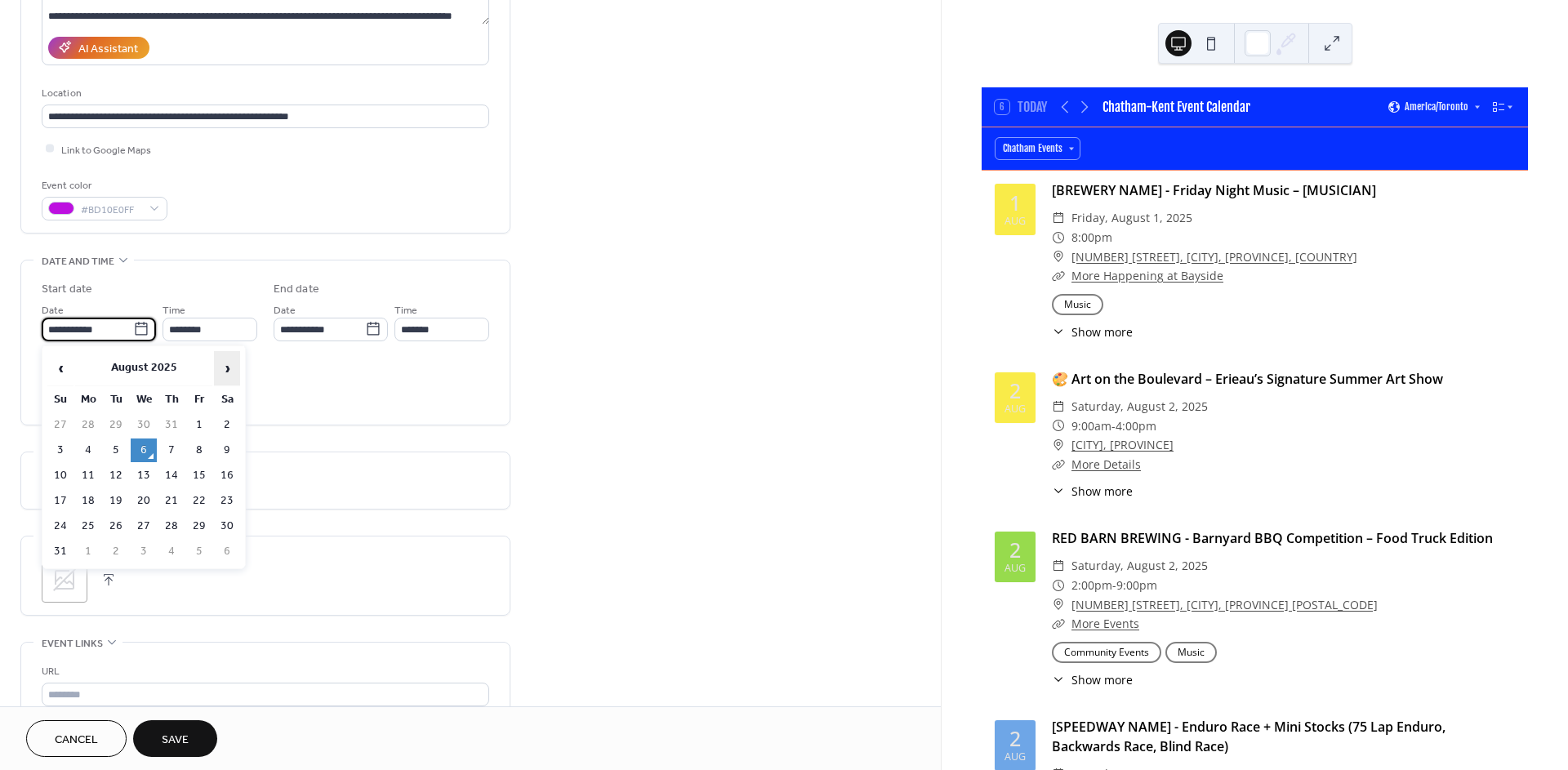 click on "›" at bounding box center [227, 368] 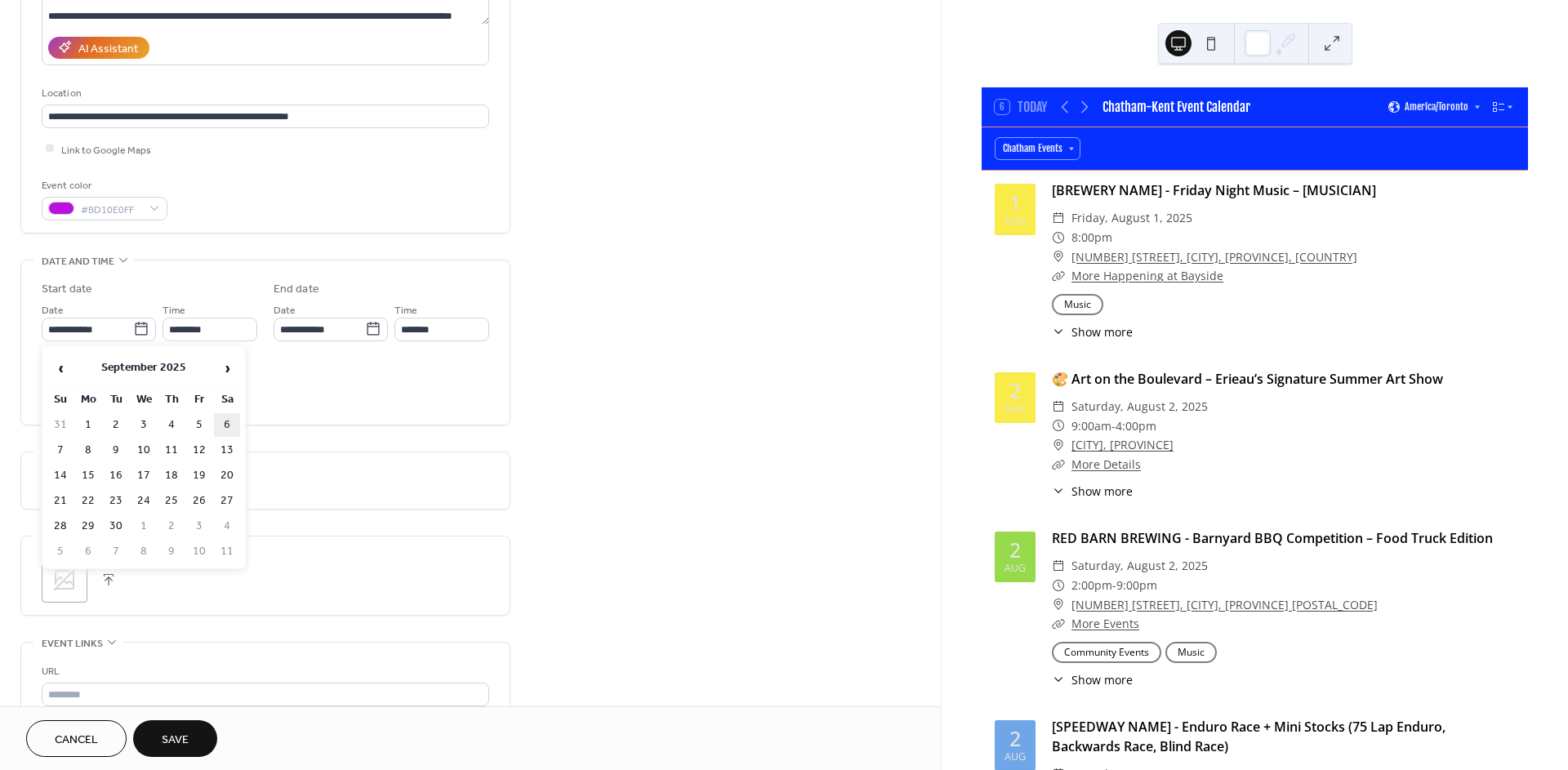 click on "6" at bounding box center (227, 425) 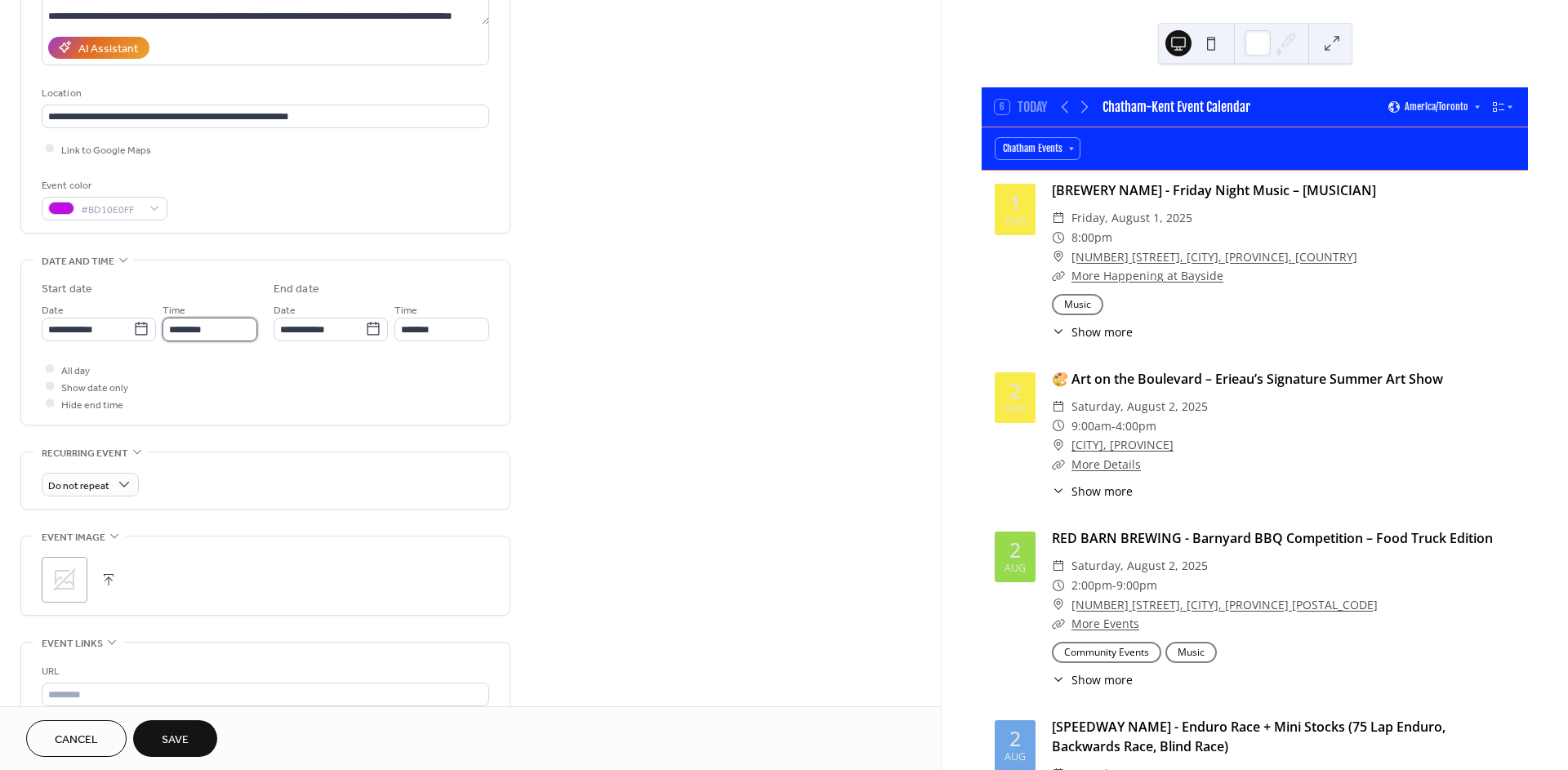 click on "********" at bounding box center [210, 329] 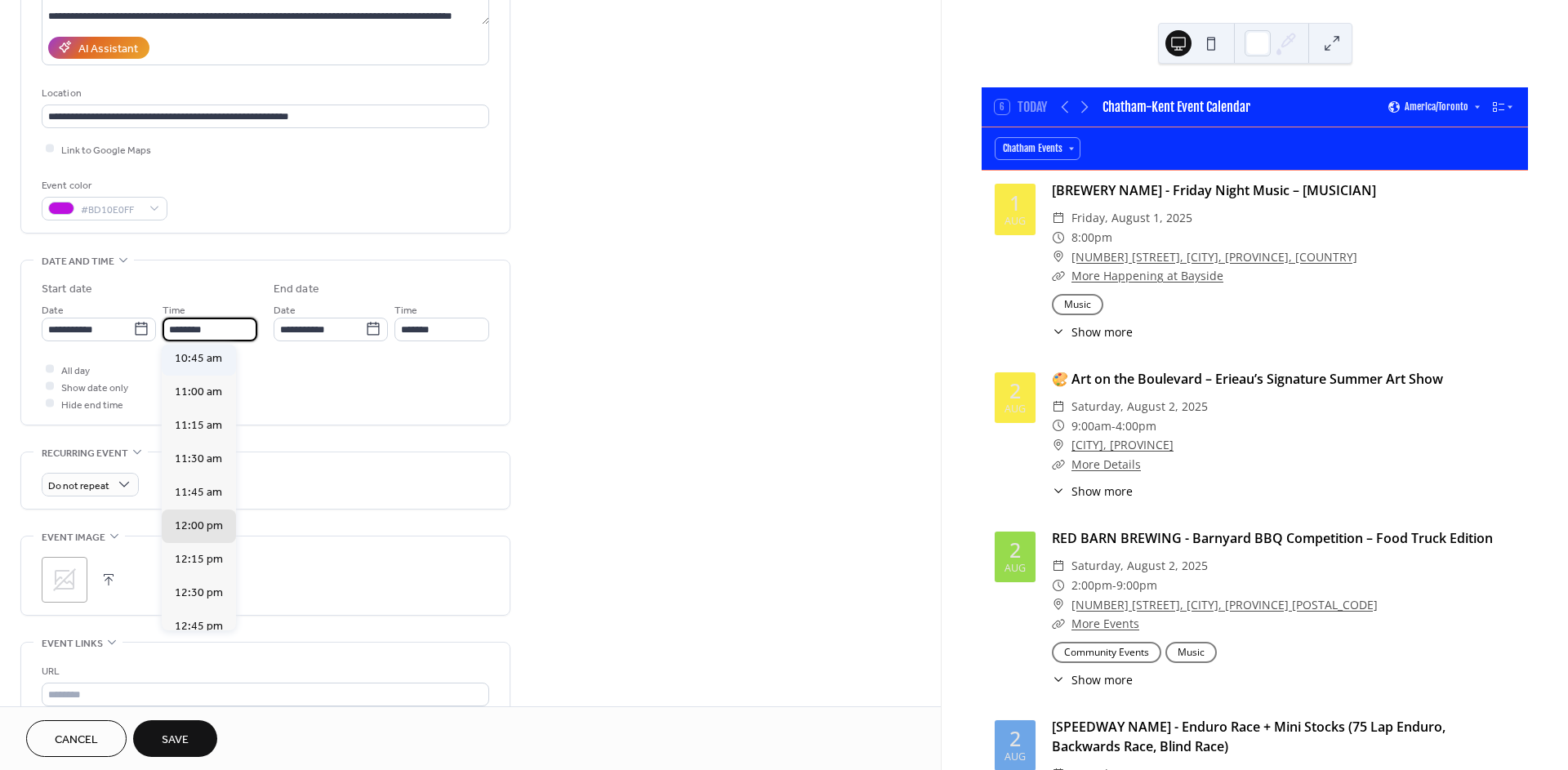 scroll, scrollTop: 1351, scrollLeft: 0, axis: vertical 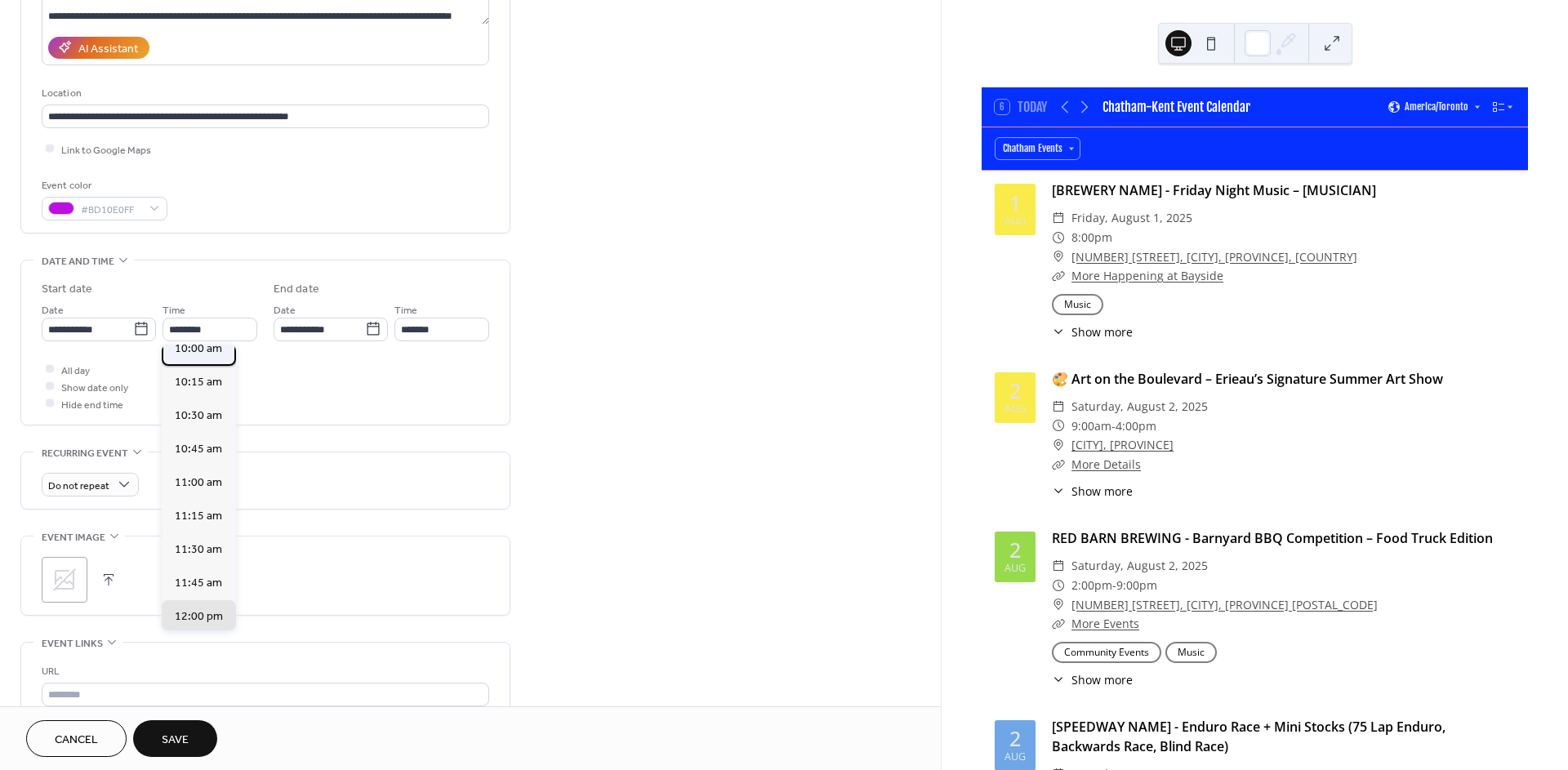 click on "10:00 am" at bounding box center (198, 348) 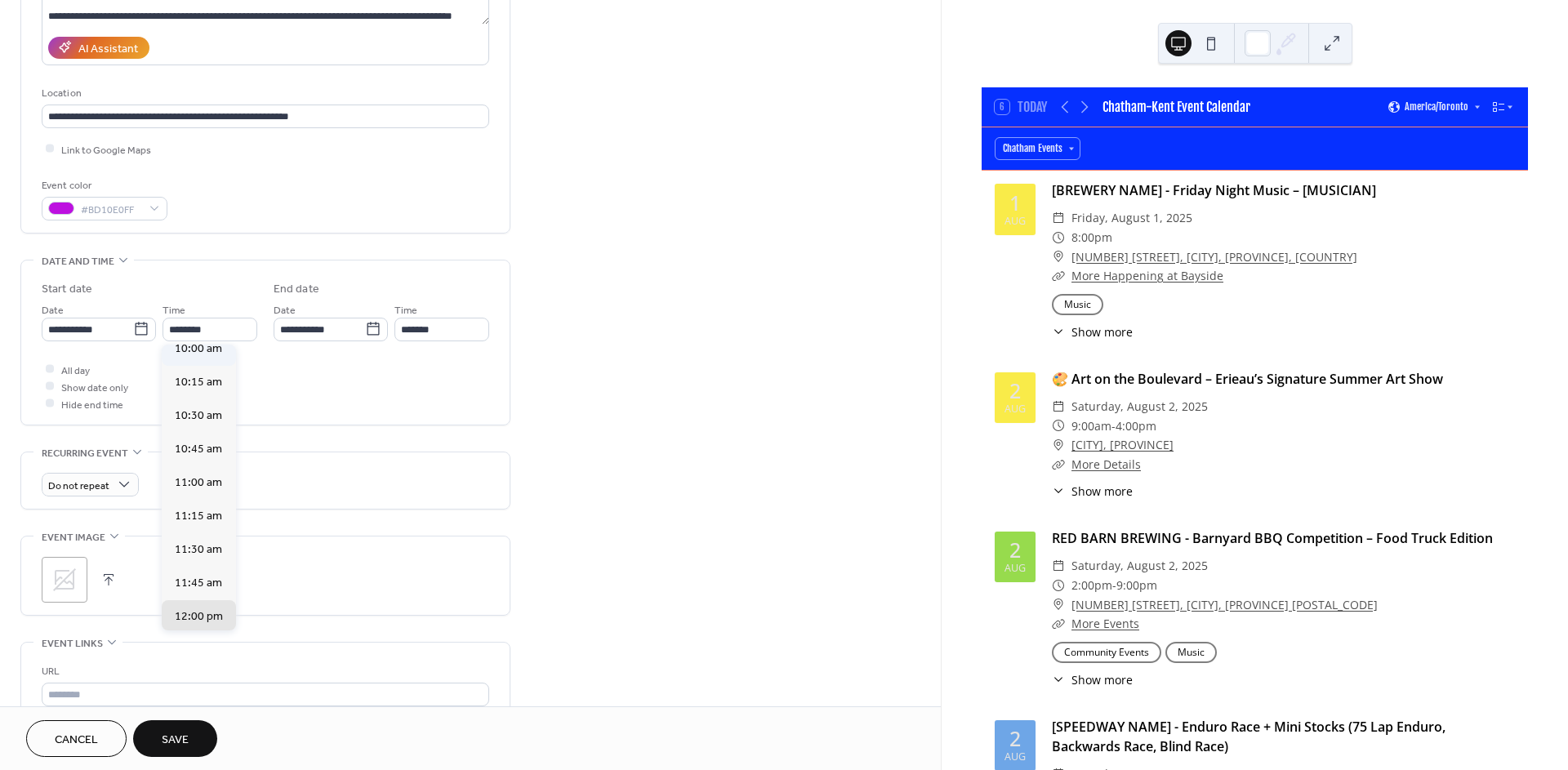 type on "********" 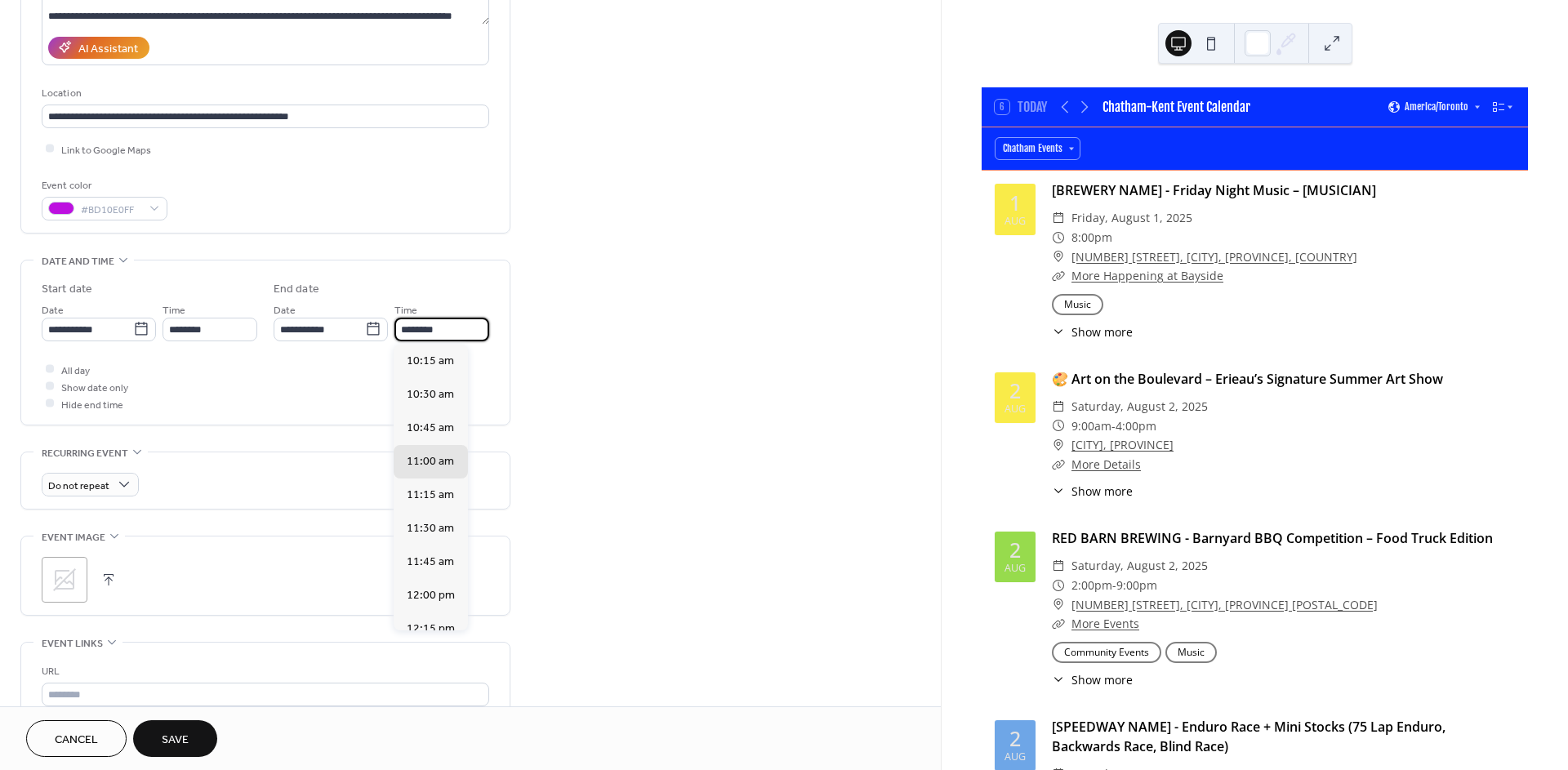 click on "********" at bounding box center [442, 329] 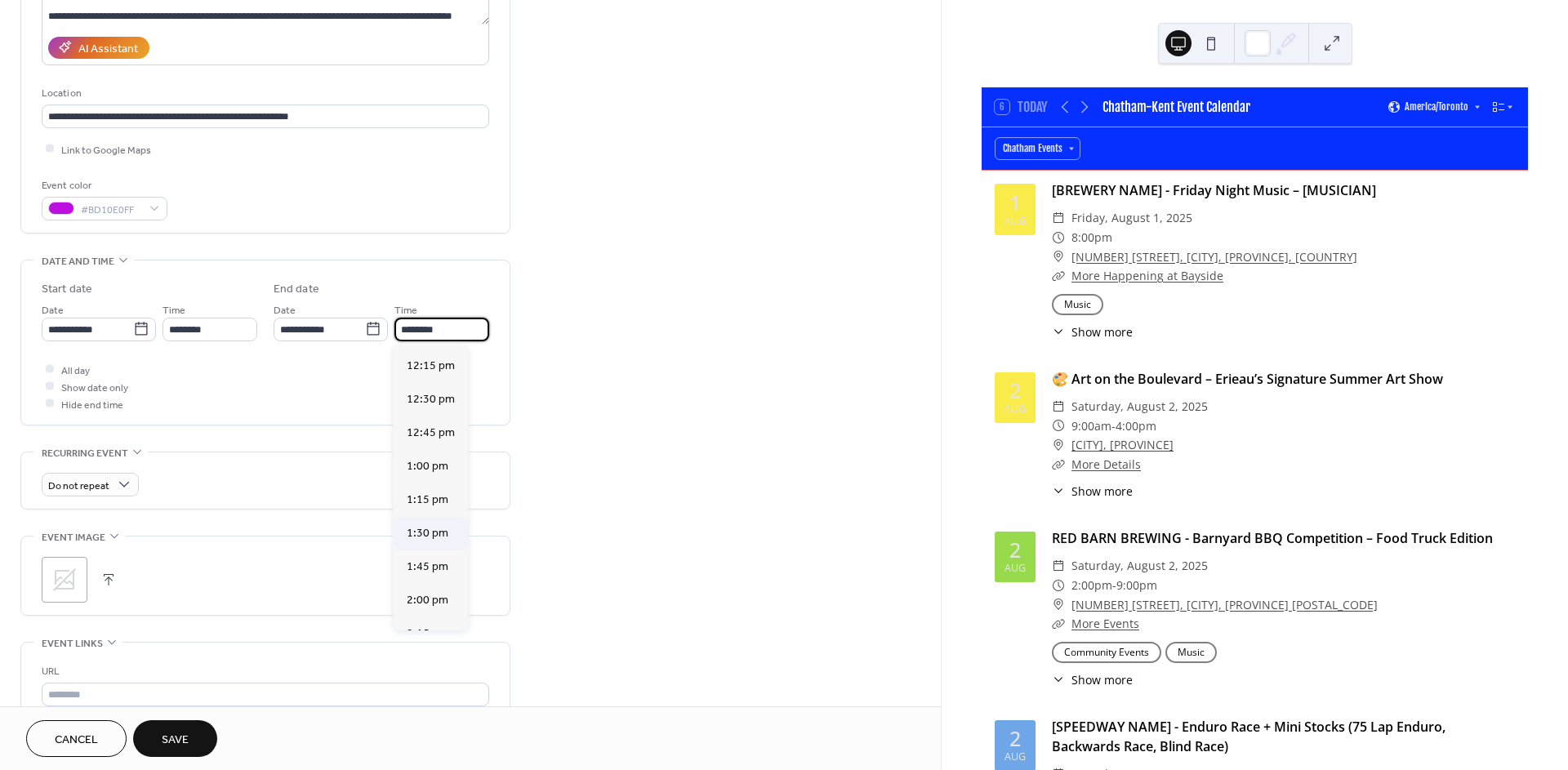 scroll, scrollTop: 272, scrollLeft: 0, axis: vertical 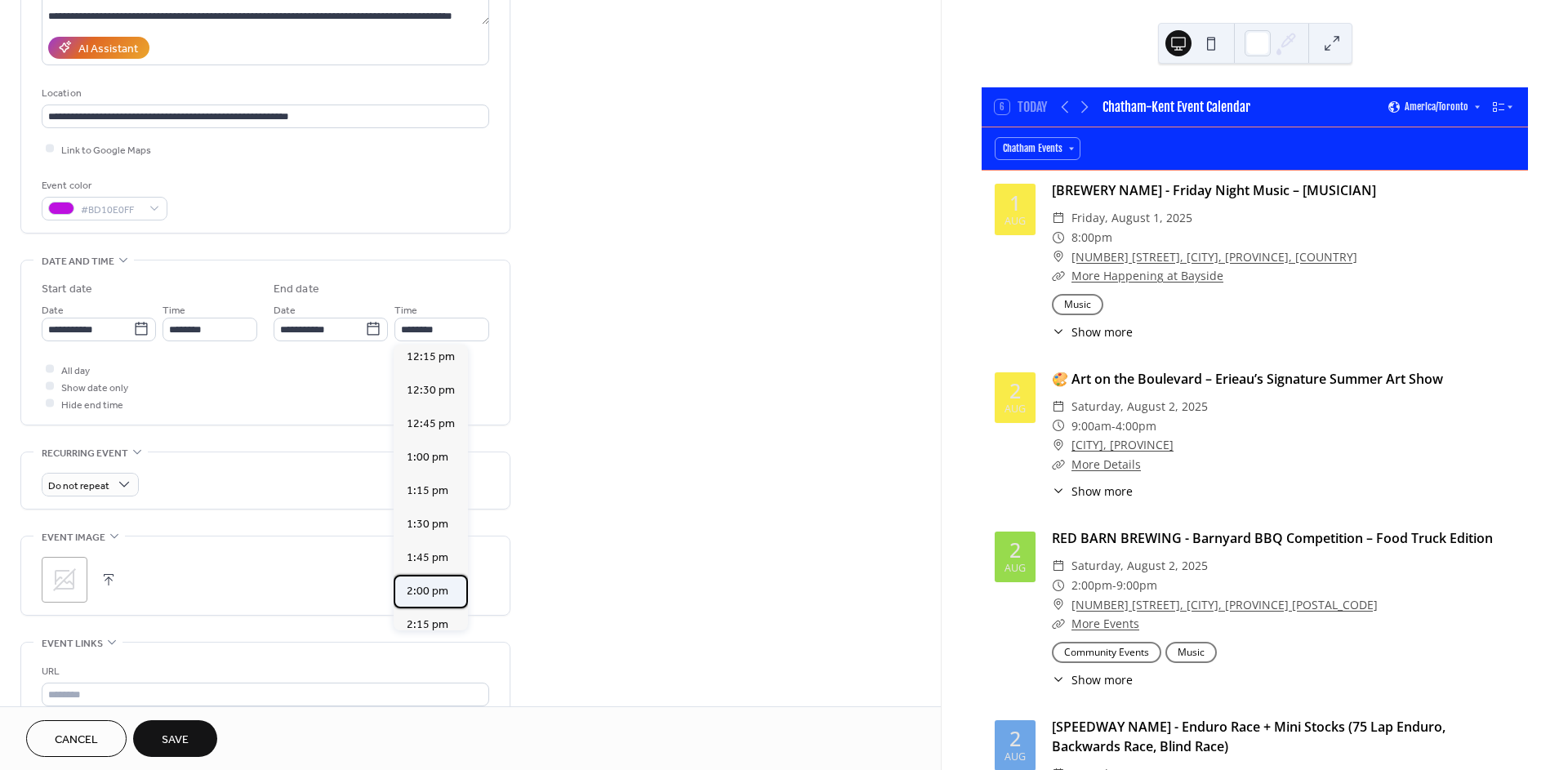 click on "2:00 pm" at bounding box center (427, 590) 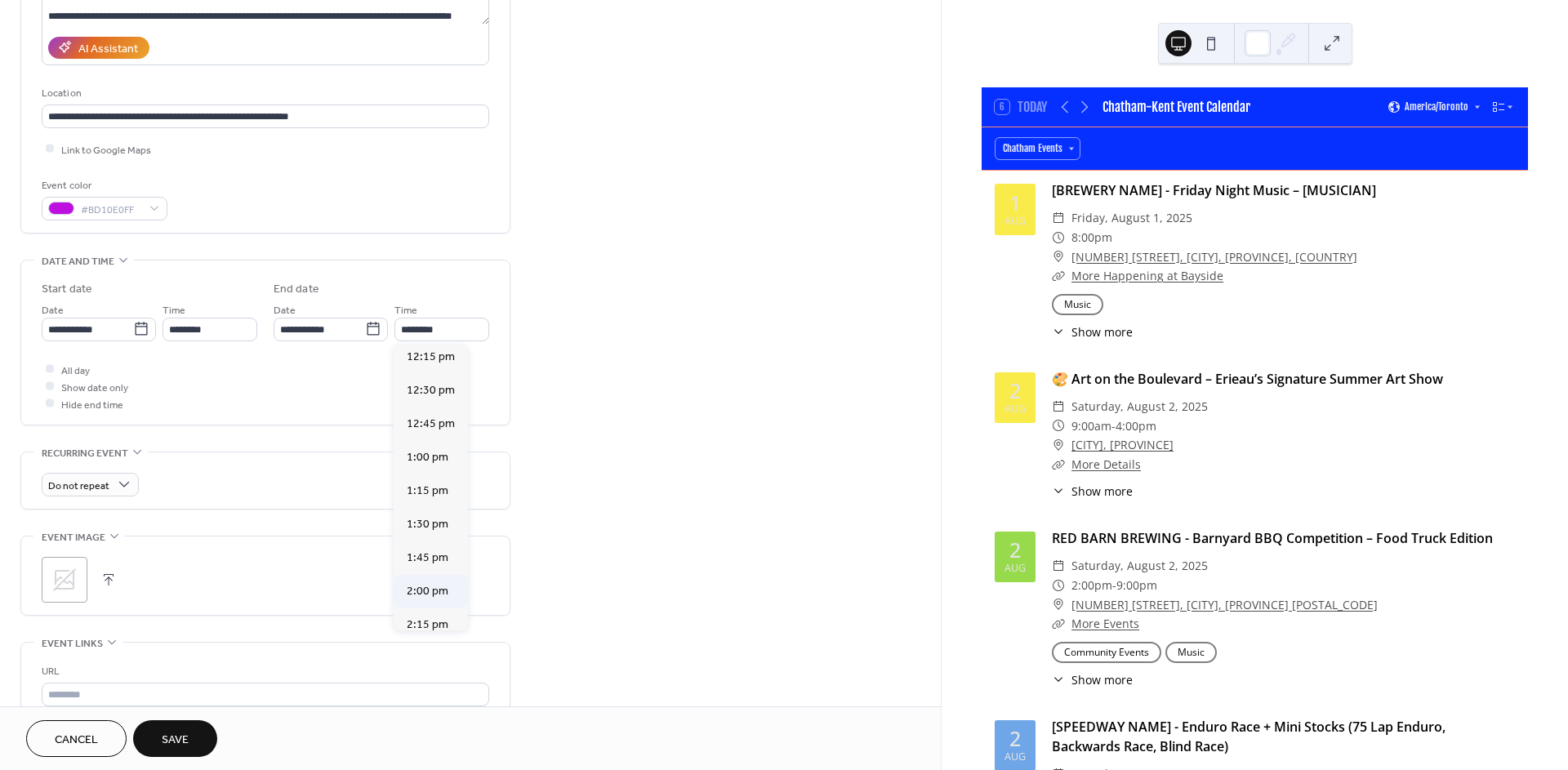 type on "*******" 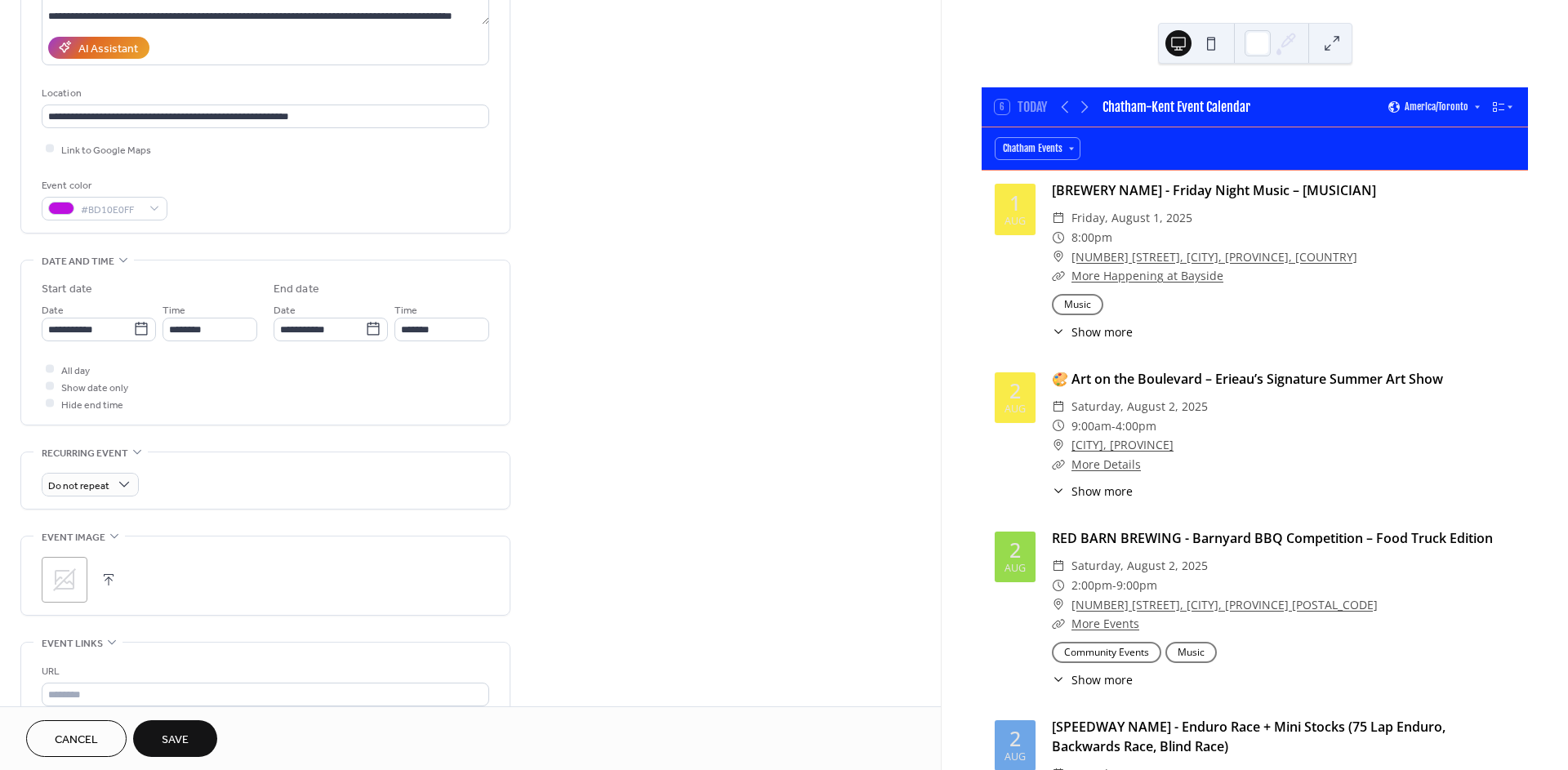 click on "**********" at bounding box center [470, 445] 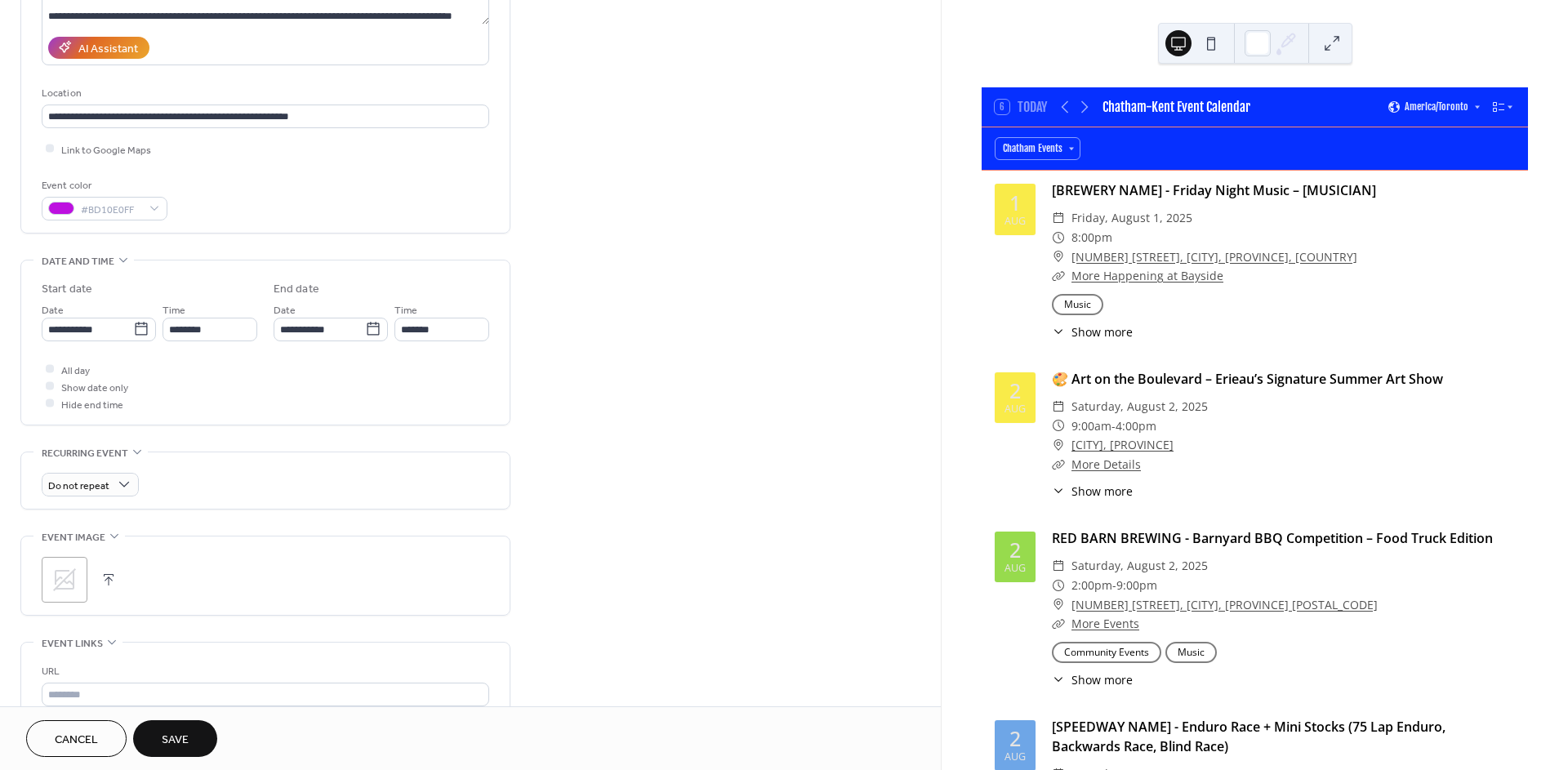 click 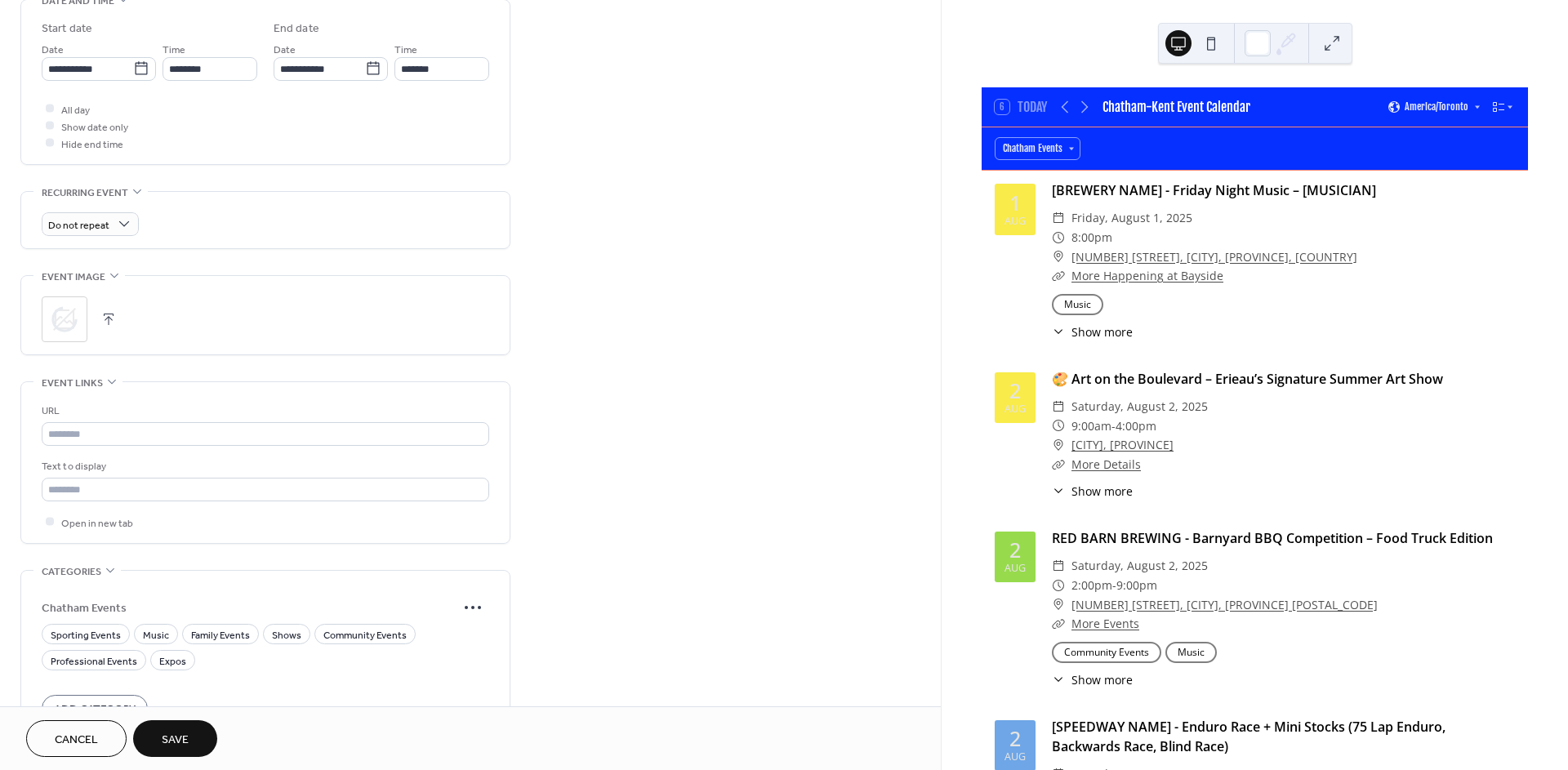 scroll, scrollTop: 544, scrollLeft: 0, axis: vertical 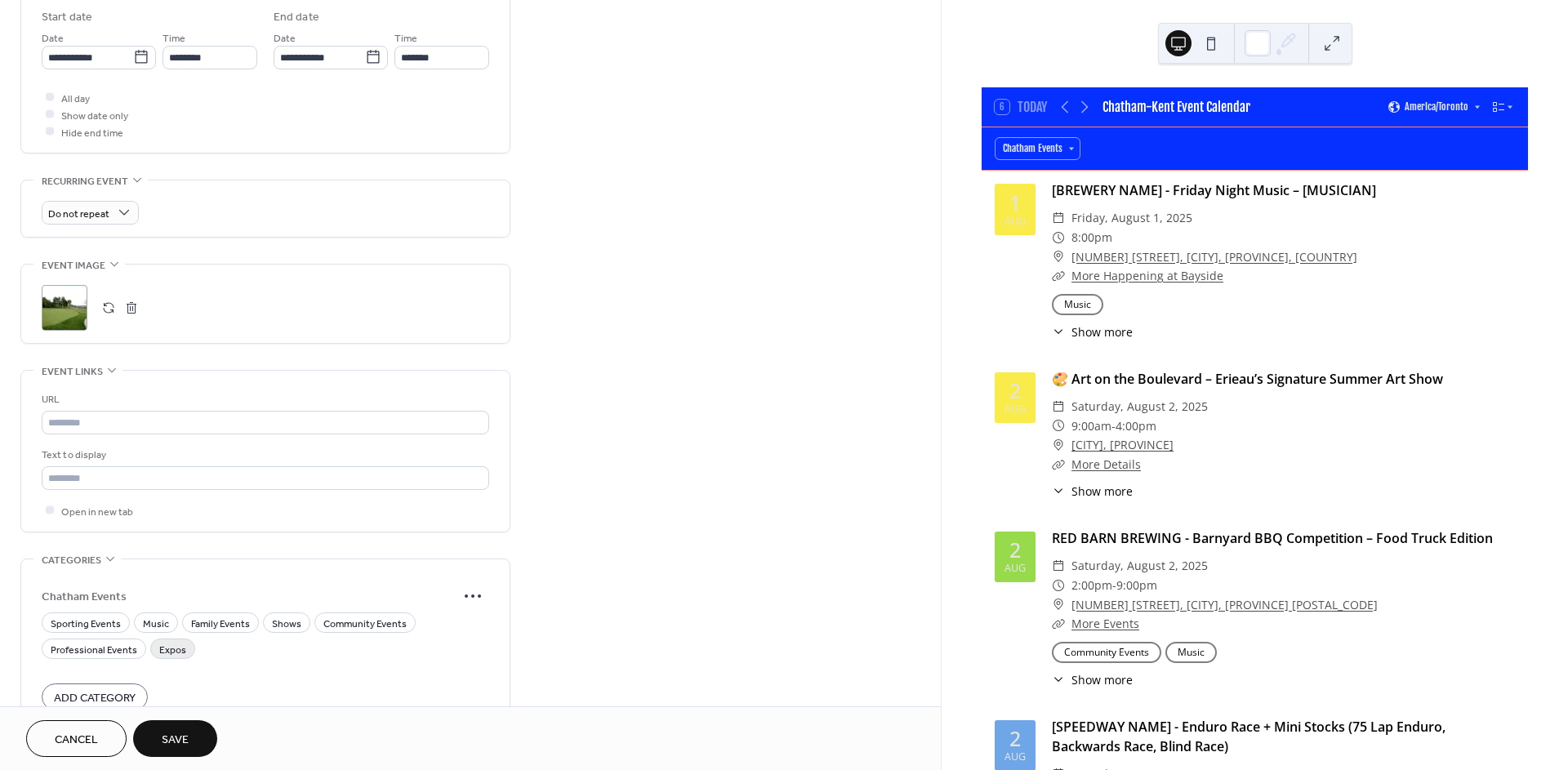 click on "Expos" at bounding box center [172, 649] 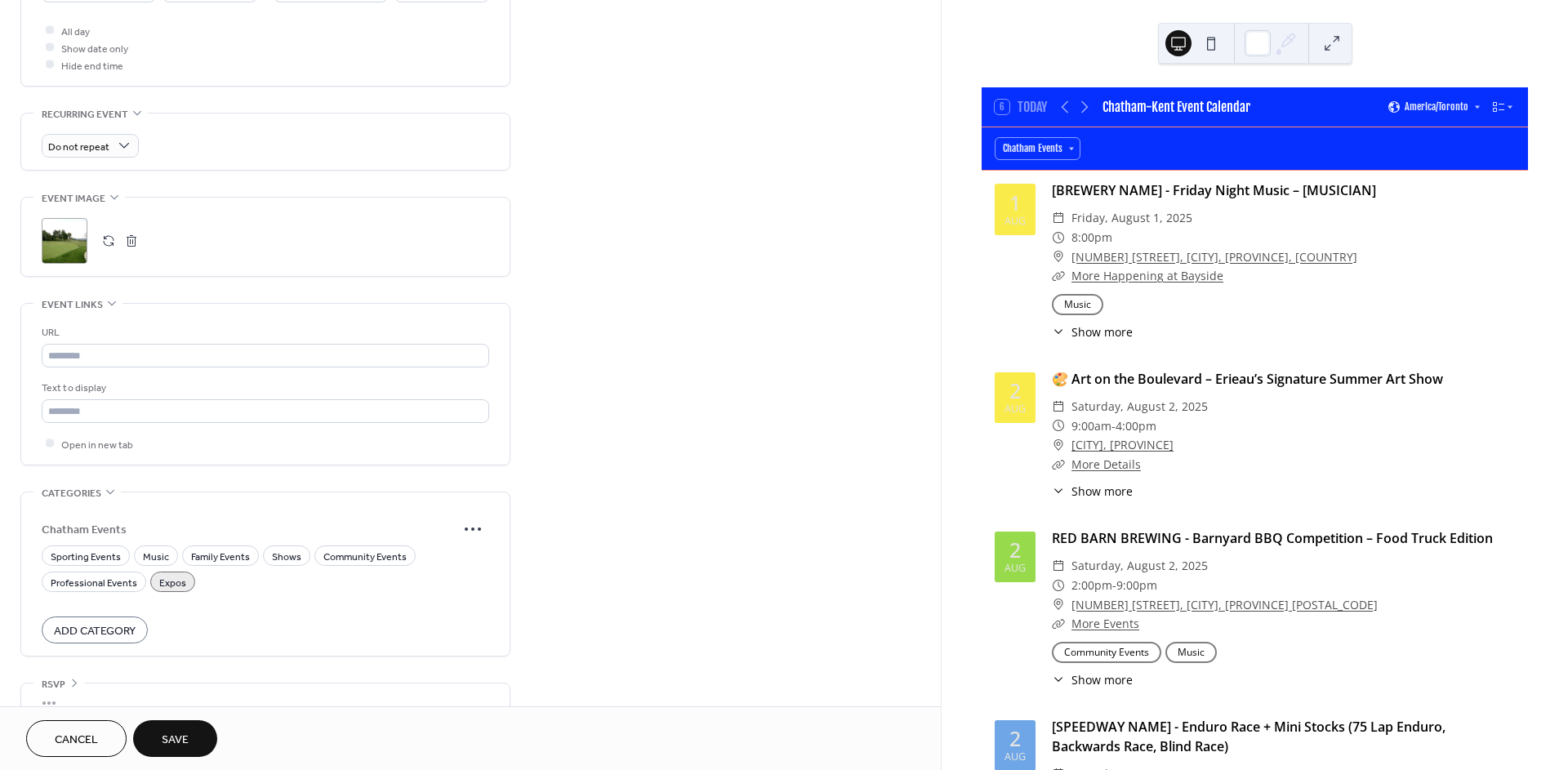 scroll, scrollTop: 639, scrollLeft: 0, axis: vertical 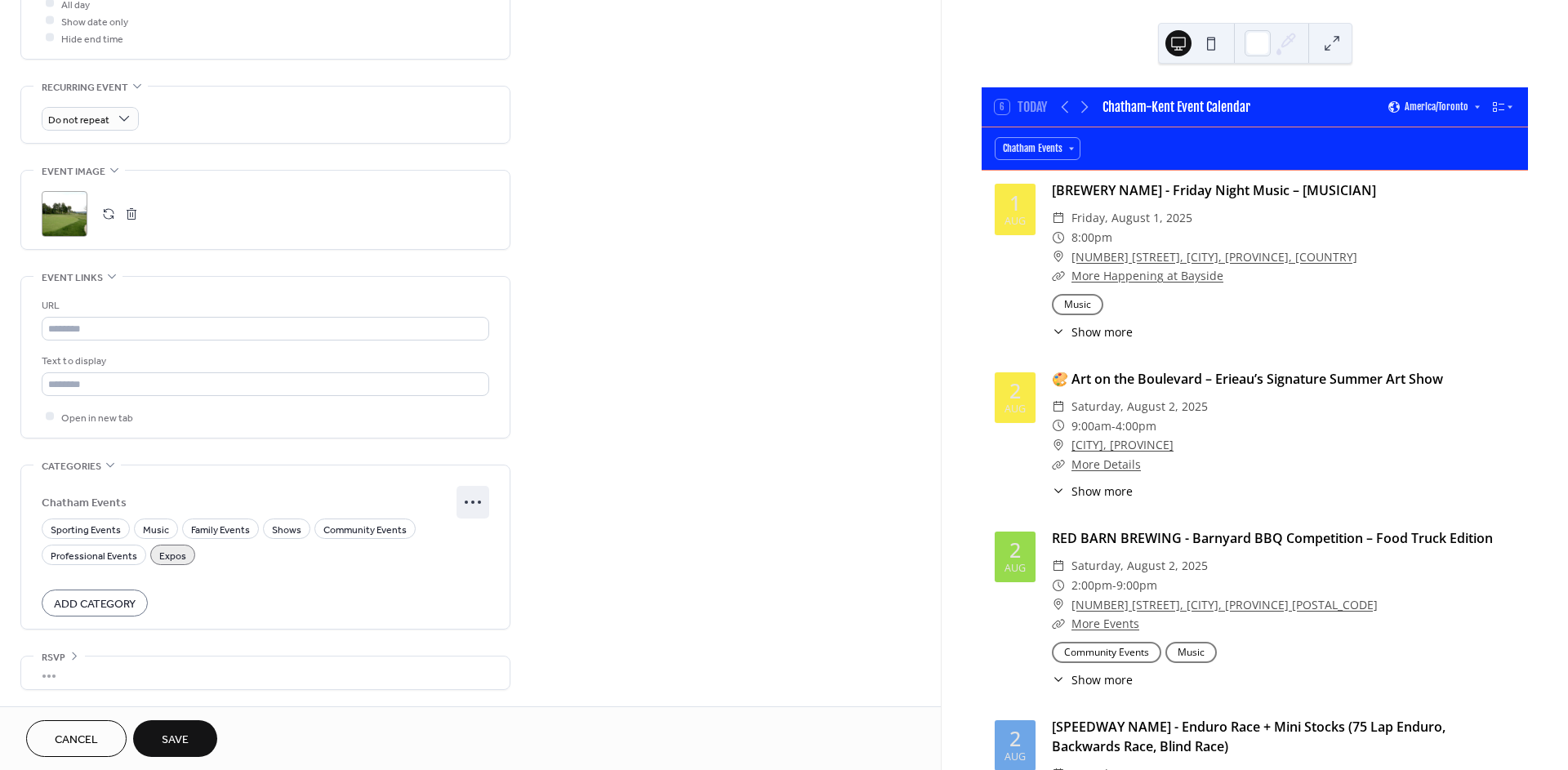click 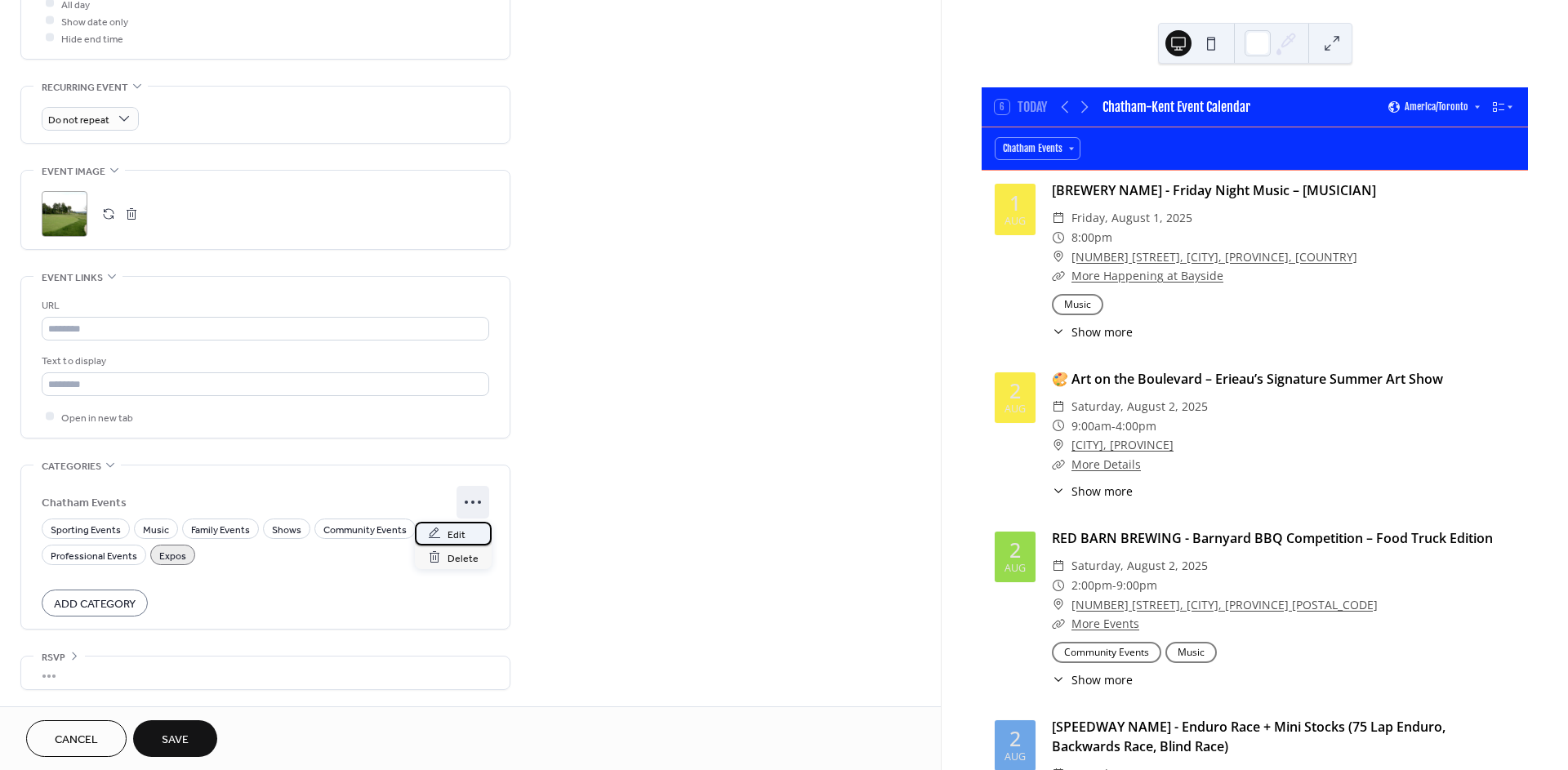 click on "Edit" at bounding box center (457, 534) 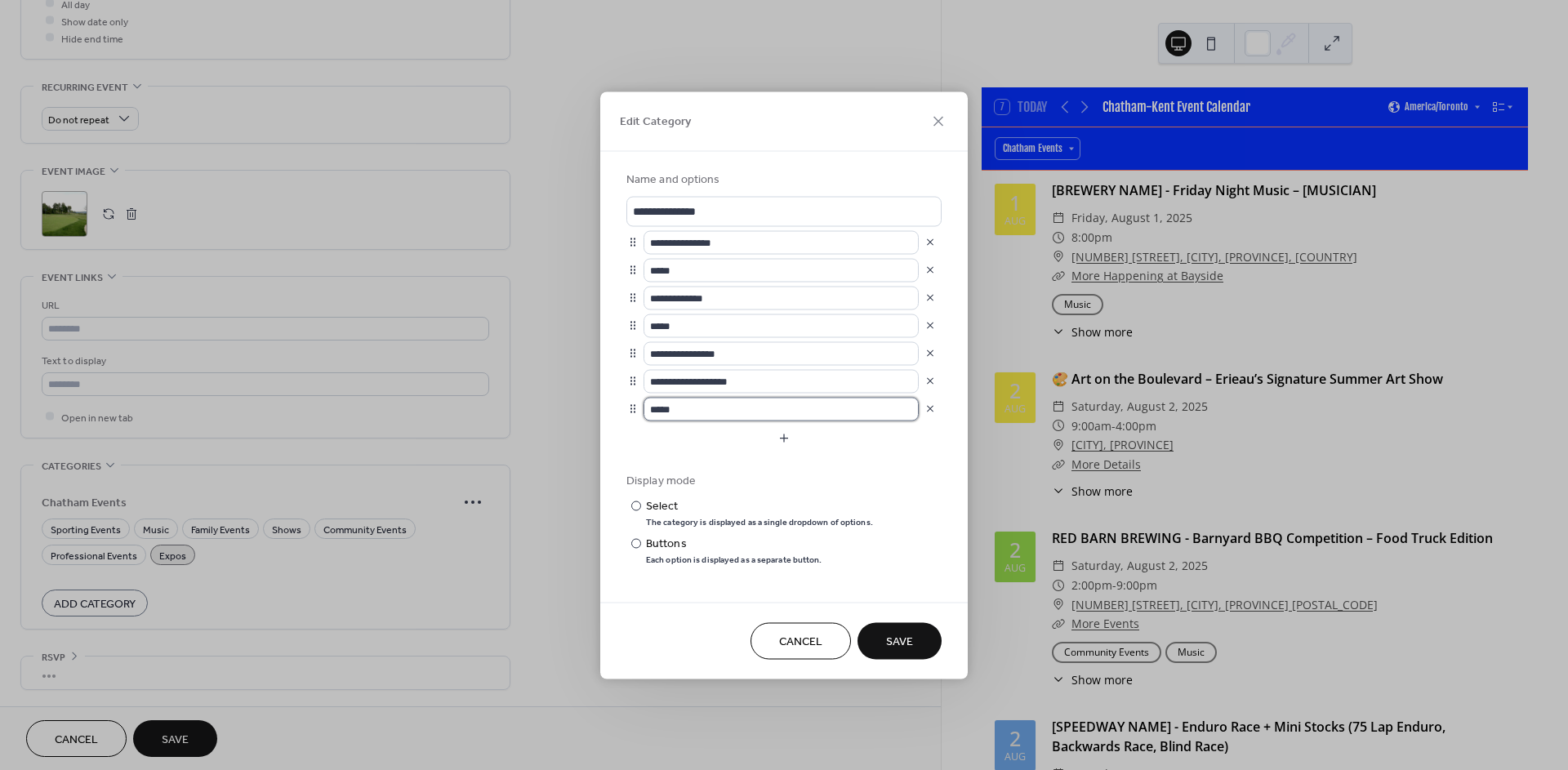 click on "*****" at bounding box center [781, 408] 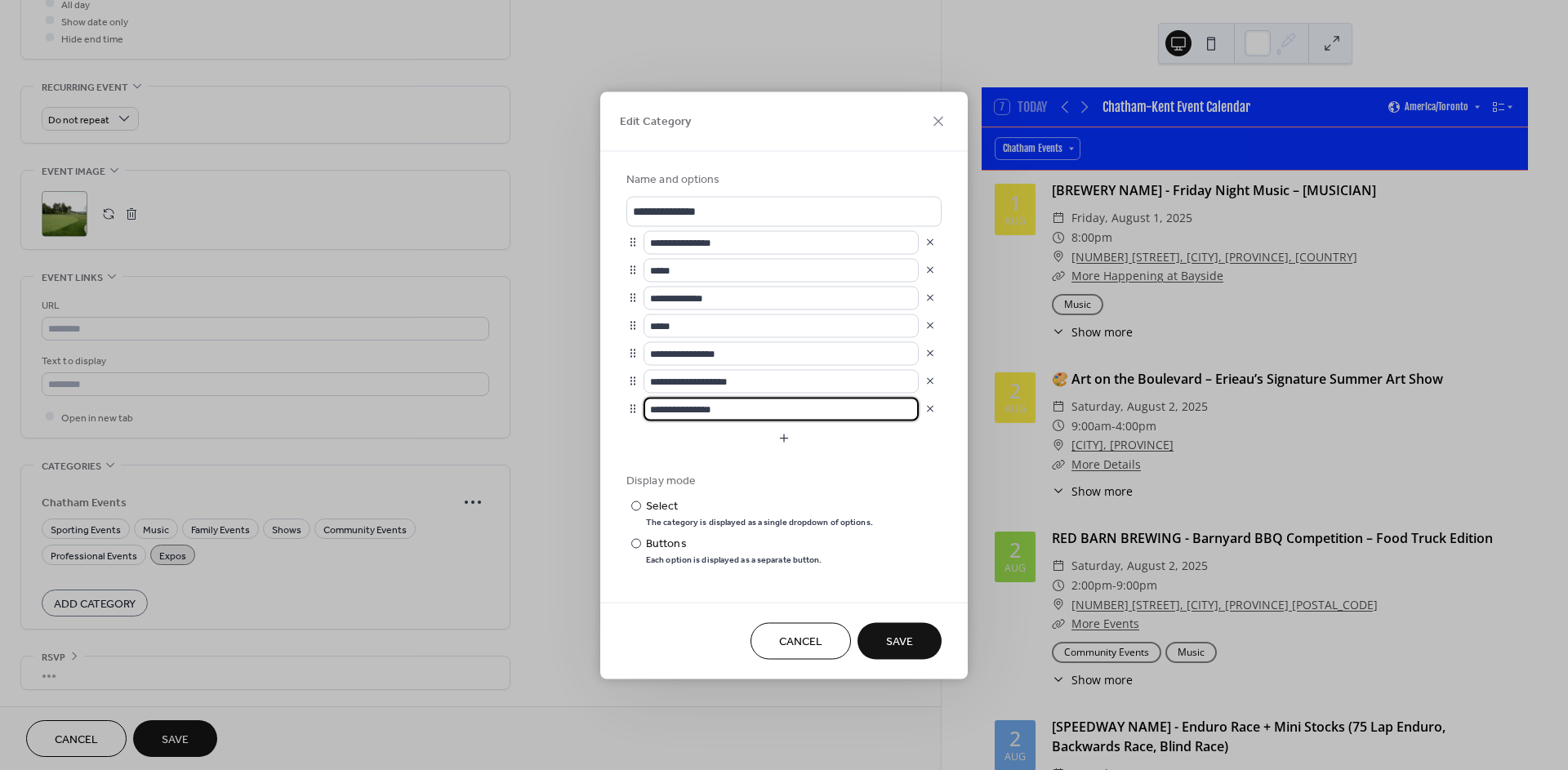 type on "**********" 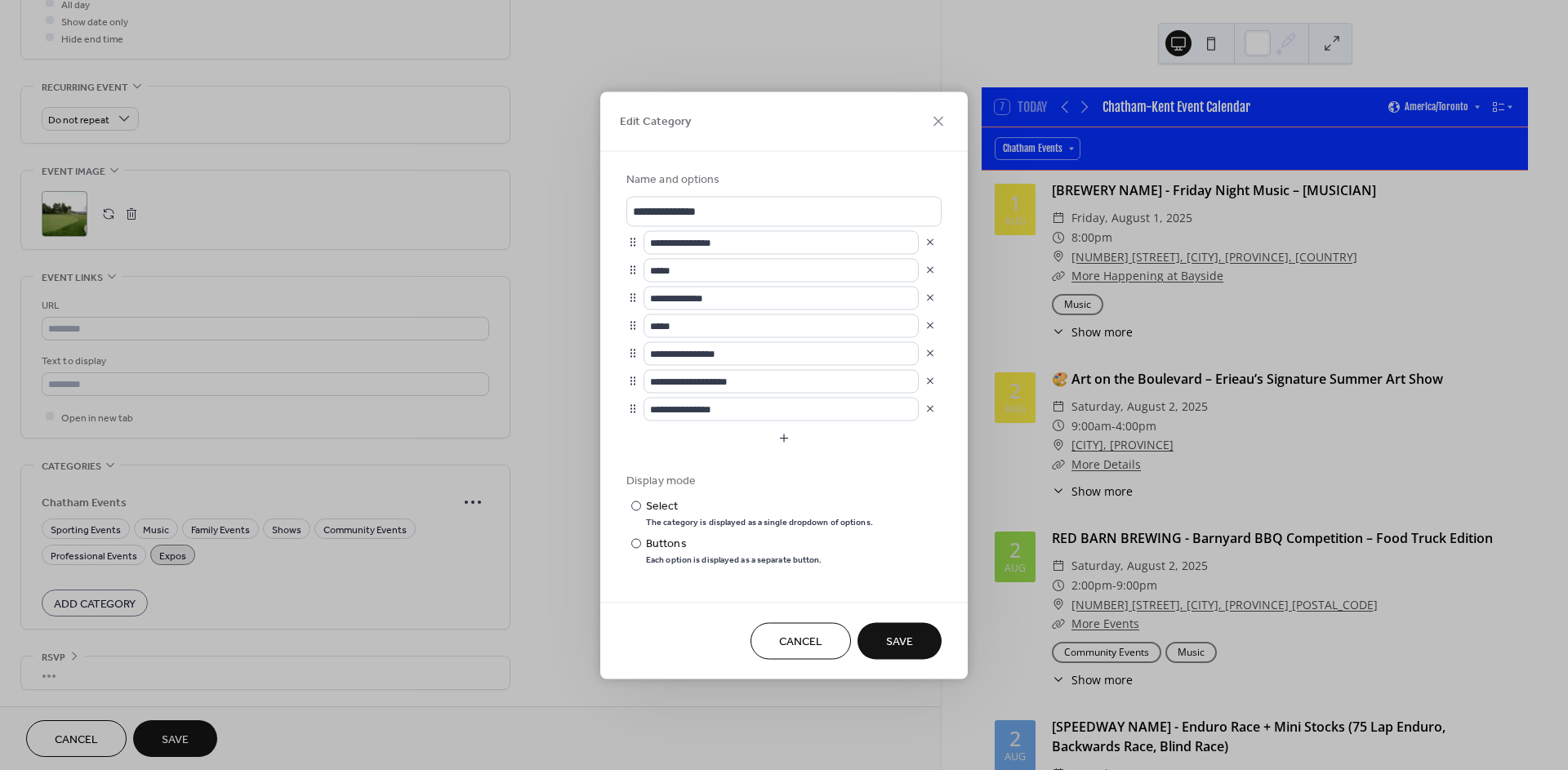 click on "Save" at bounding box center (899, 640) 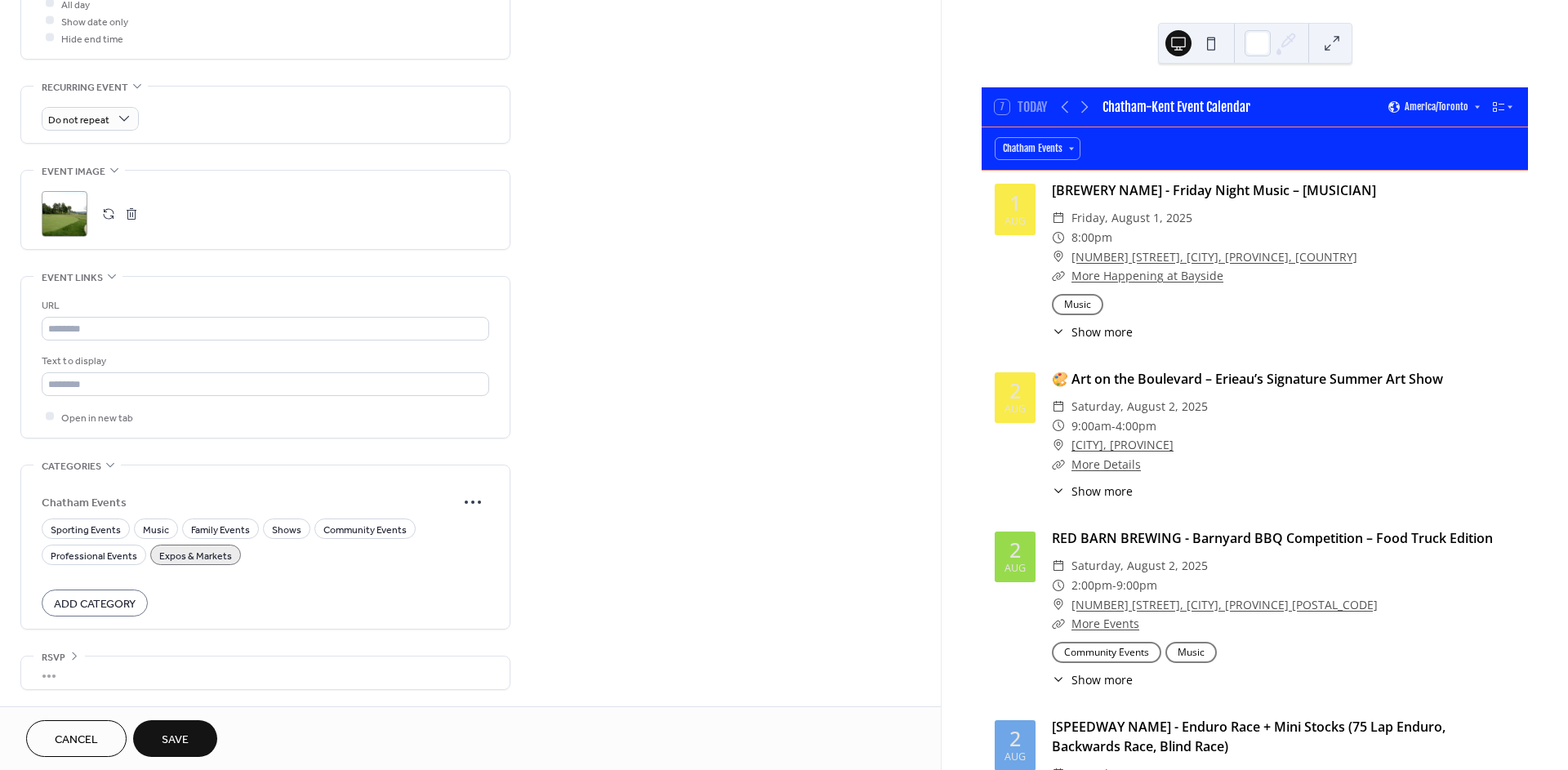 click on "Save" at bounding box center (175, 738) 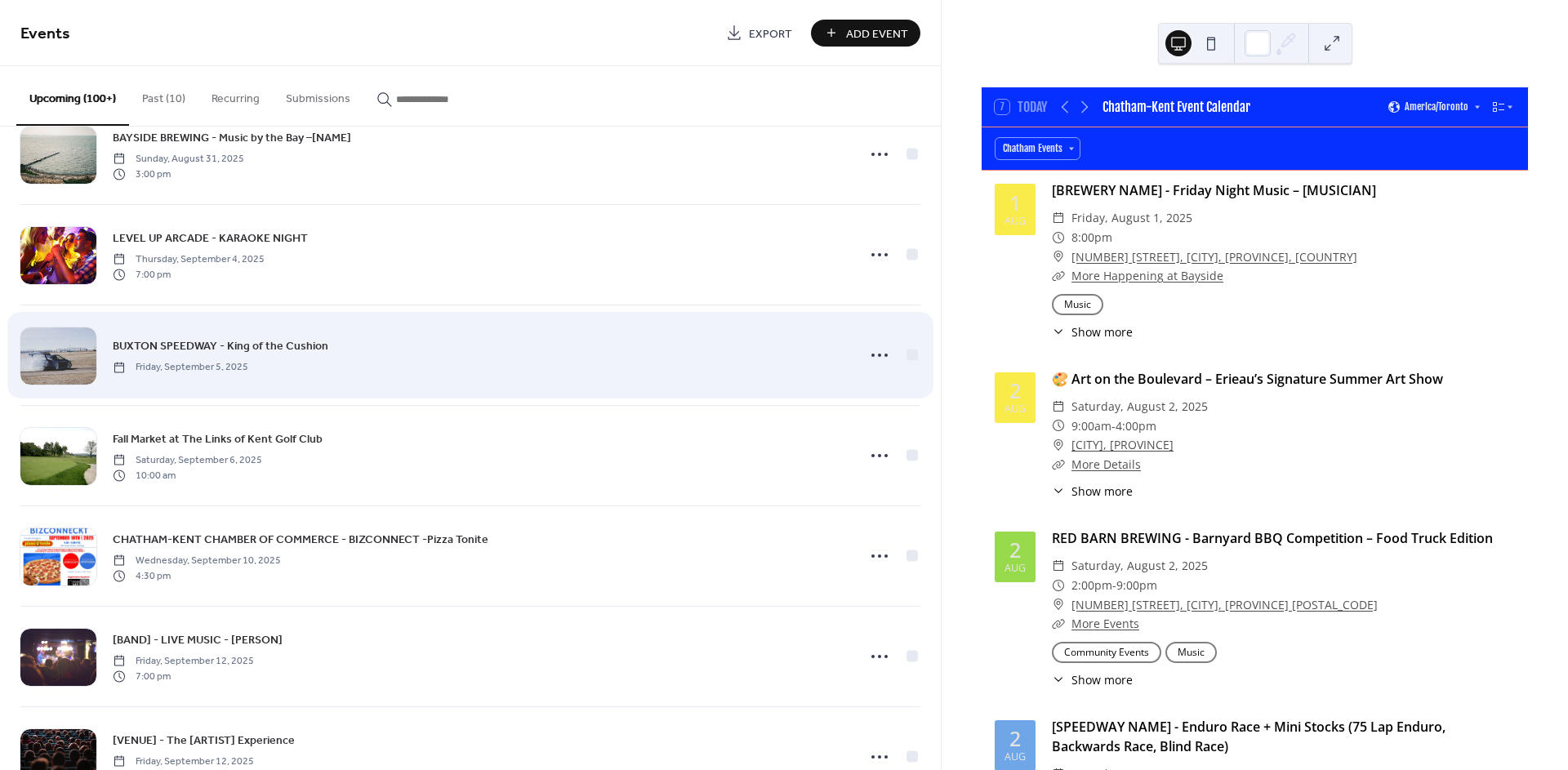 scroll, scrollTop: 4520, scrollLeft: 0, axis: vertical 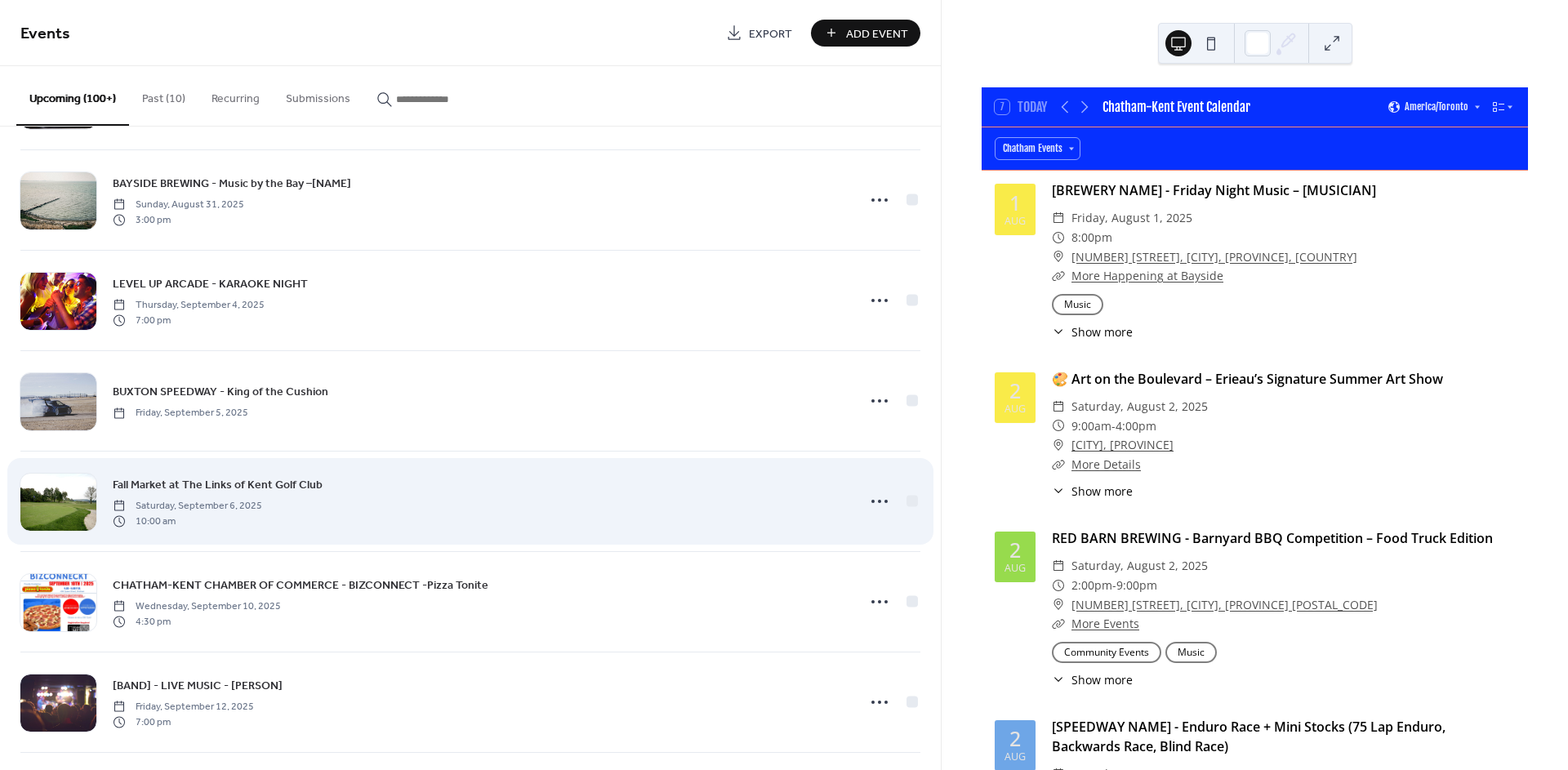 click on "Fall Market at The Links of Kent Golf Club [DATE] [TIME]" at bounding box center [479, 501] 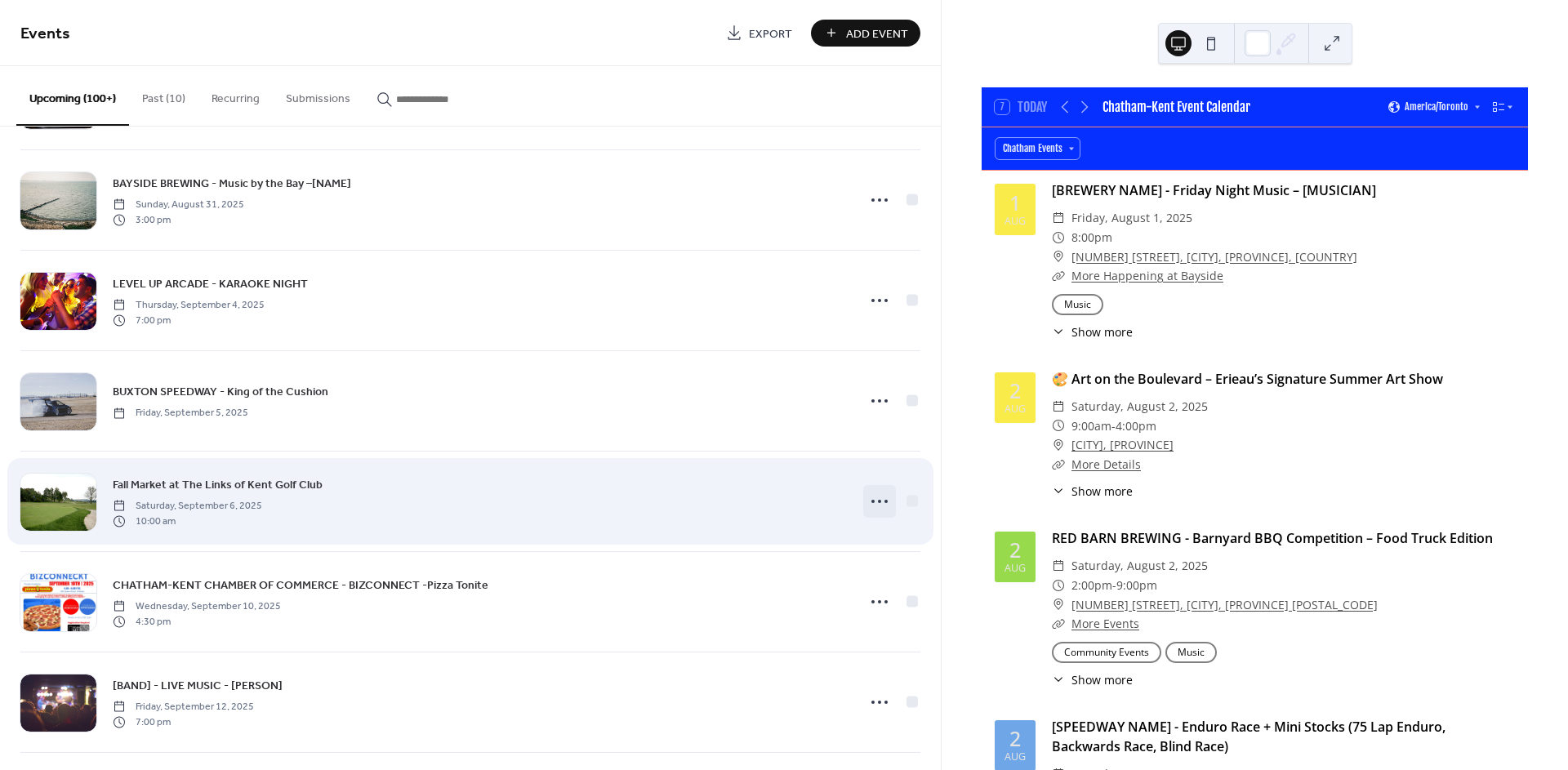 click 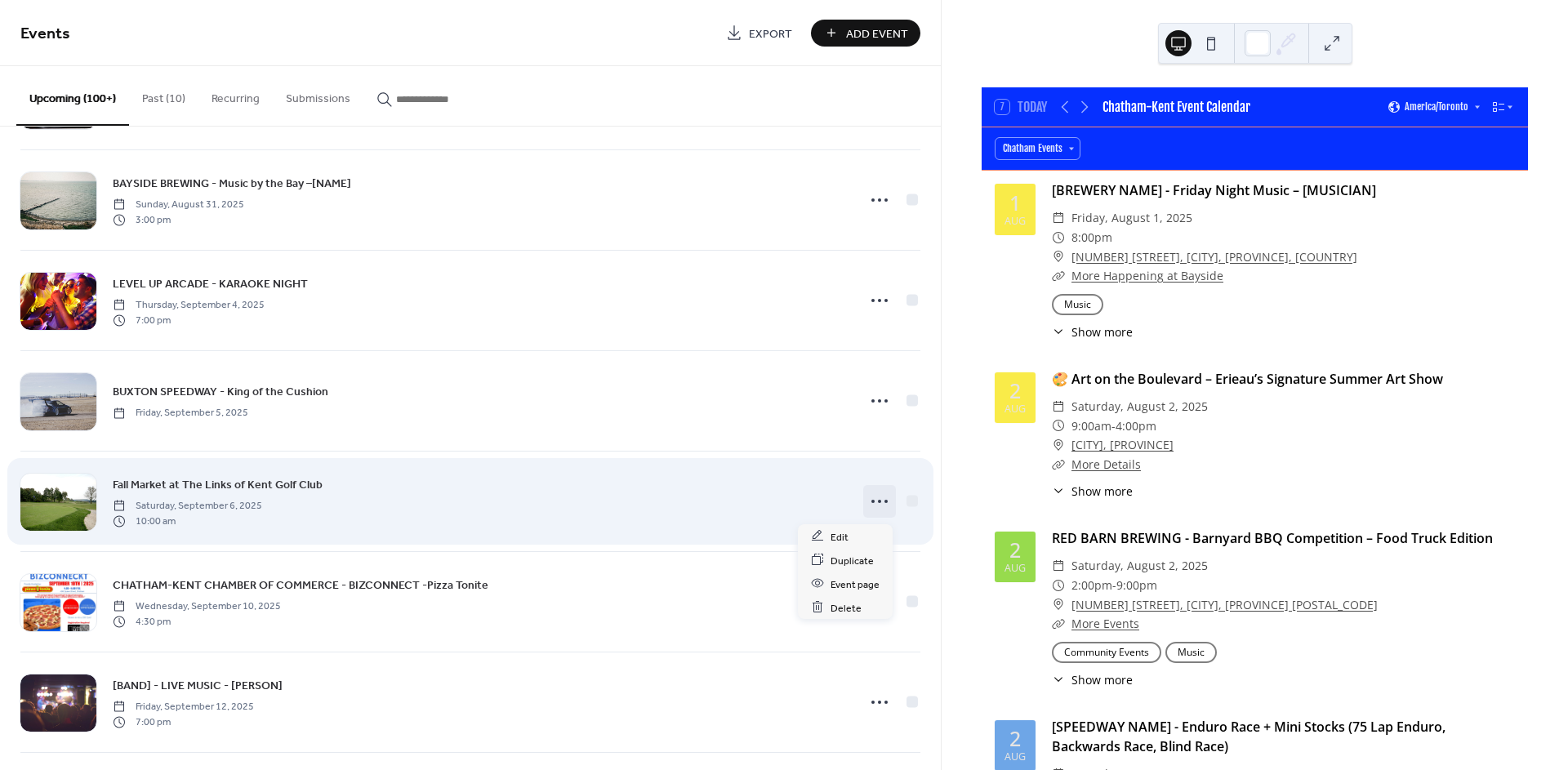click on "Fall Market at The Links of Kent Golf Club [DATE] [TIME]" at bounding box center [479, 501] 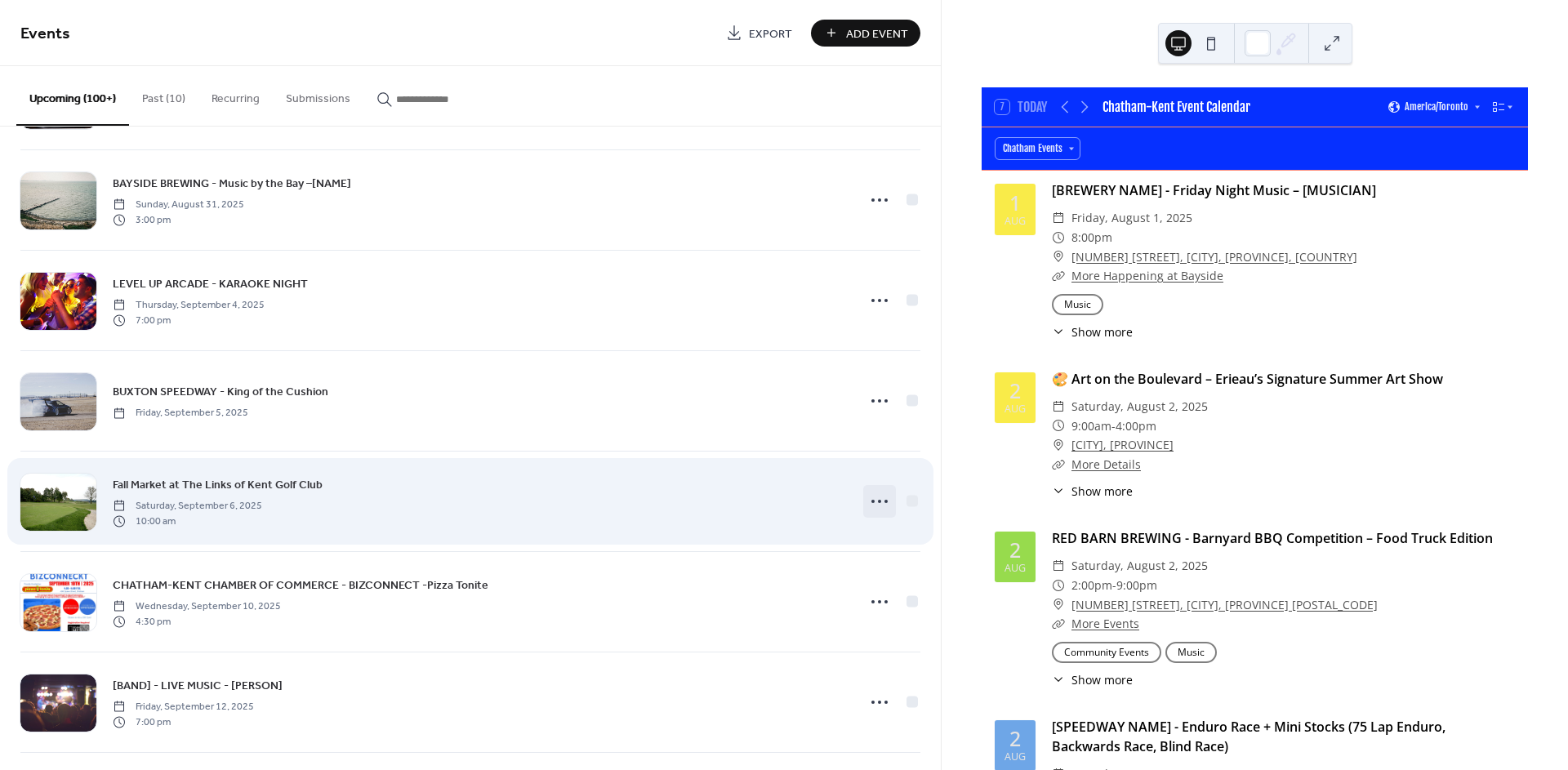 click 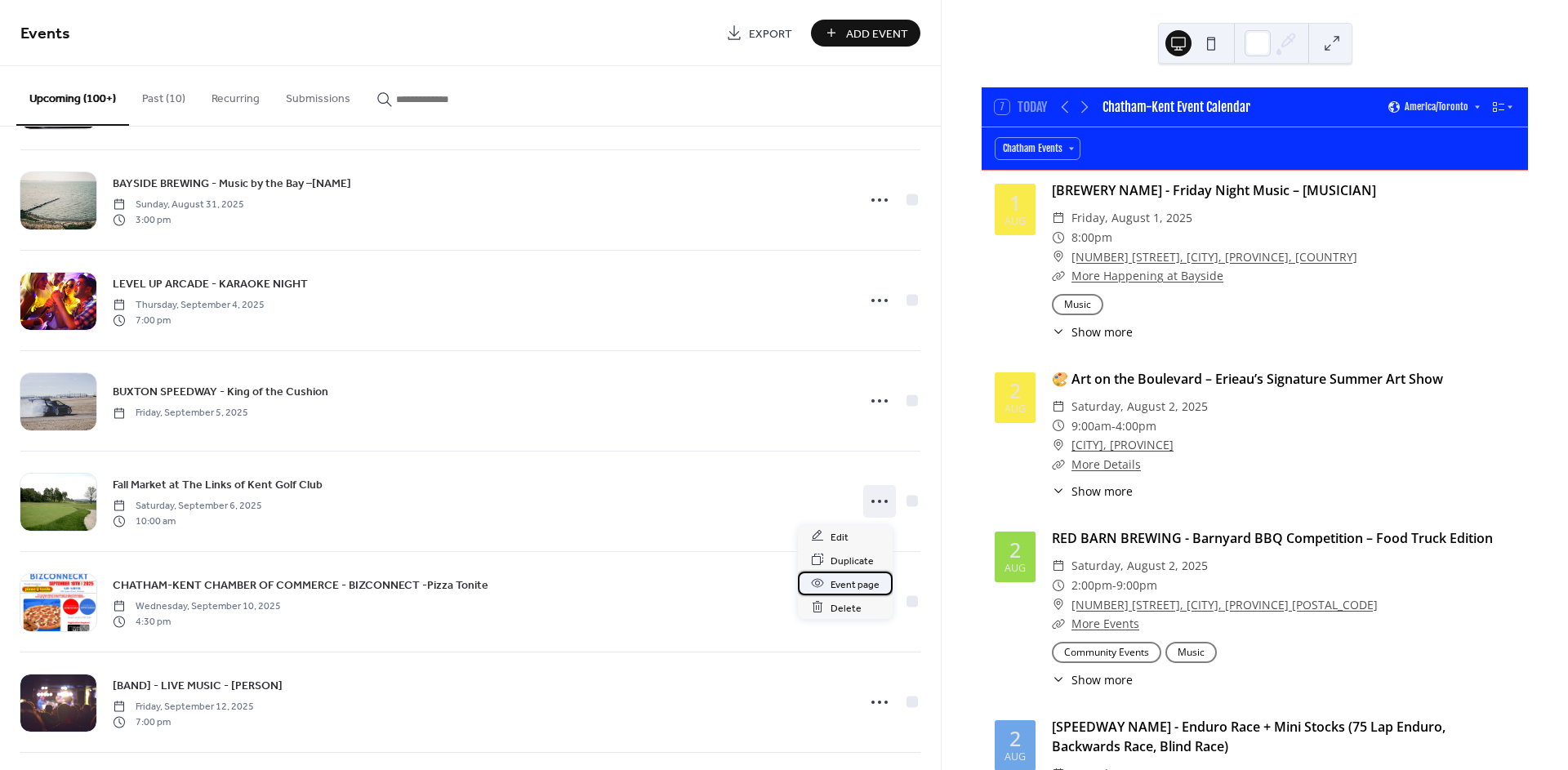 click on "Event page" at bounding box center (855, 584) 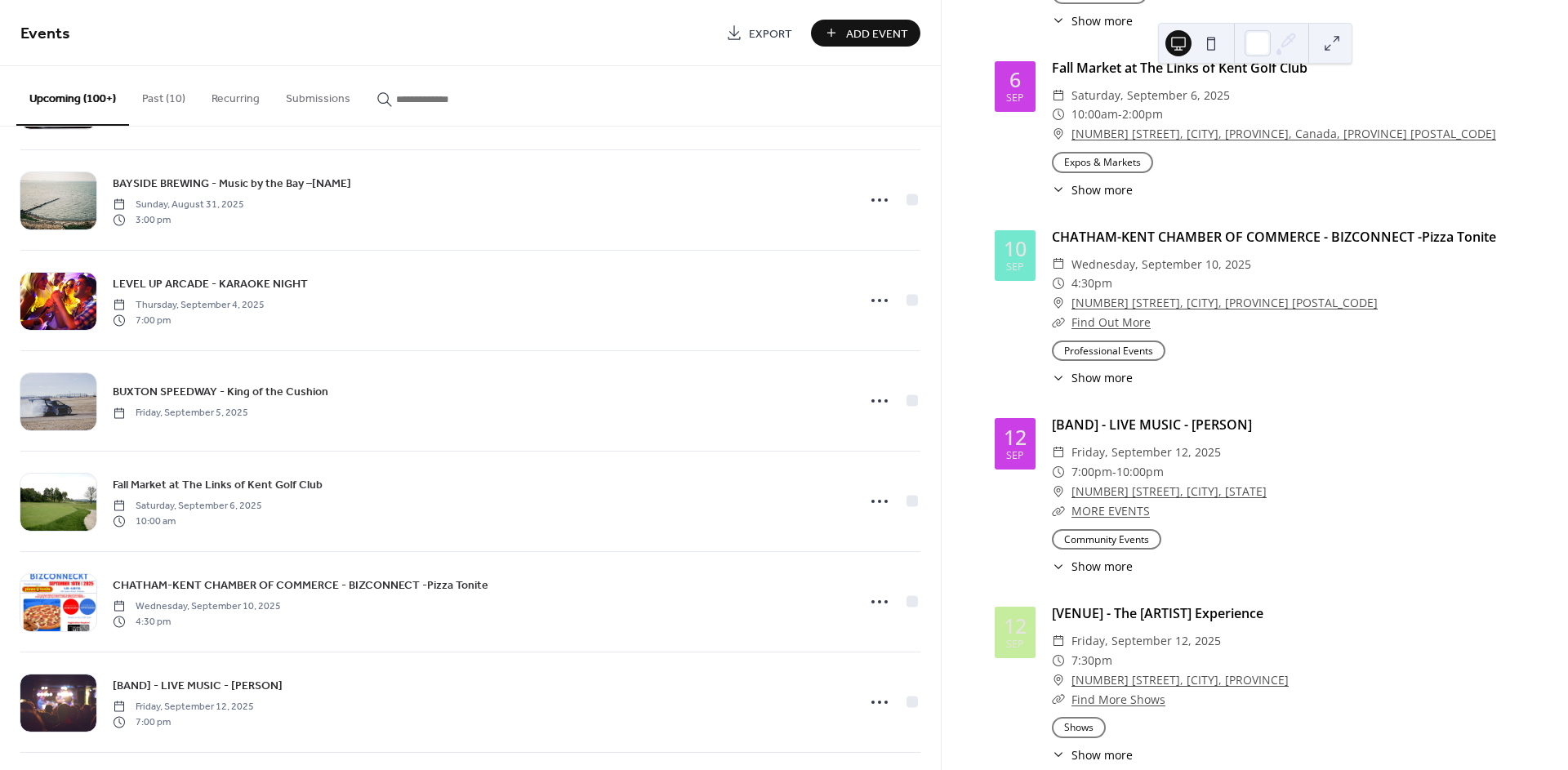 scroll, scrollTop: 10524, scrollLeft: 0, axis: vertical 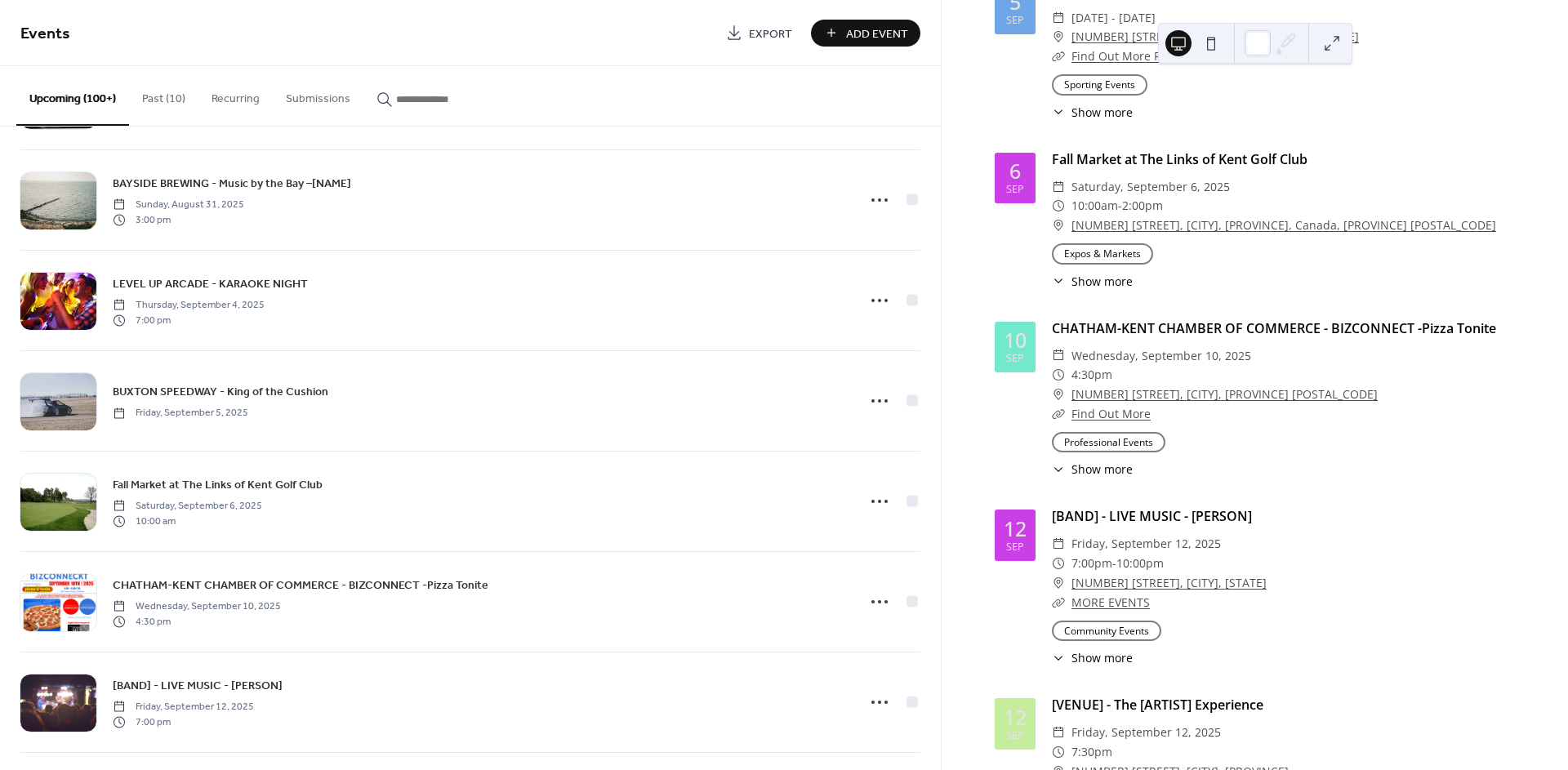 click on "Show more" at bounding box center (1102, 281) 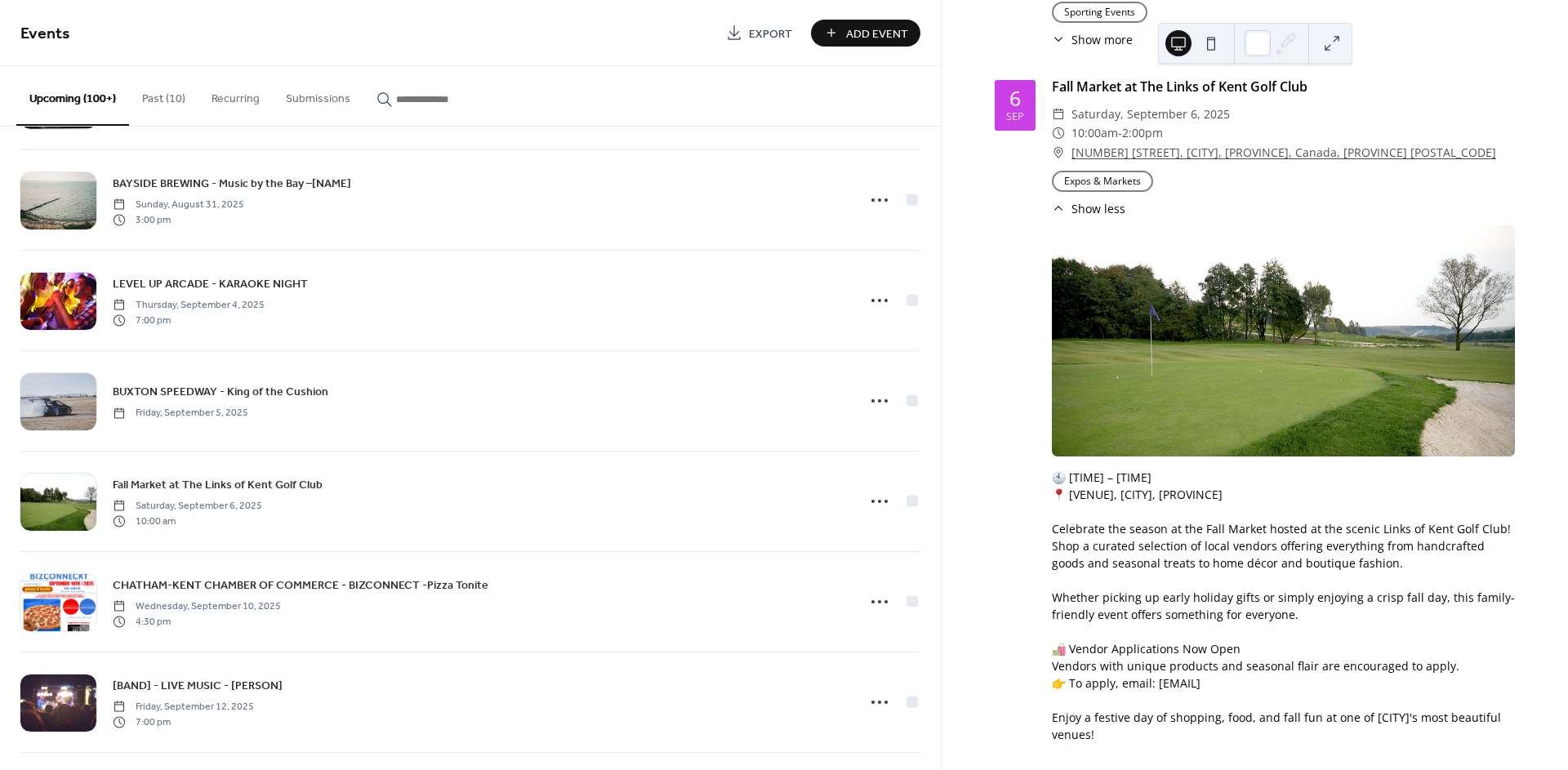scroll, scrollTop: 10524, scrollLeft: 0, axis: vertical 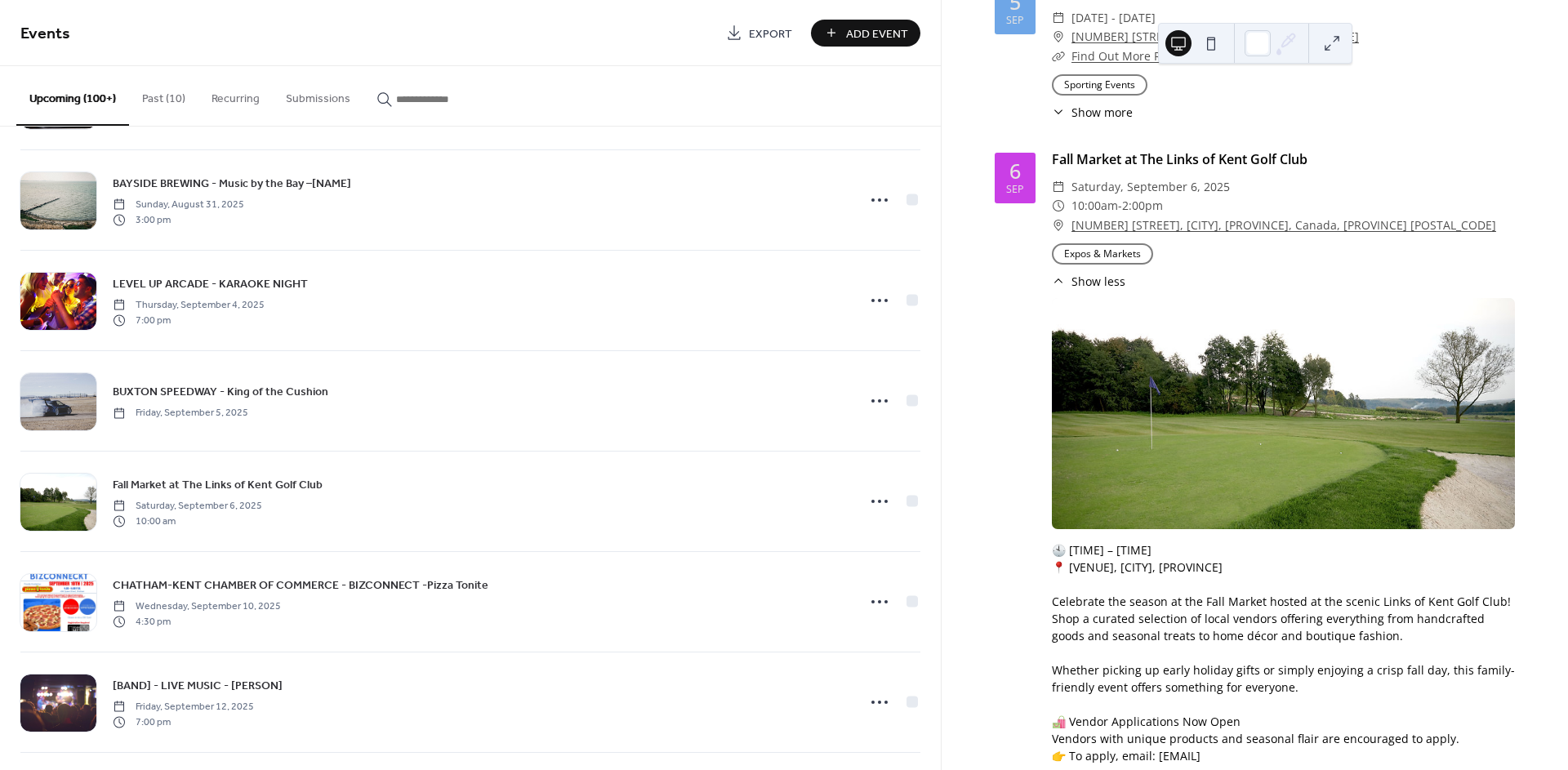 click on "Add Event" at bounding box center (877, 33) 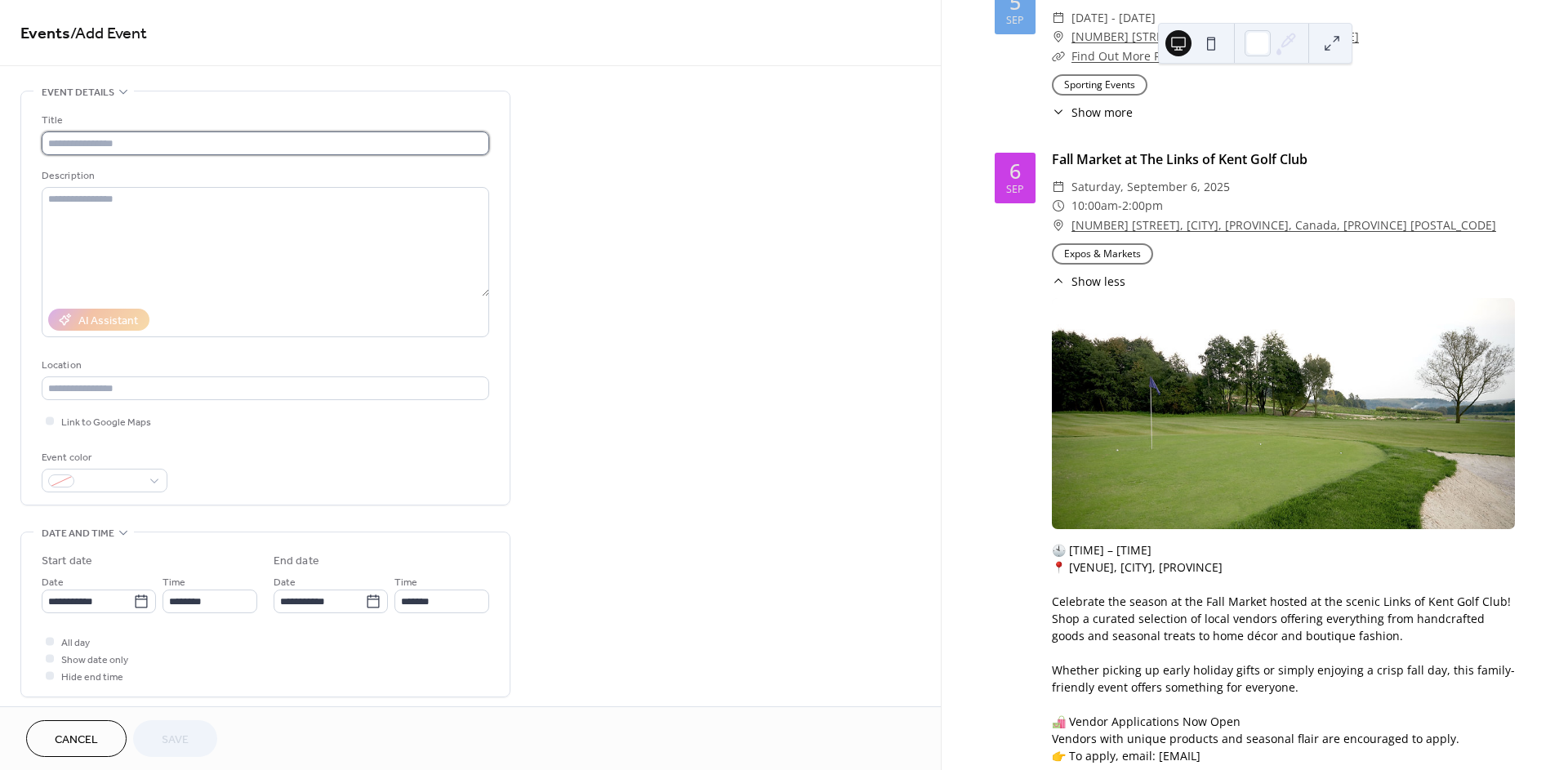 click at bounding box center [265, 143] 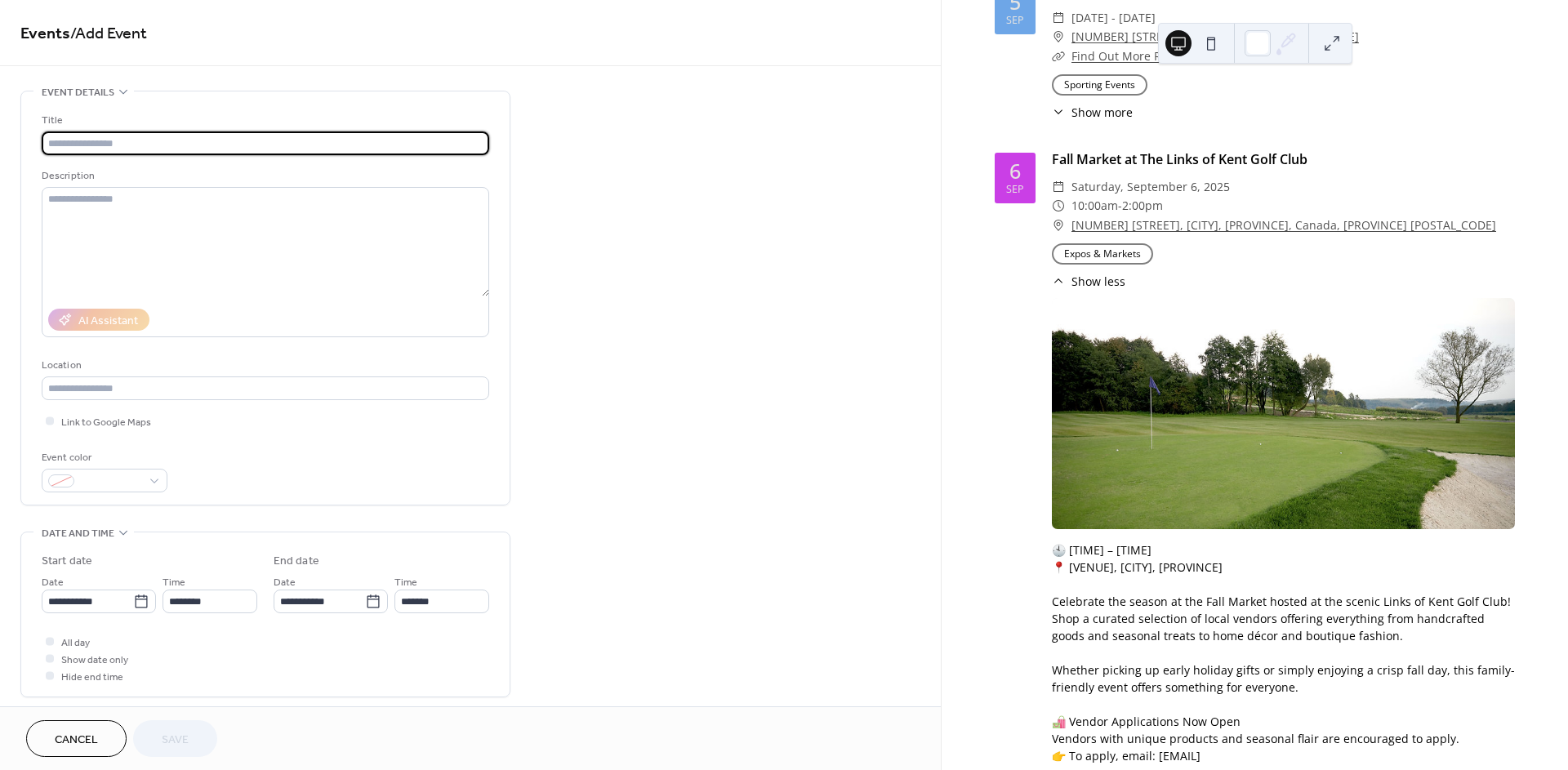 paste on "**********" 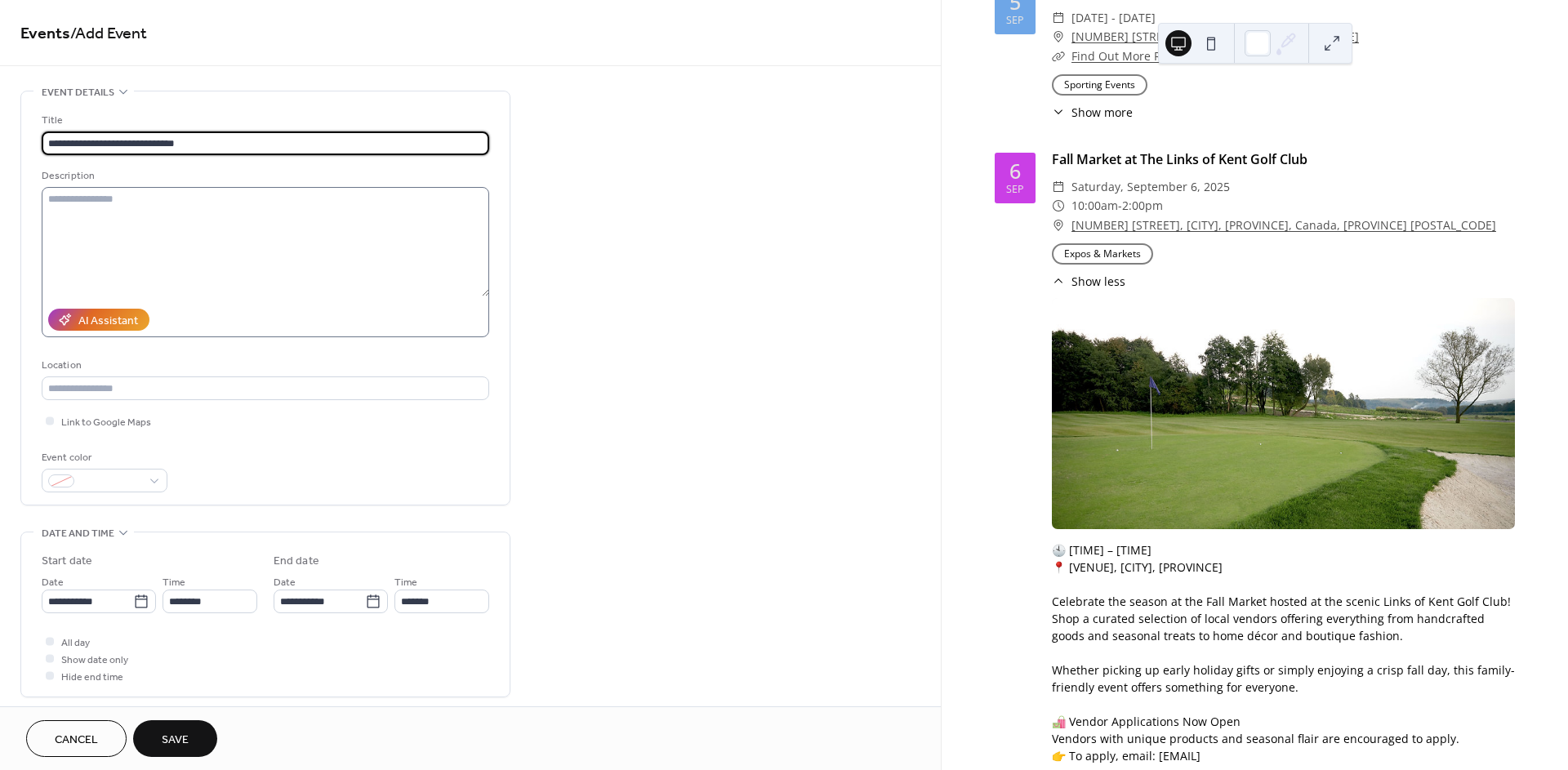 type on "**********" 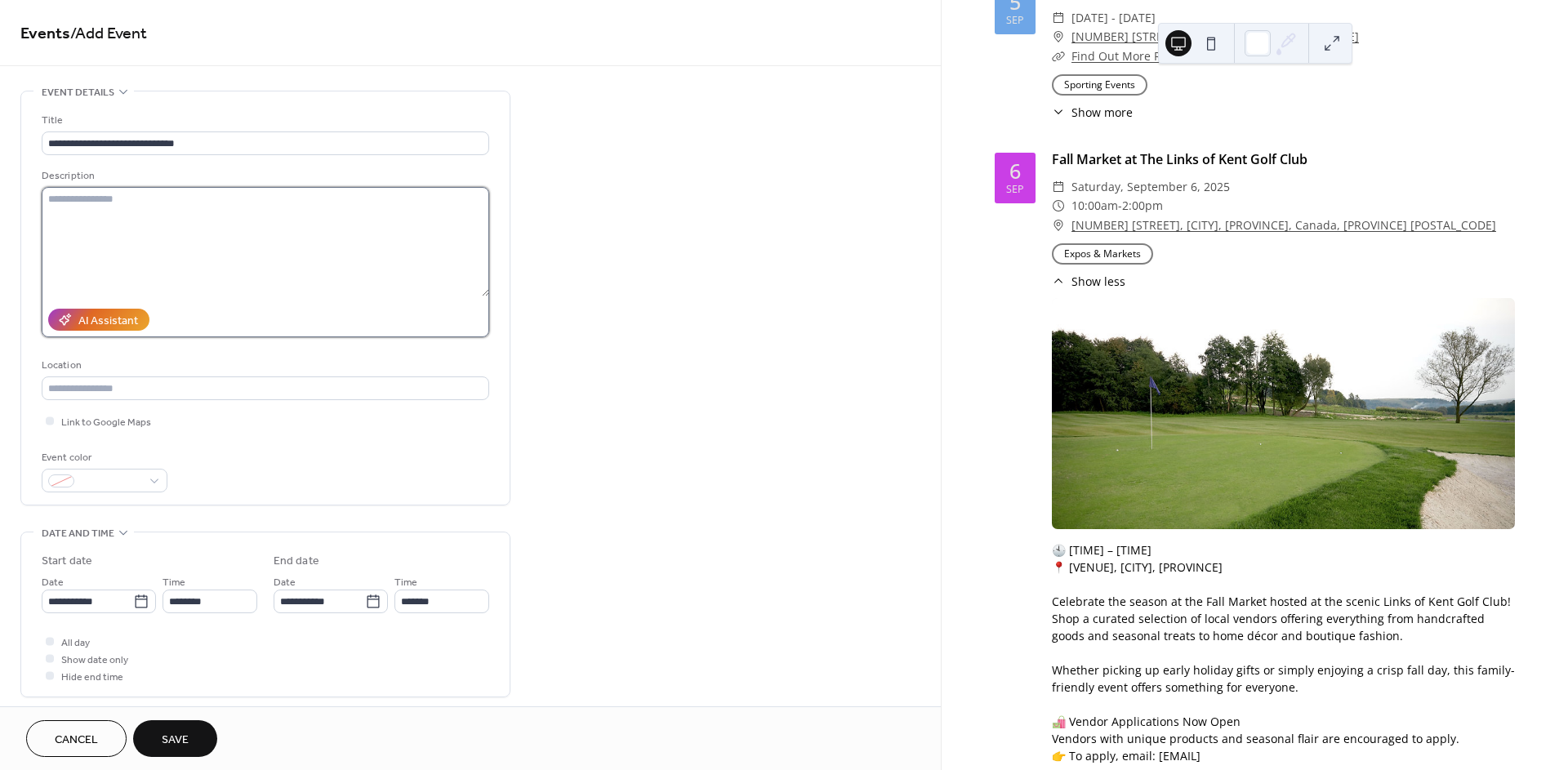 click at bounding box center (265, 242) 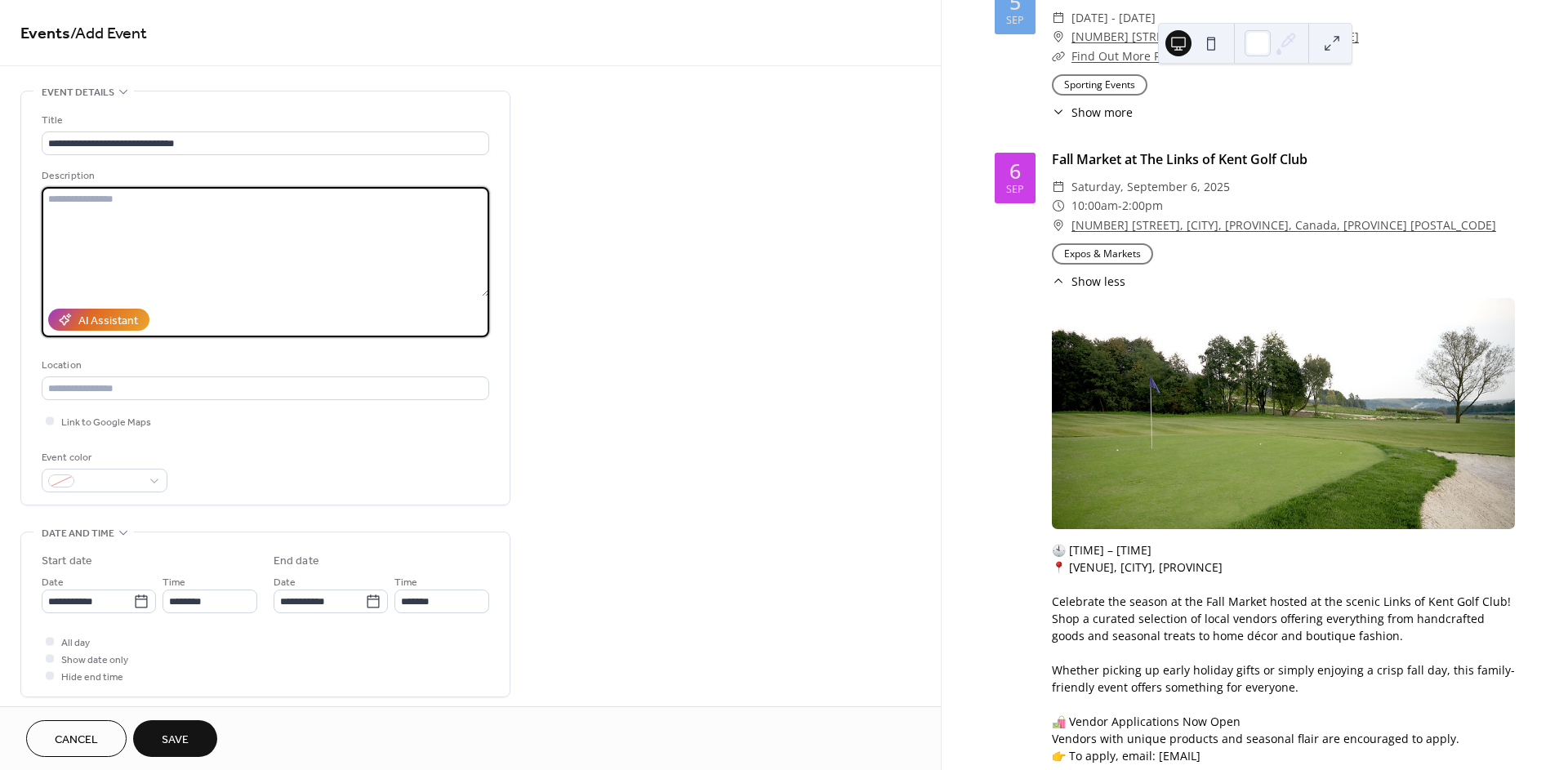 paste on "**********" 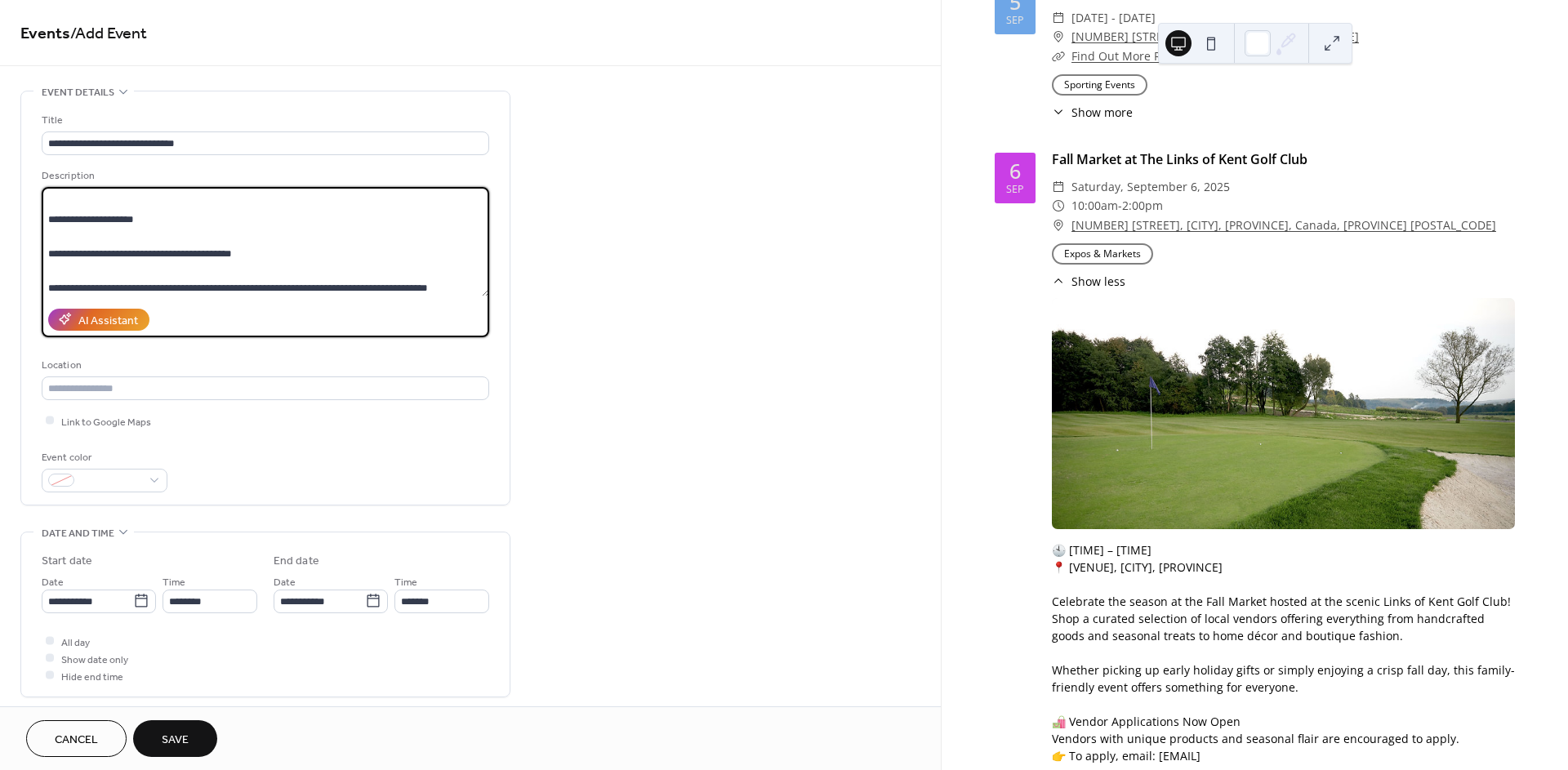 scroll, scrollTop: 0, scrollLeft: 0, axis: both 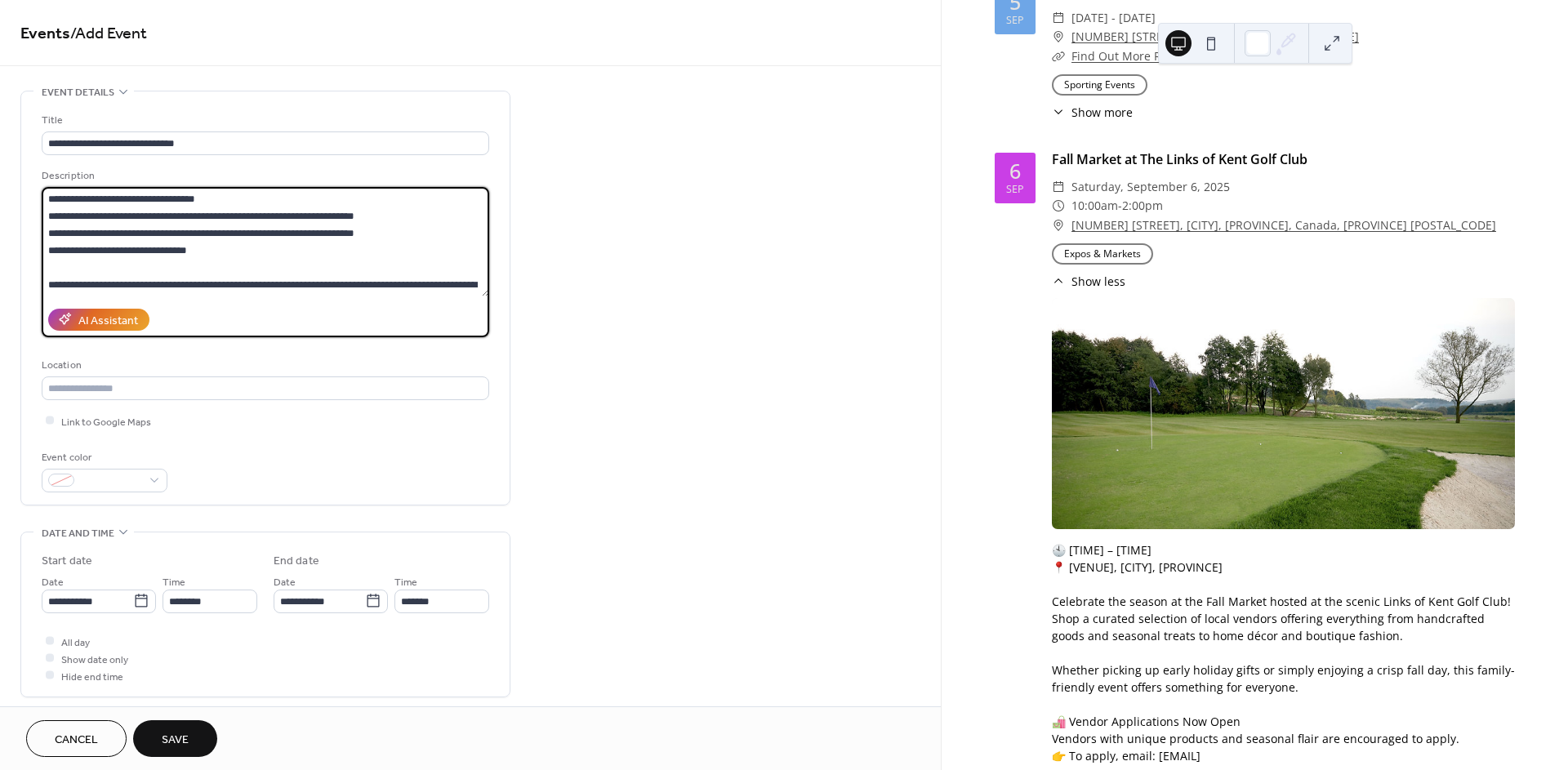 click on "**********" at bounding box center (265, 242) 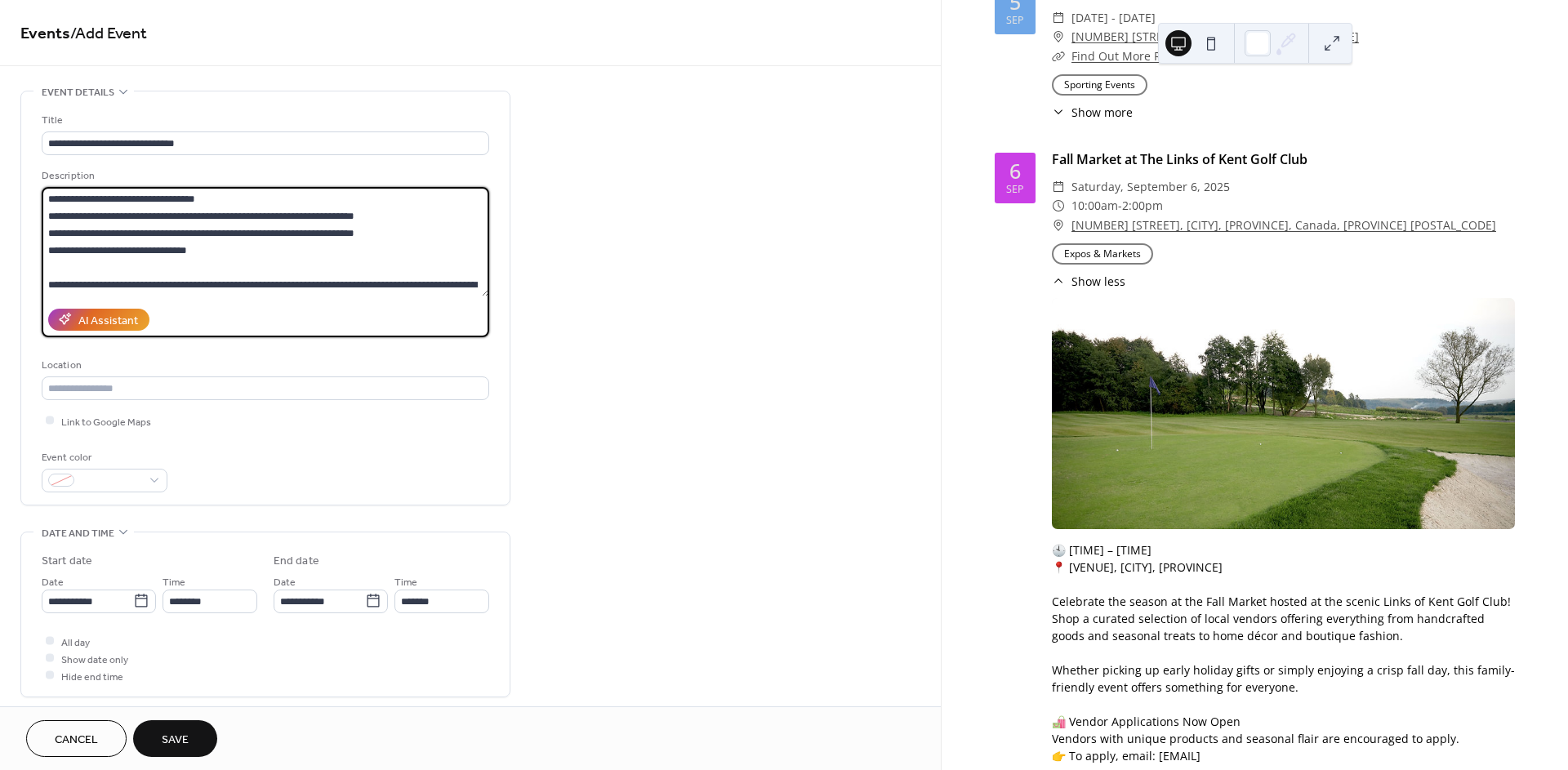 drag, startPoint x: 122, startPoint y: 215, endPoint x: 258, endPoint y: 217, distance: 136.01471 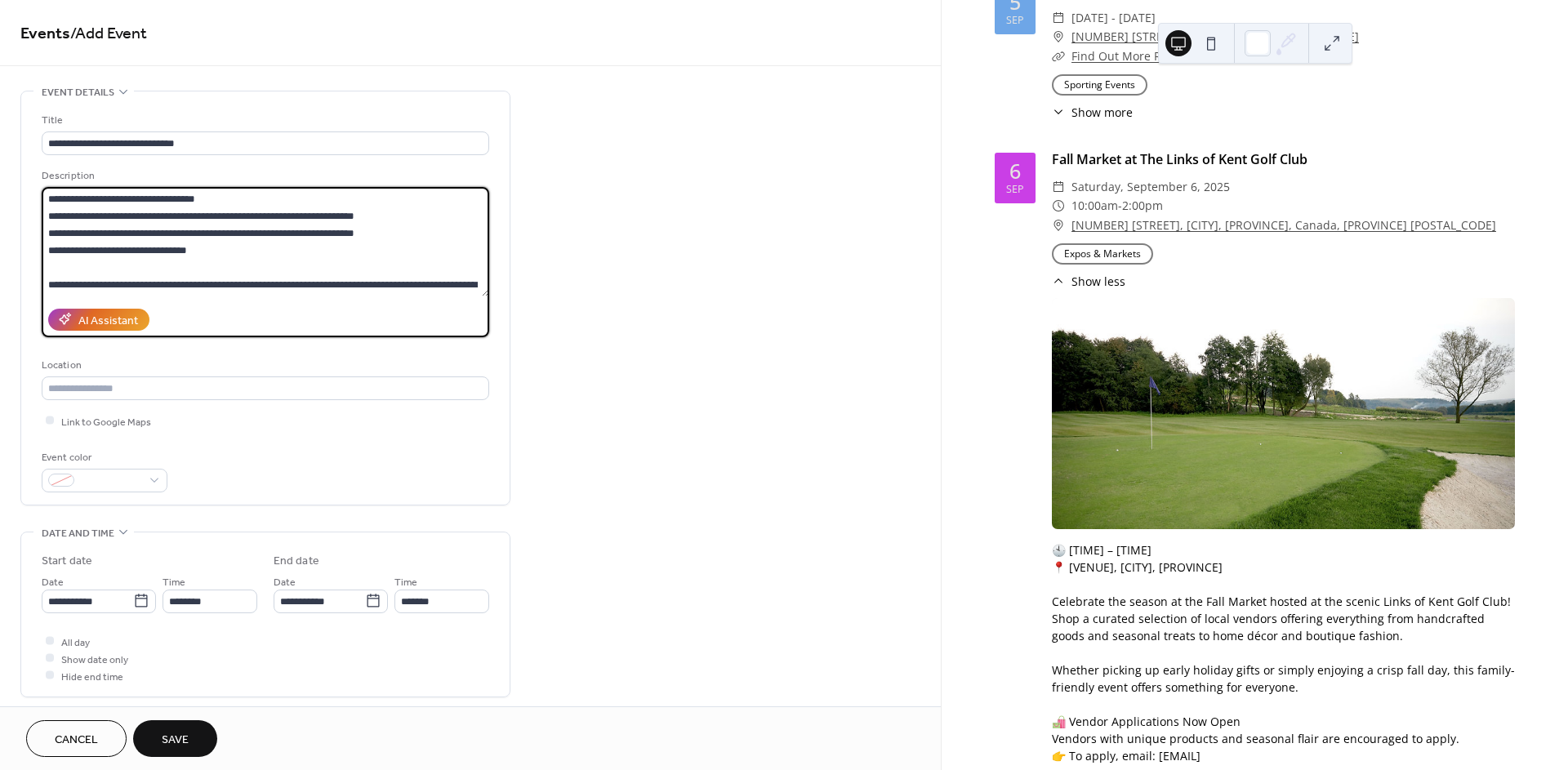 click on "**********" at bounding box center (265, 242) 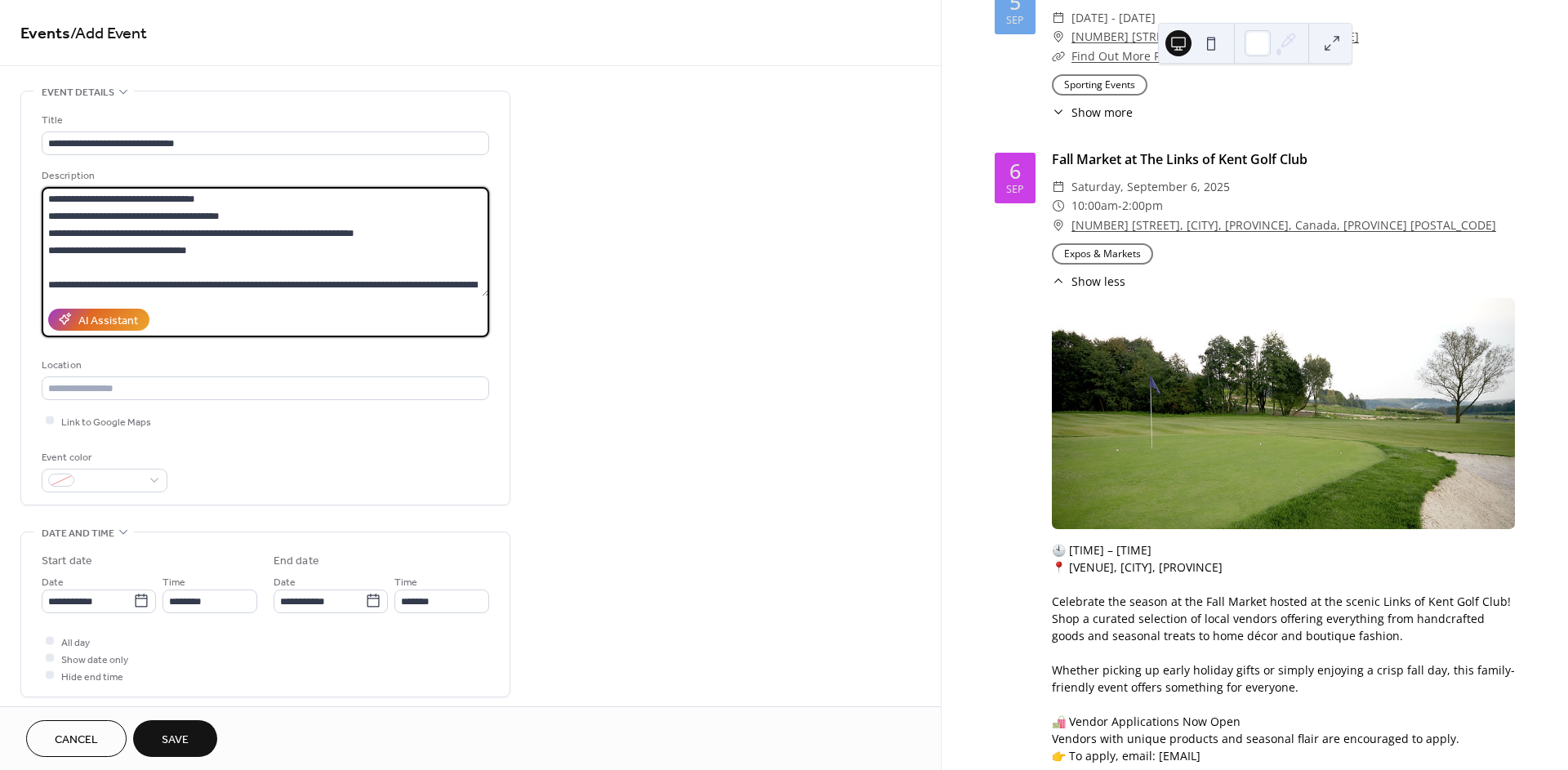 click on "**********" at bounding box center (265, 242) 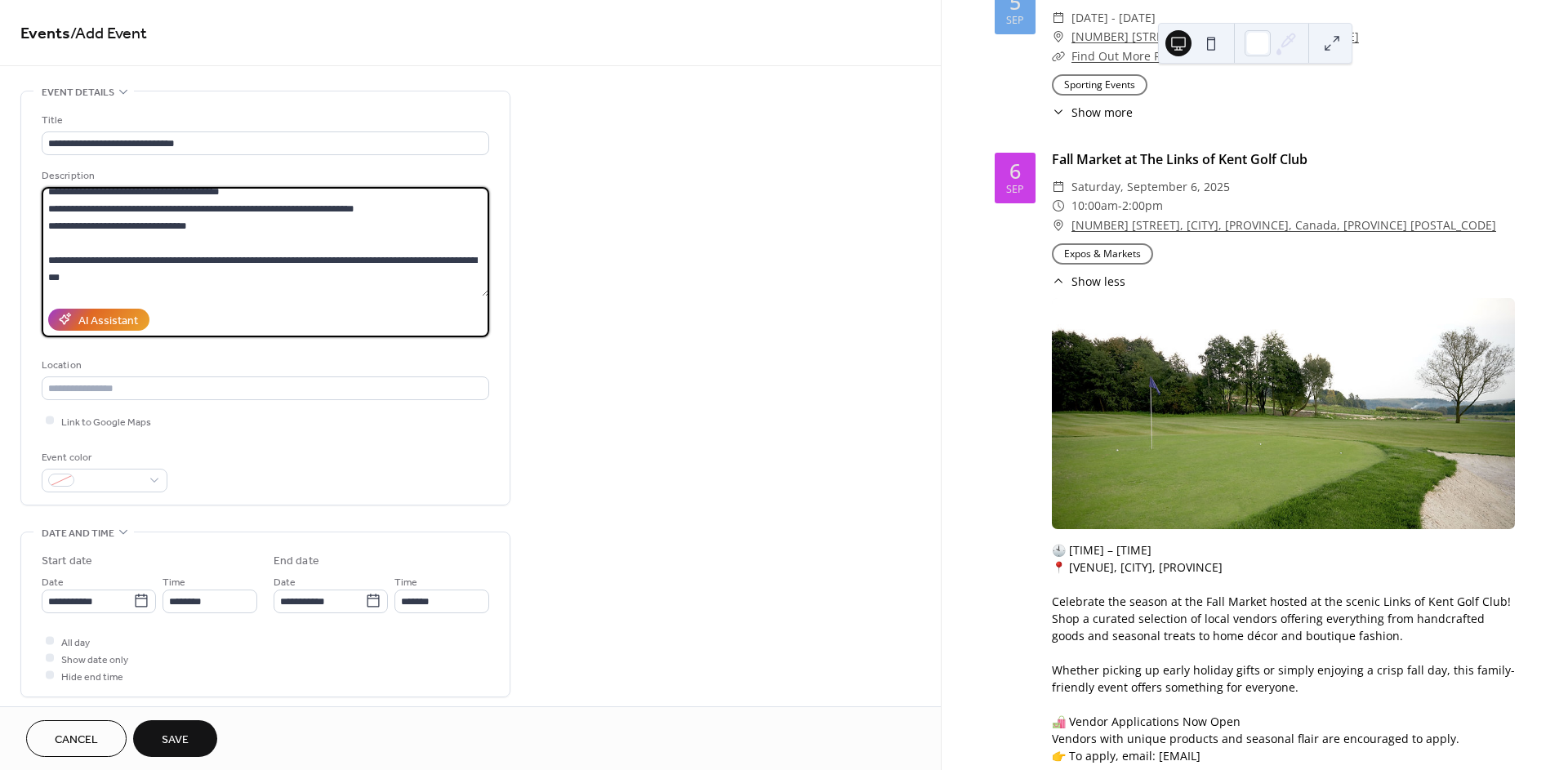 scroll, scrollTop: 0, scrollLeft: 0, axis: both 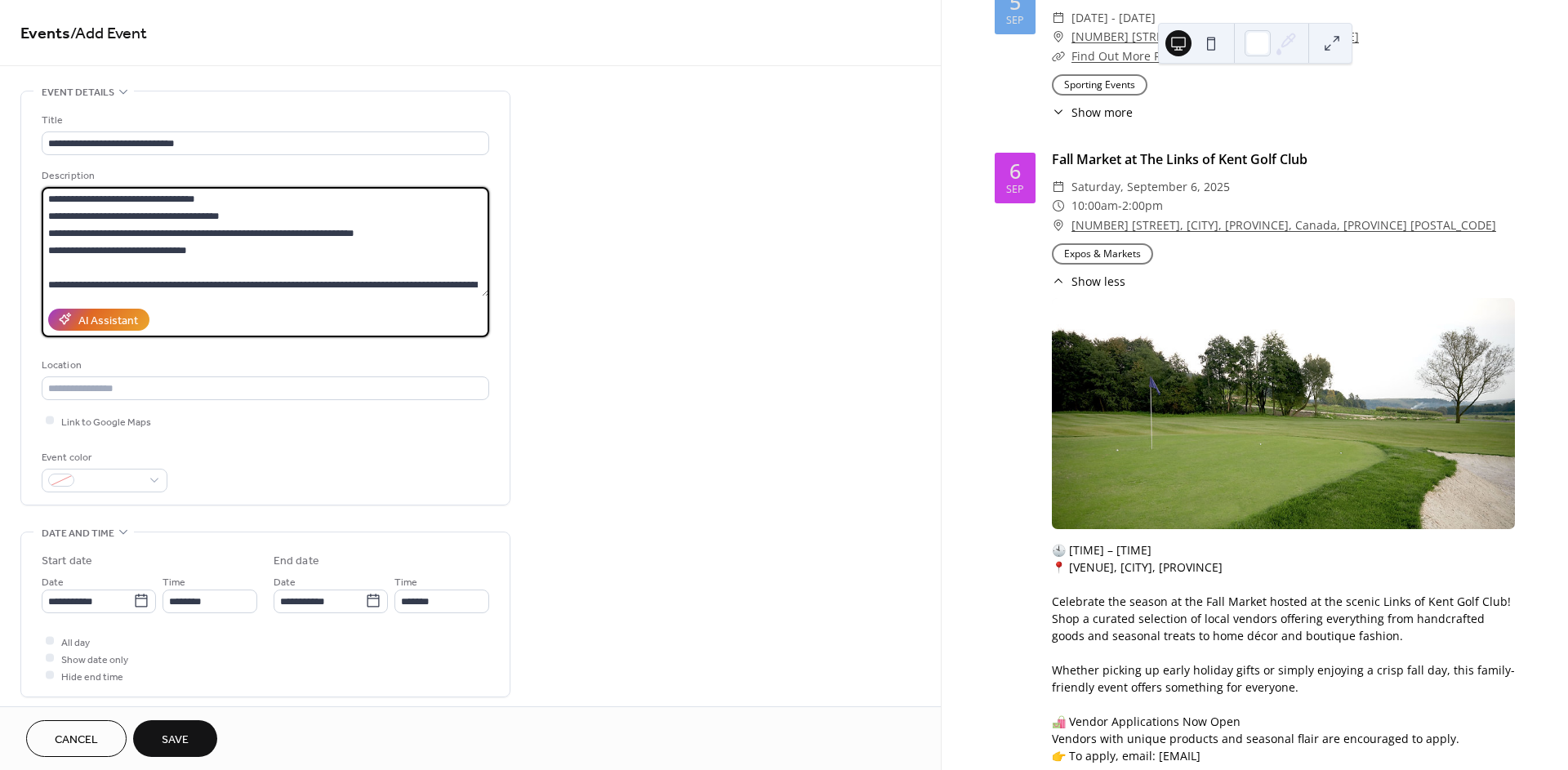 click on "**********" at bounding box center [265, 242] 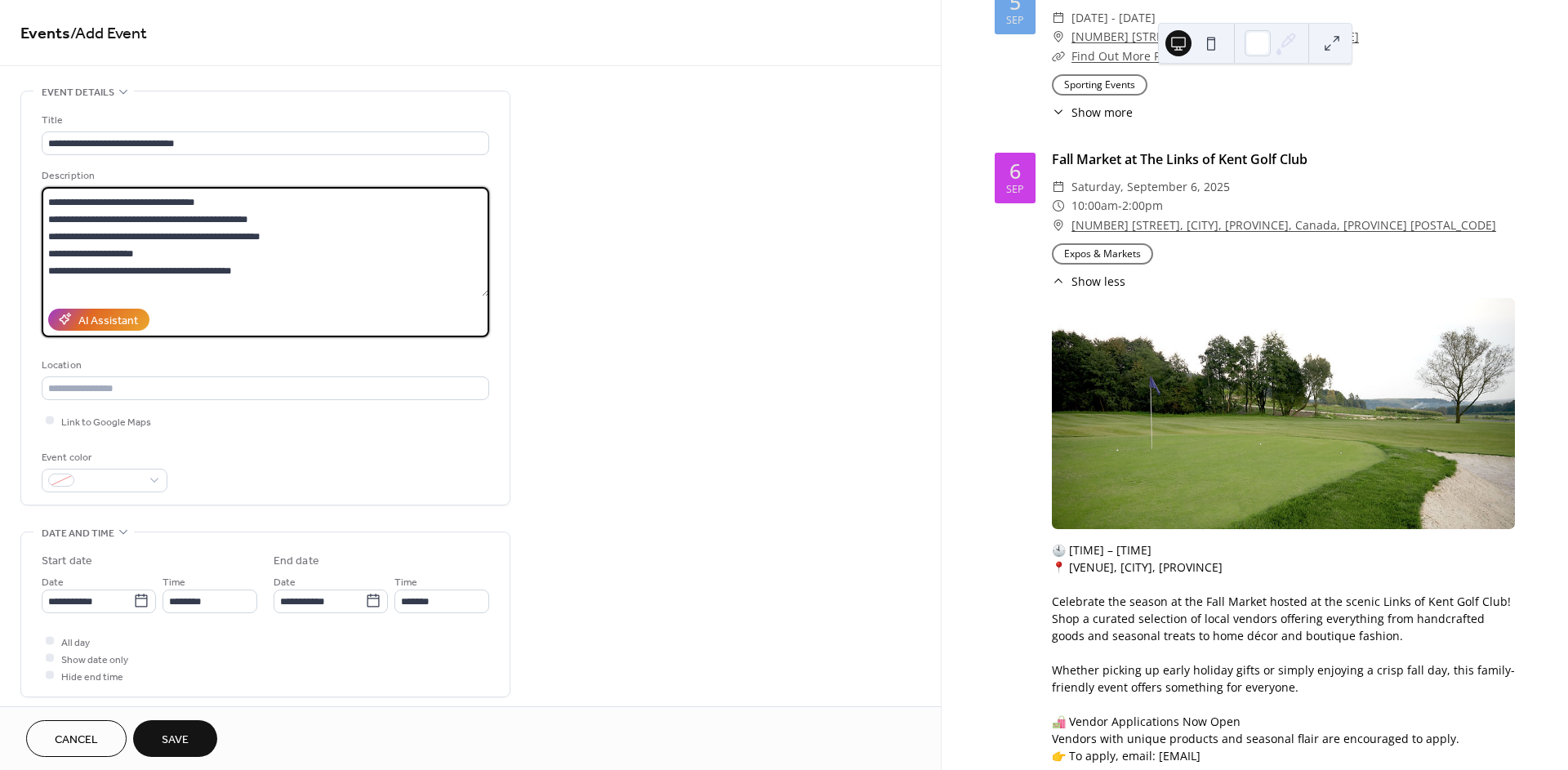 scroll, scrollTop: 185, scrollLeft: 0, axis: vertical 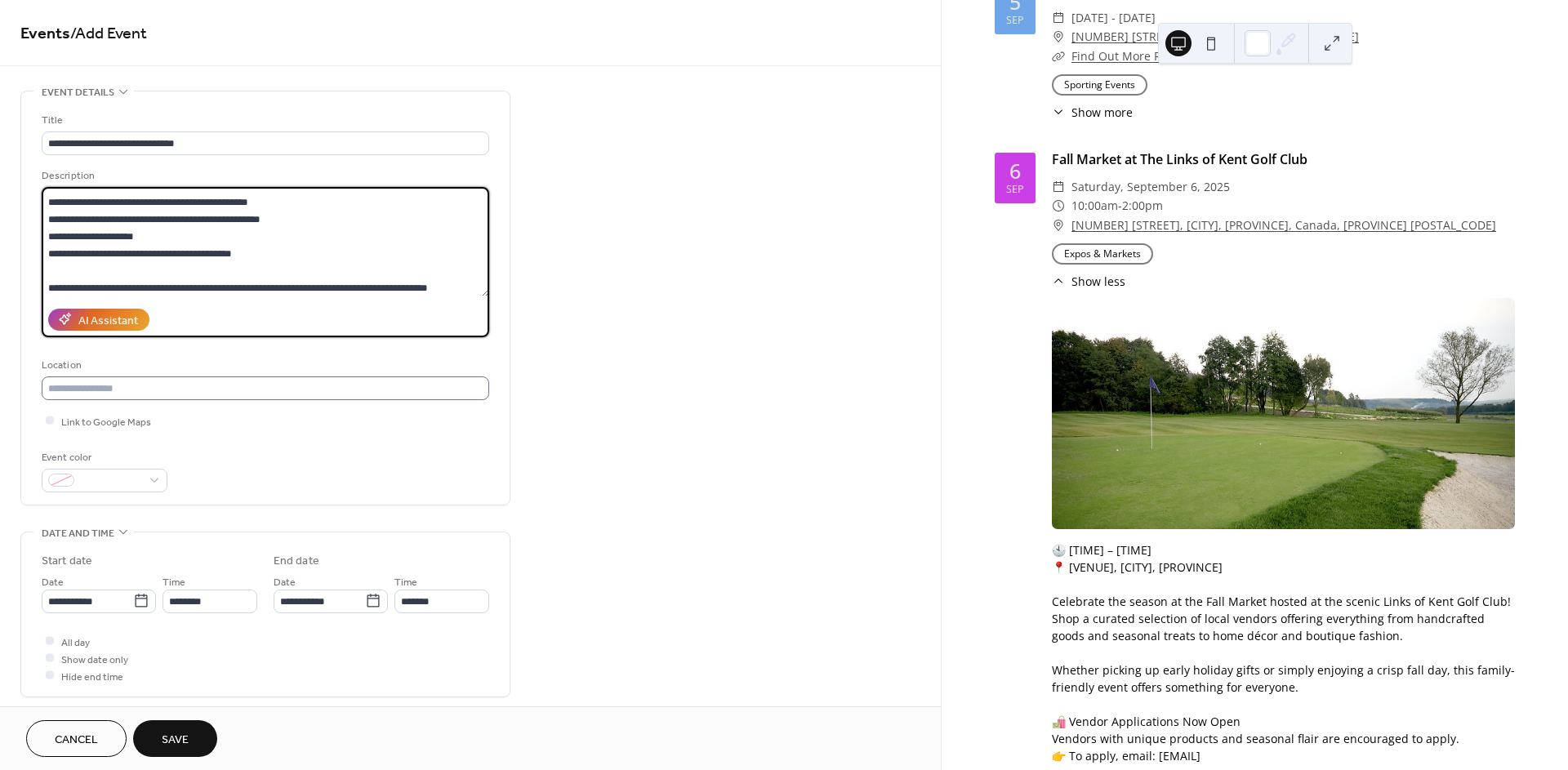 type on "**********" 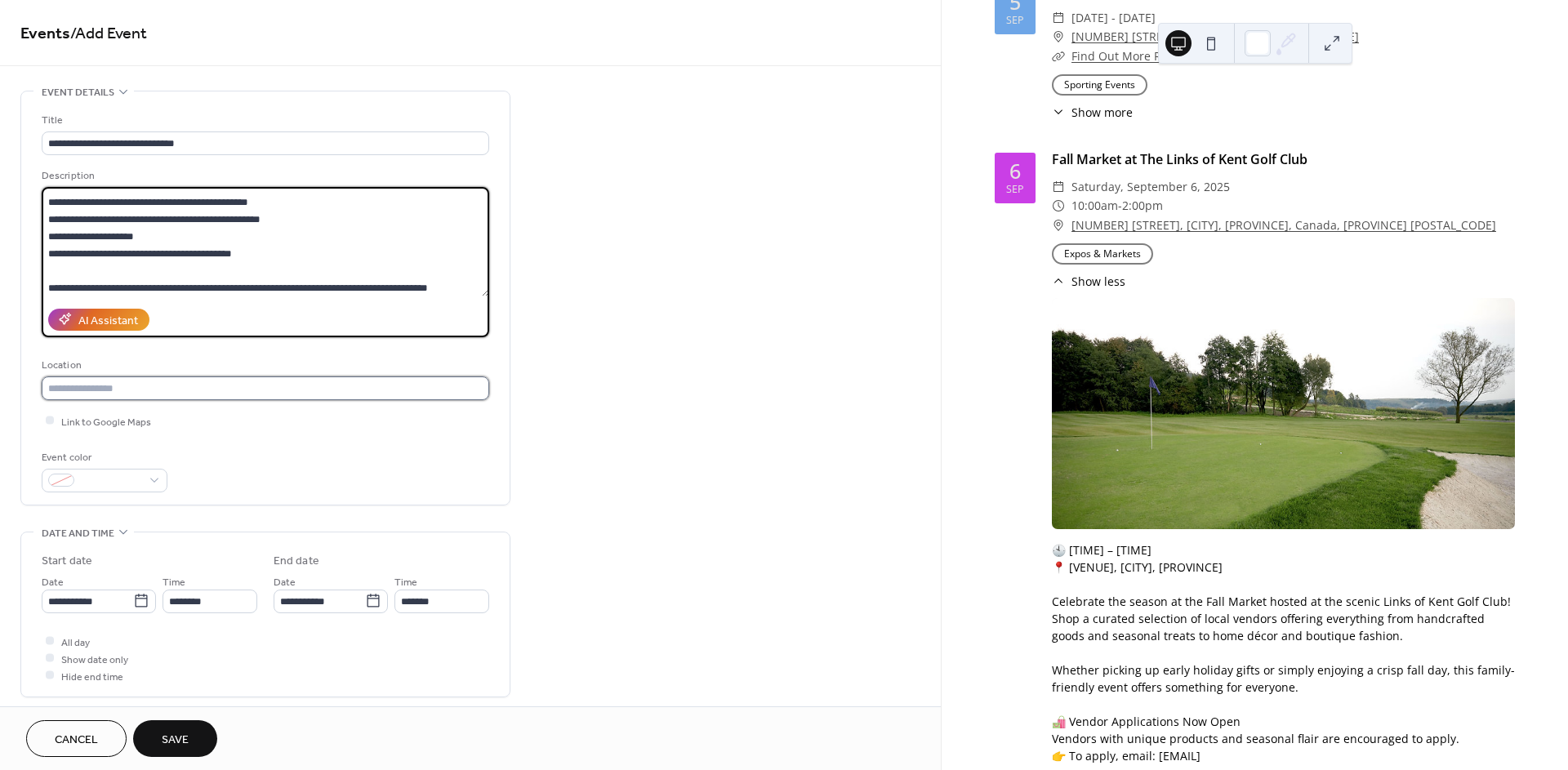 click at bounding box center (265, 388) 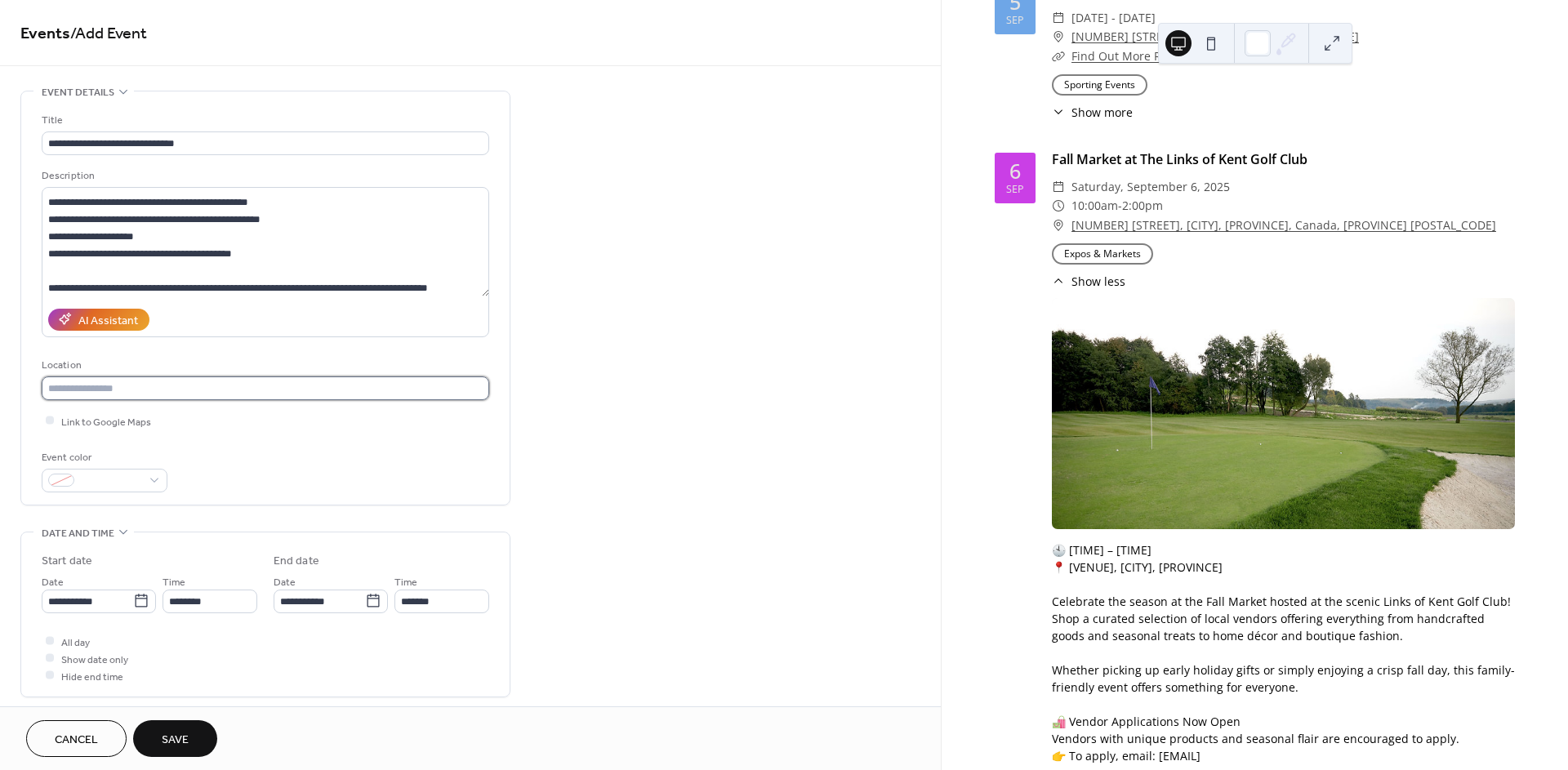 click at bounding box center (265, 388) 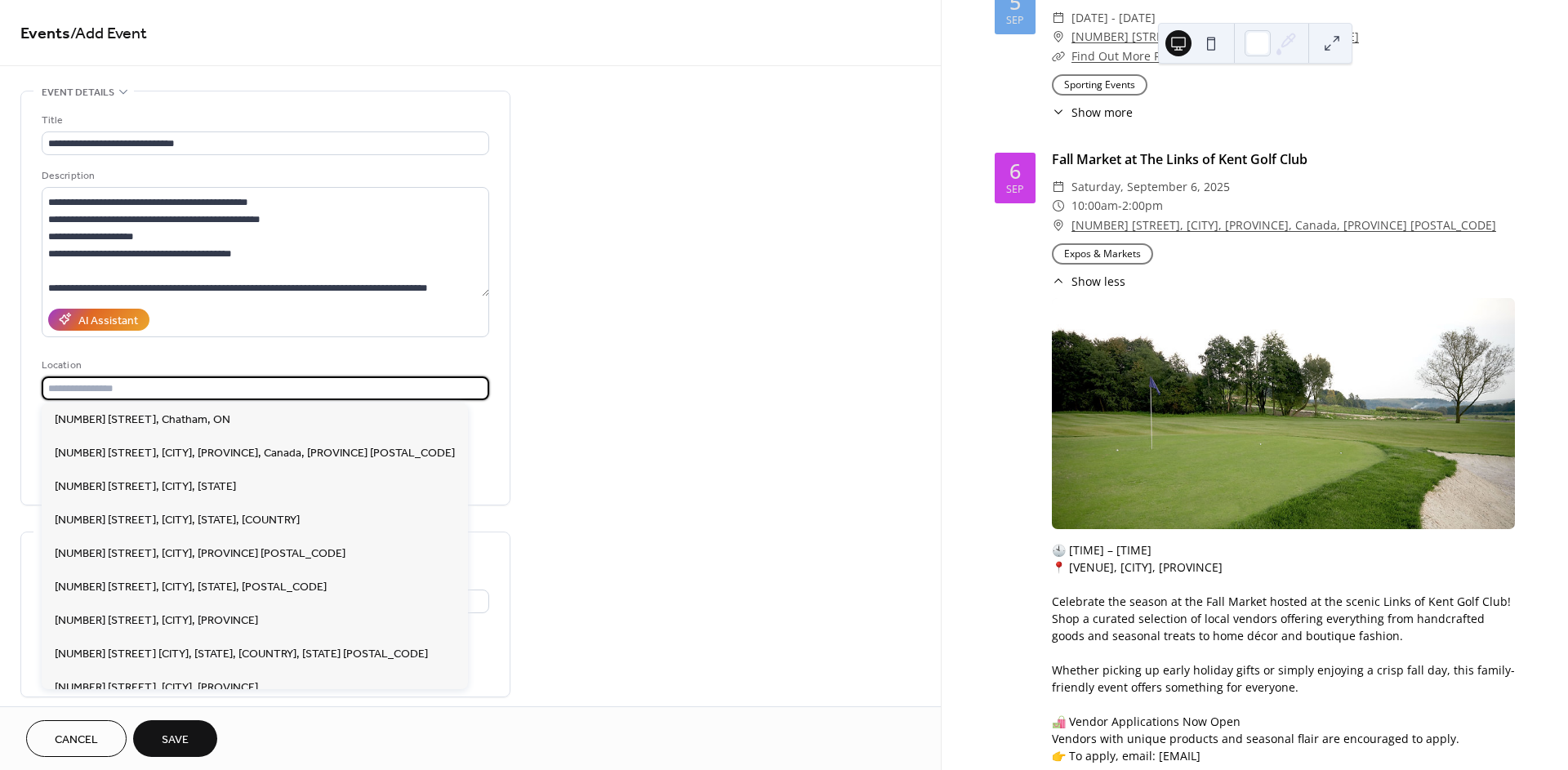 paste on "**********" 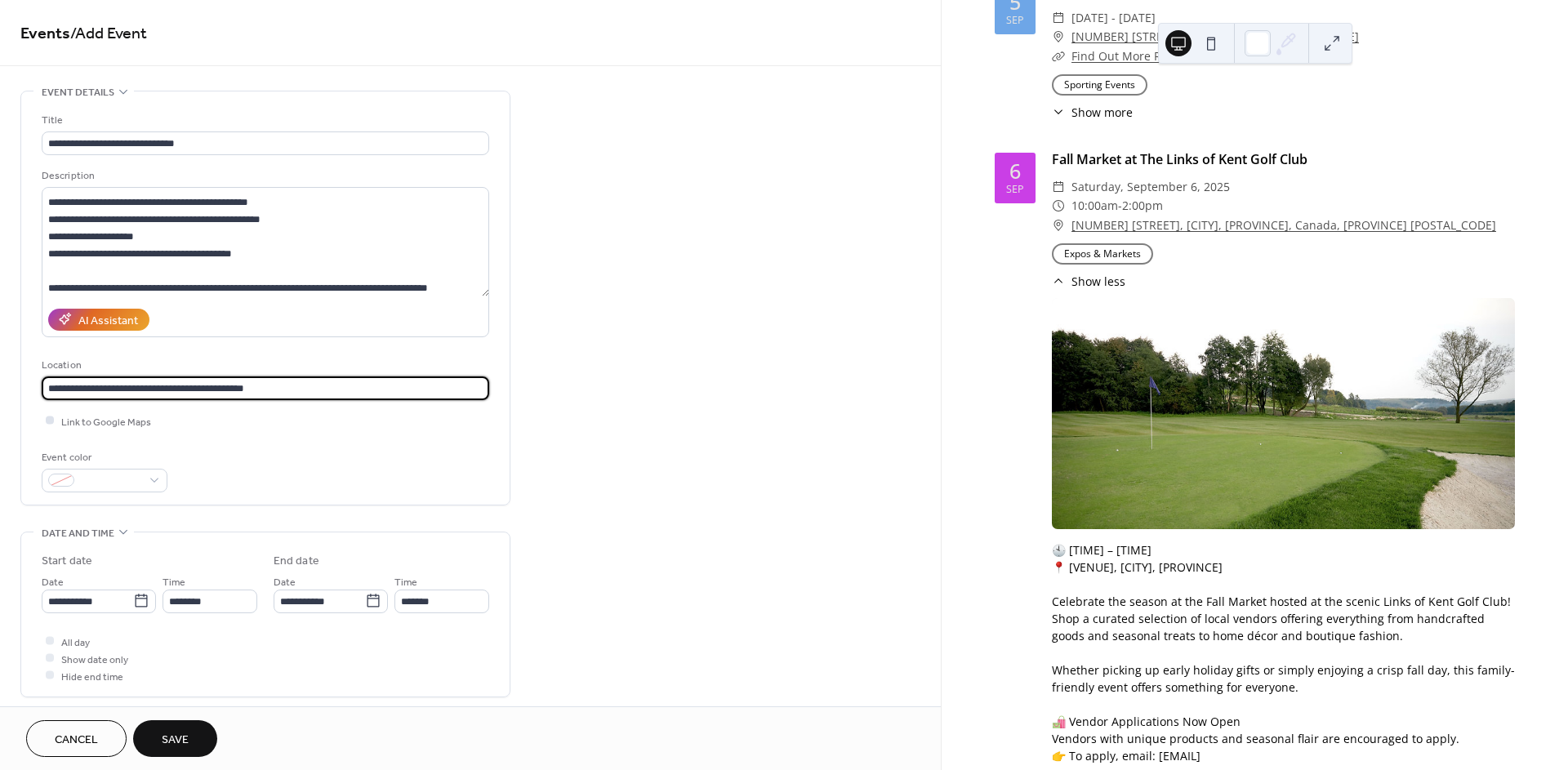 type on "**********" 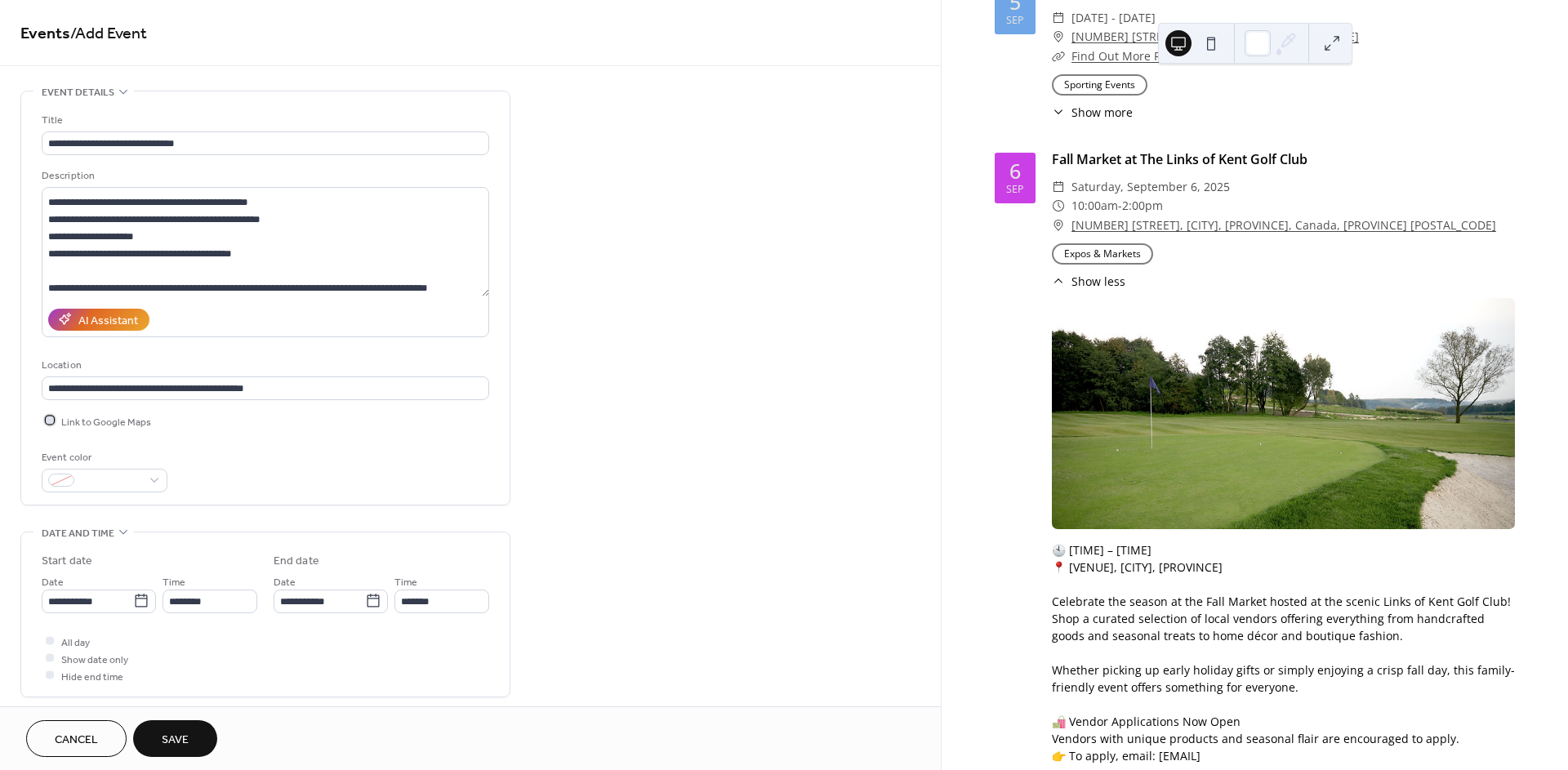 click on "Link to Google Maps" at bounding box center [106, 421] 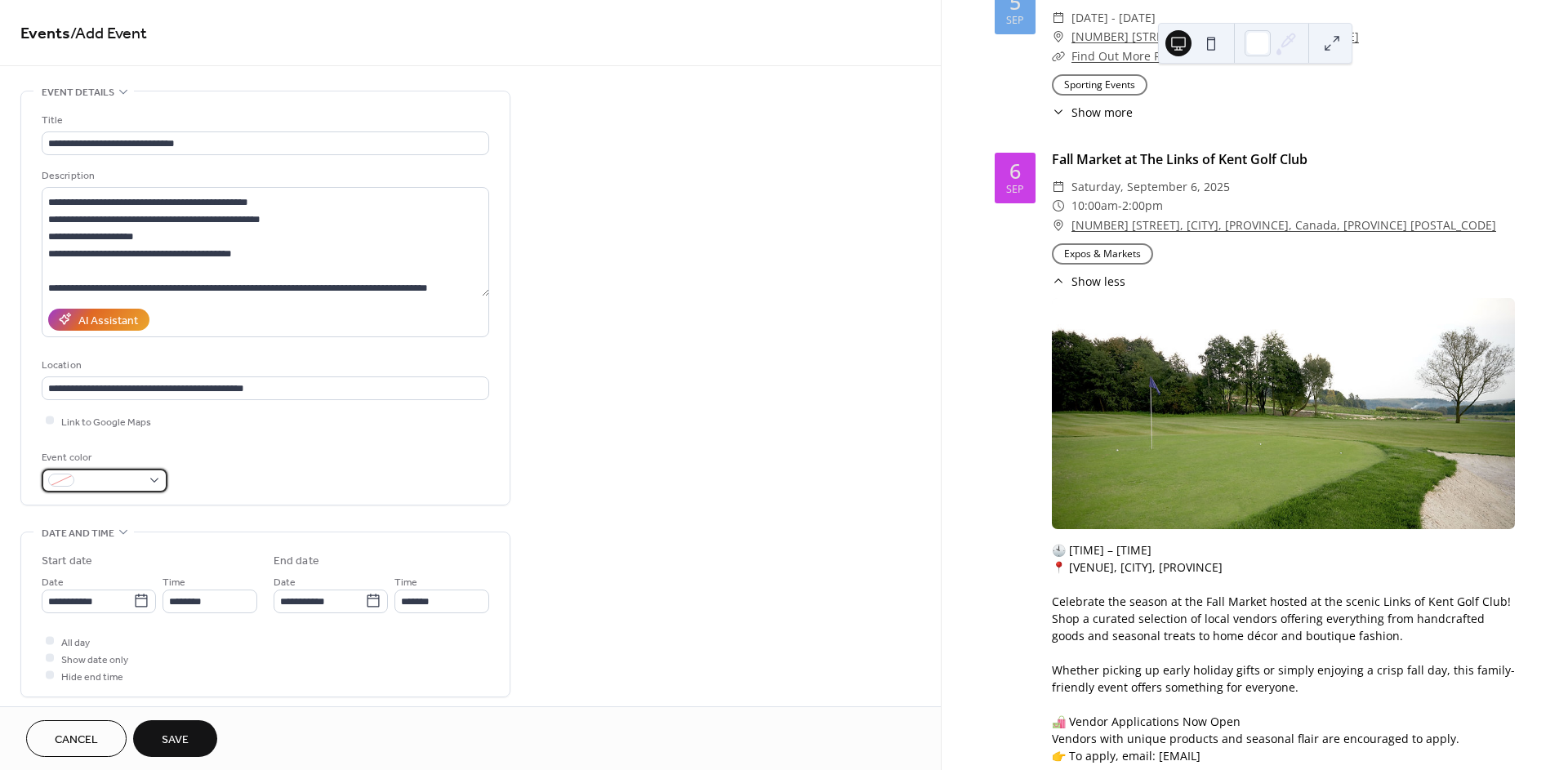 click at bounding box center (105, 480) 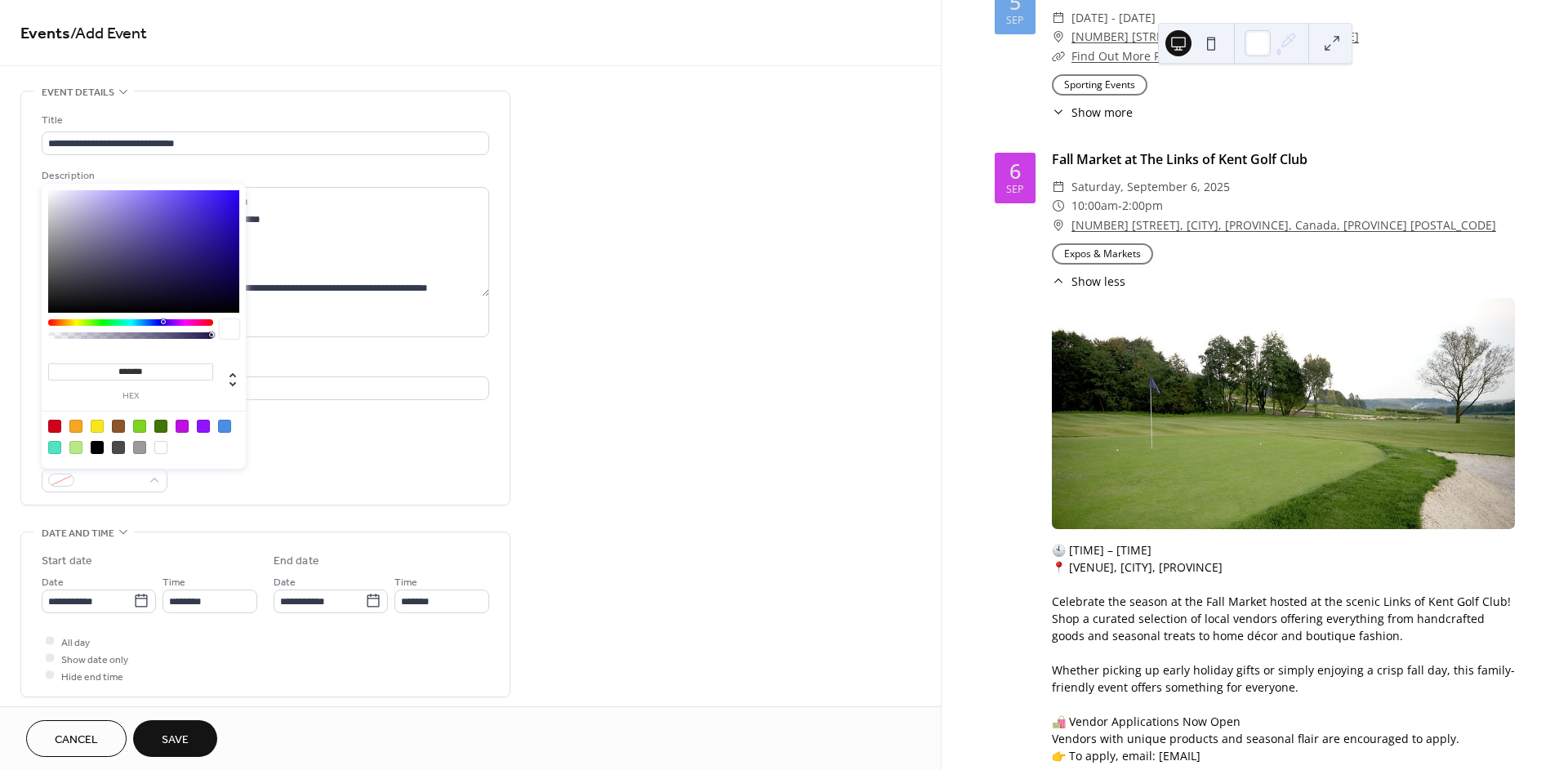 click at bounding box center (97, 426) 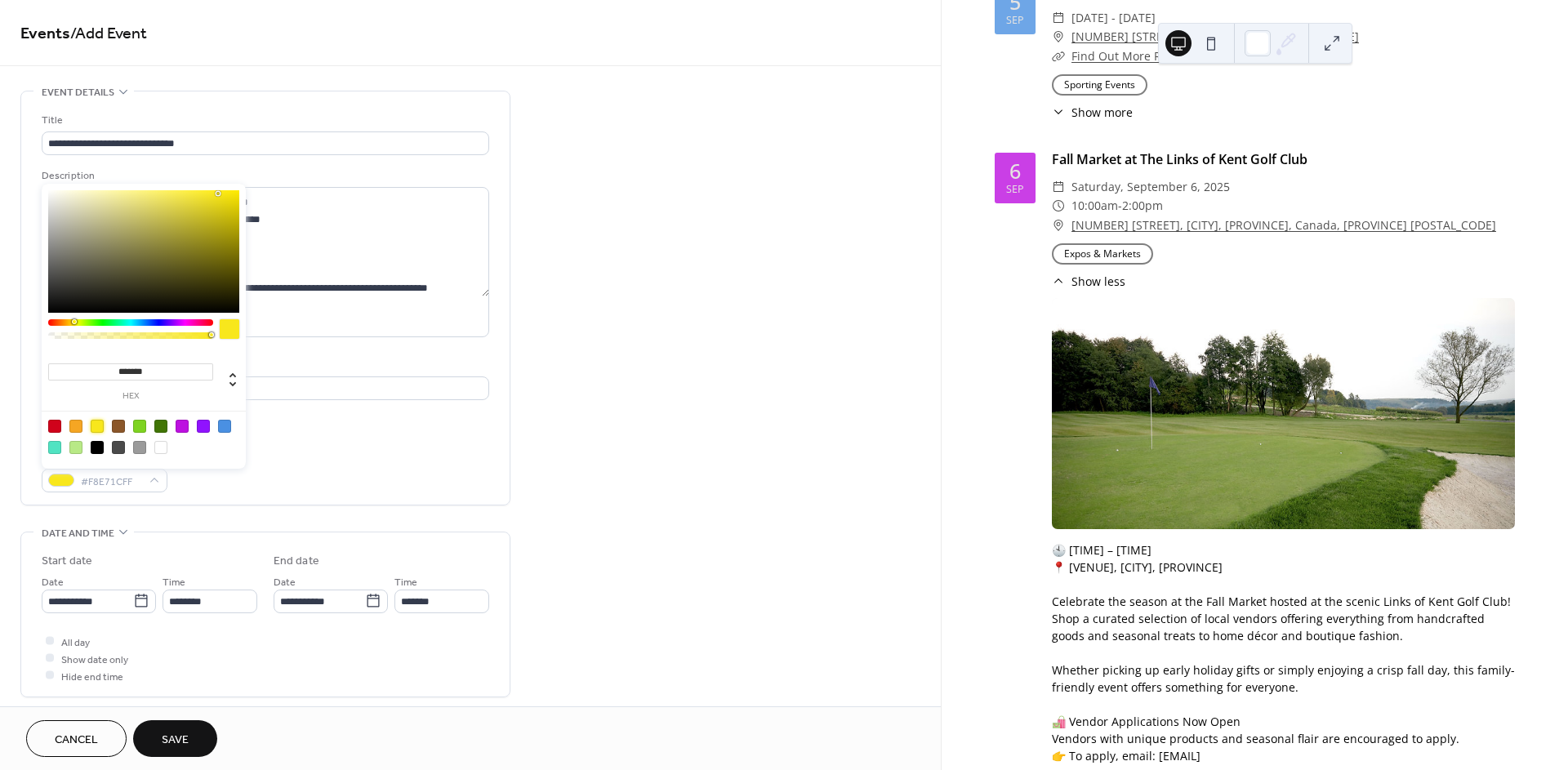 type on "*******" 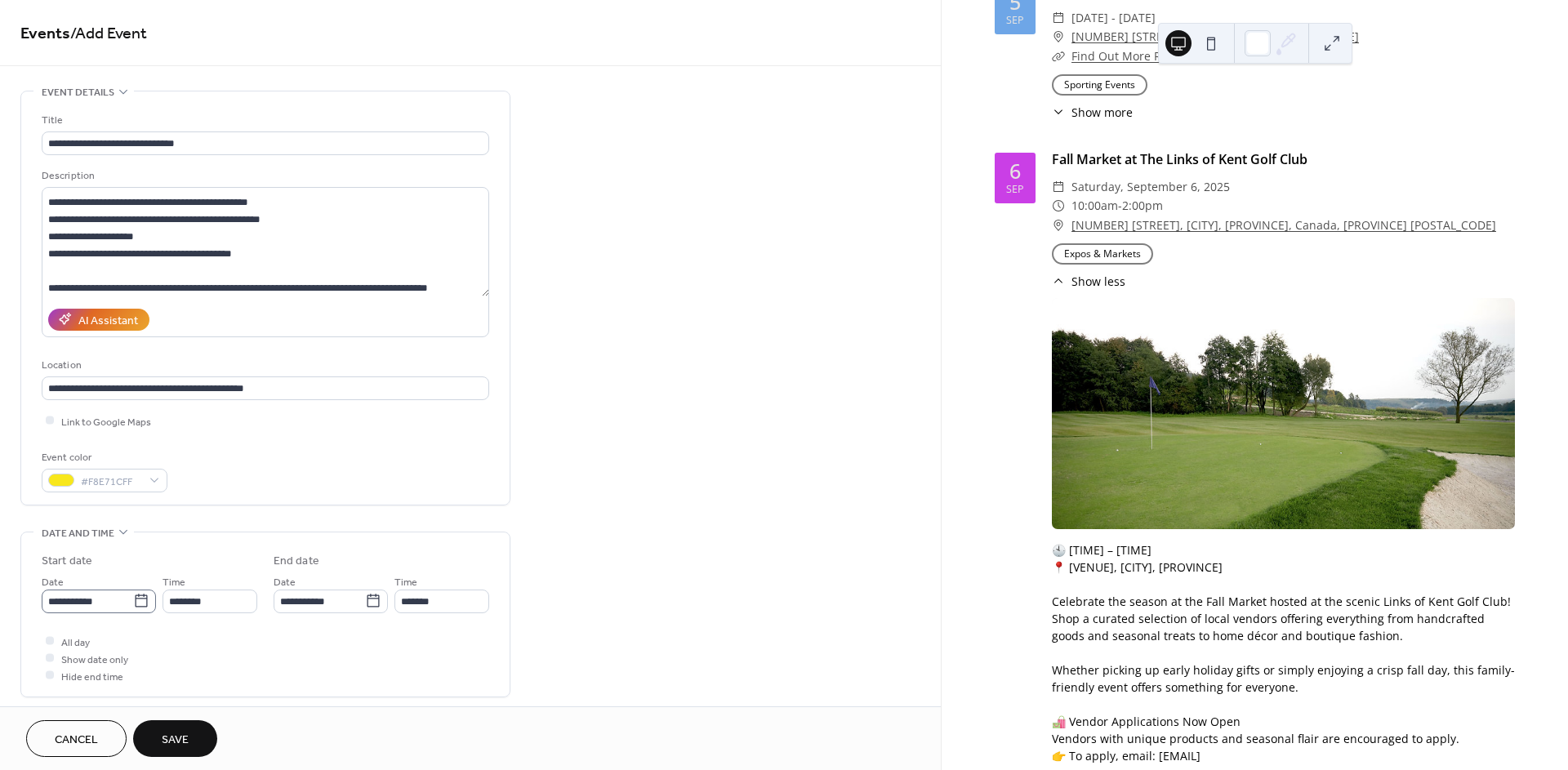 click 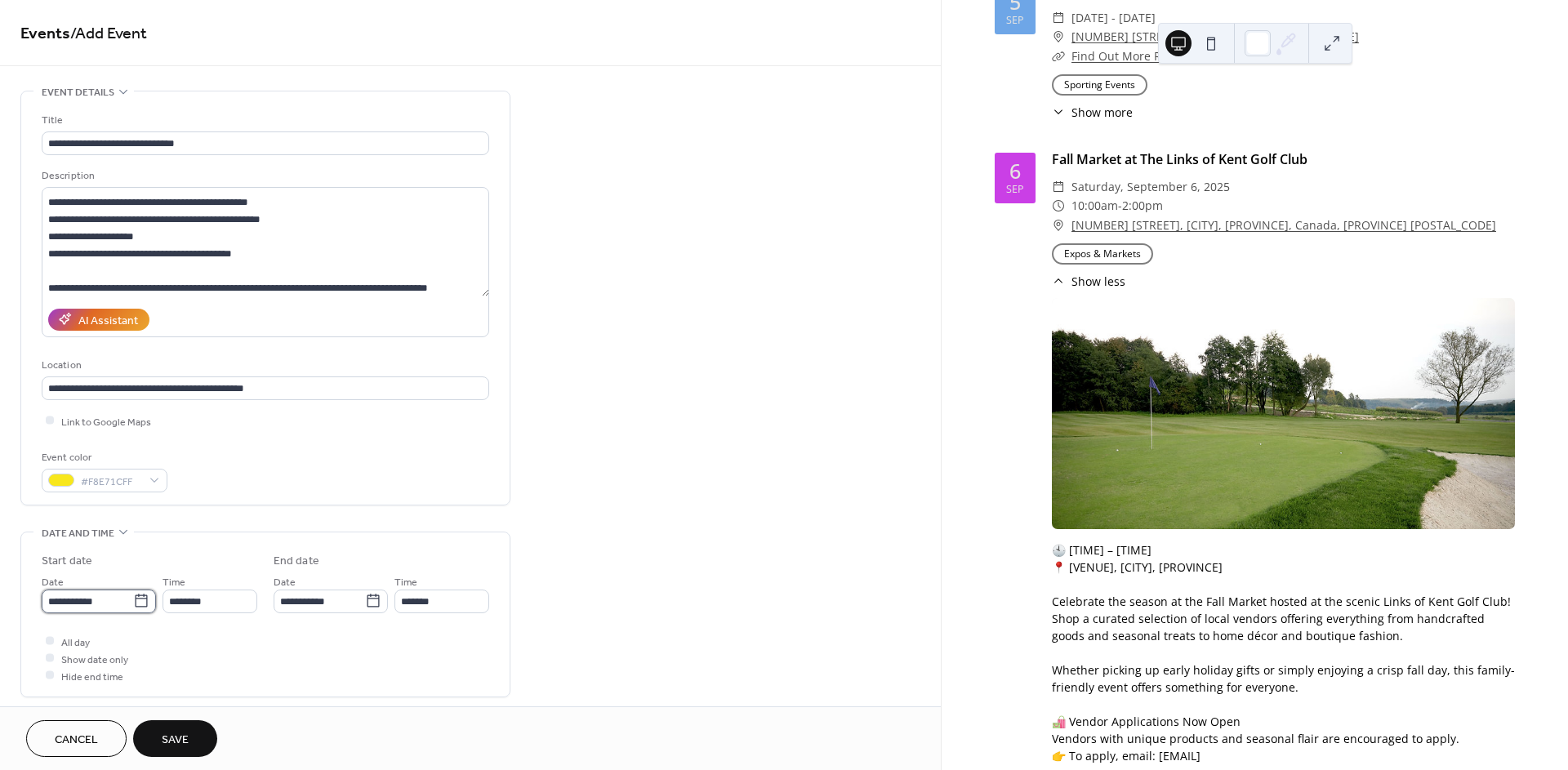 click on "**********" at bounding box center (87, 601) 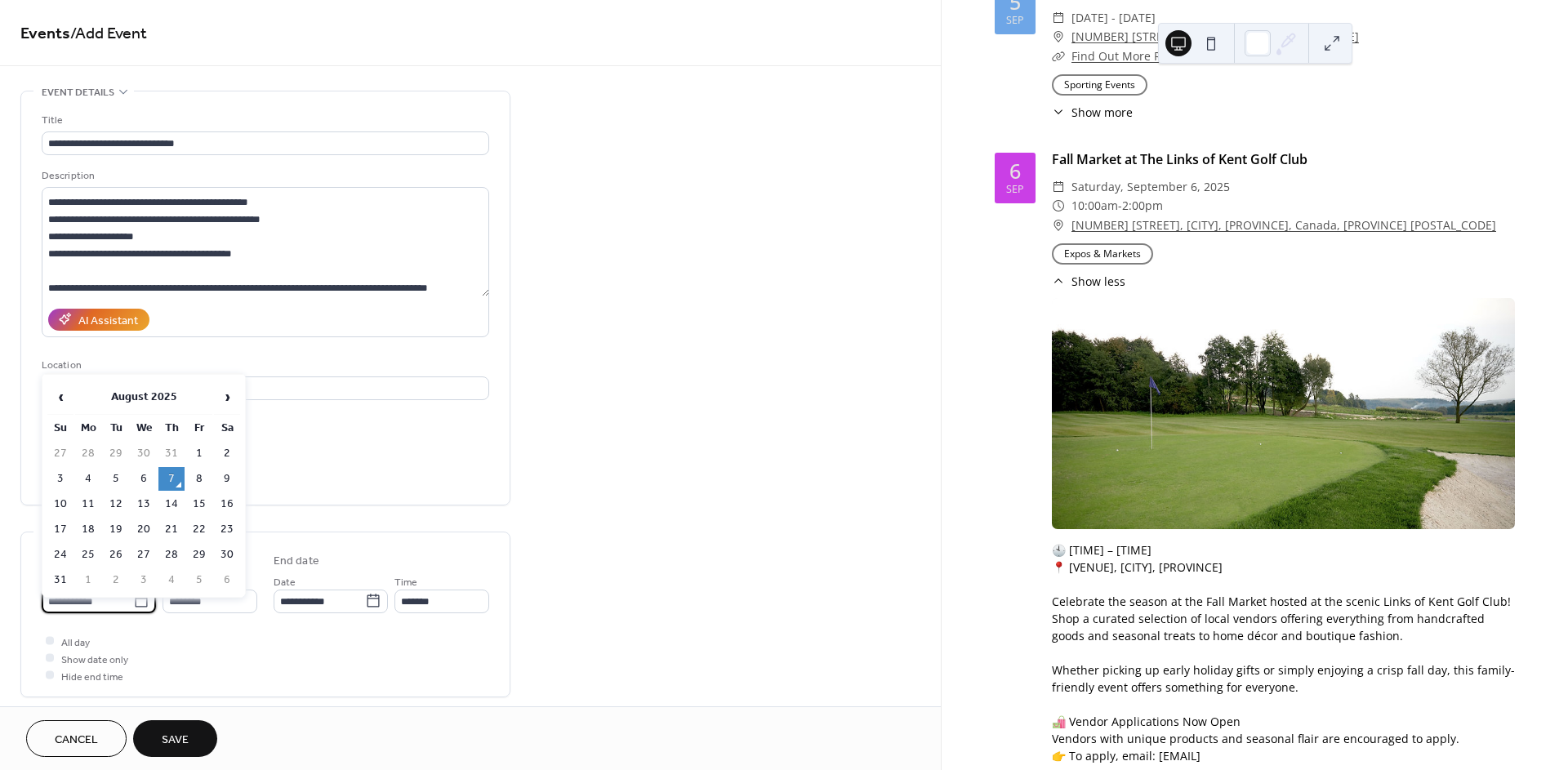 click on "9" at bounding box center (227, 478) 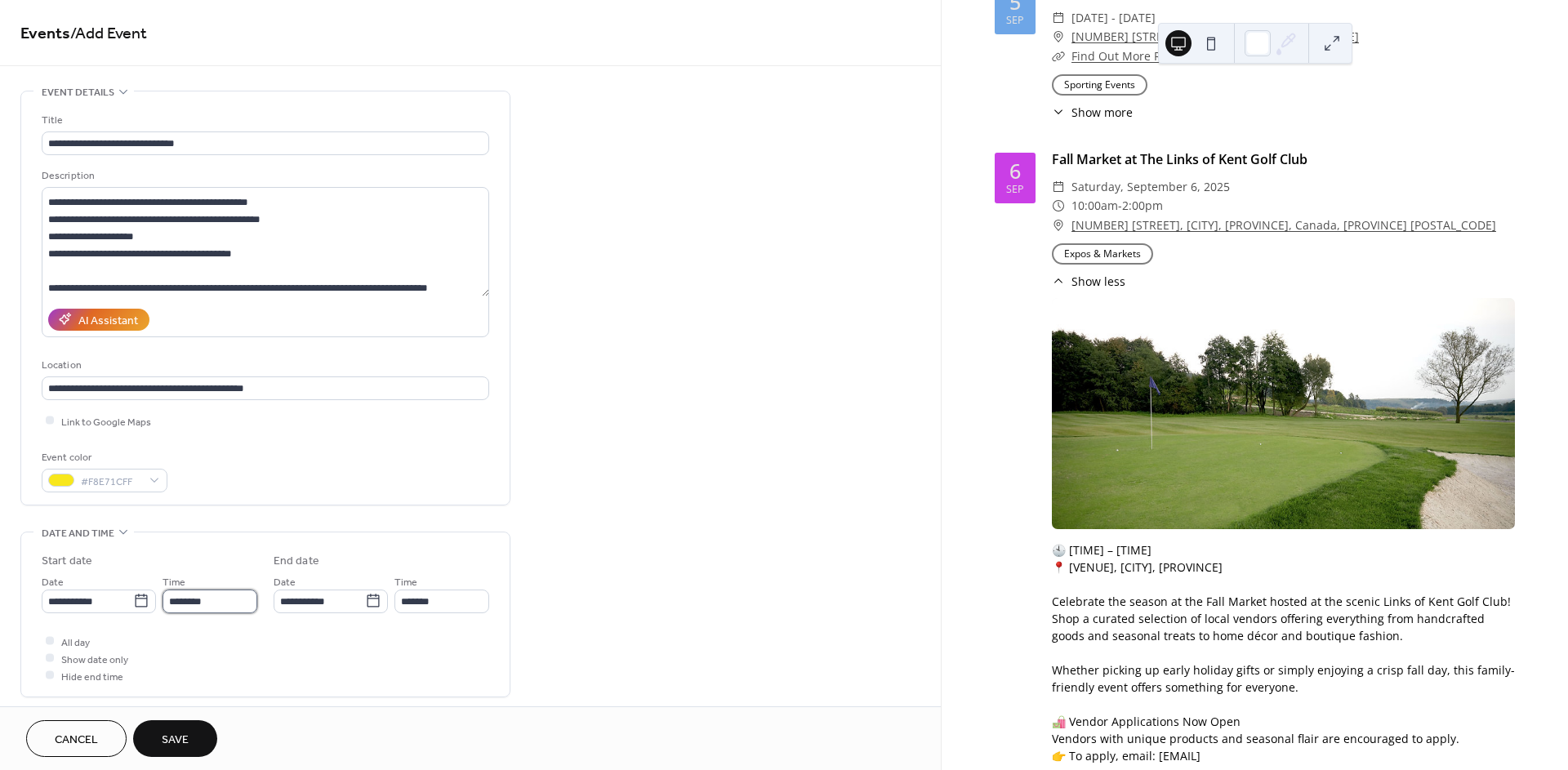 click on "********" at bounding box center [210, 601] 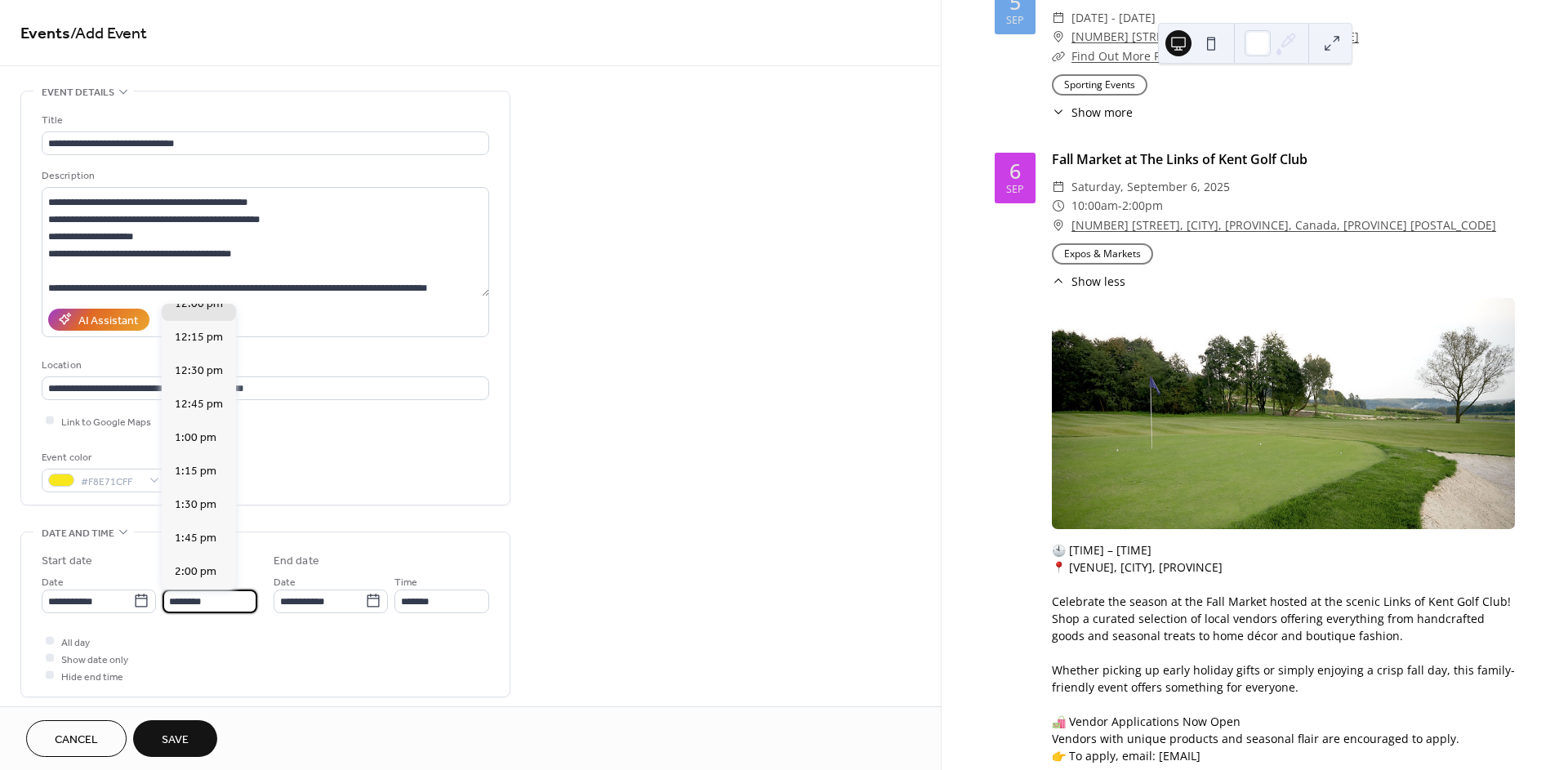 scroll, scrollTop: 1261, scrollLeft: 0, axis: vertical 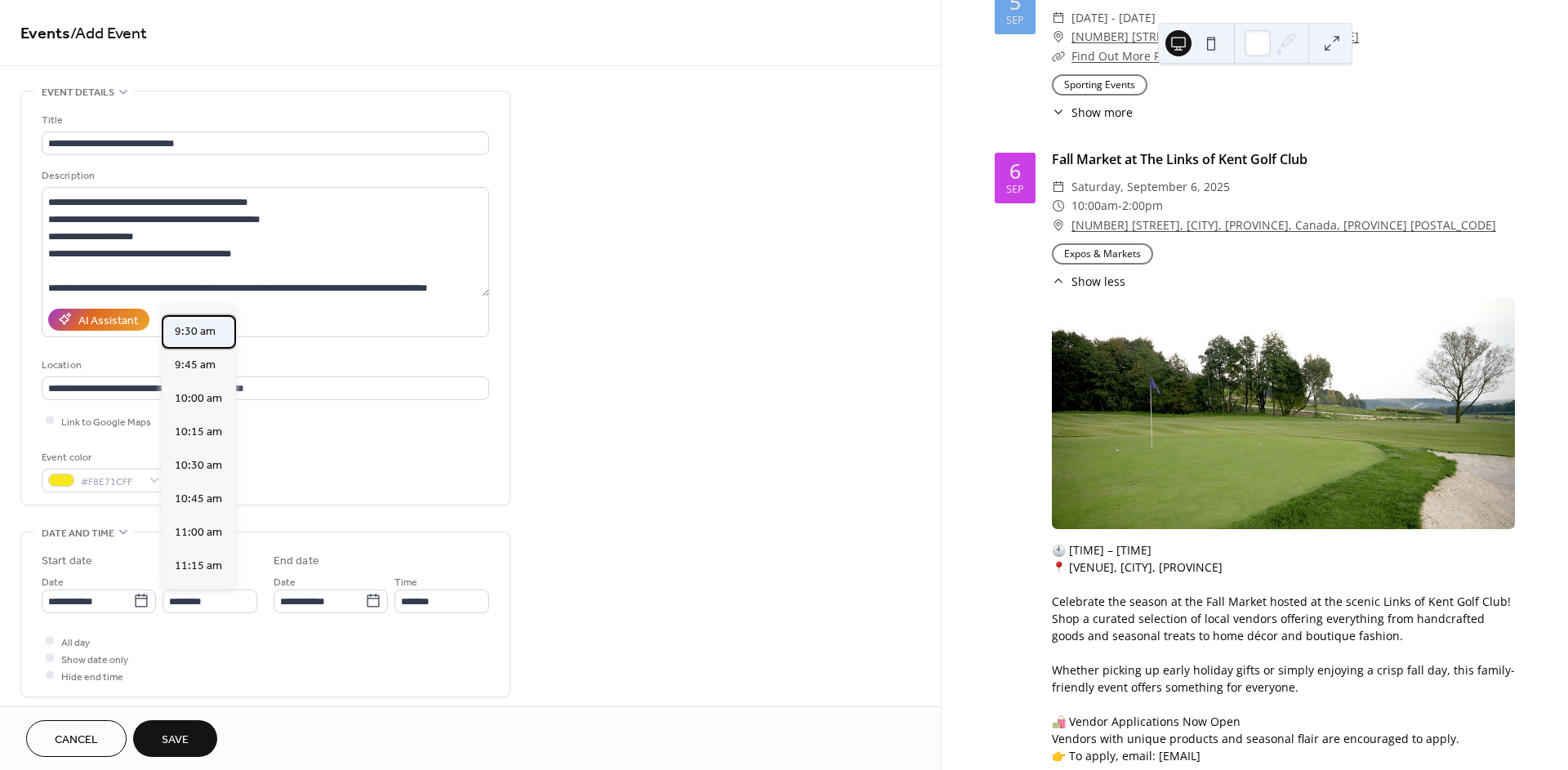 click on "9:30 am" at bounding box center [195, 332] 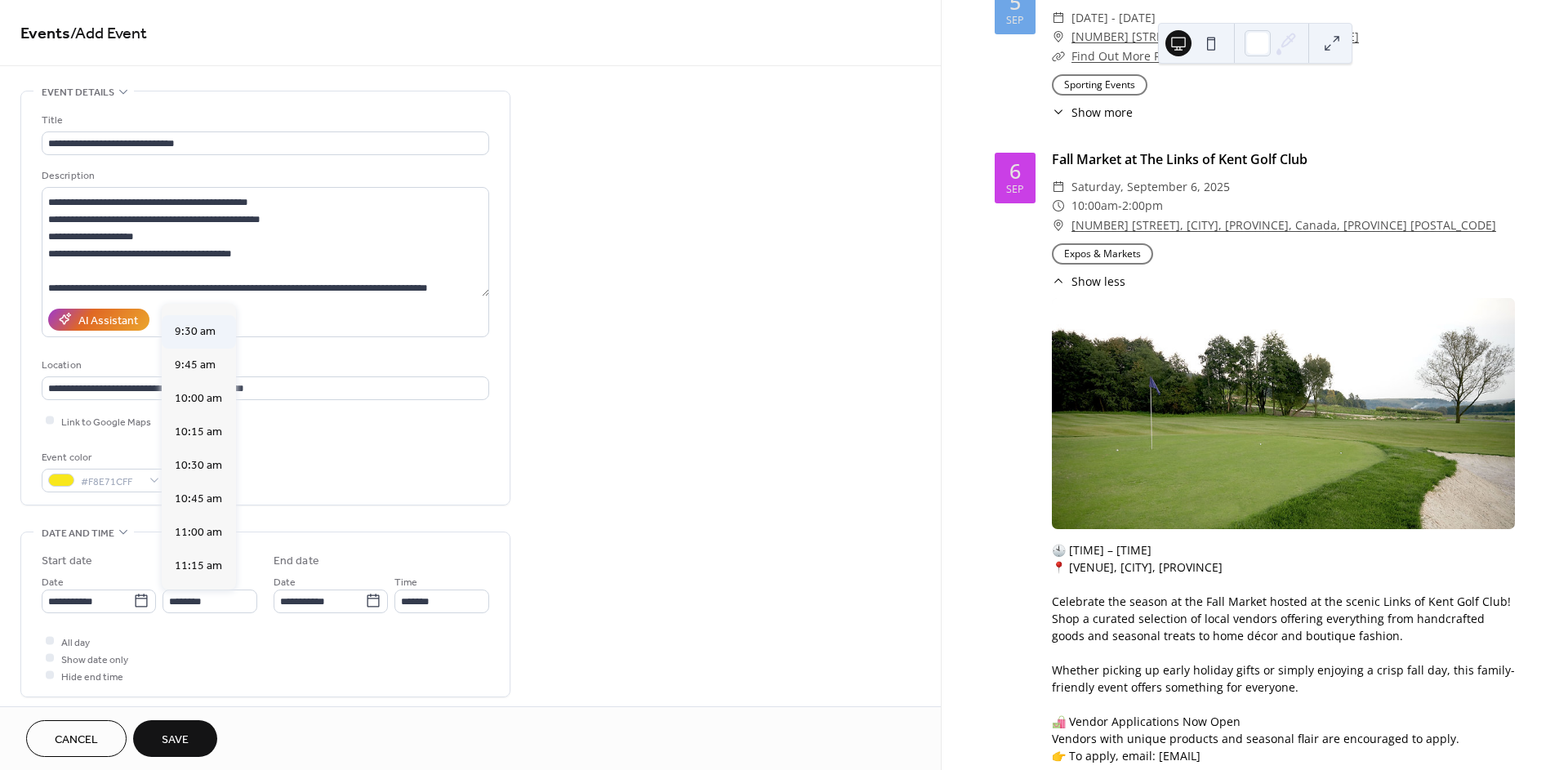 type on "*******" 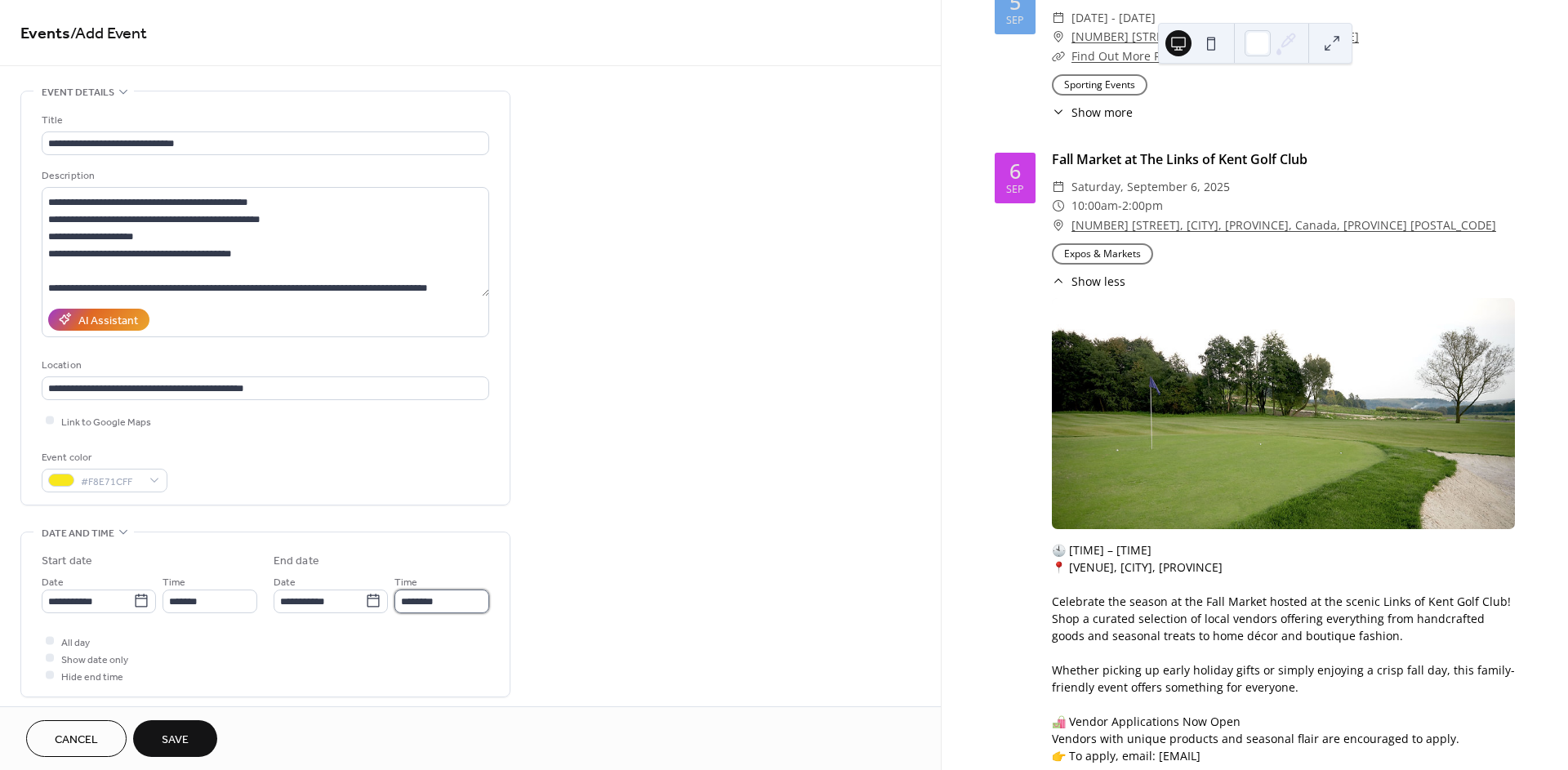 click on "********" at bounding box center [442, 601] 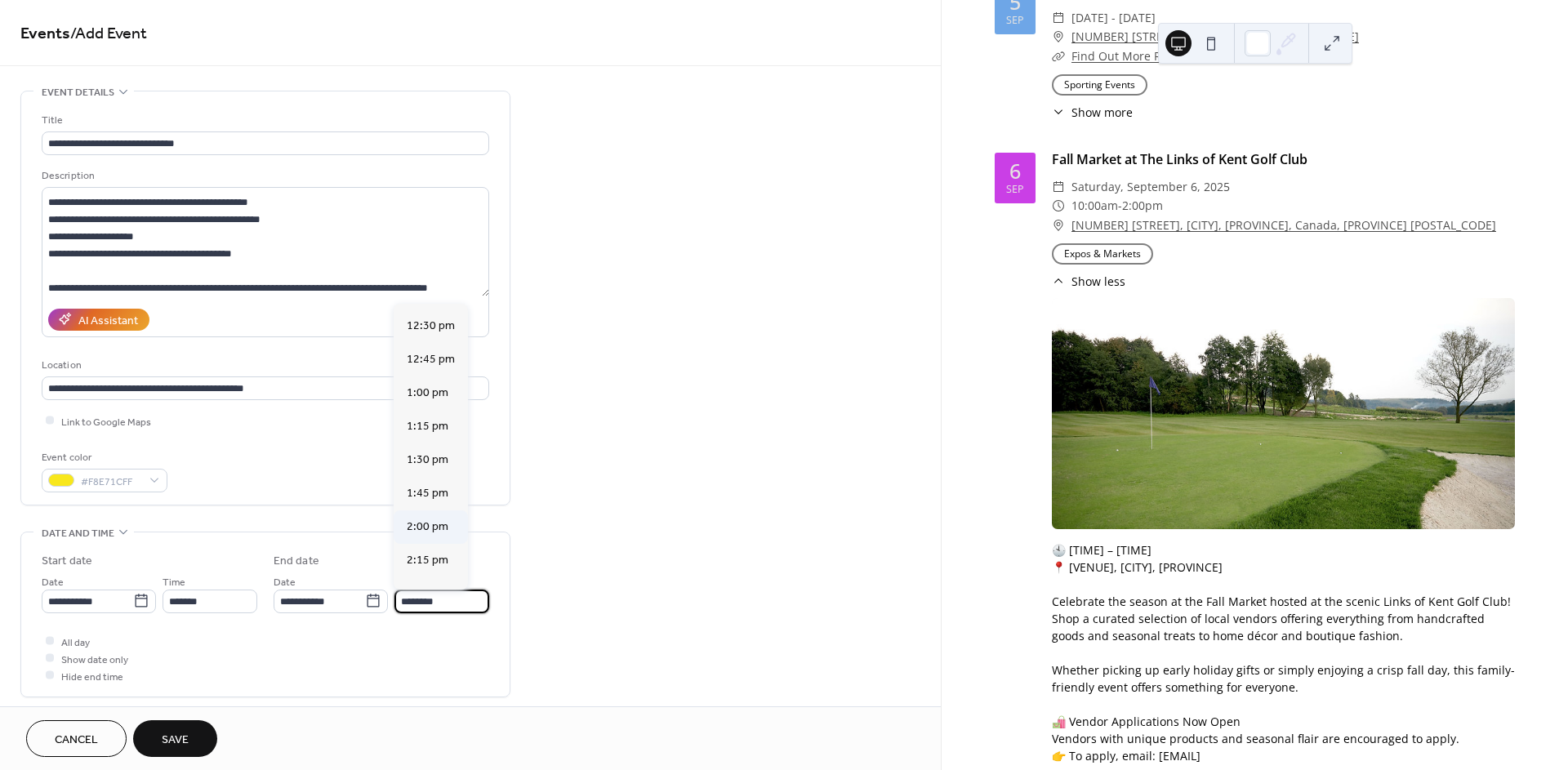 scroll, scrollTop: 453, scrollLeft: 0, axis: vertical 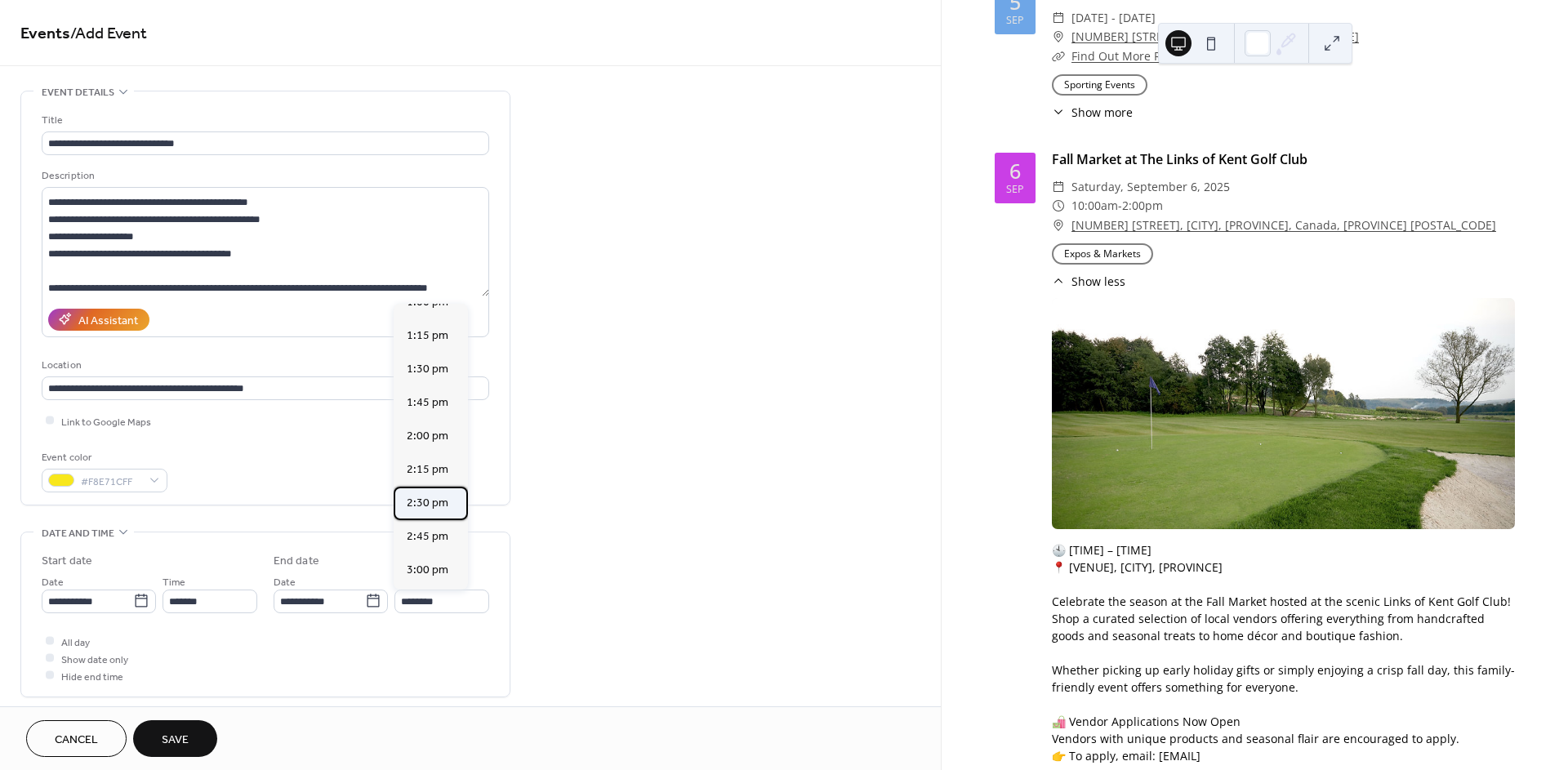 click on "2:30 pm" at bounding box center [430, 503] 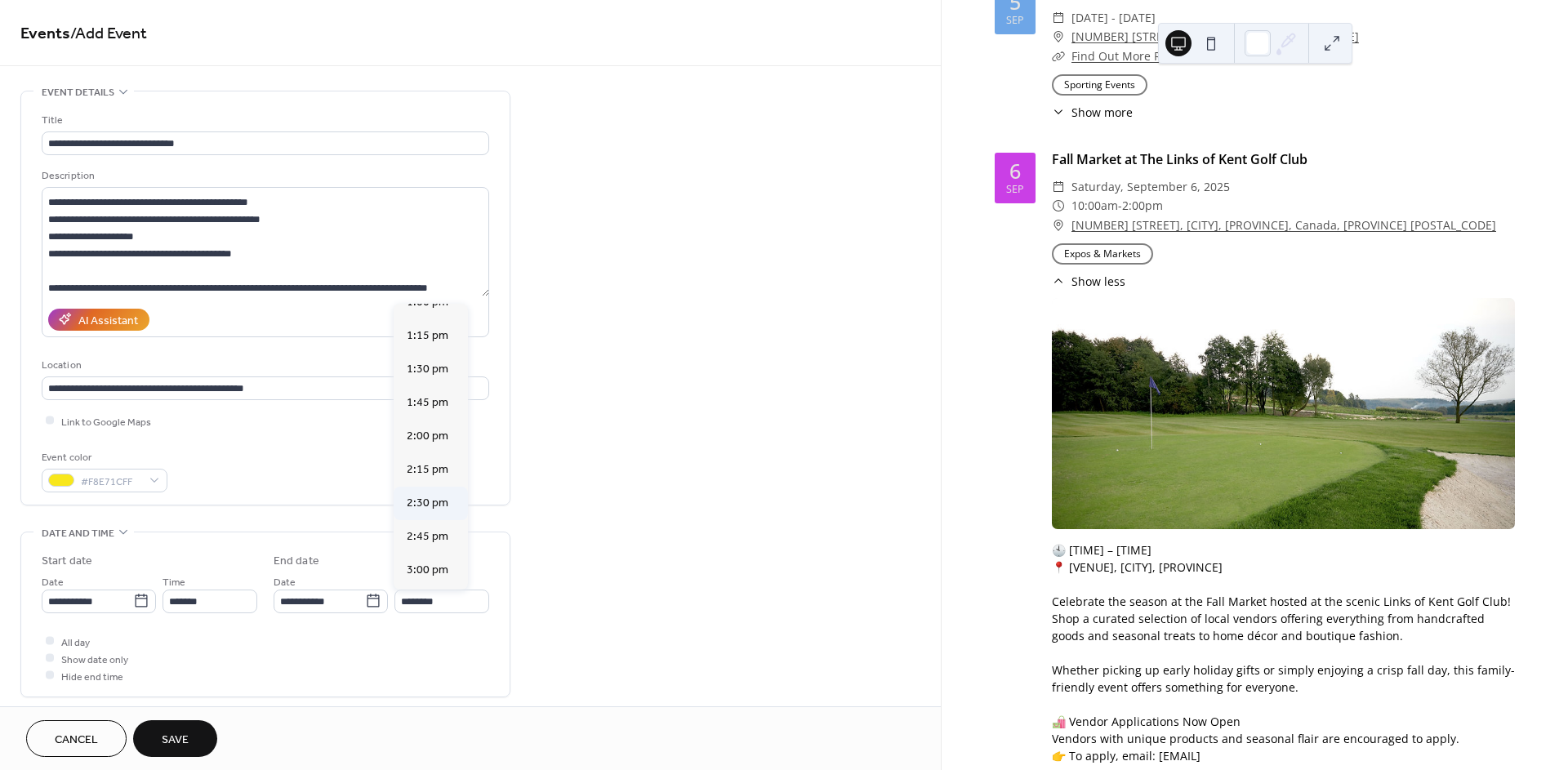 type on "*******" 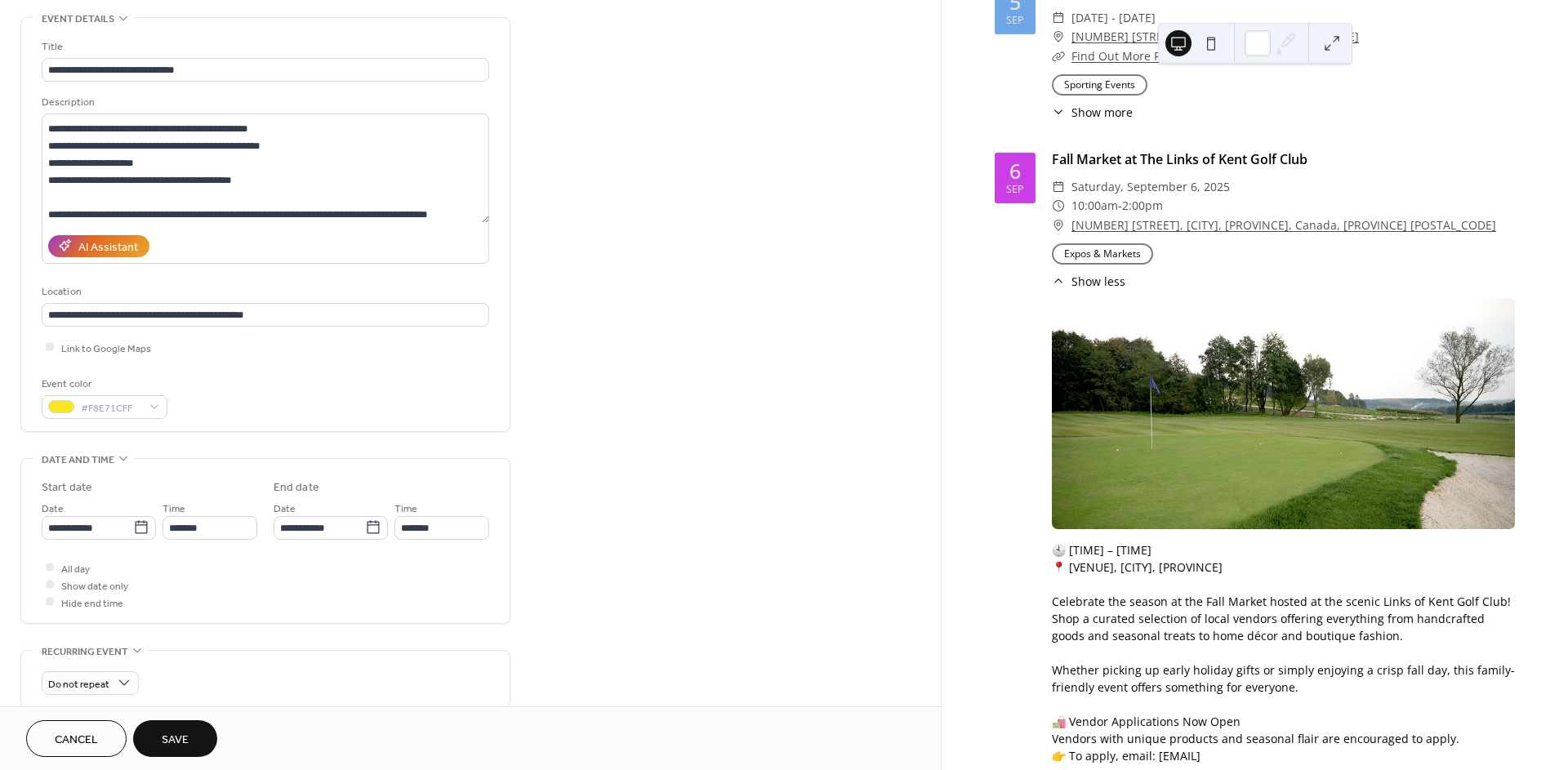 scroll, scrollTop: 91, scrollLeft: 0, axis: vertical 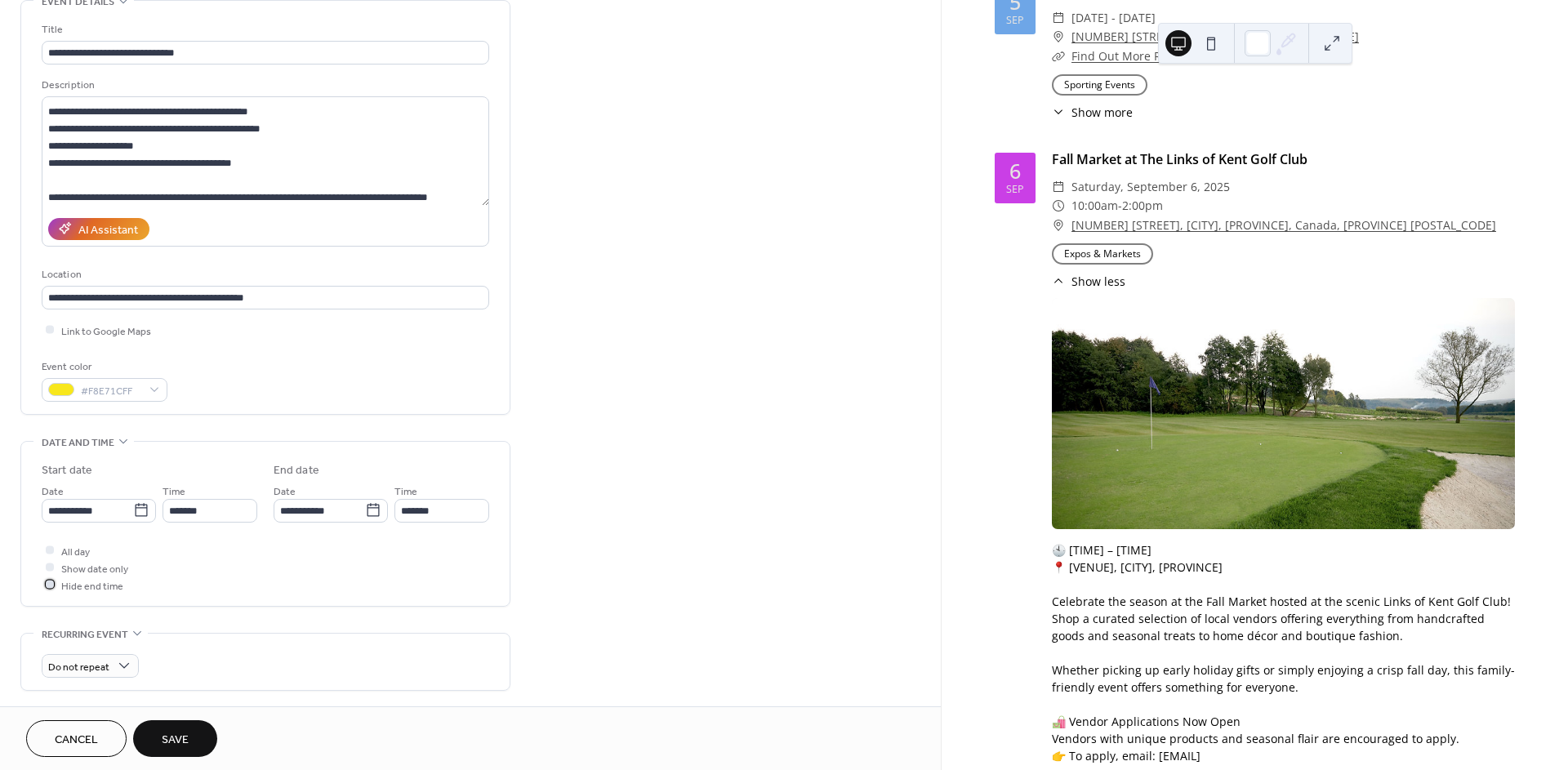 click on "Hide end time" at bounding box center [92, 585] 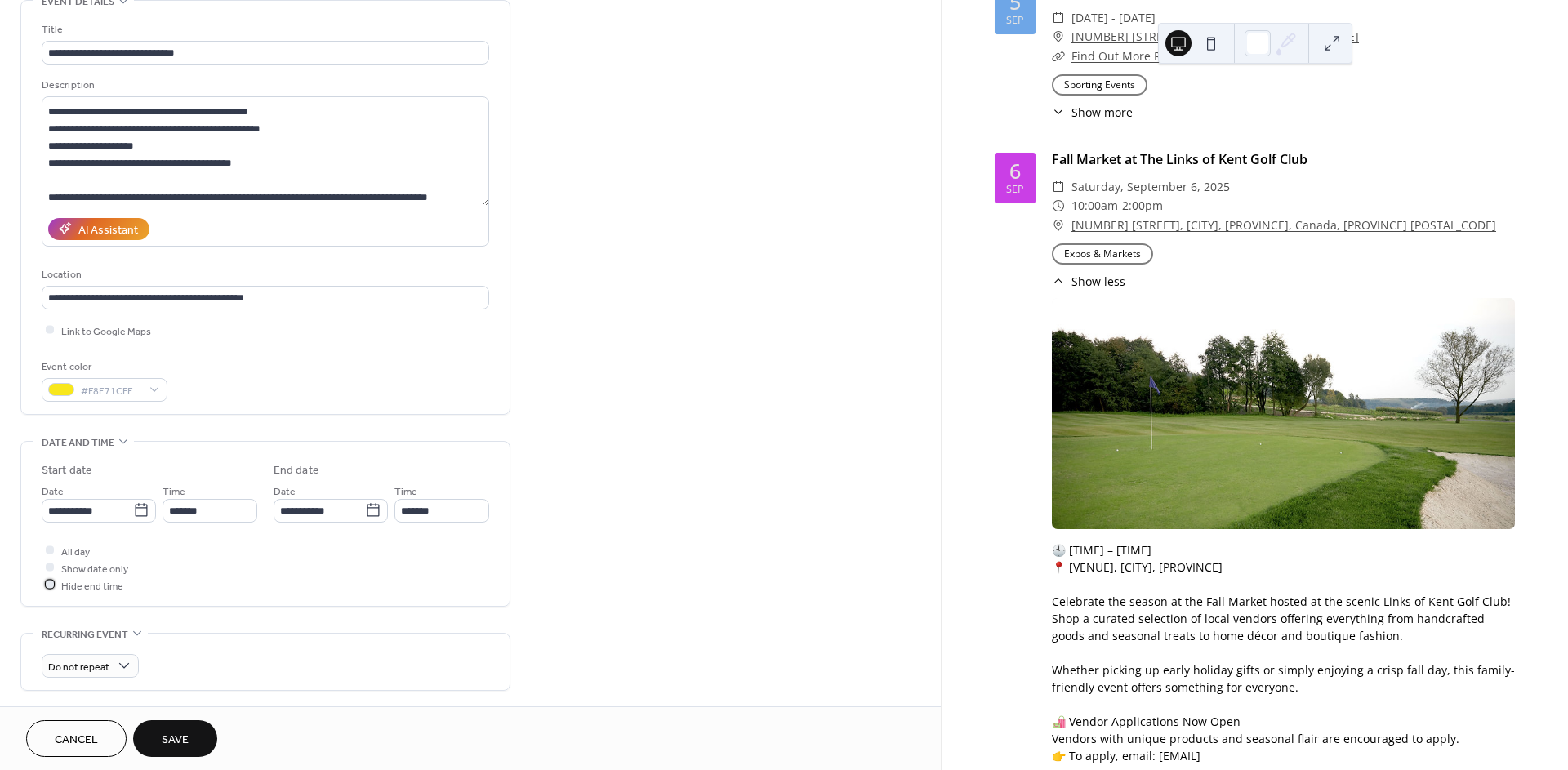 scroll, scrollTop: 181, scrollLeft: 0, axis: vertical 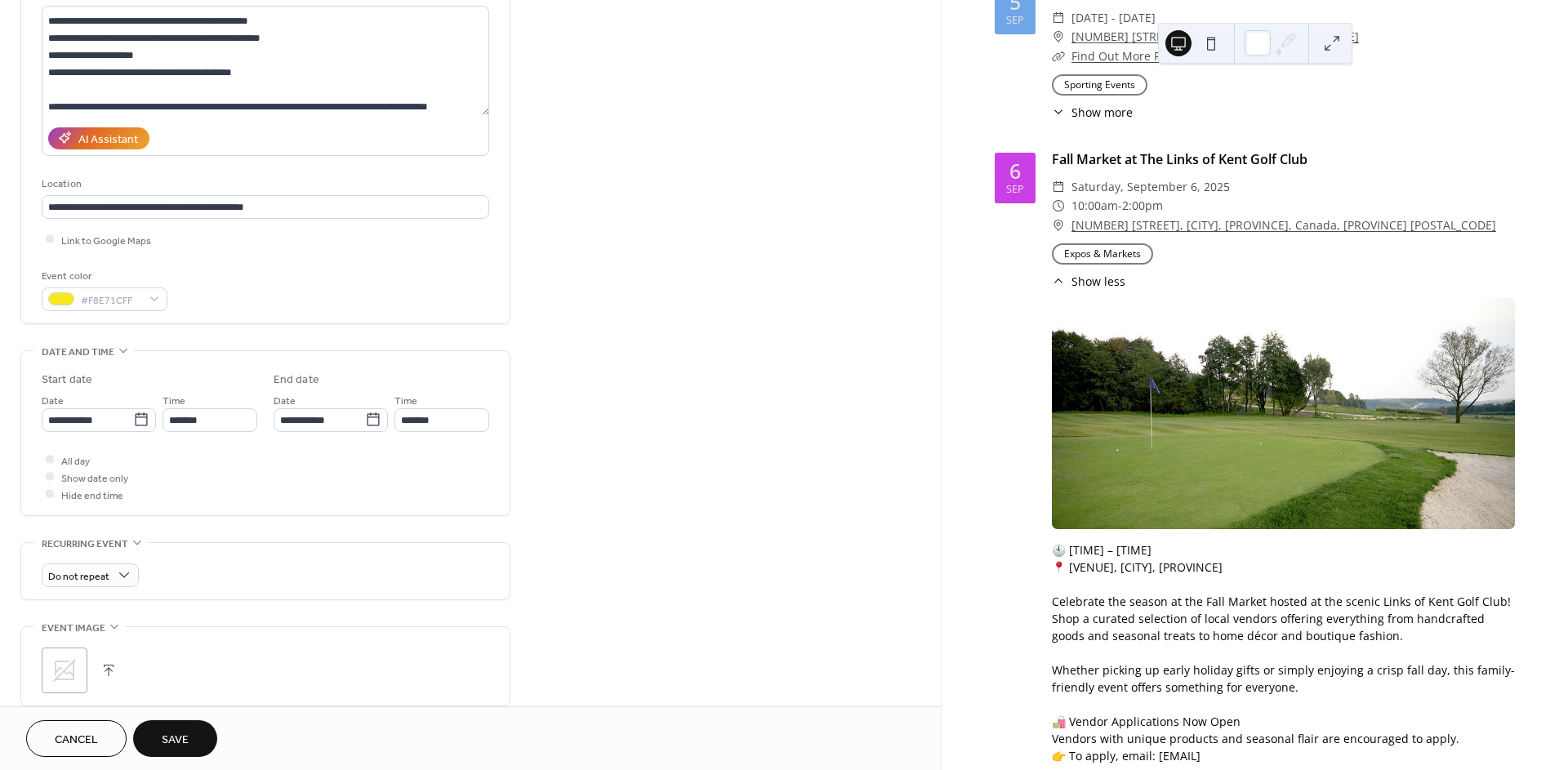 click 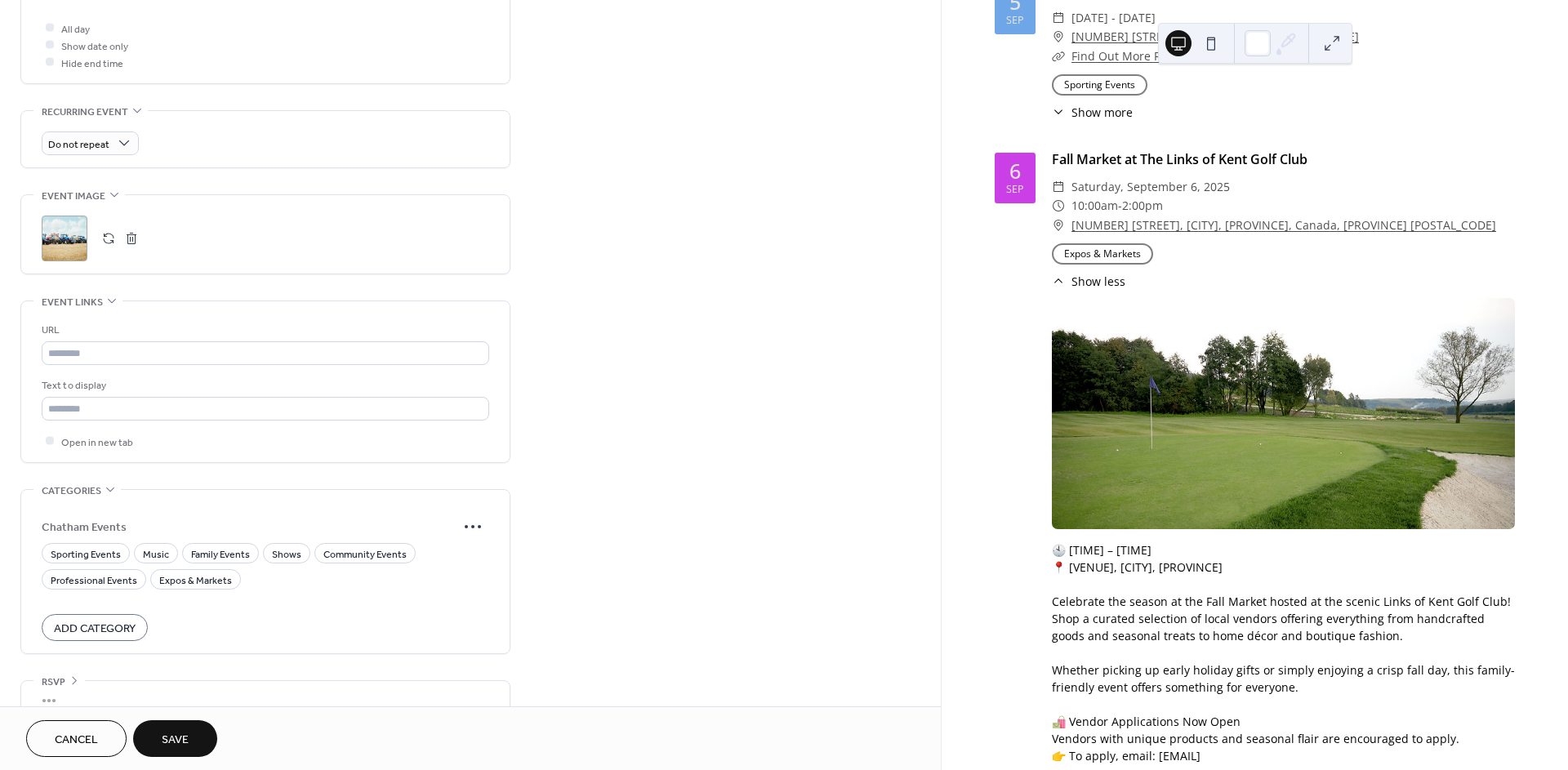 scroll, scrollTop: 639, scrollLeft: 0, axis: vertical 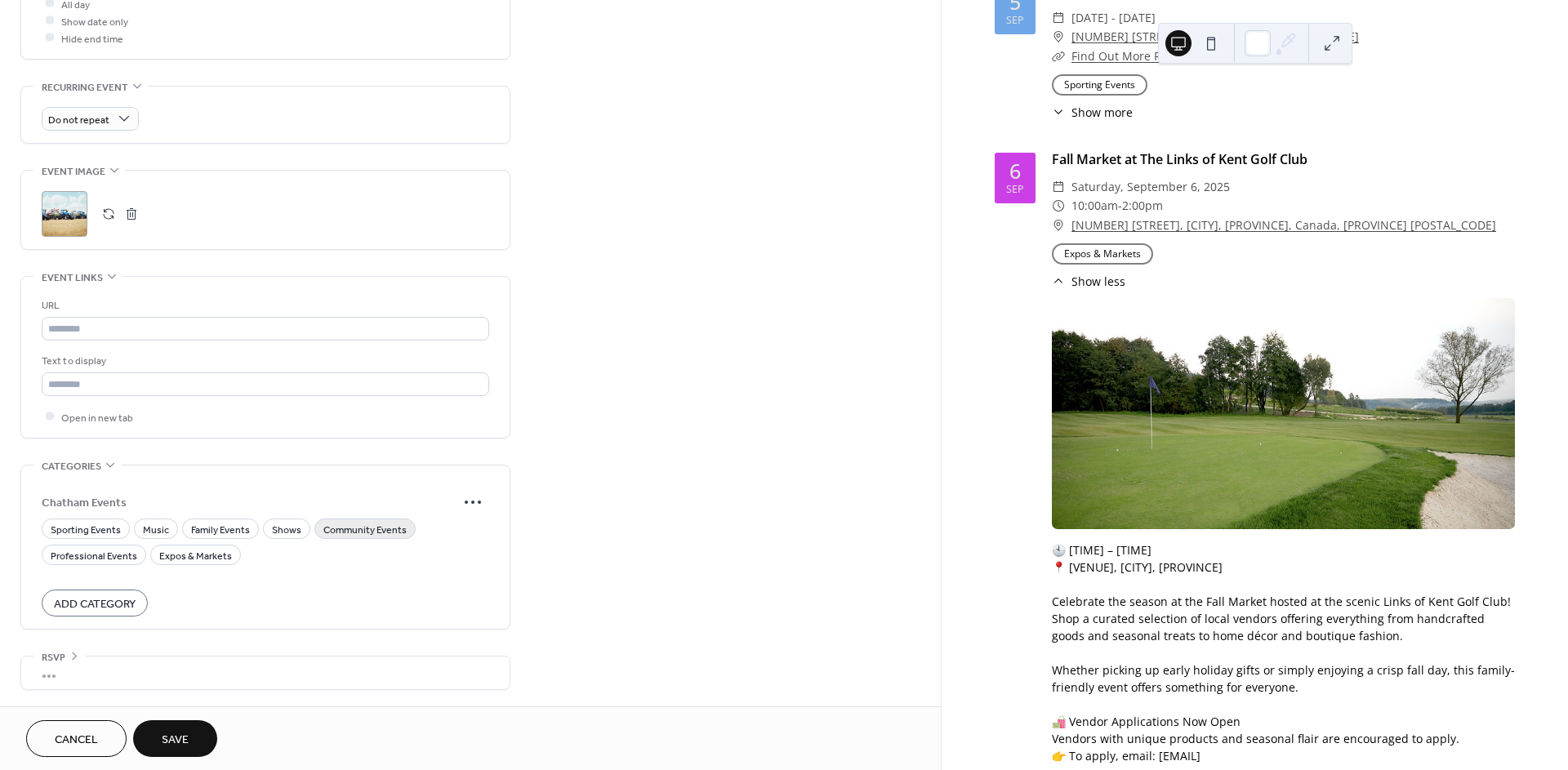 drag, startPoint x: 386, startPoint y: 526, endPoint x: 378, endPoint y: 532, distance: 10 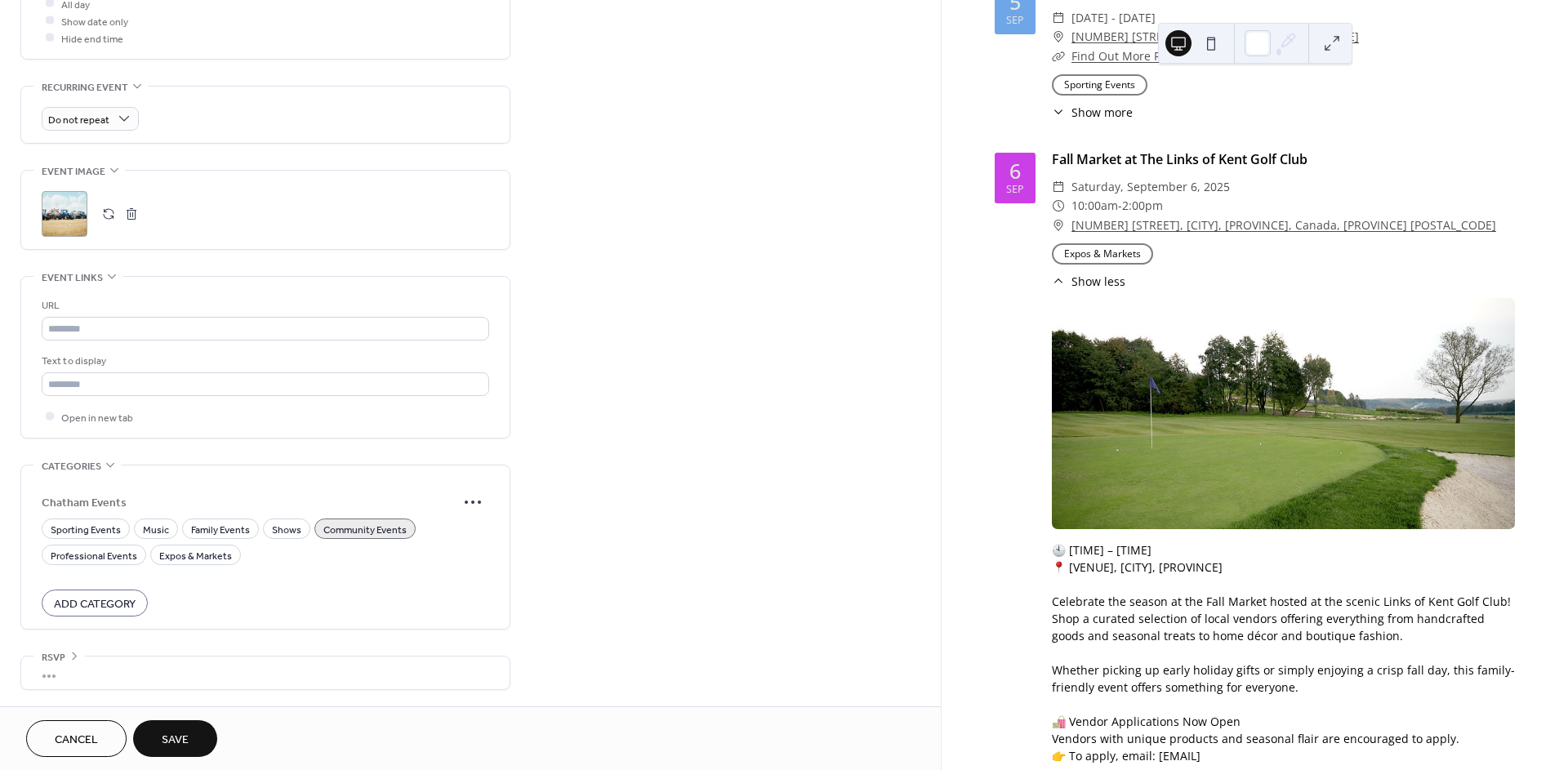 click on "Save" at bounding box center (175, 740) 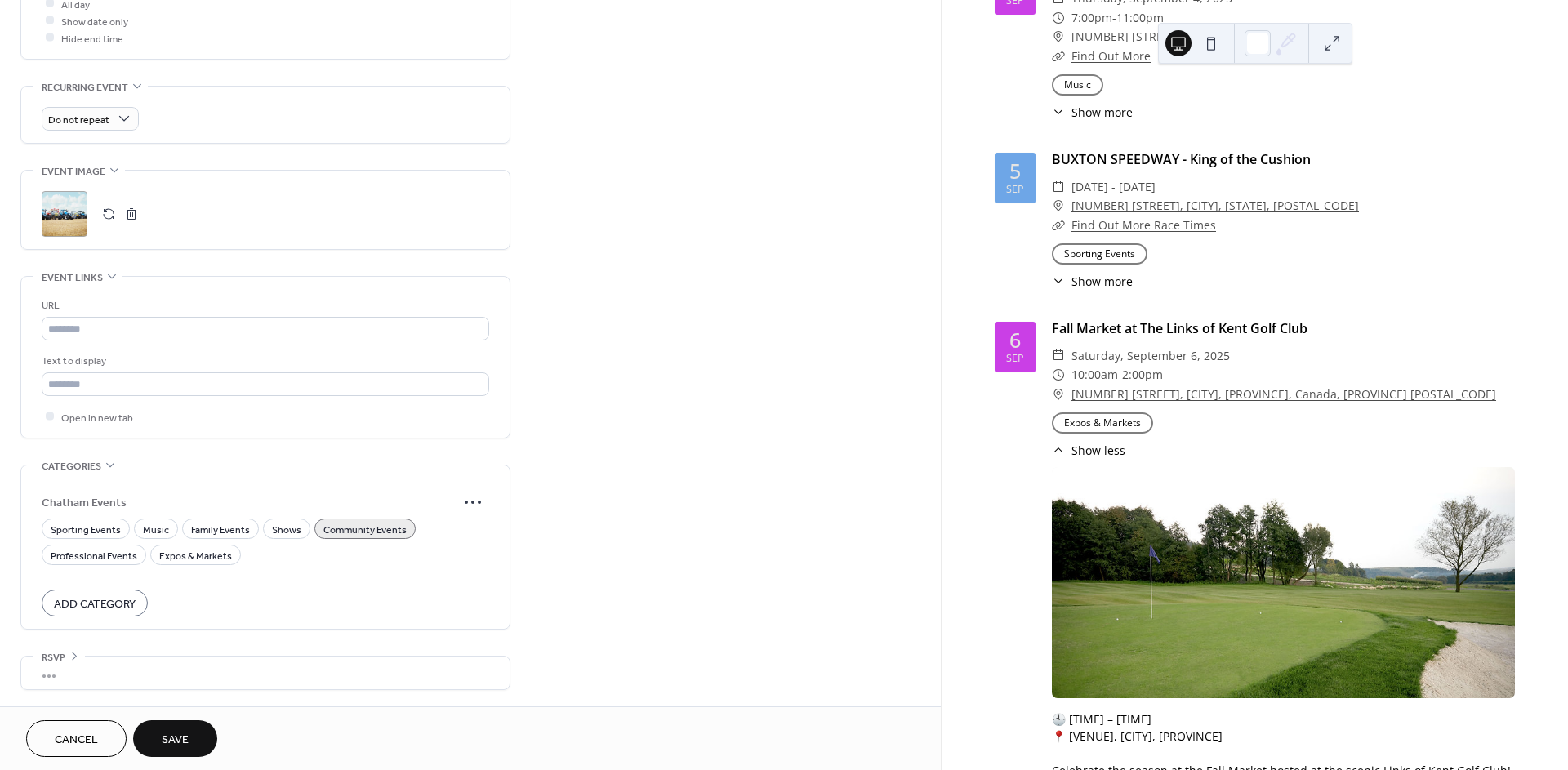 scroll, scrollTop: 10693, scrollLeft: 0, axis: vertical 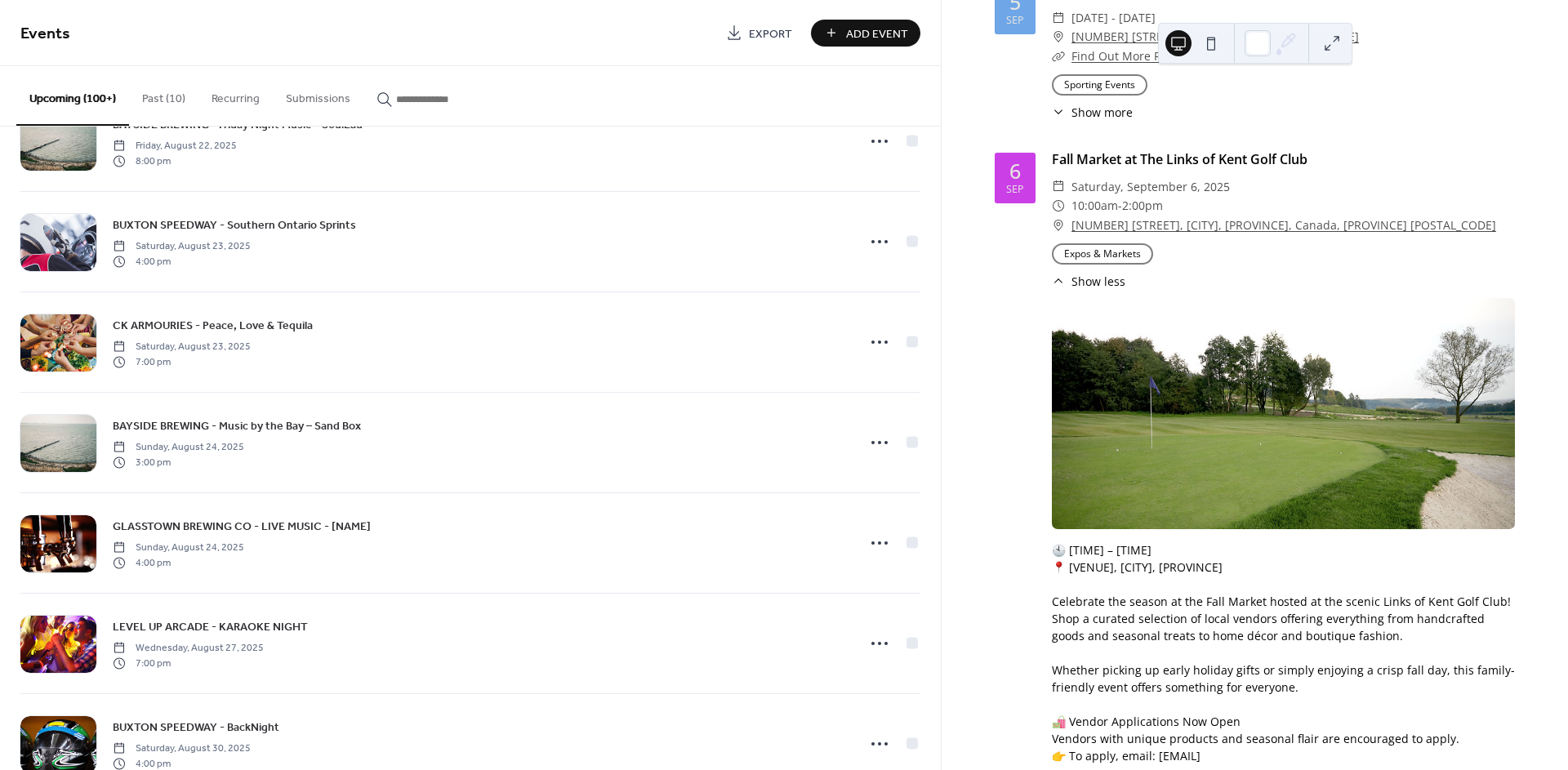 click on "Add Event" at bounding box center (877, 33) 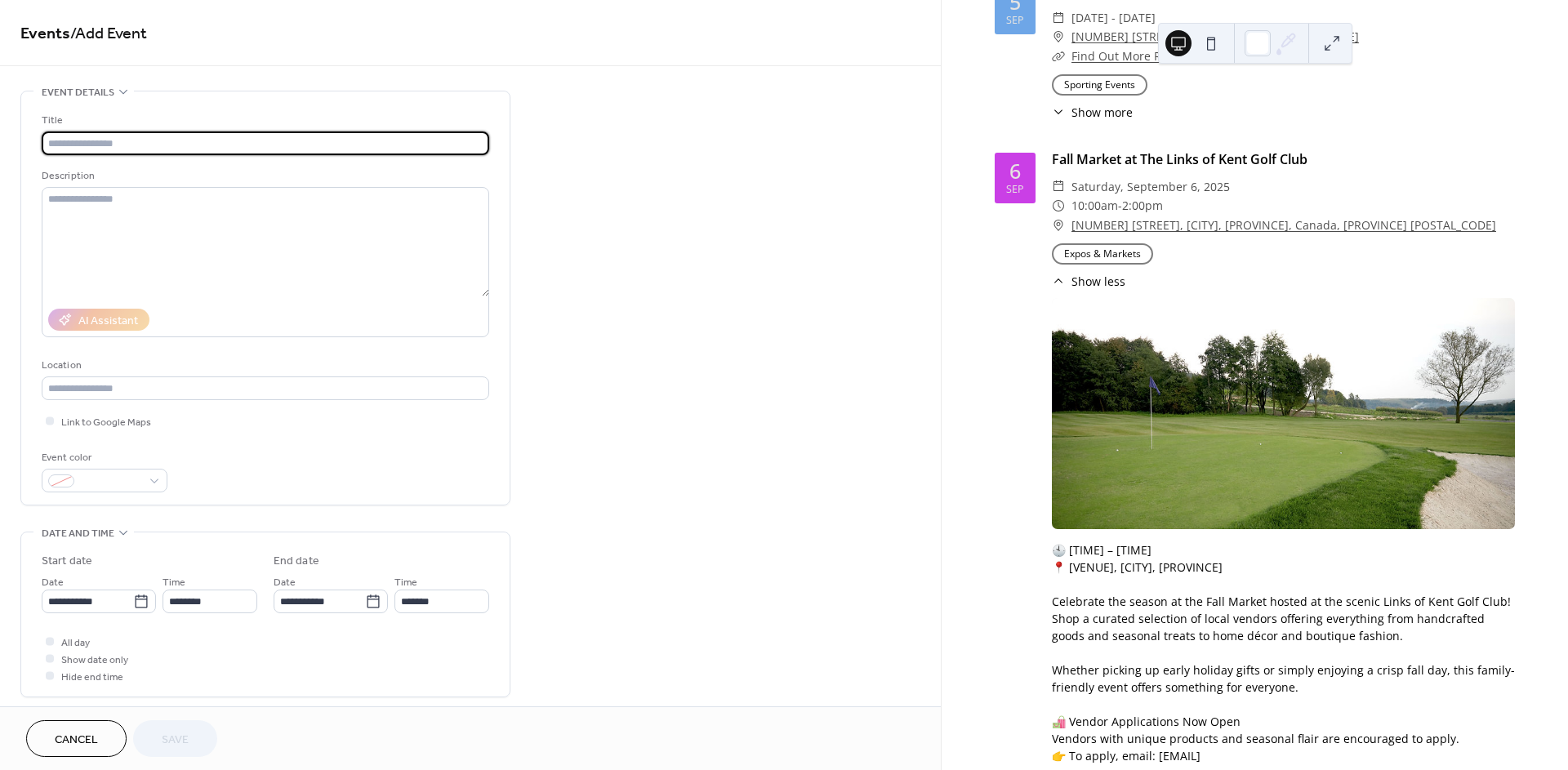 type on "*" 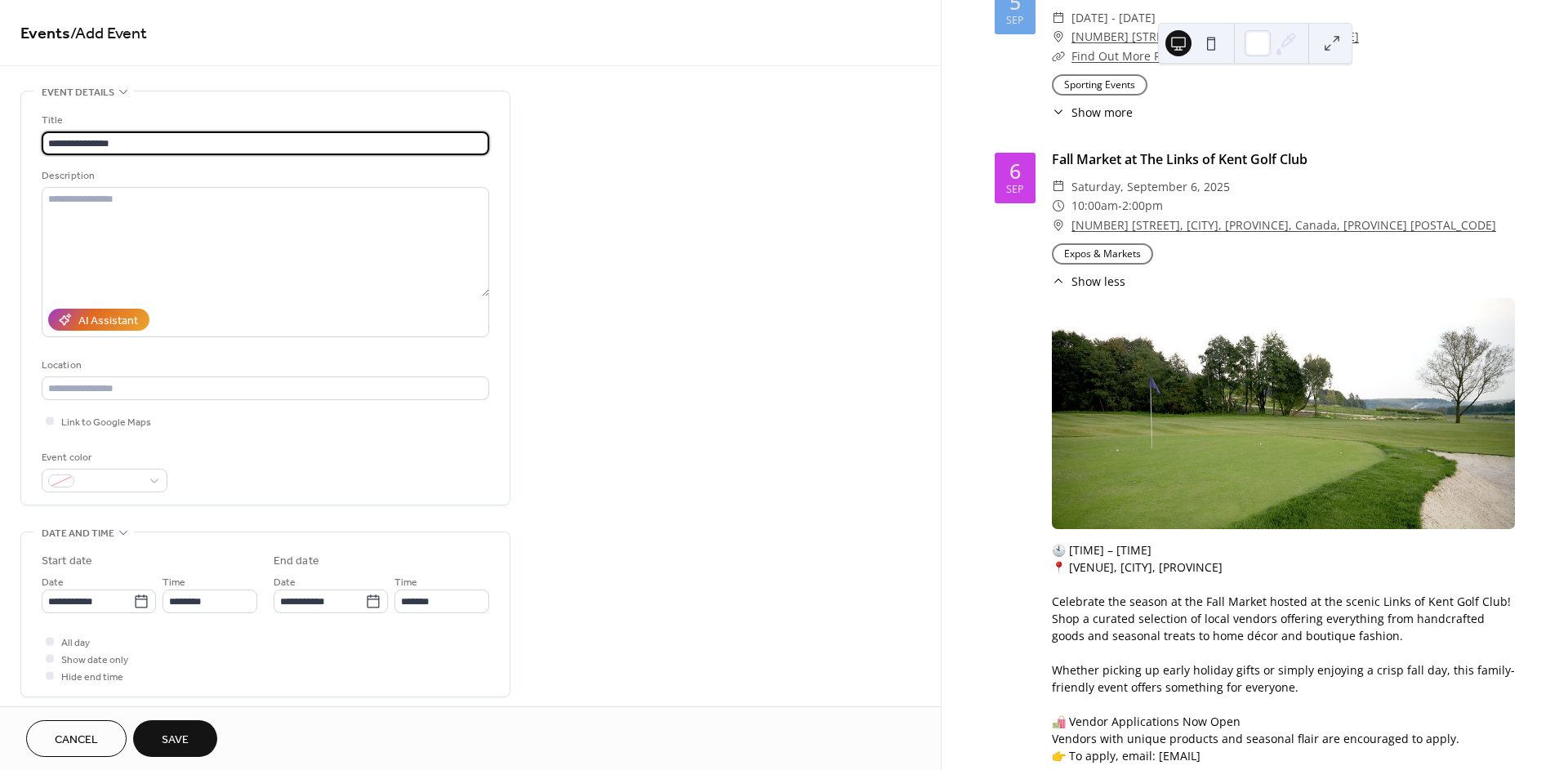 type on "**********" 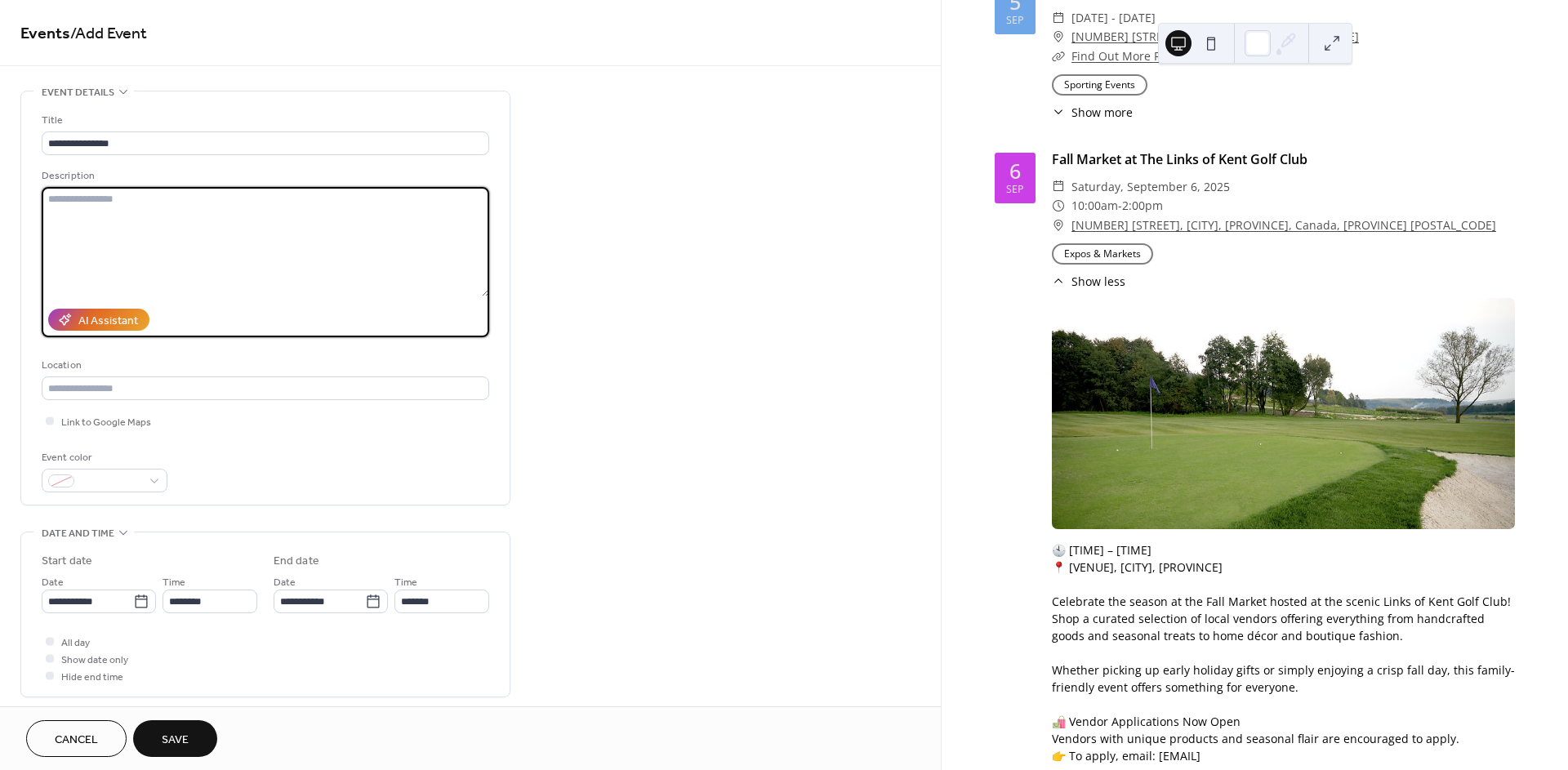 click at bounding box center (265, 242) 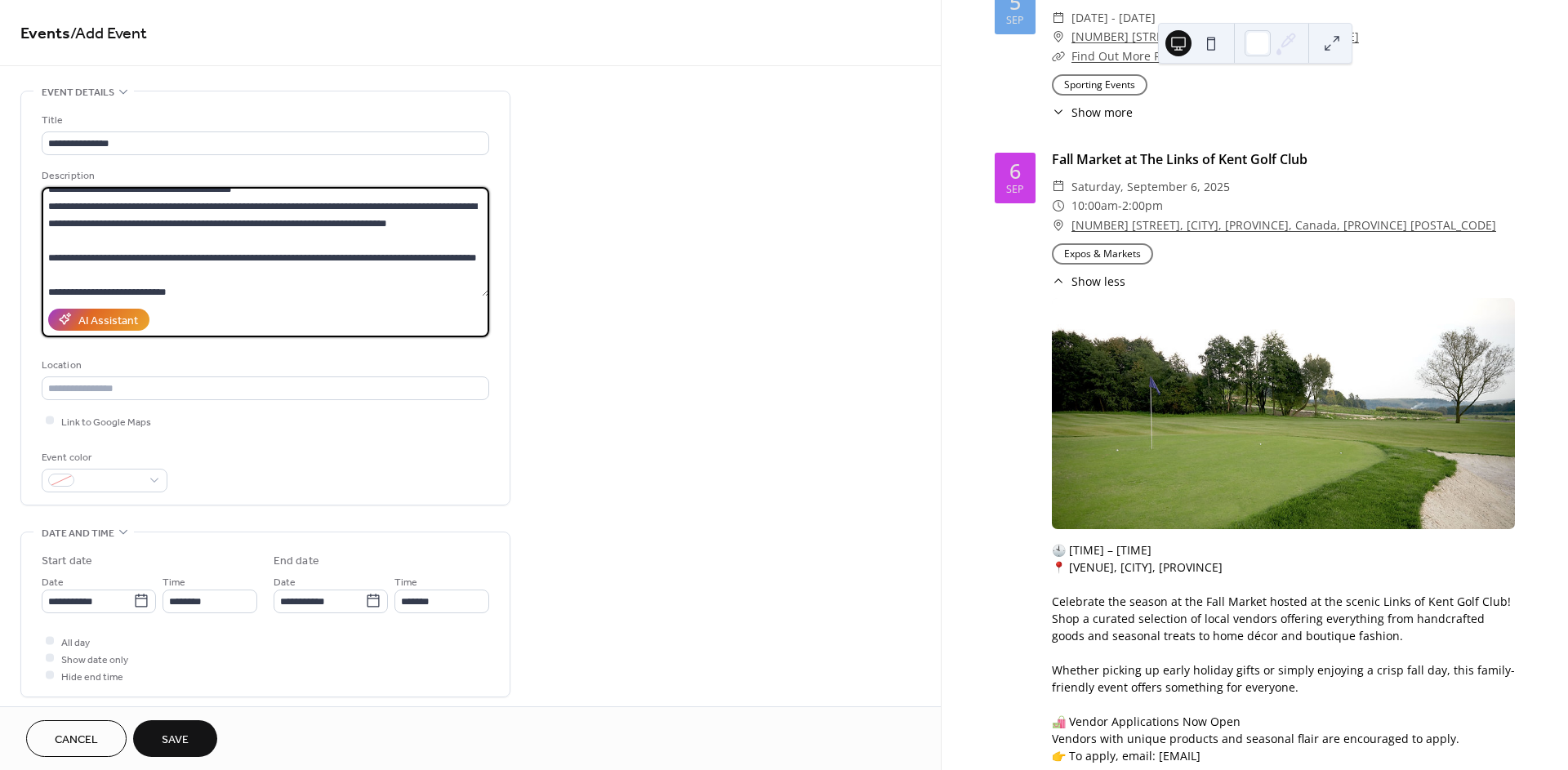scroll, scrollTop: 85, scrollLeft: 0, axis: vertical 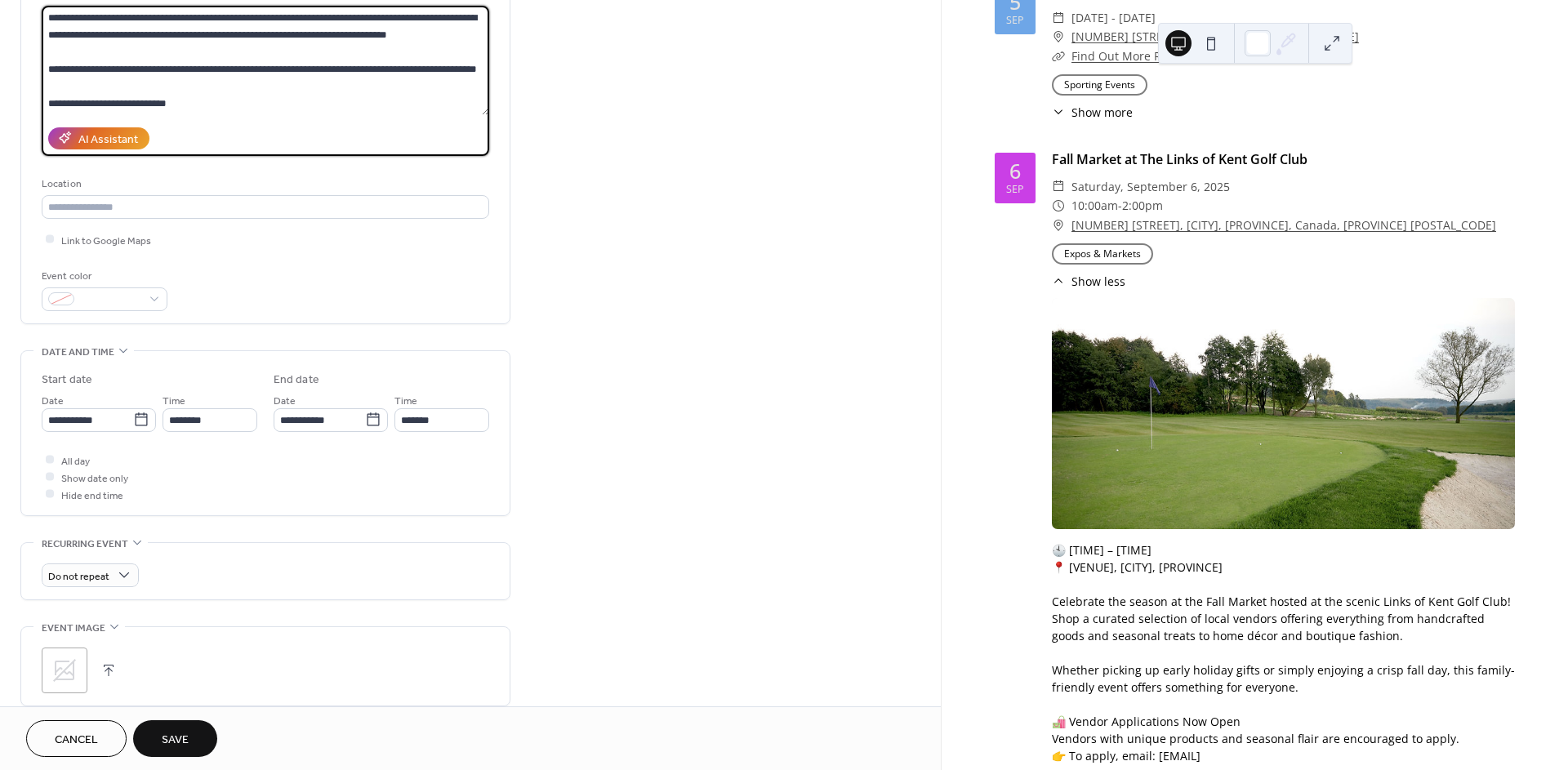 type on "**********" 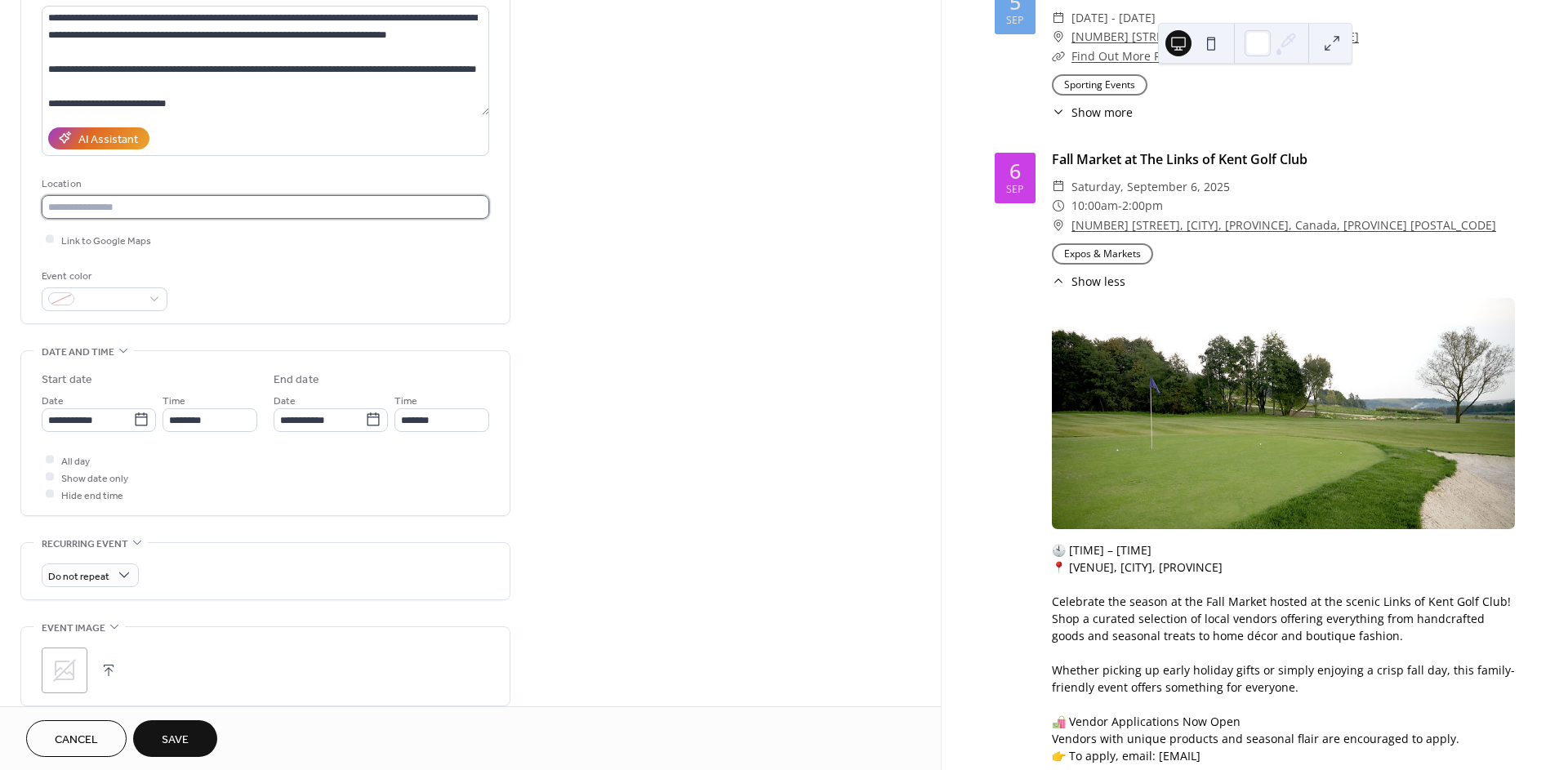 click at bounding box center (265, 207) 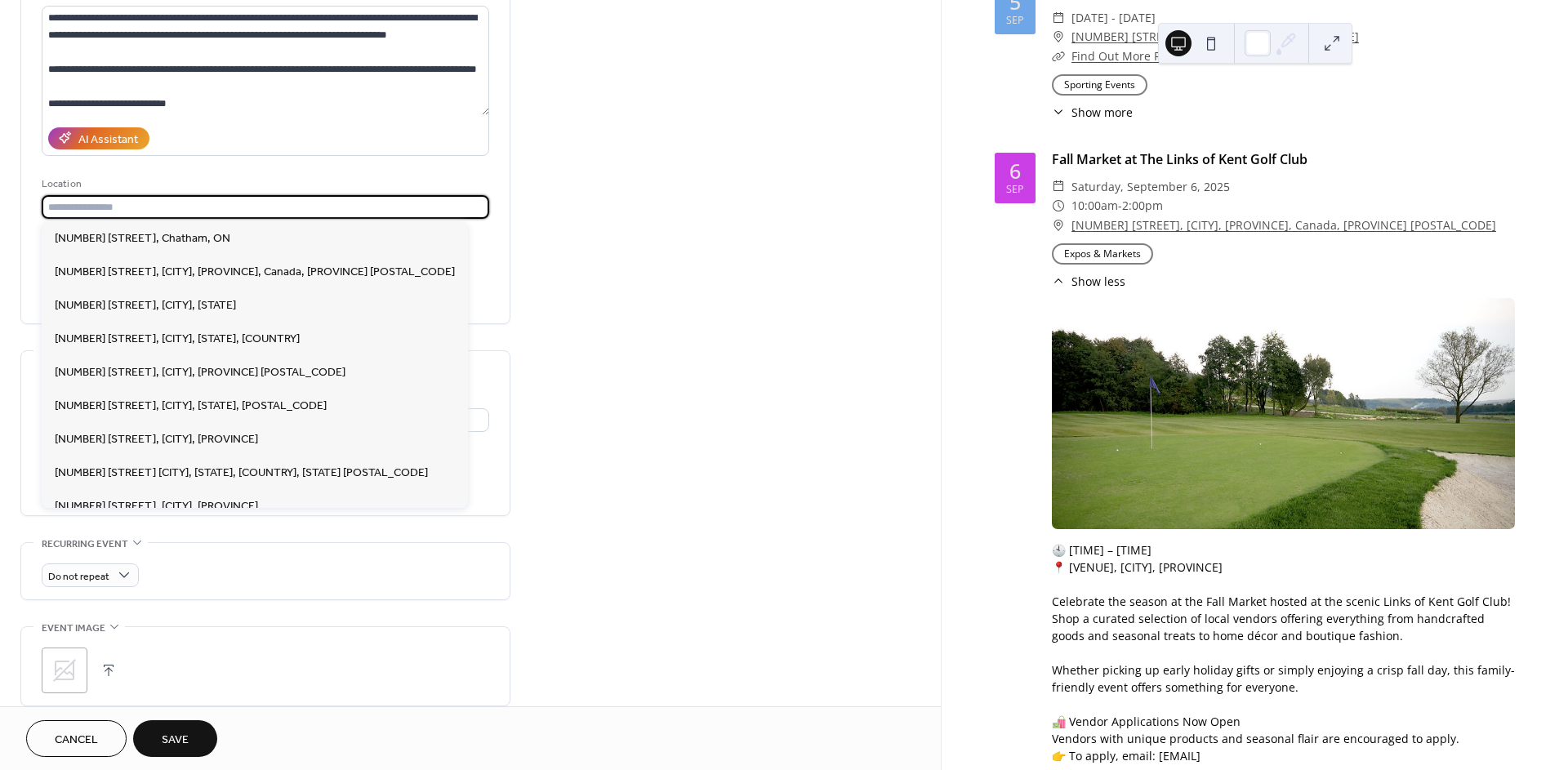 paste on "**********" 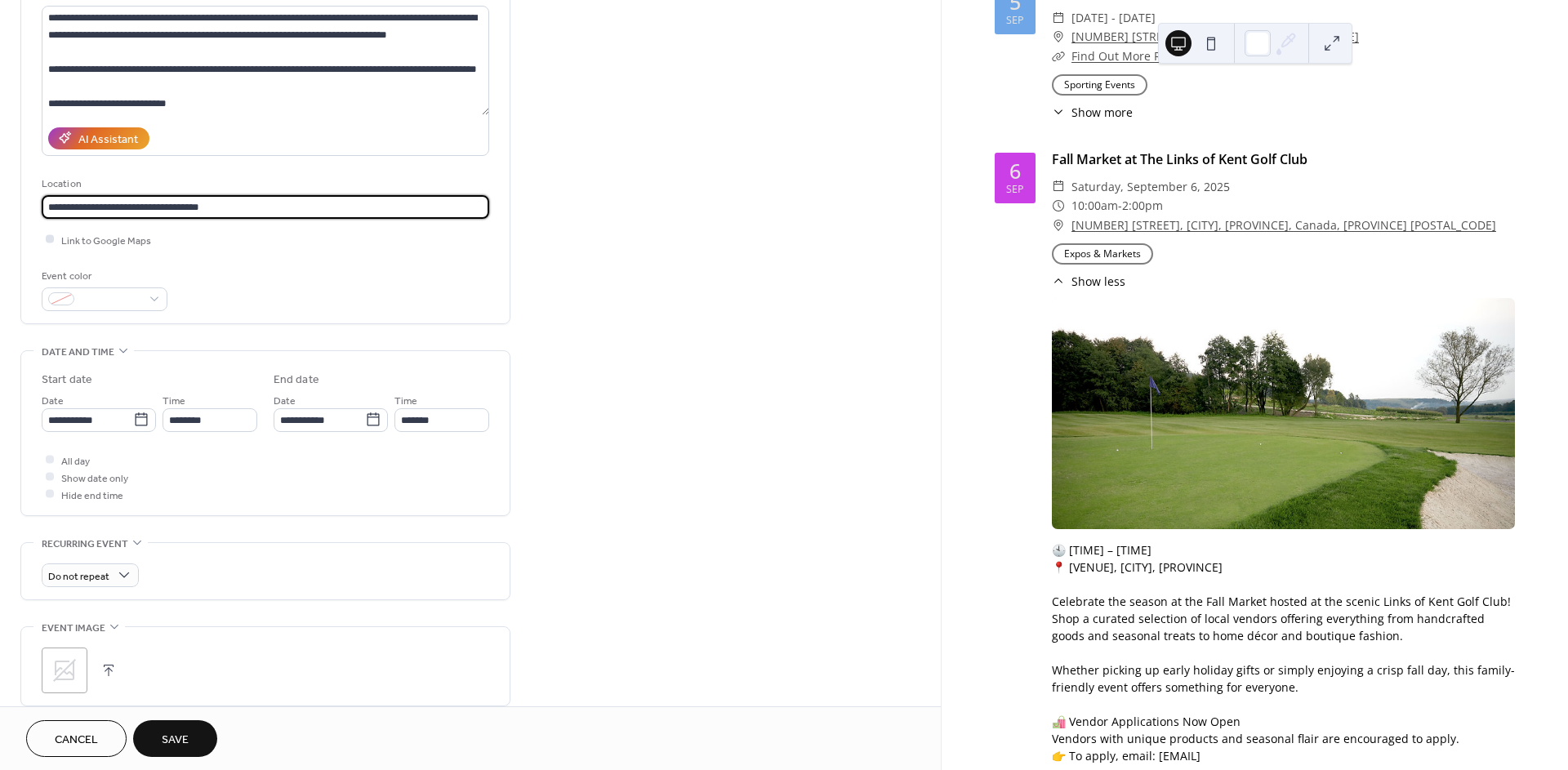 type on "**********" 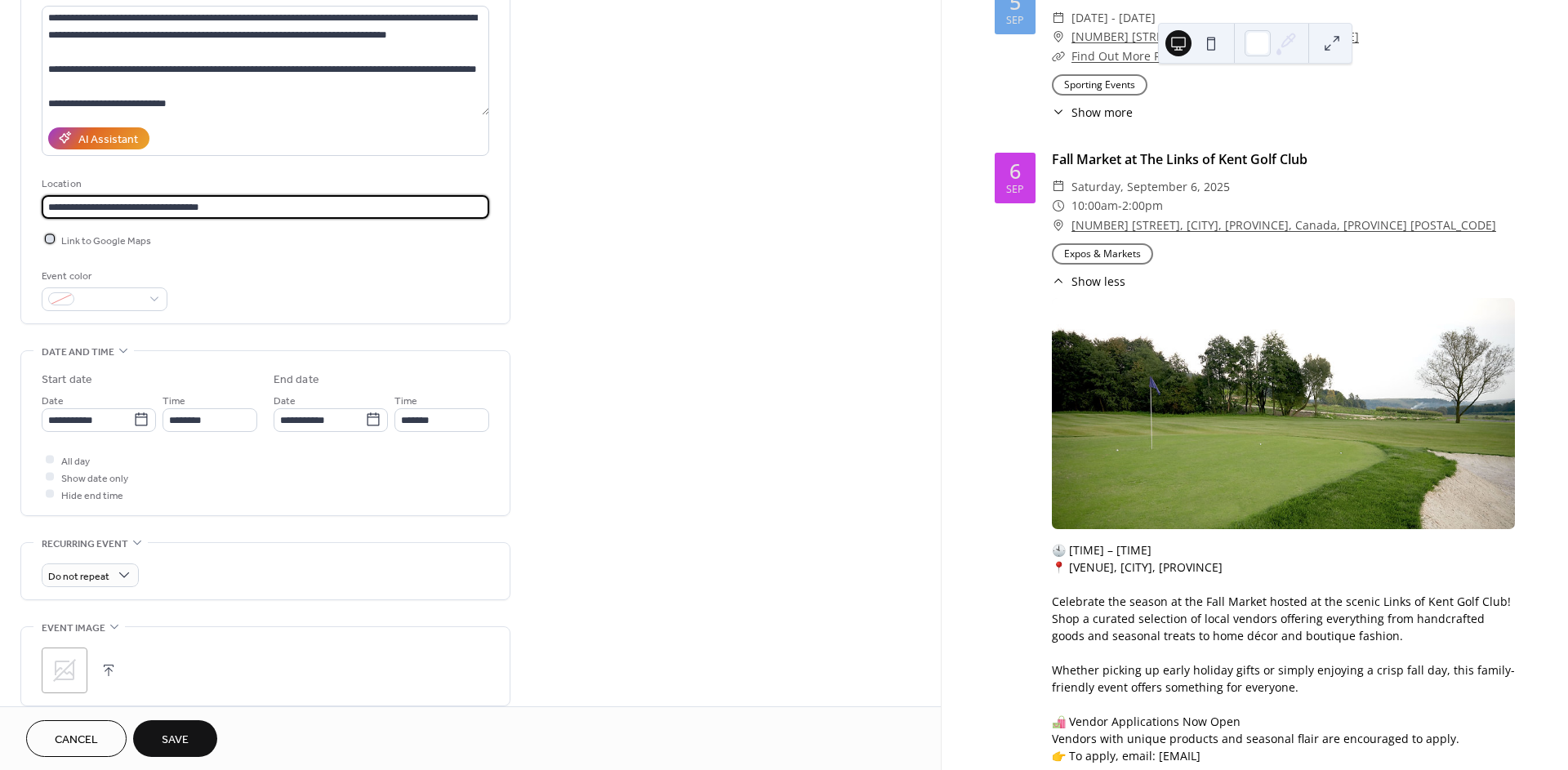 click on "Link to Google Maps" at bounding box center [106, 240] 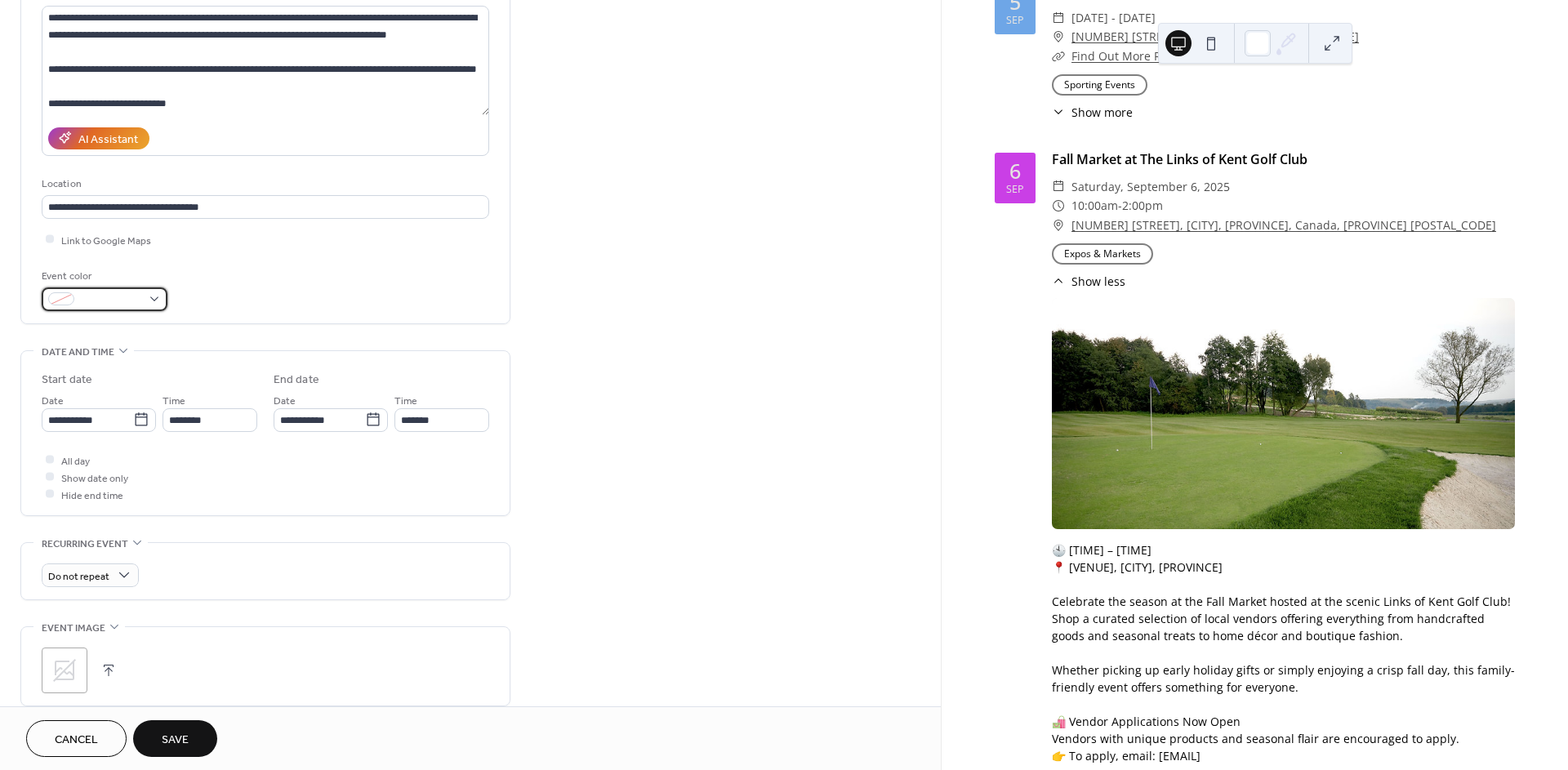 click at bounding box center [111, 300] 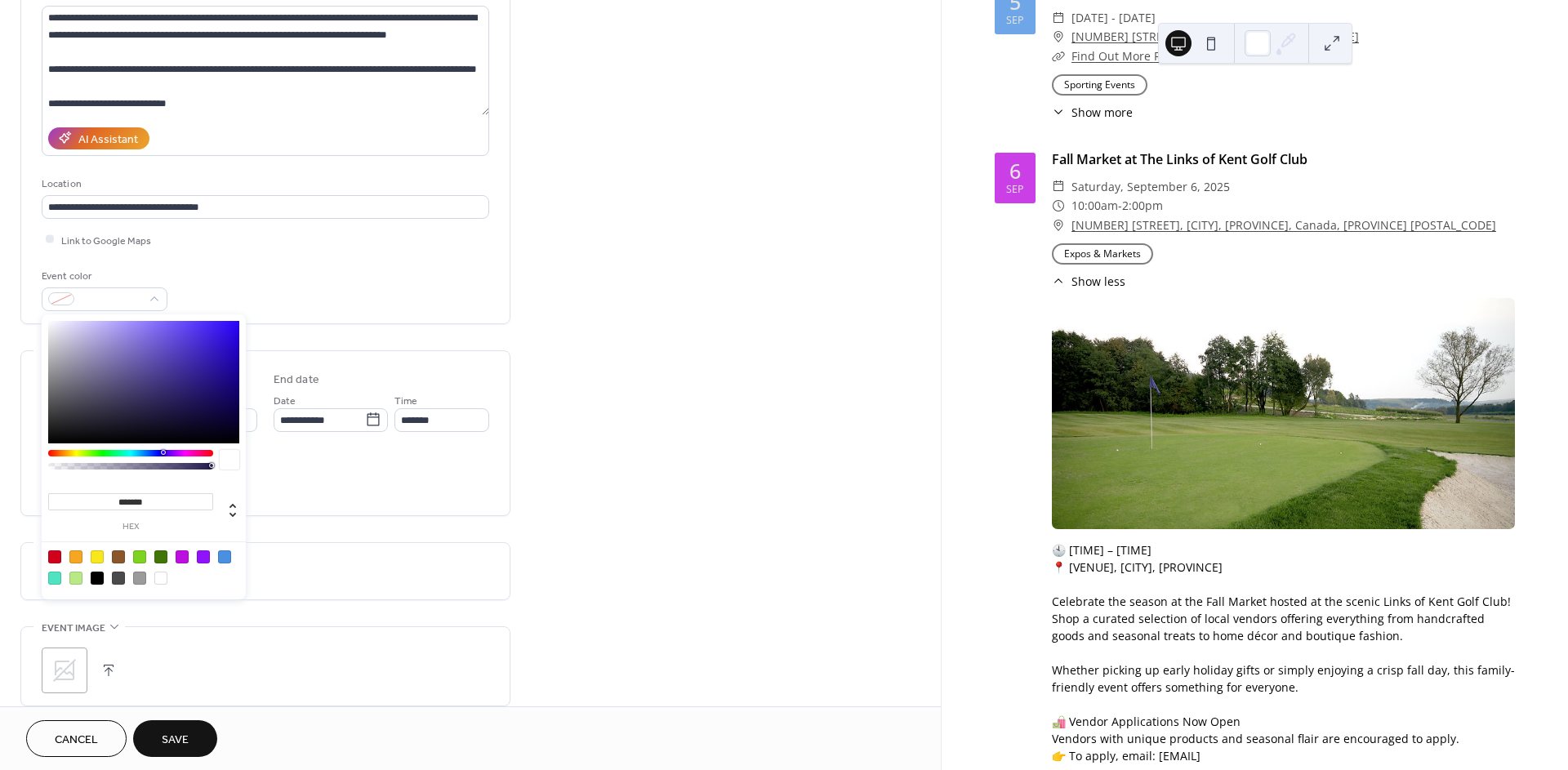 click at bounding box center [203, 557] 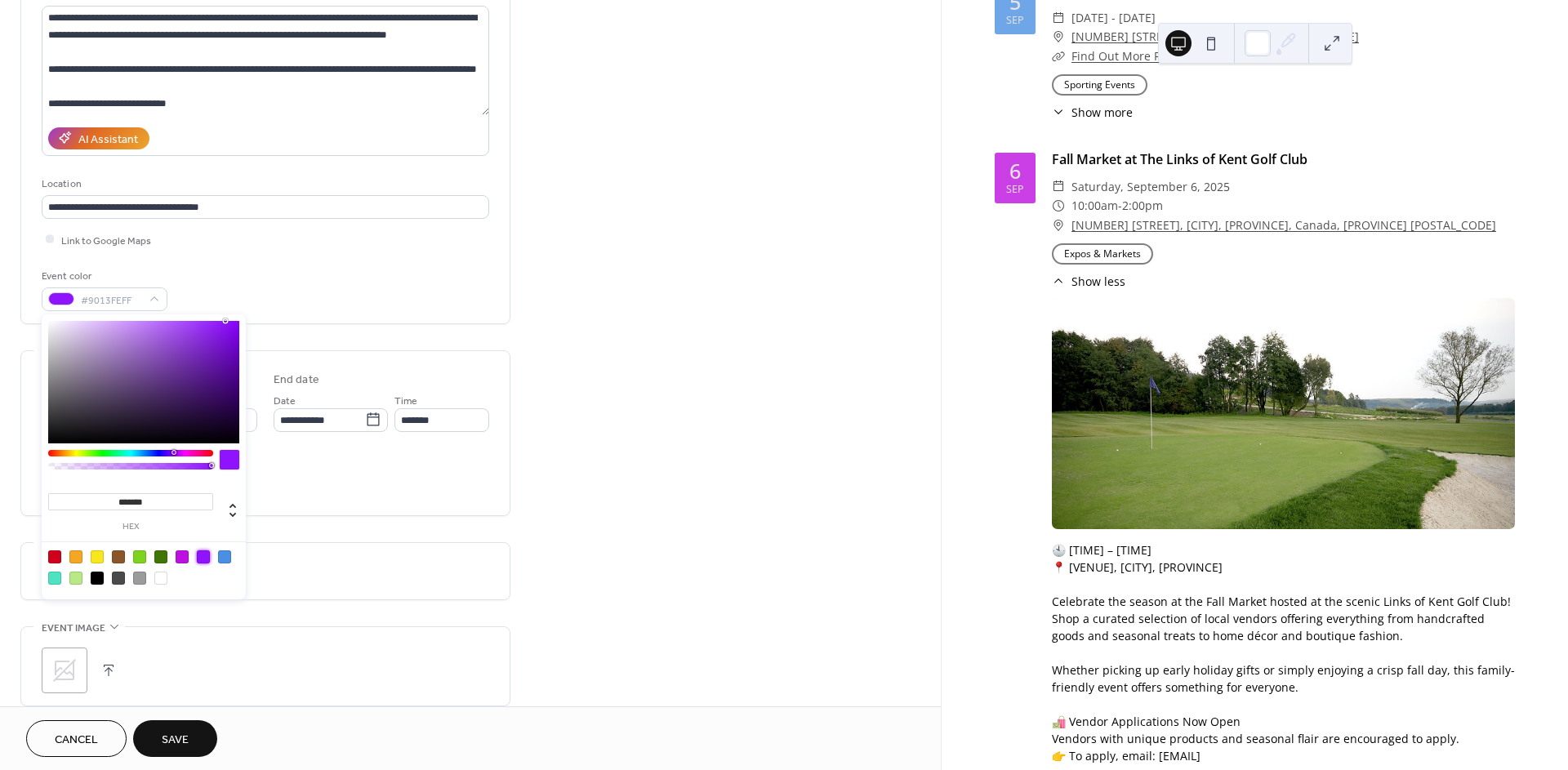 click at bounding box center (203, 557) 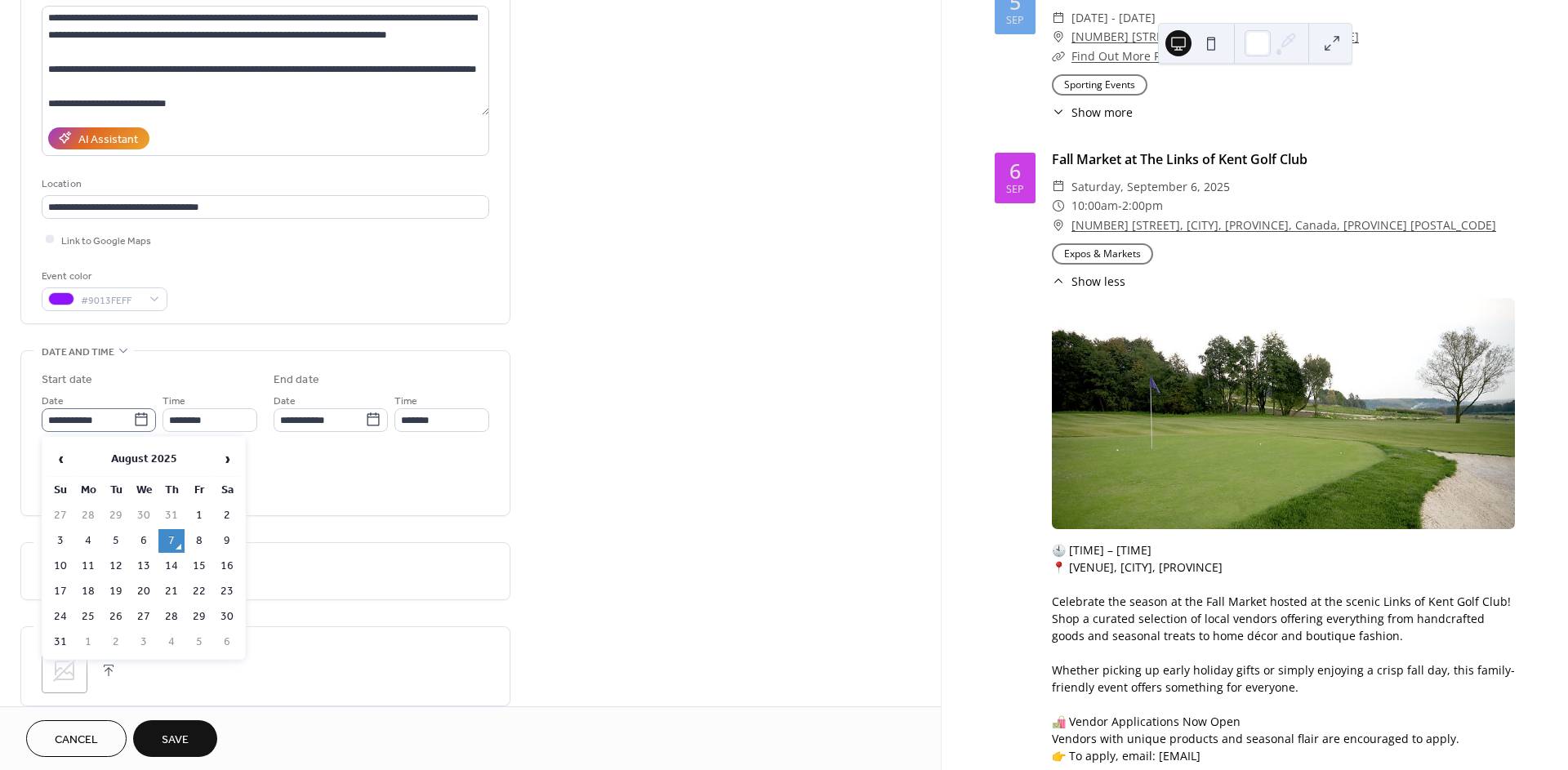 click 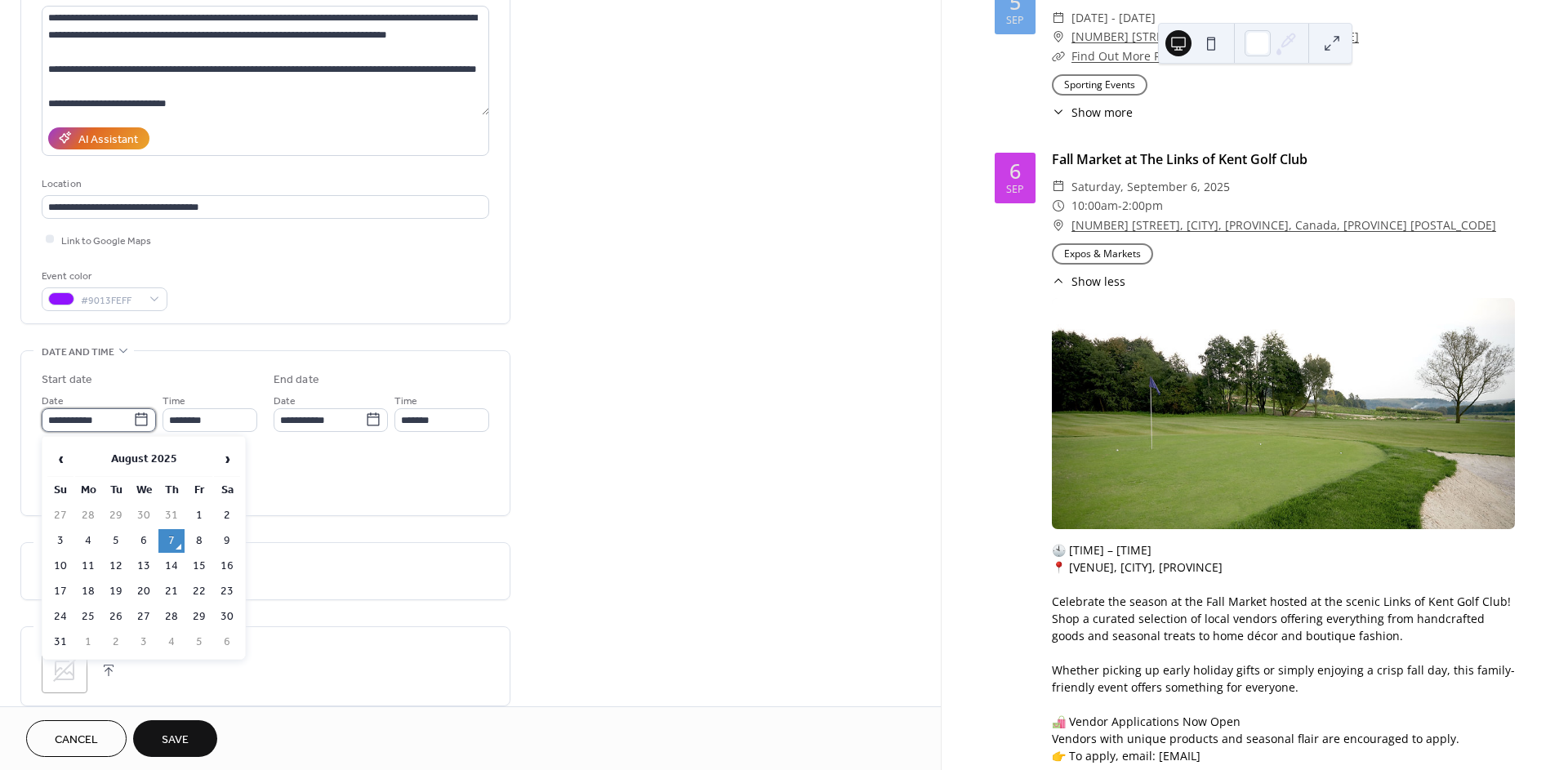 click on "**********" at bounding box center [87, 420] 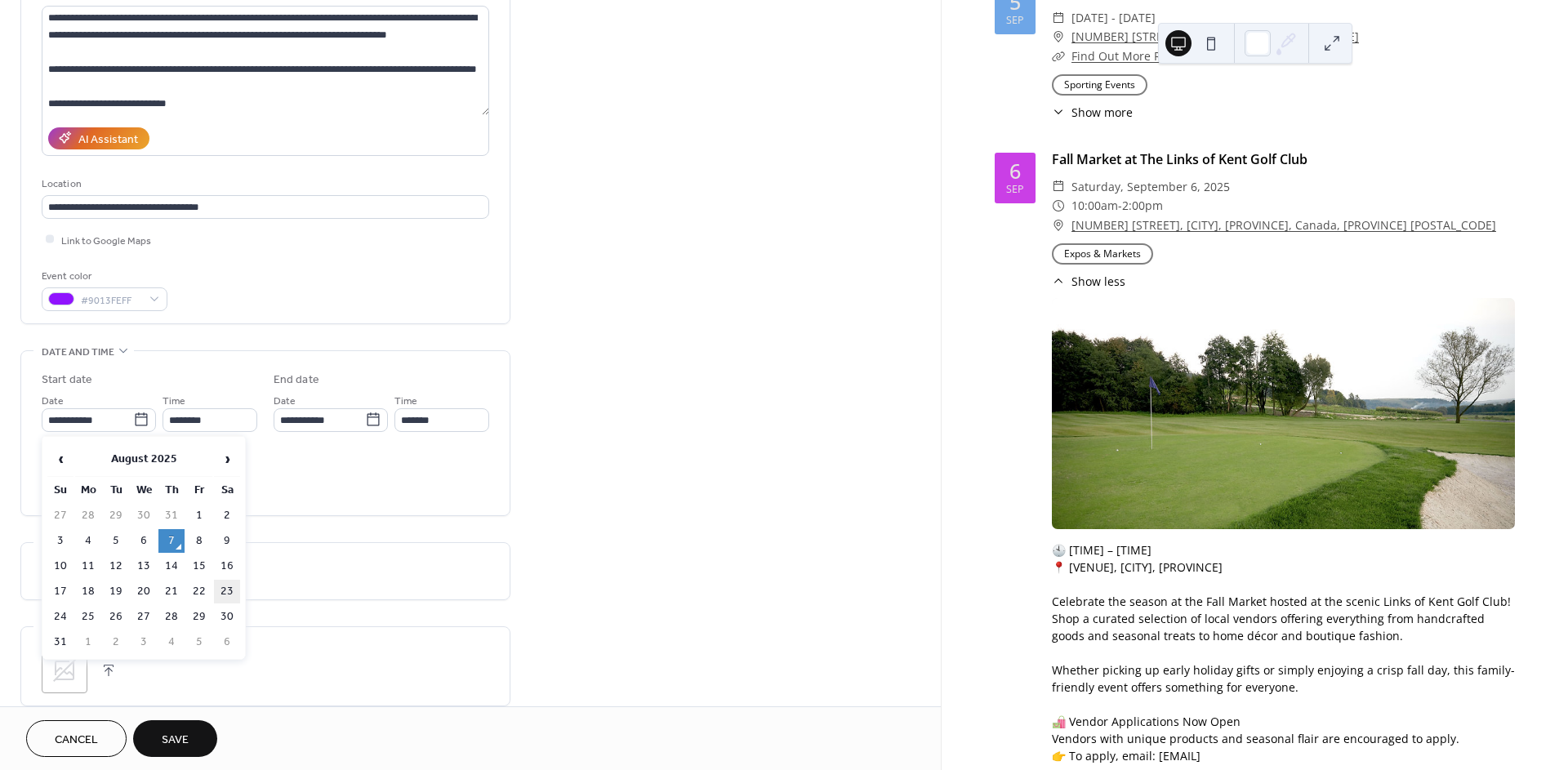 click on "23" at bounding box center (227, 591) 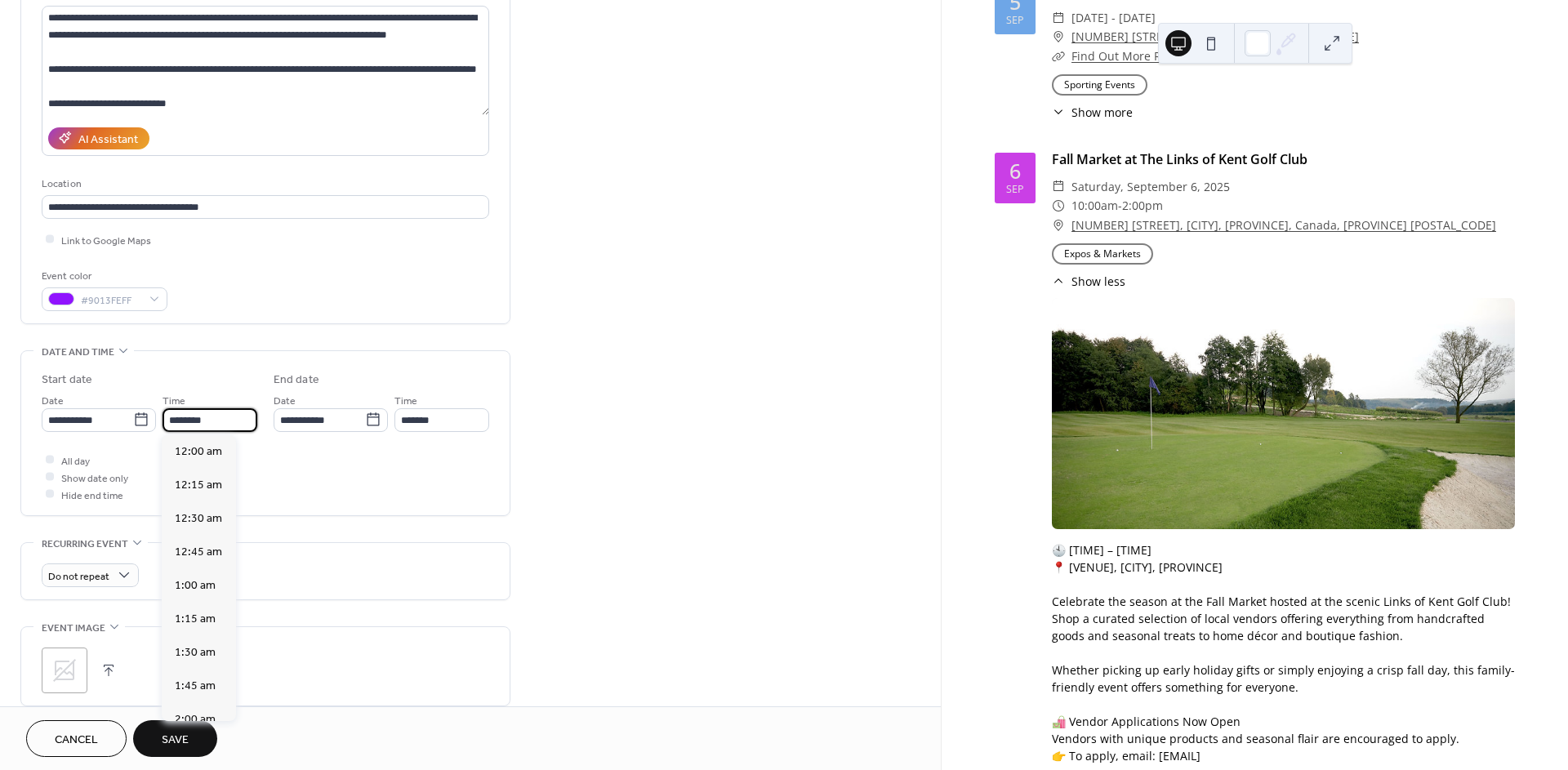 click on "********" at bounding box center [210, 420] 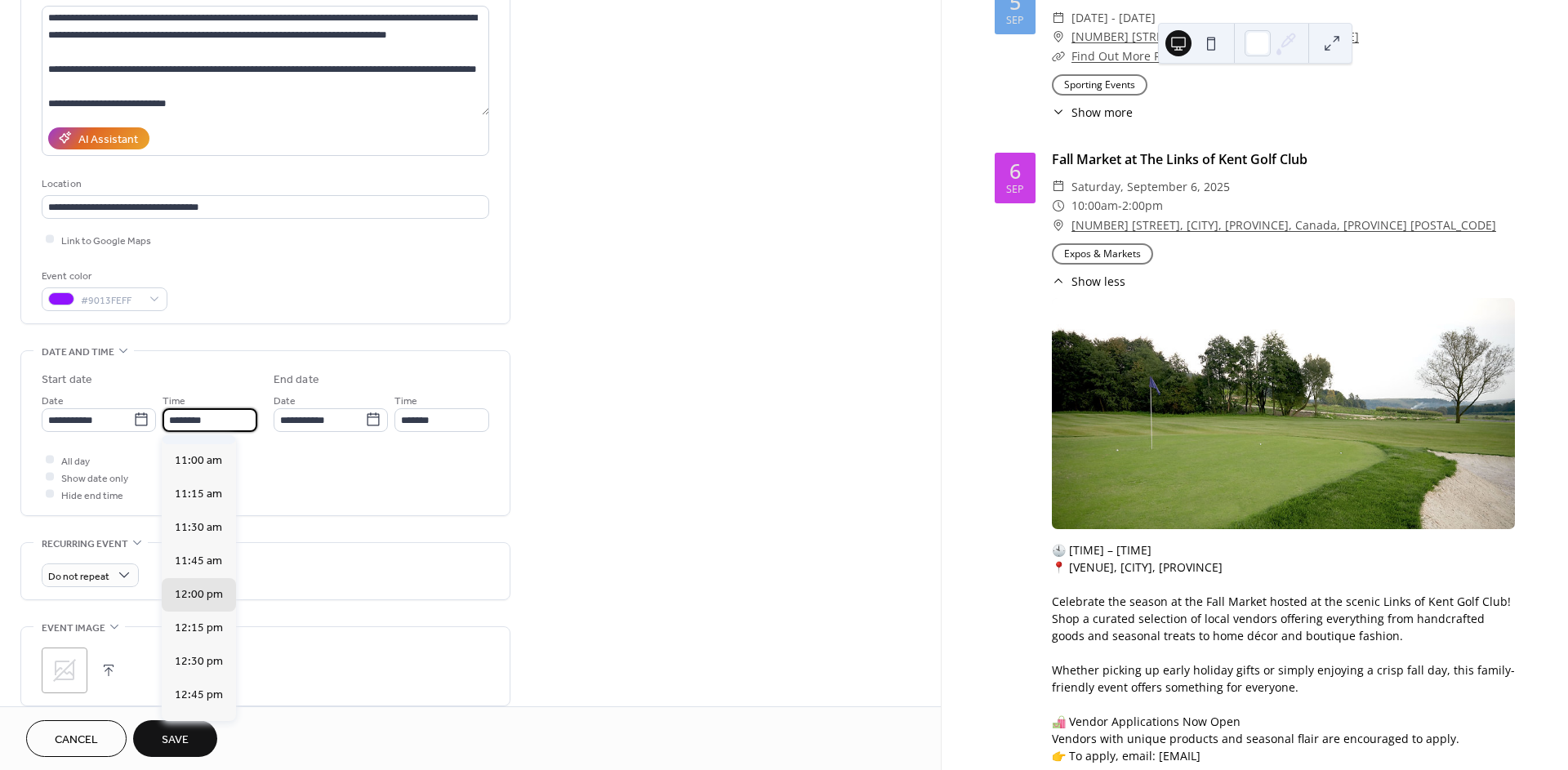 scroll, scrollTop: 1442, scrollLeft: 0, axis: vertical 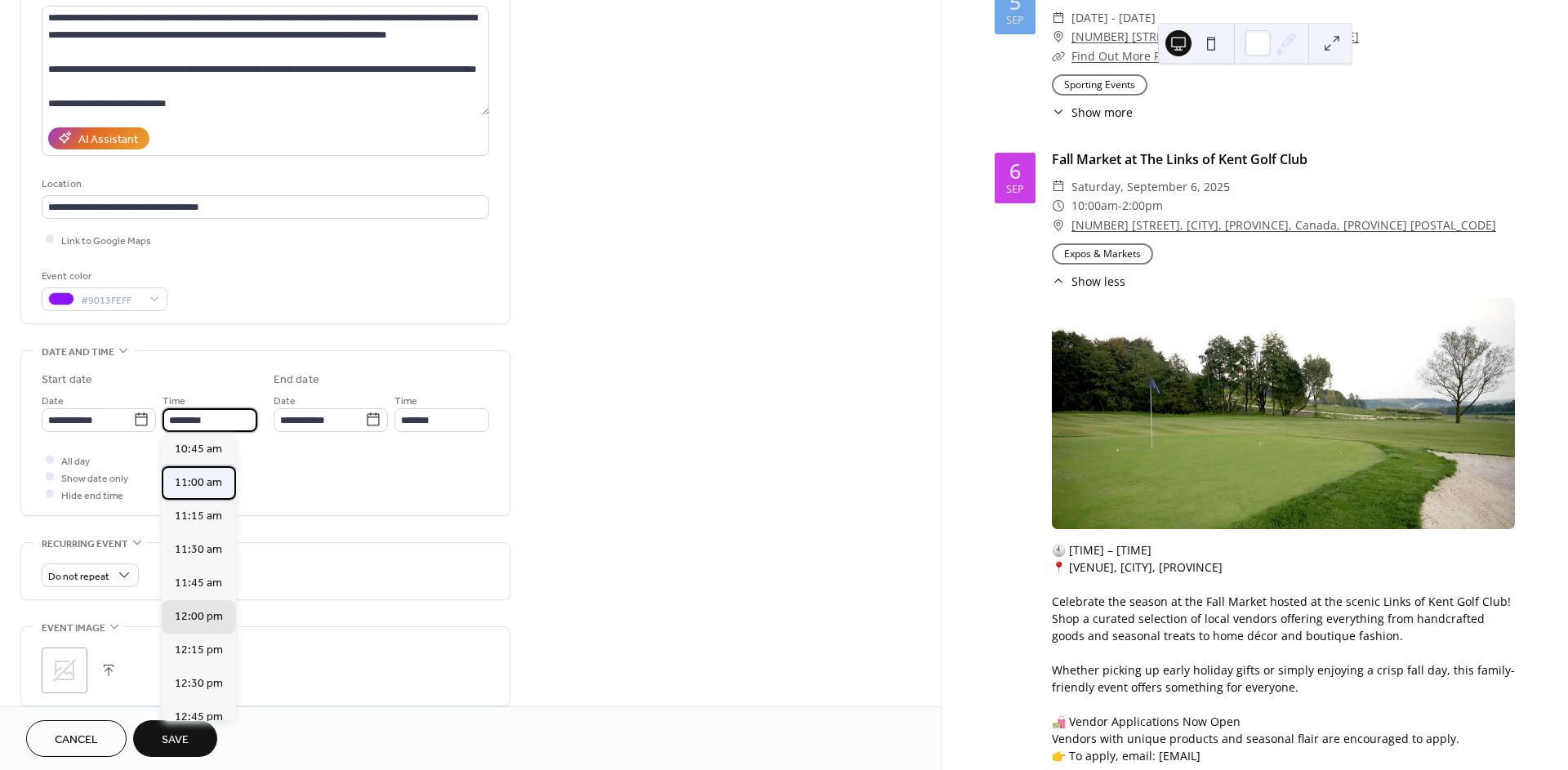 click on "11:00 am" at bounding box center [198, 483] 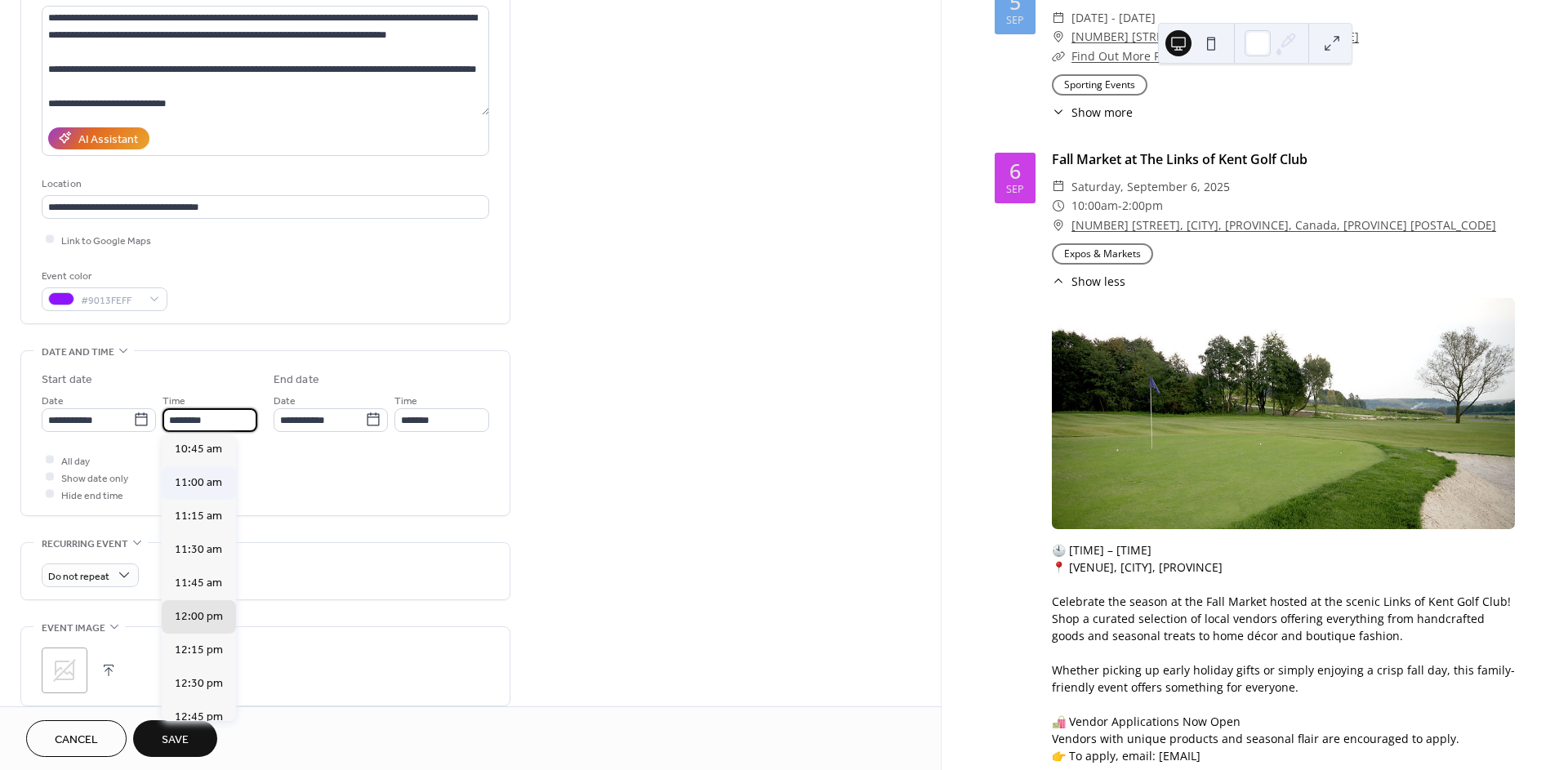 type on "********" 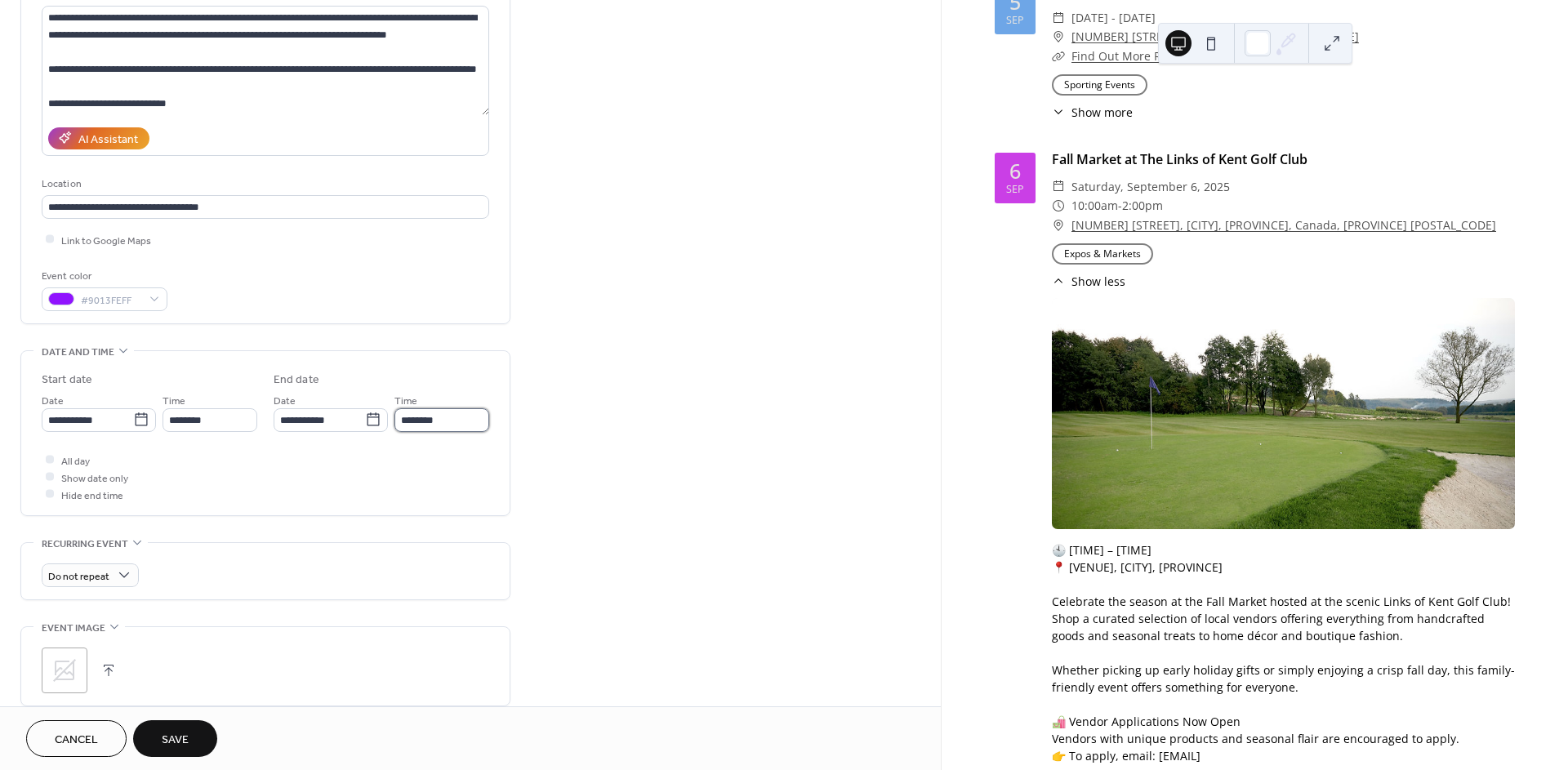 click on "********" at bounding box center (442, 420) 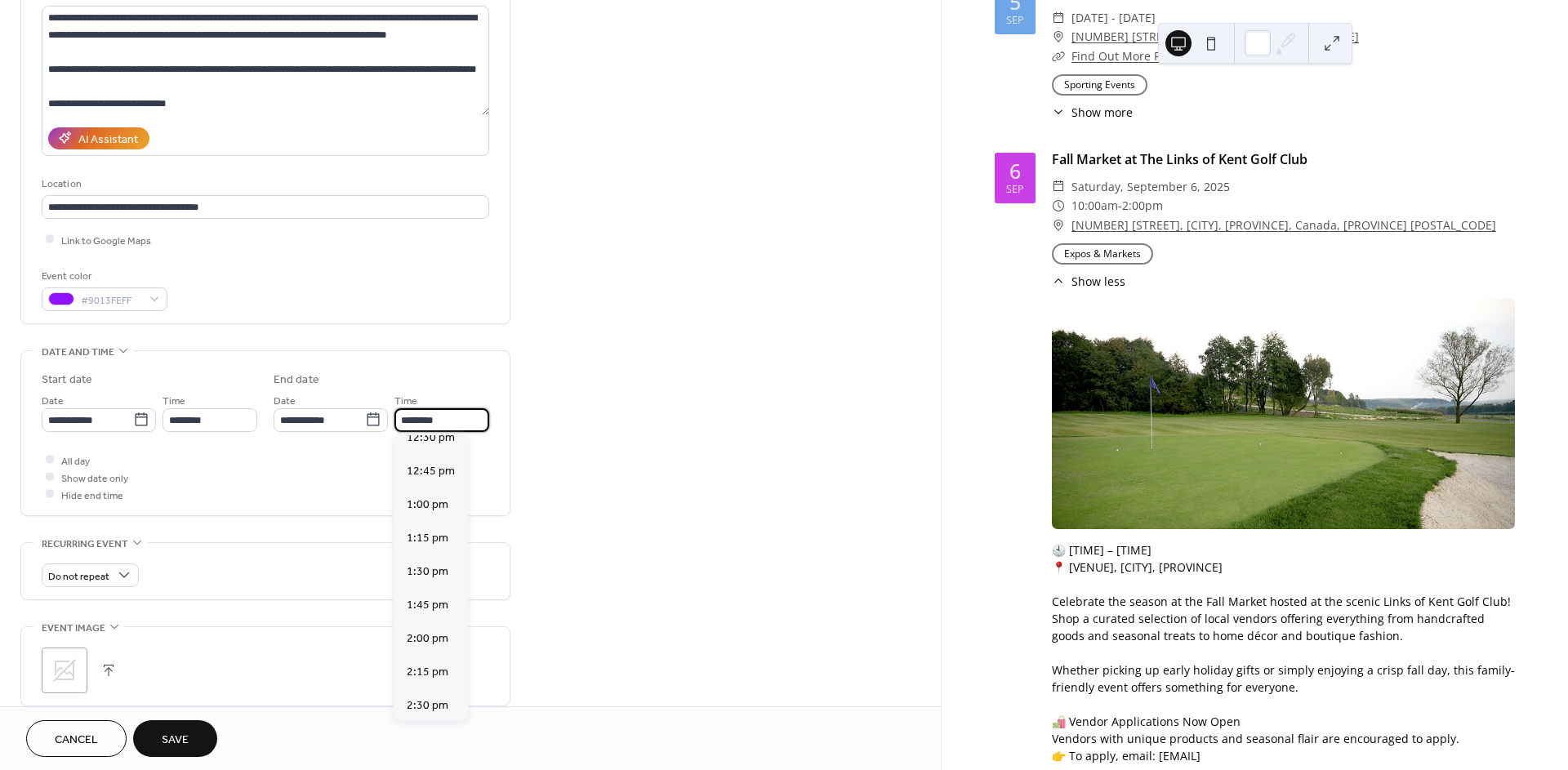 scroll, scrollTop: 272, scrollLeft: 0, axis: vertical 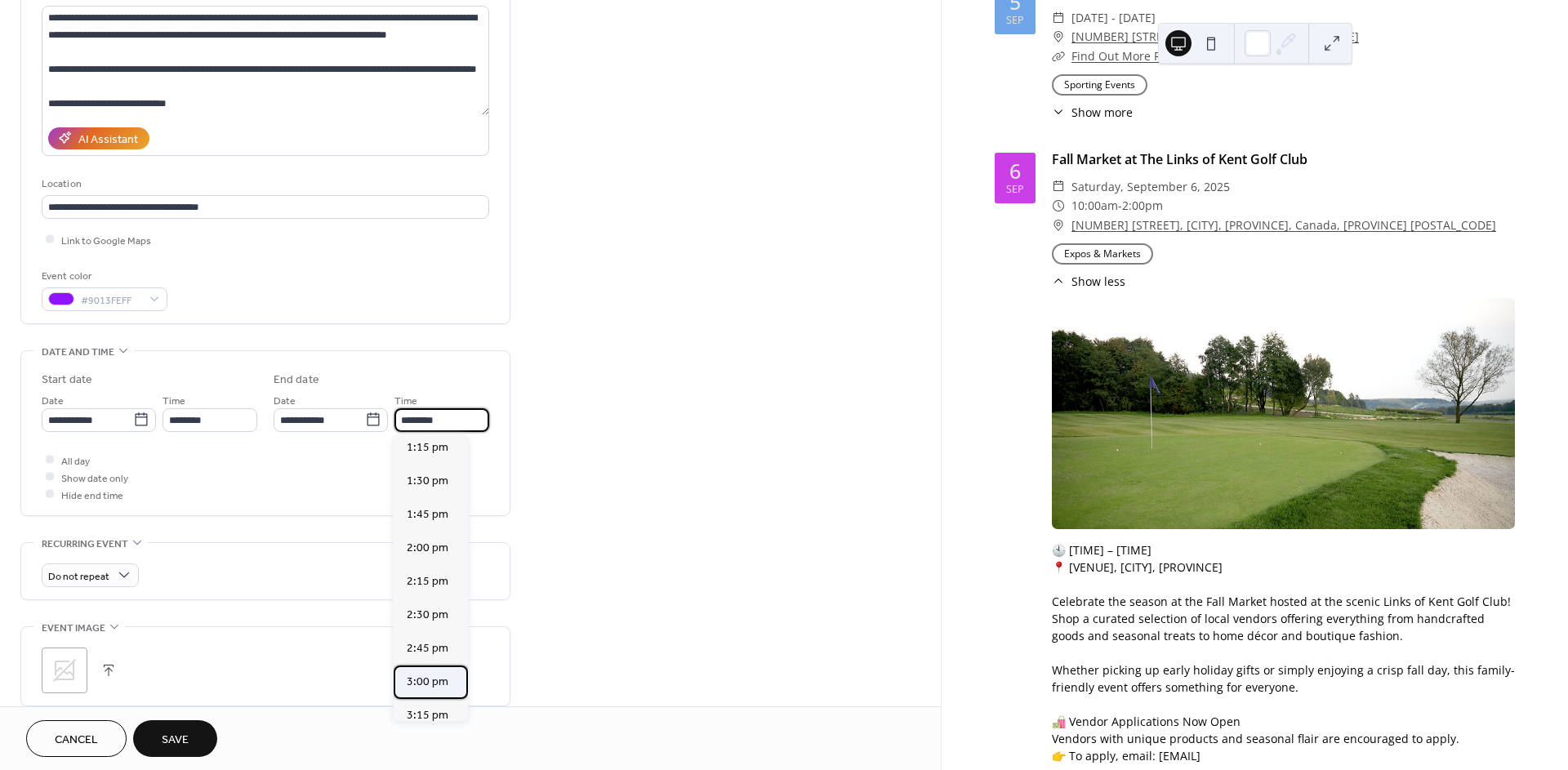 click on "3:00 pm" at bounding box center (427, 682) 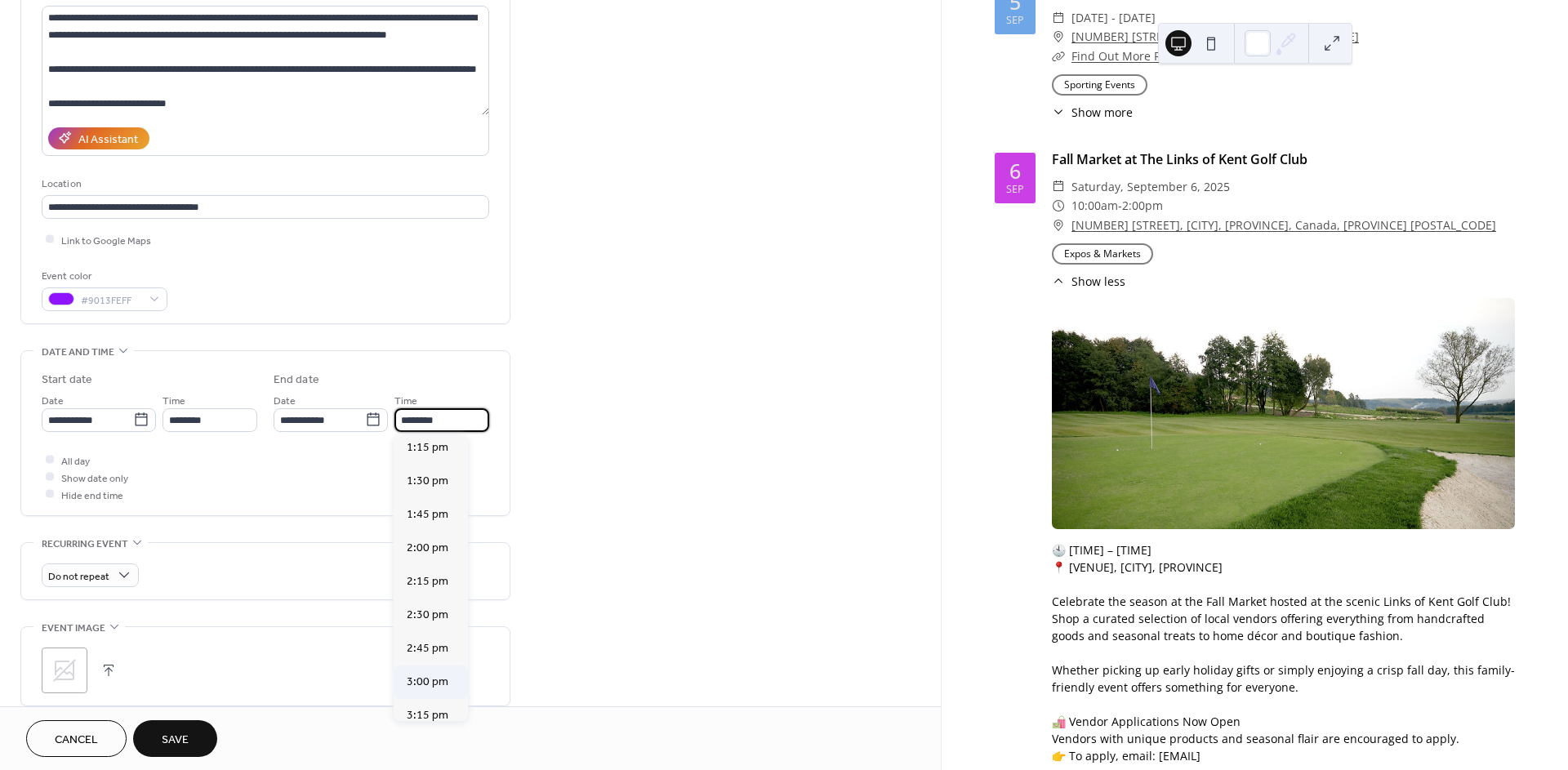 type on "*******" 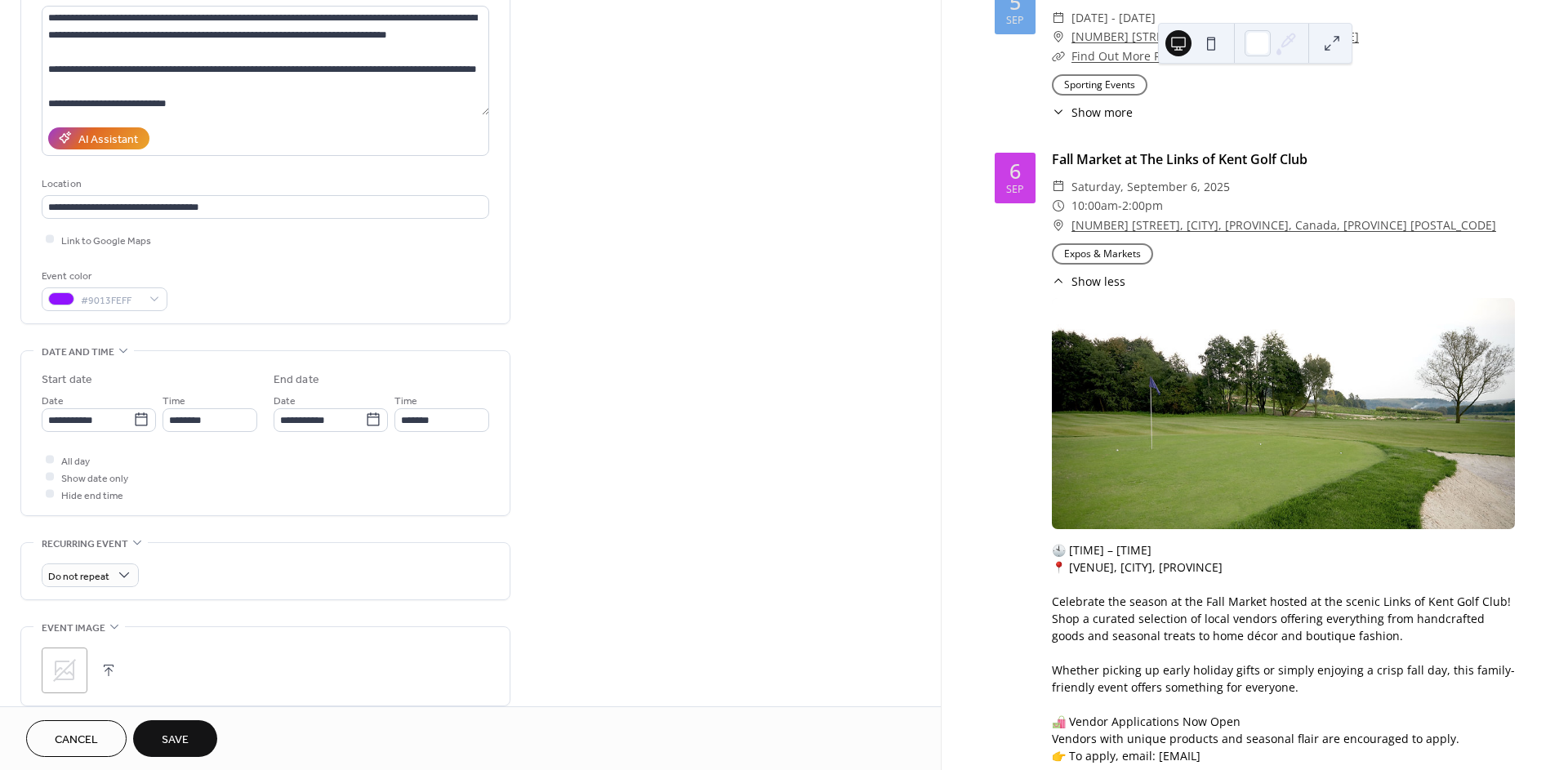 click 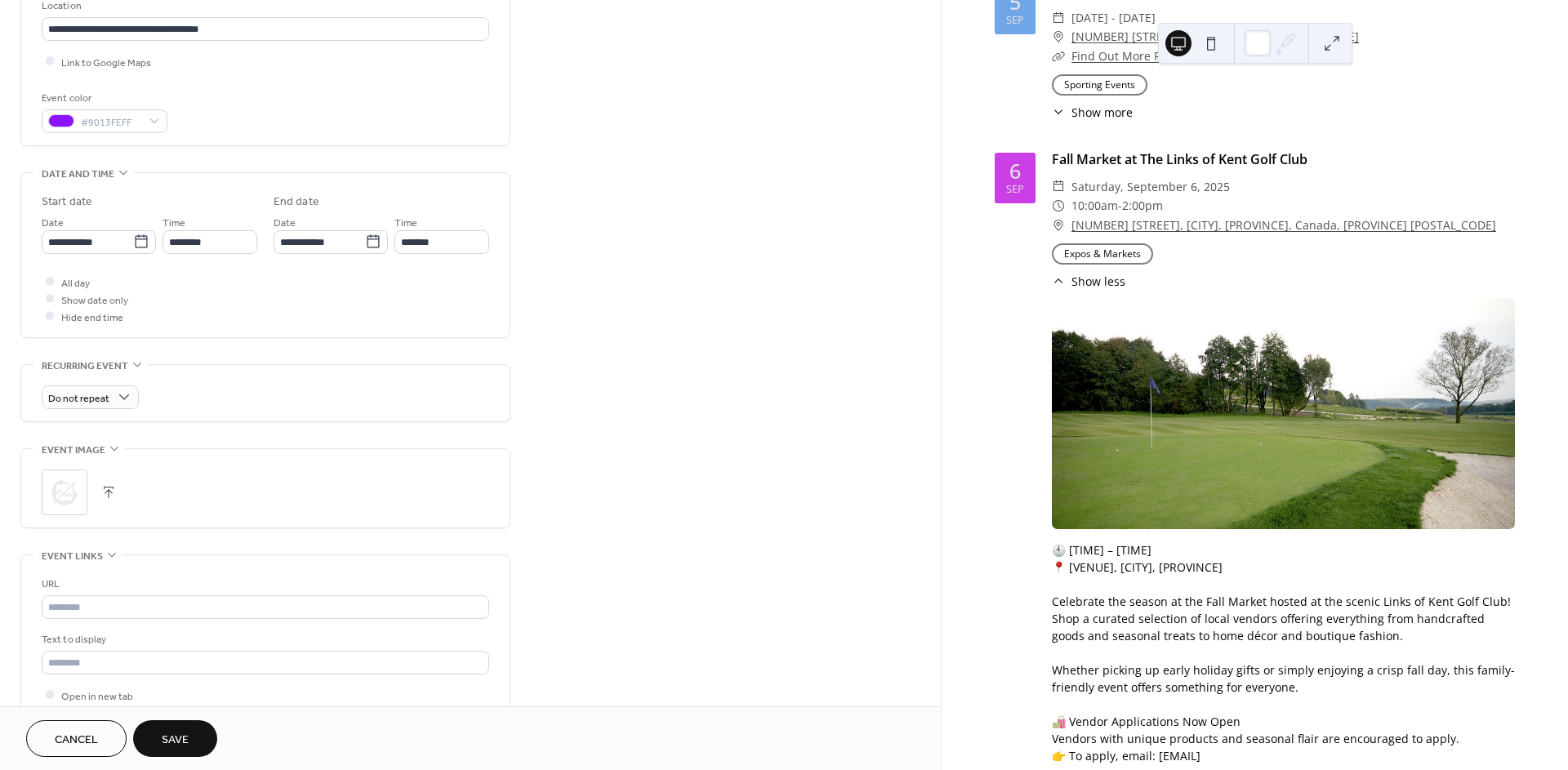 scroll, scrollTop: 363, scrollLeft: 0, axis: vertical 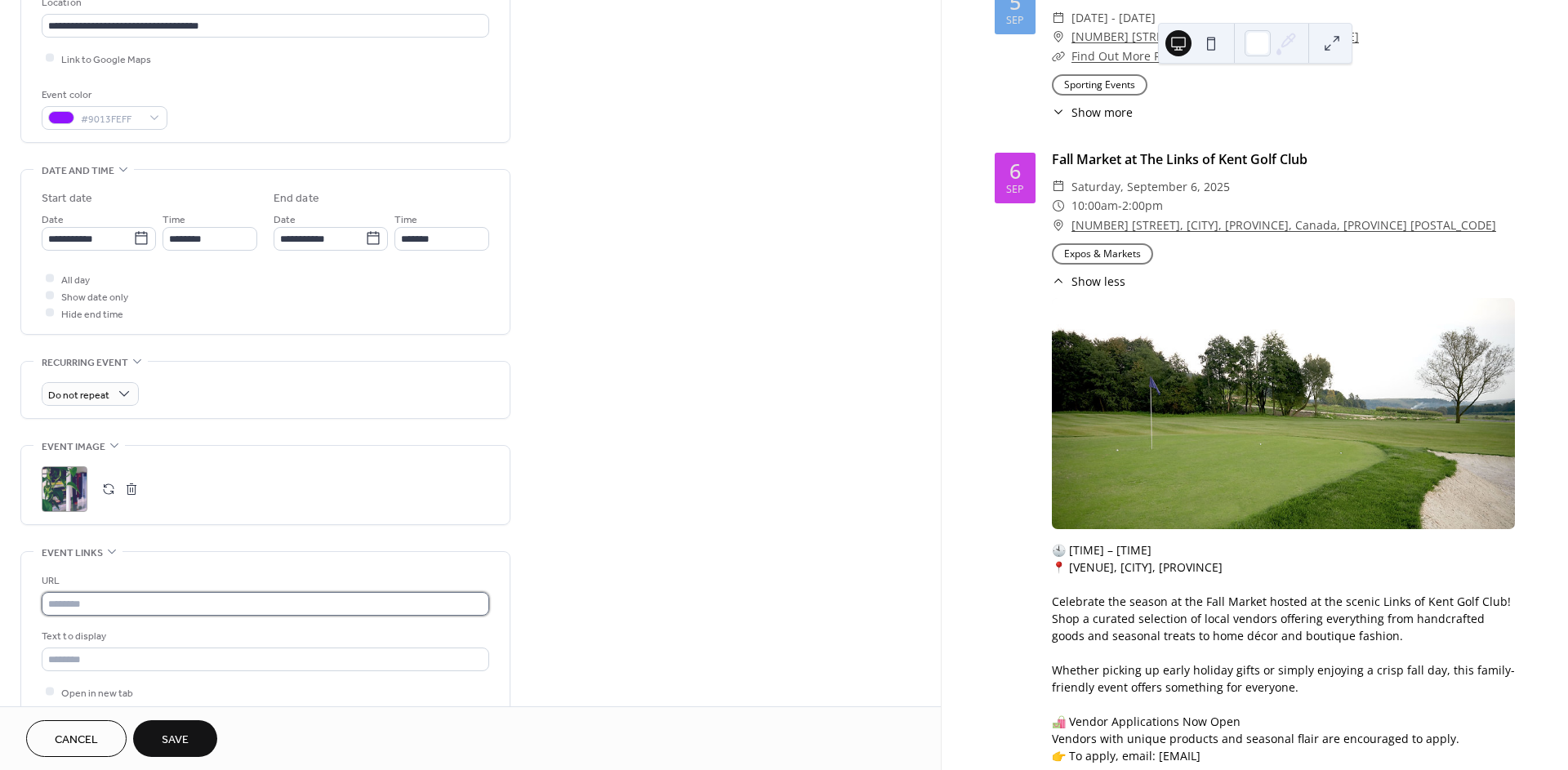 click at bounding box center (265, 603) 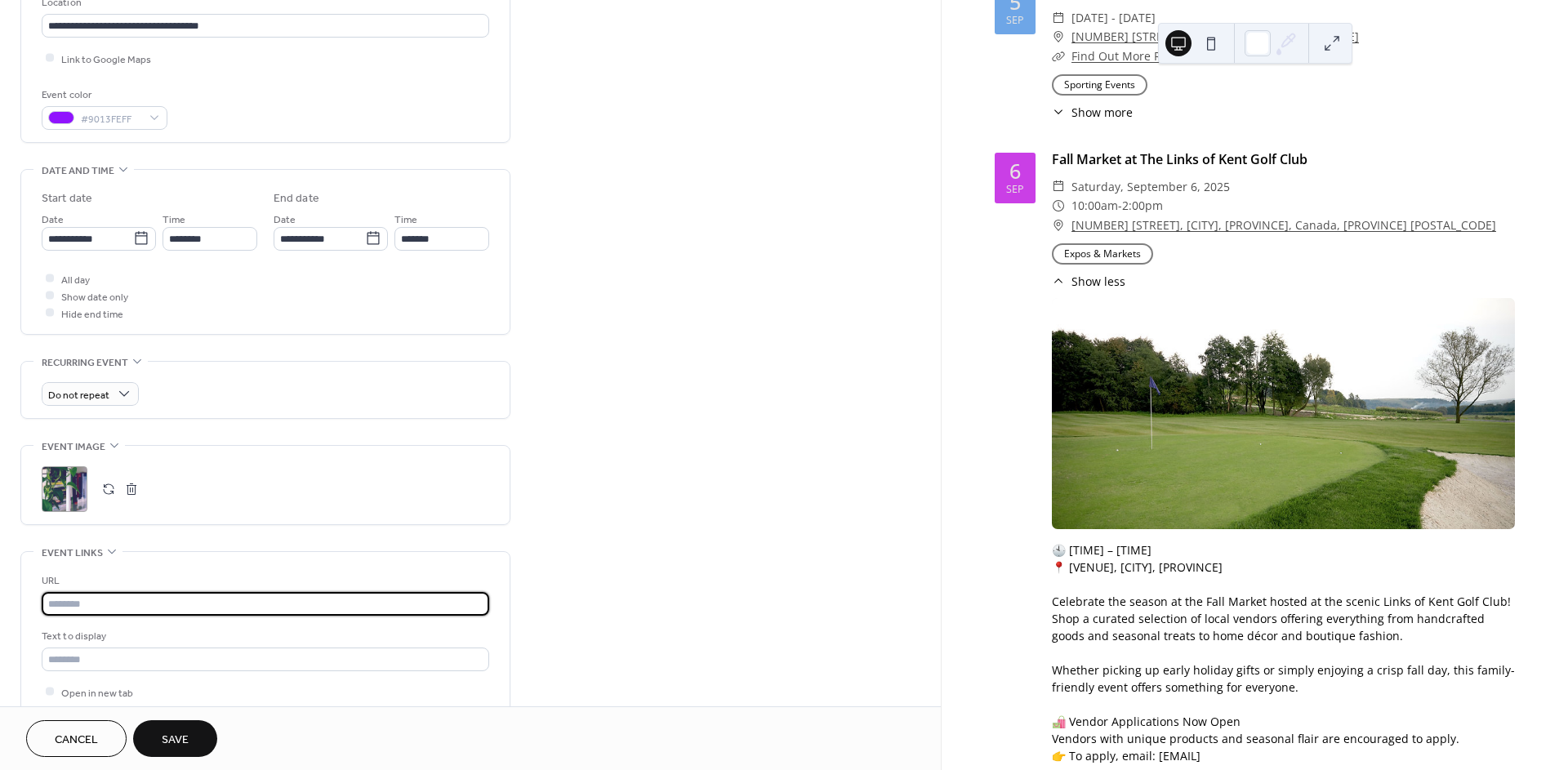 paste on "**********" 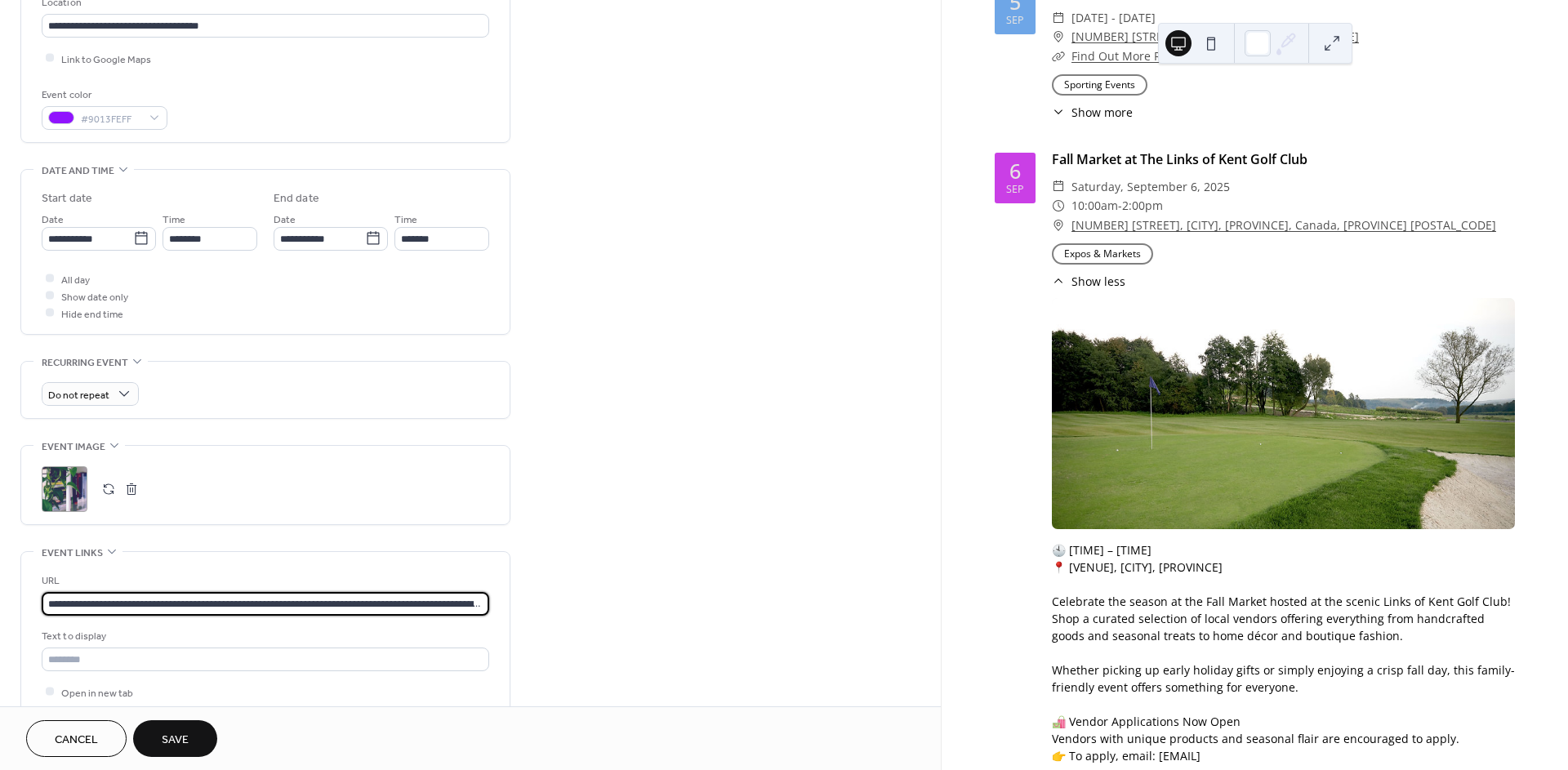 scroll, scrollTop: 0, scrollLeft: 531, axis: horizontal 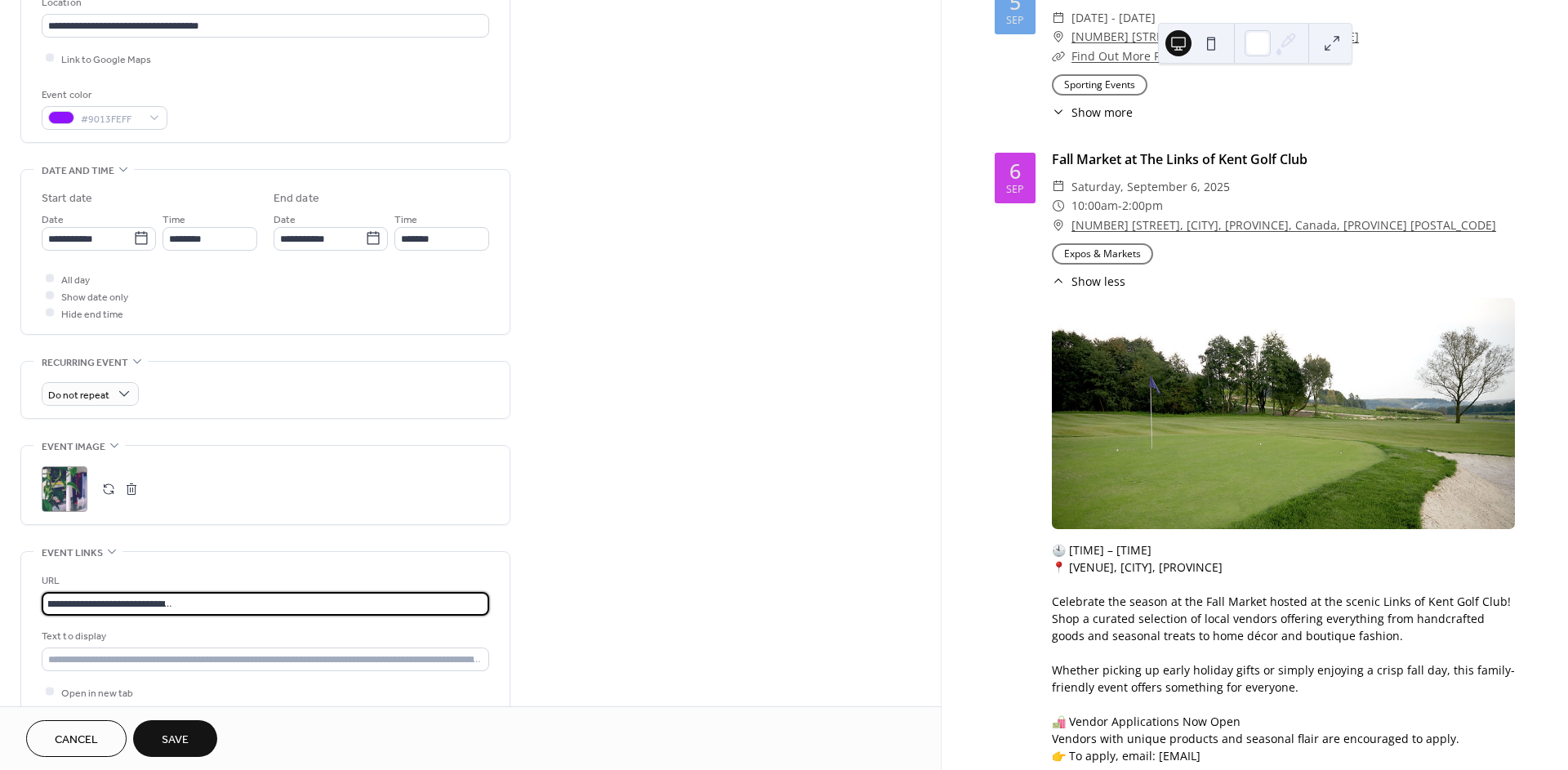 type on "**********" 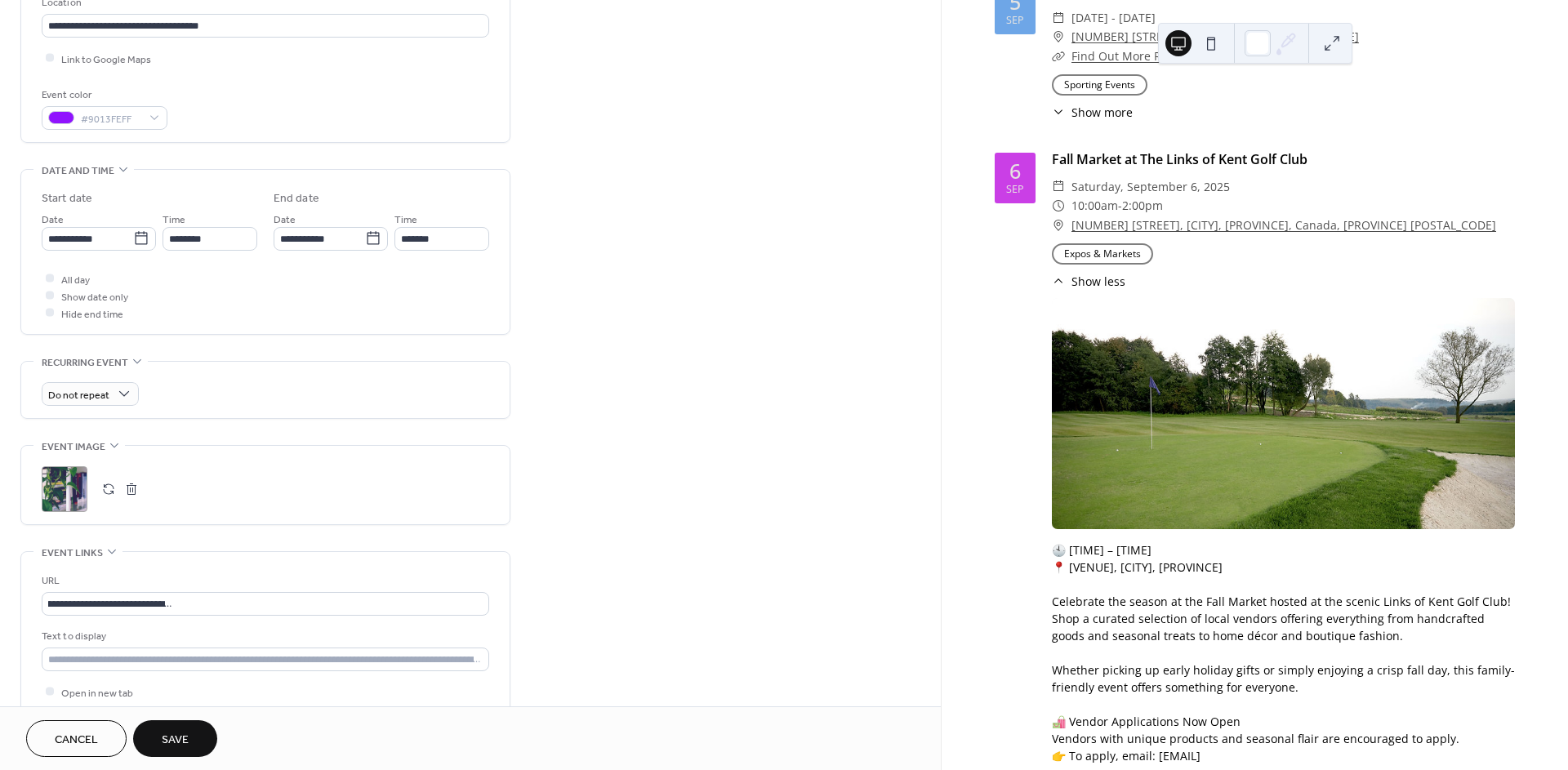 scroll, scrollTop: 0, scrollLeft: 0, axis: both 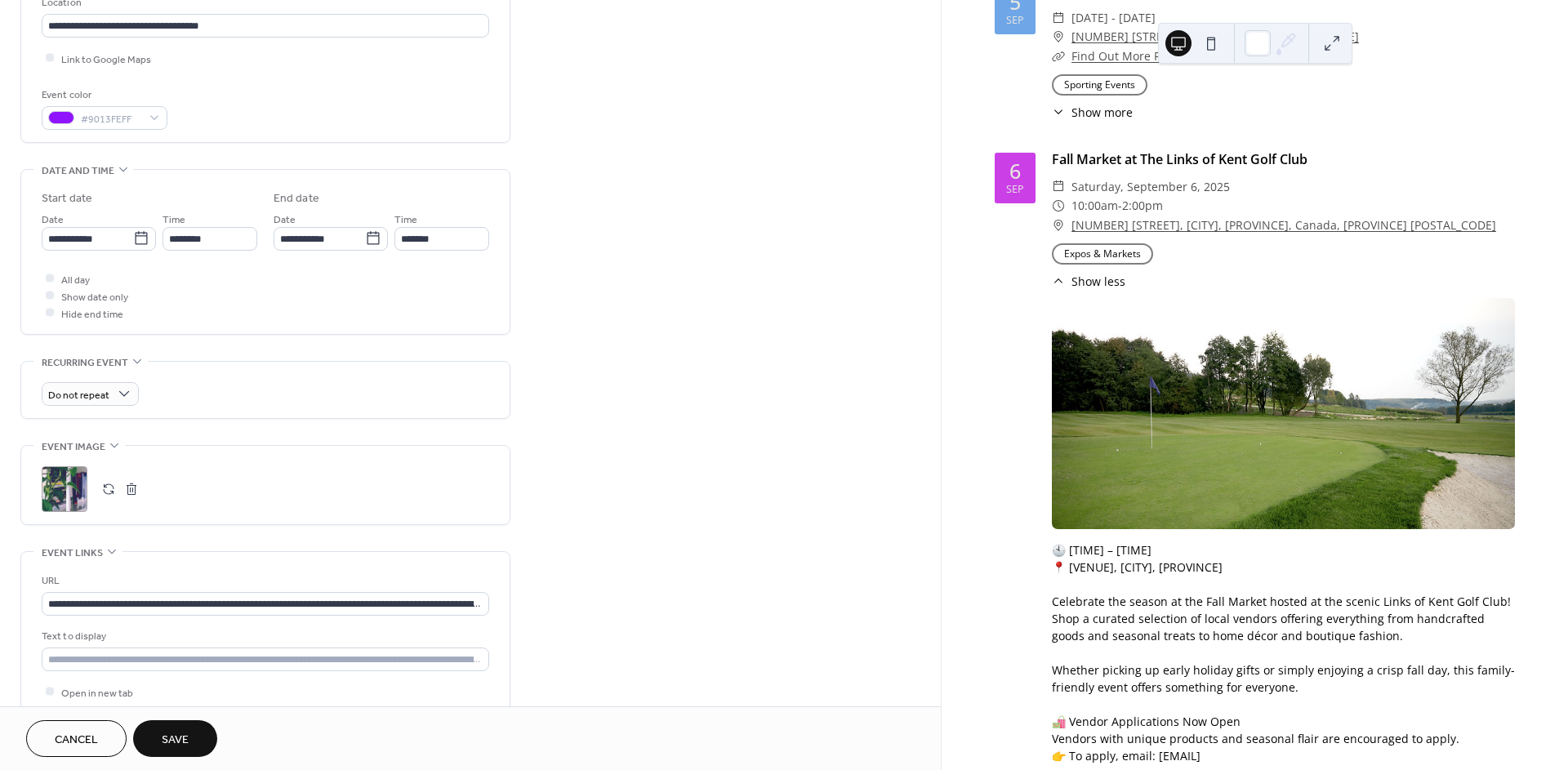 click on "**********" at bounding box center (265, 636) 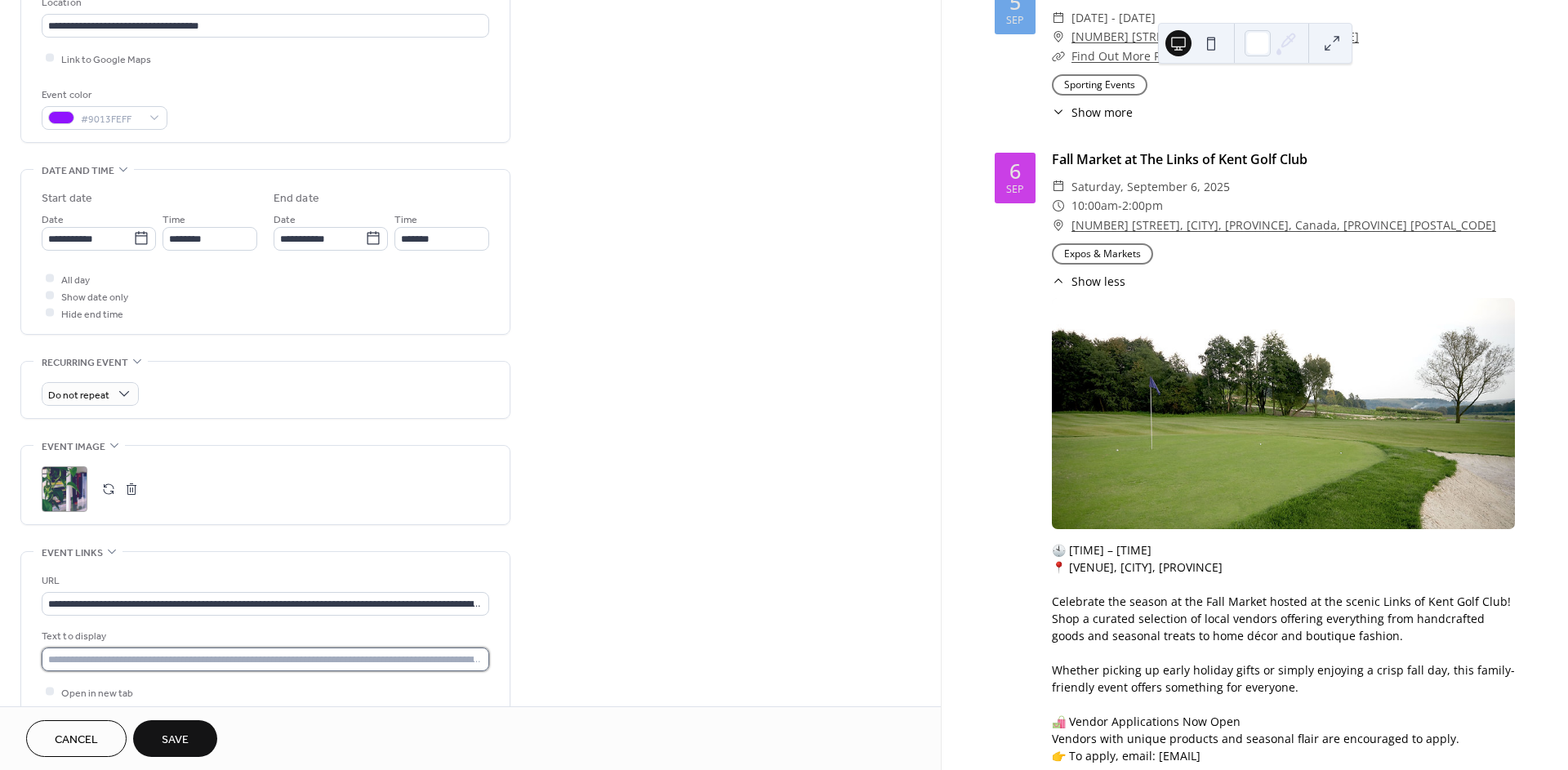 click at bounding box center (265, 659) 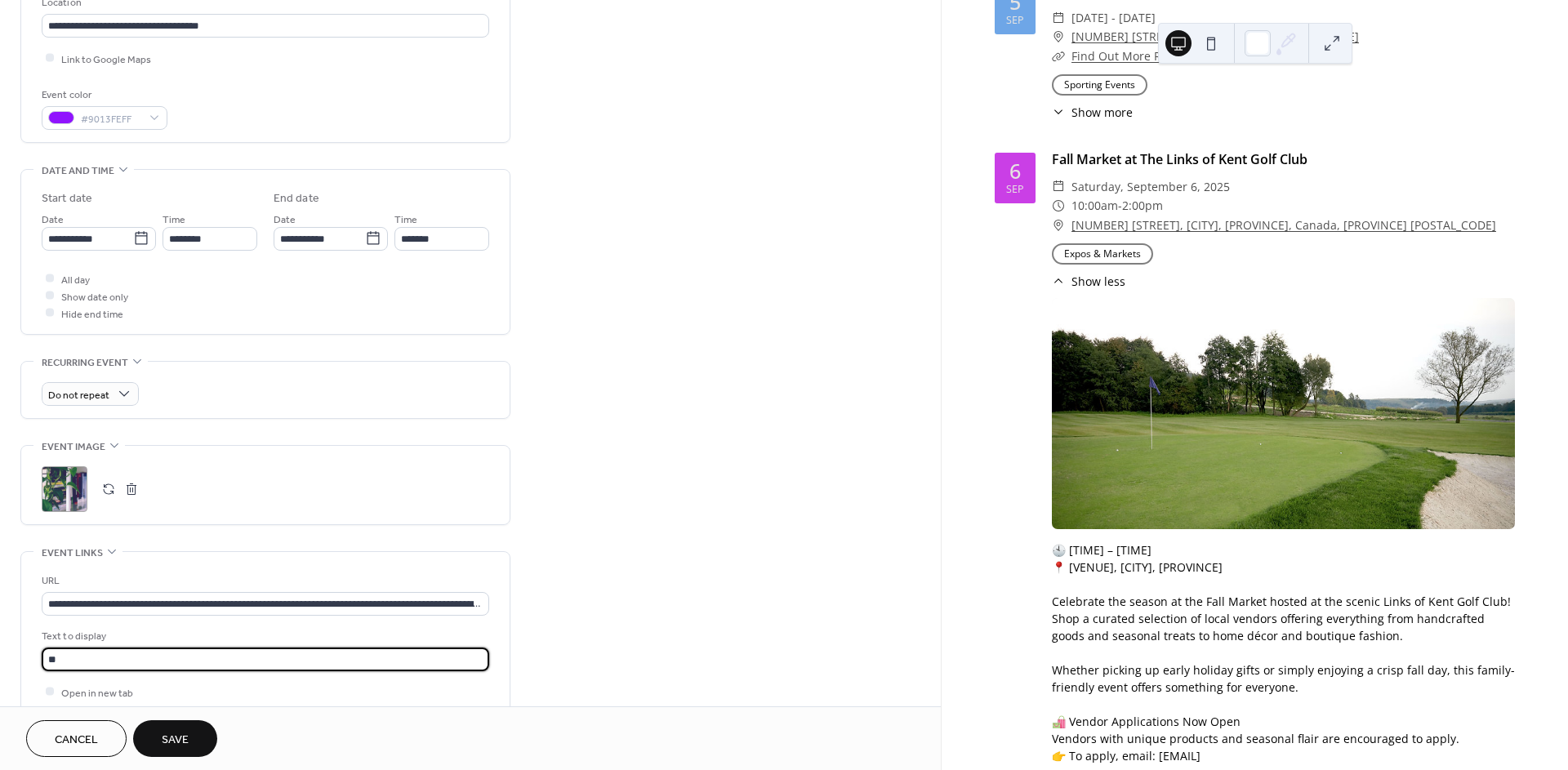 type on "*" 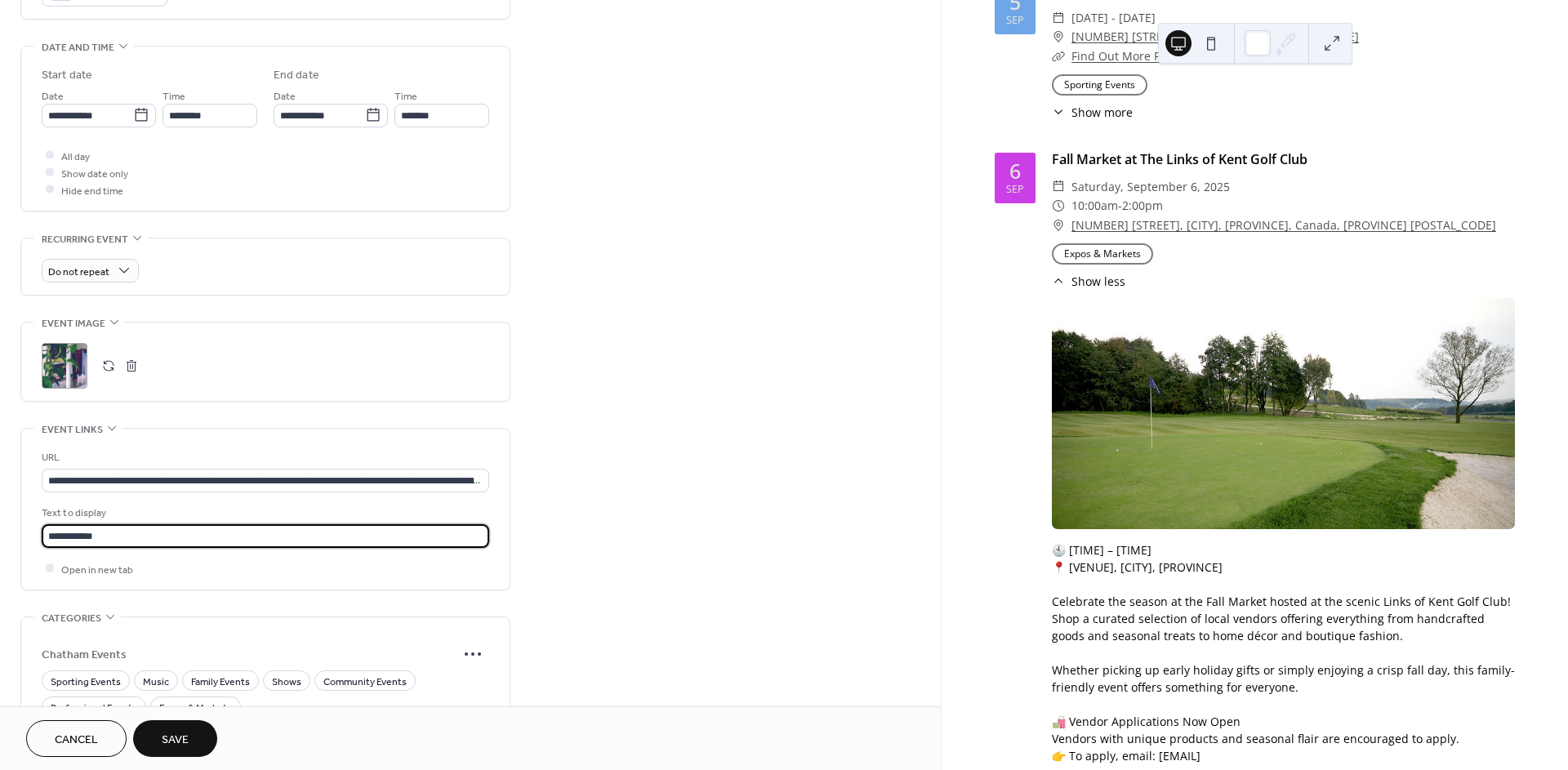 scroll, scrollTop: 634, scrollLeft: 0, axis: vertical 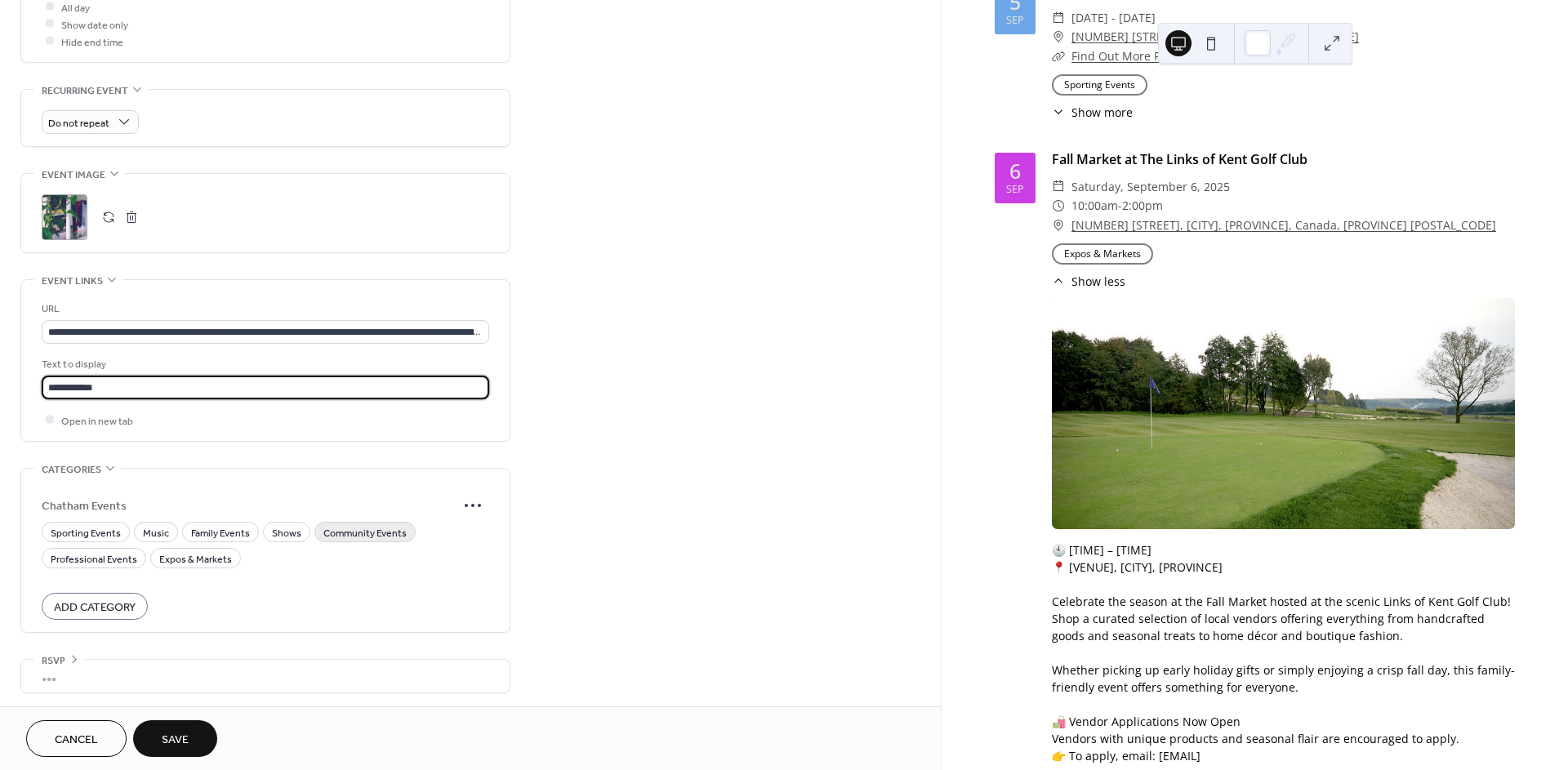 type on "**********" 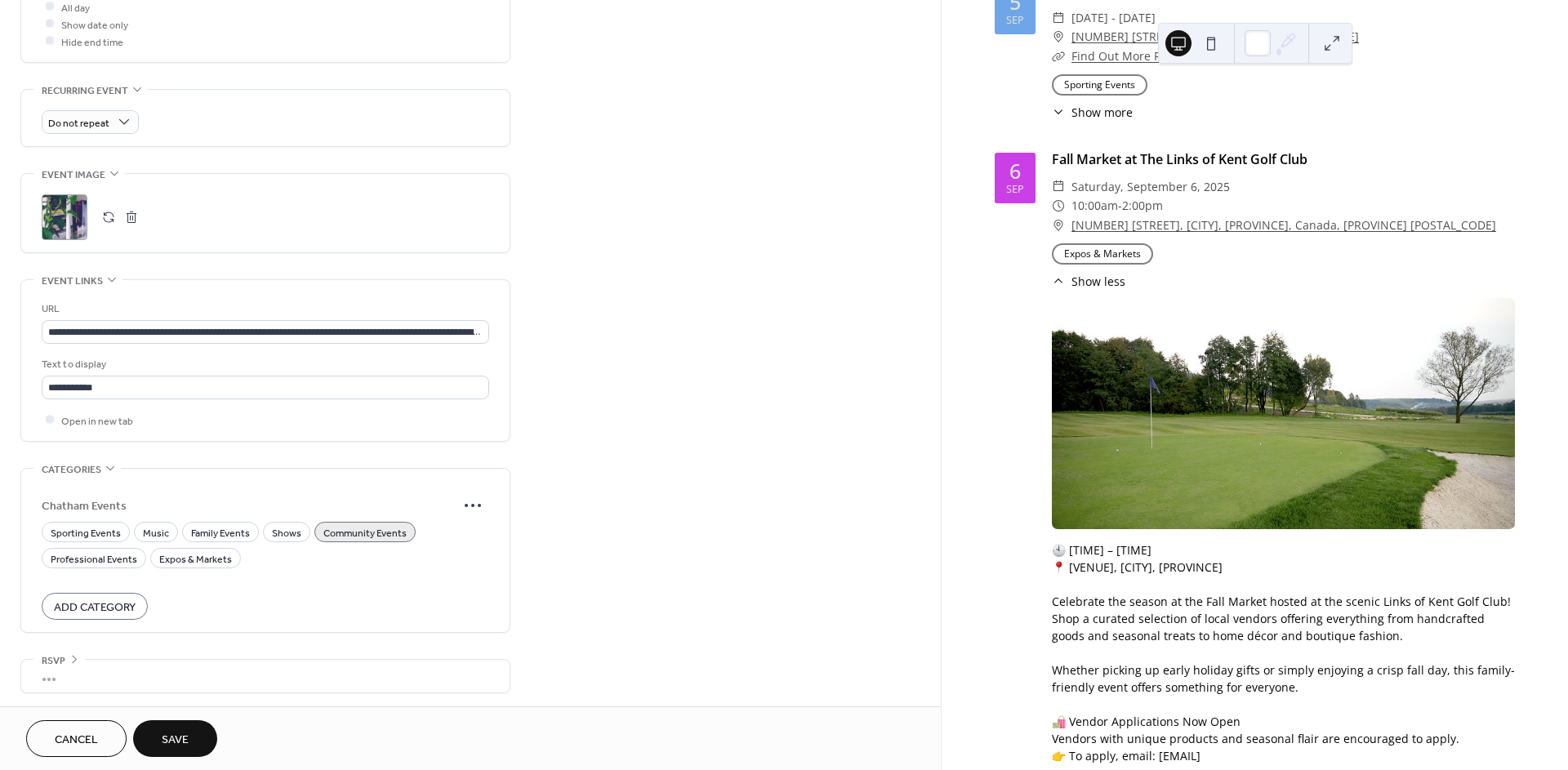 scroll, scrollTop: 639, scrollLeft: 0, axis: vertical 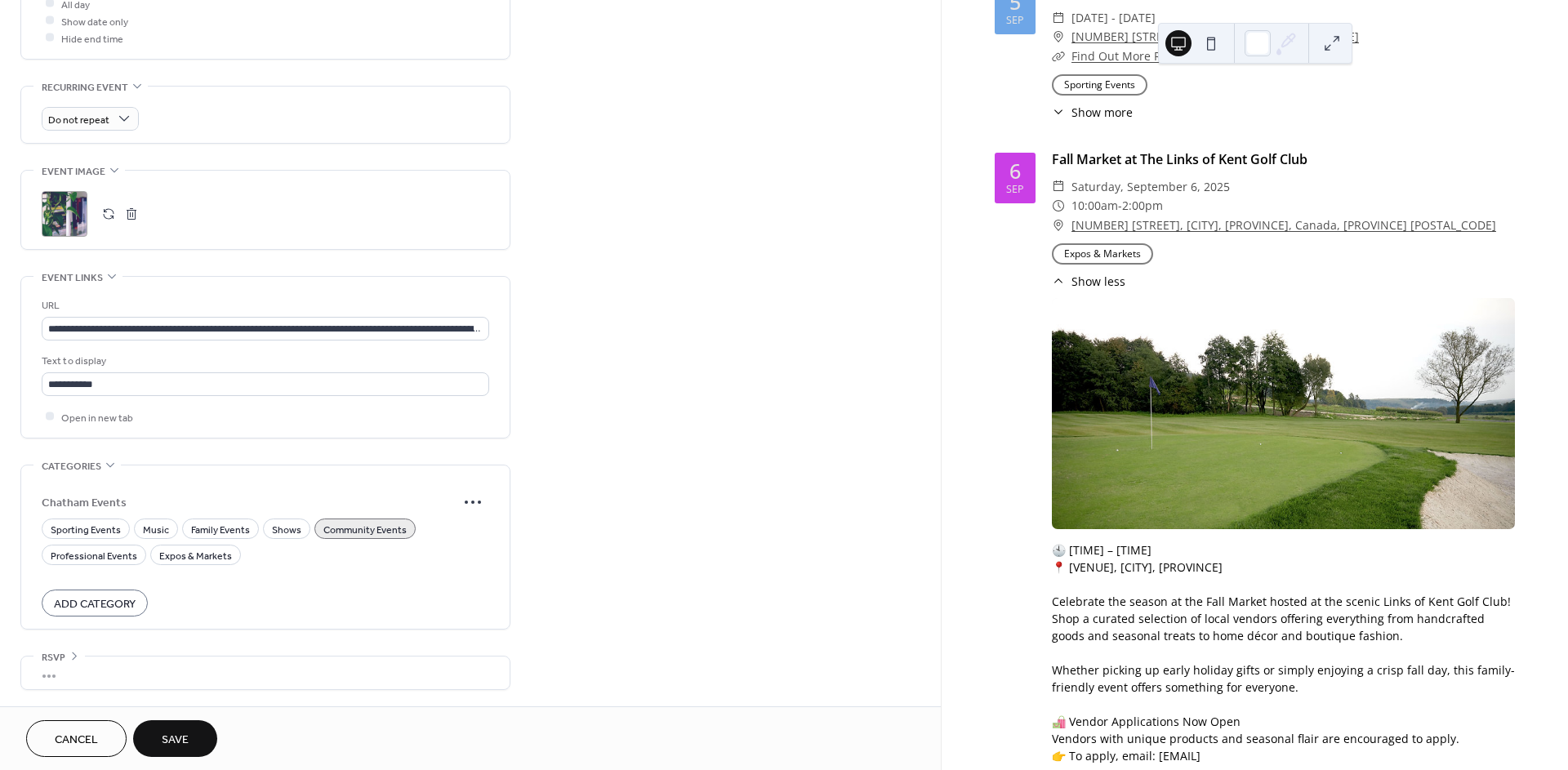 click on "Save" at bounding box center [175, 740] 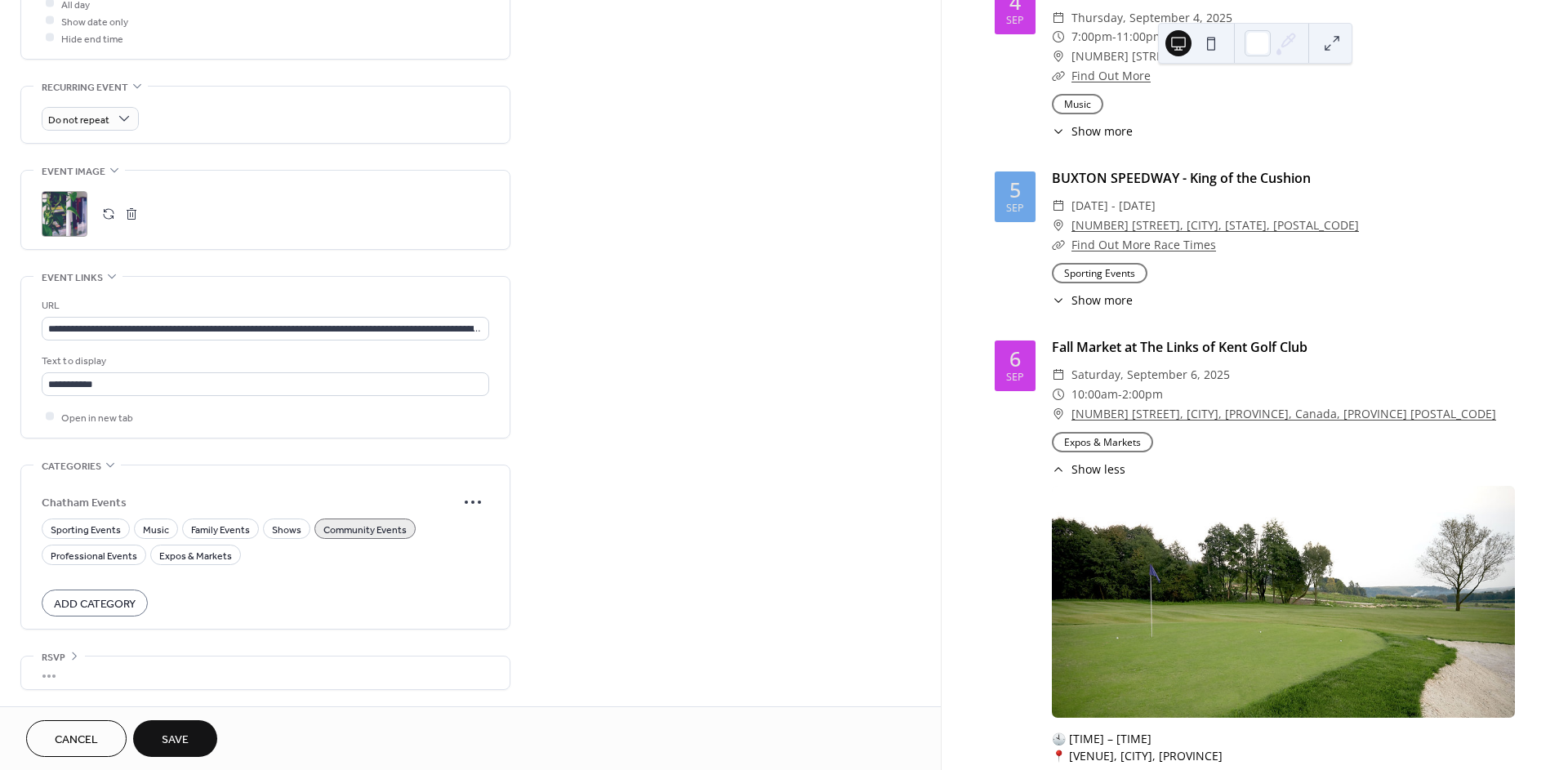 scroll, scrollTop: 10881, scrollLeft: 0, axis: vertical 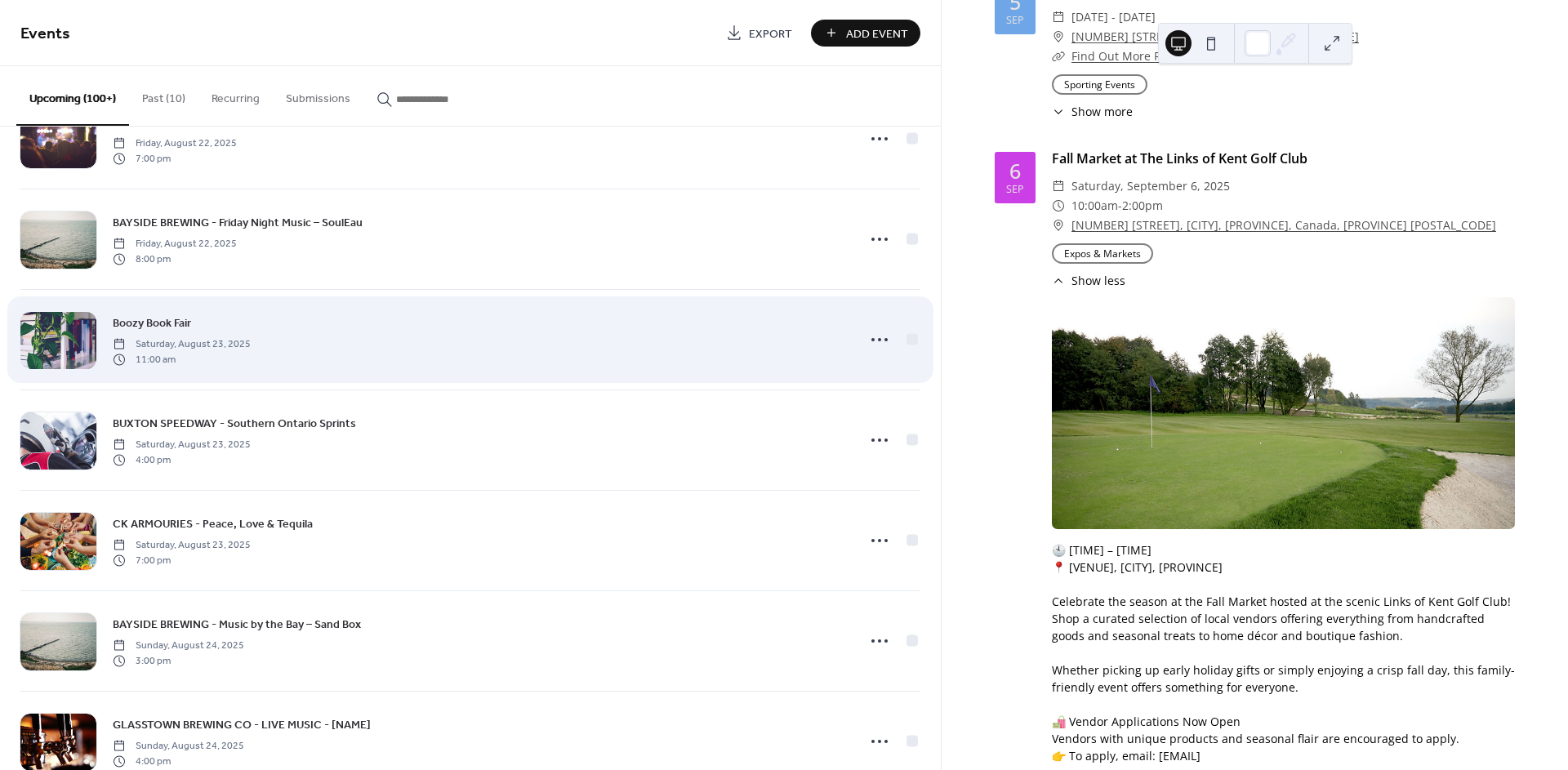 click at bounding box center [58, 340] 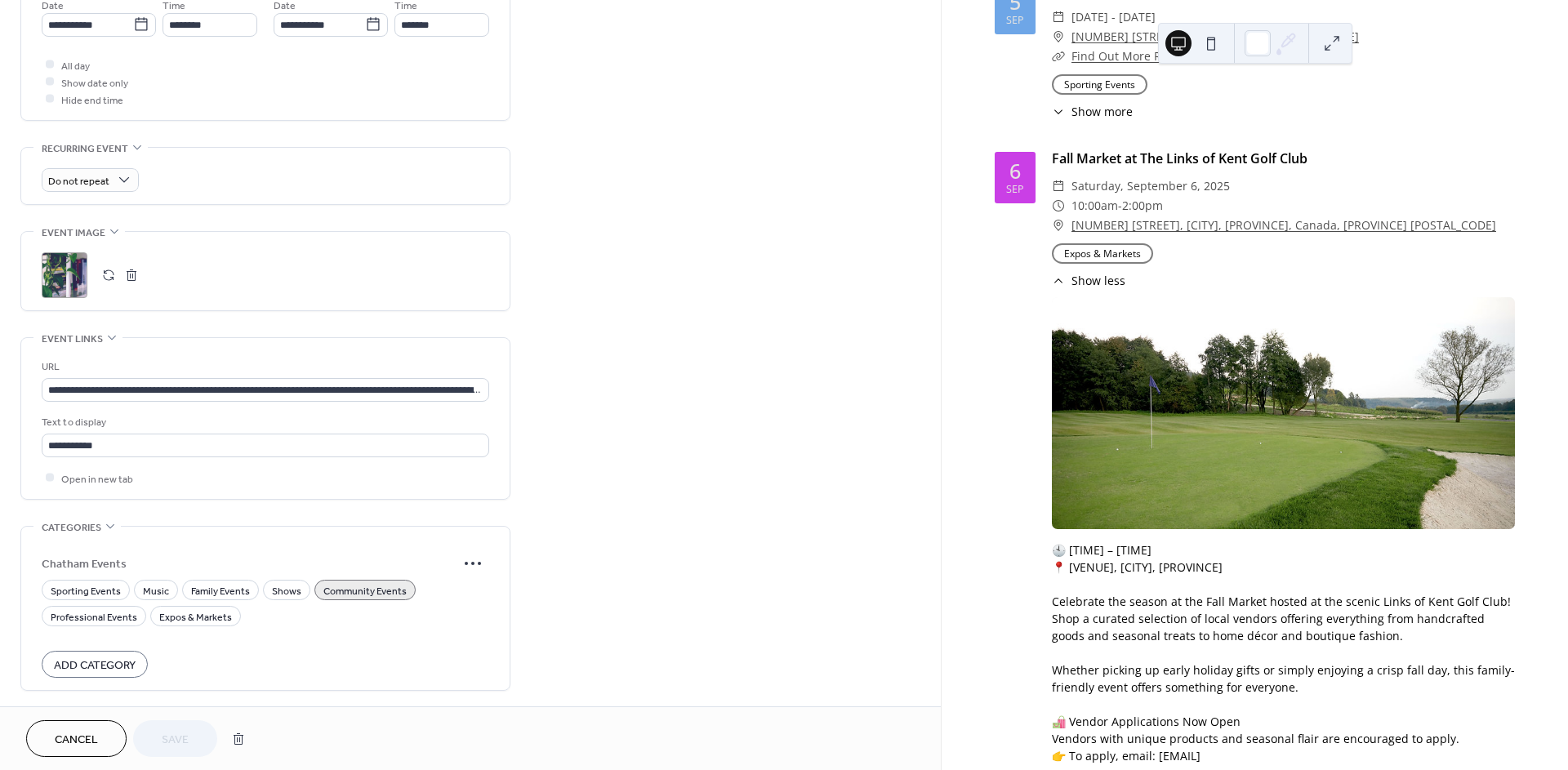 scroll, scrollTop: 639, scrollLeft: 0, axis: vertical 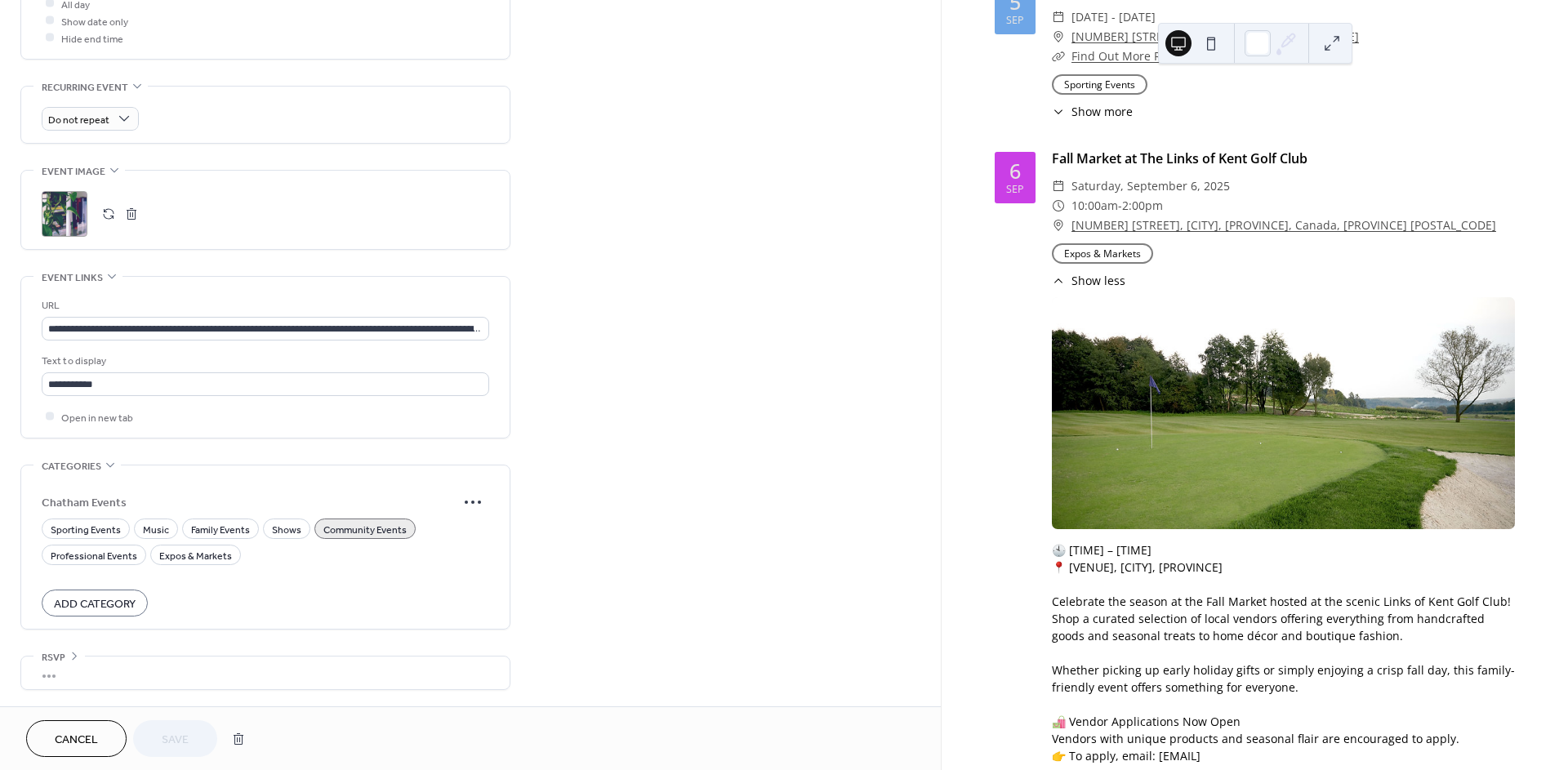 click on "Cancel" at bounding box center [76, 740] 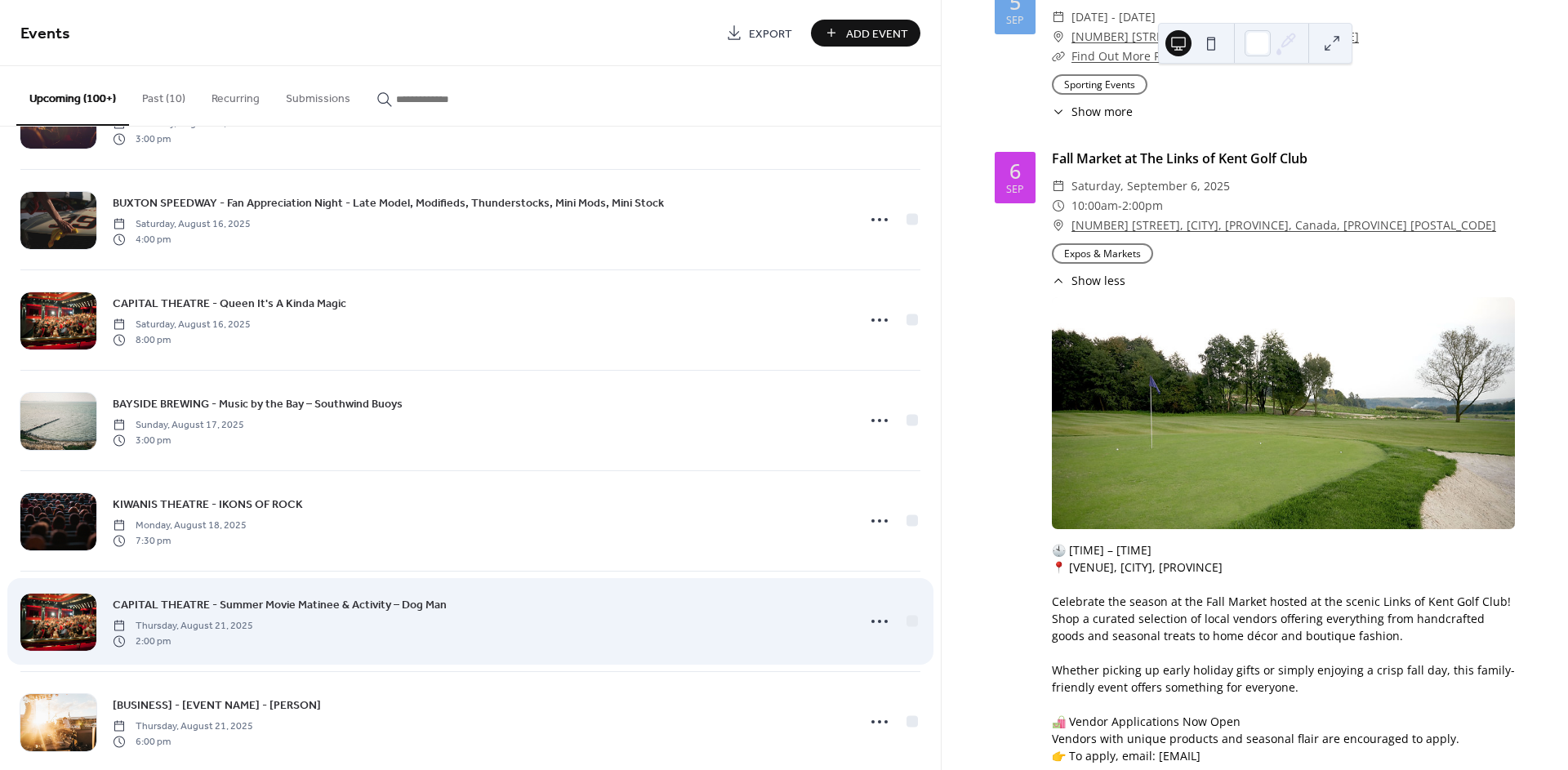 scroll, scrollTop: 3055, scrollLeft: 0, axis: vertical 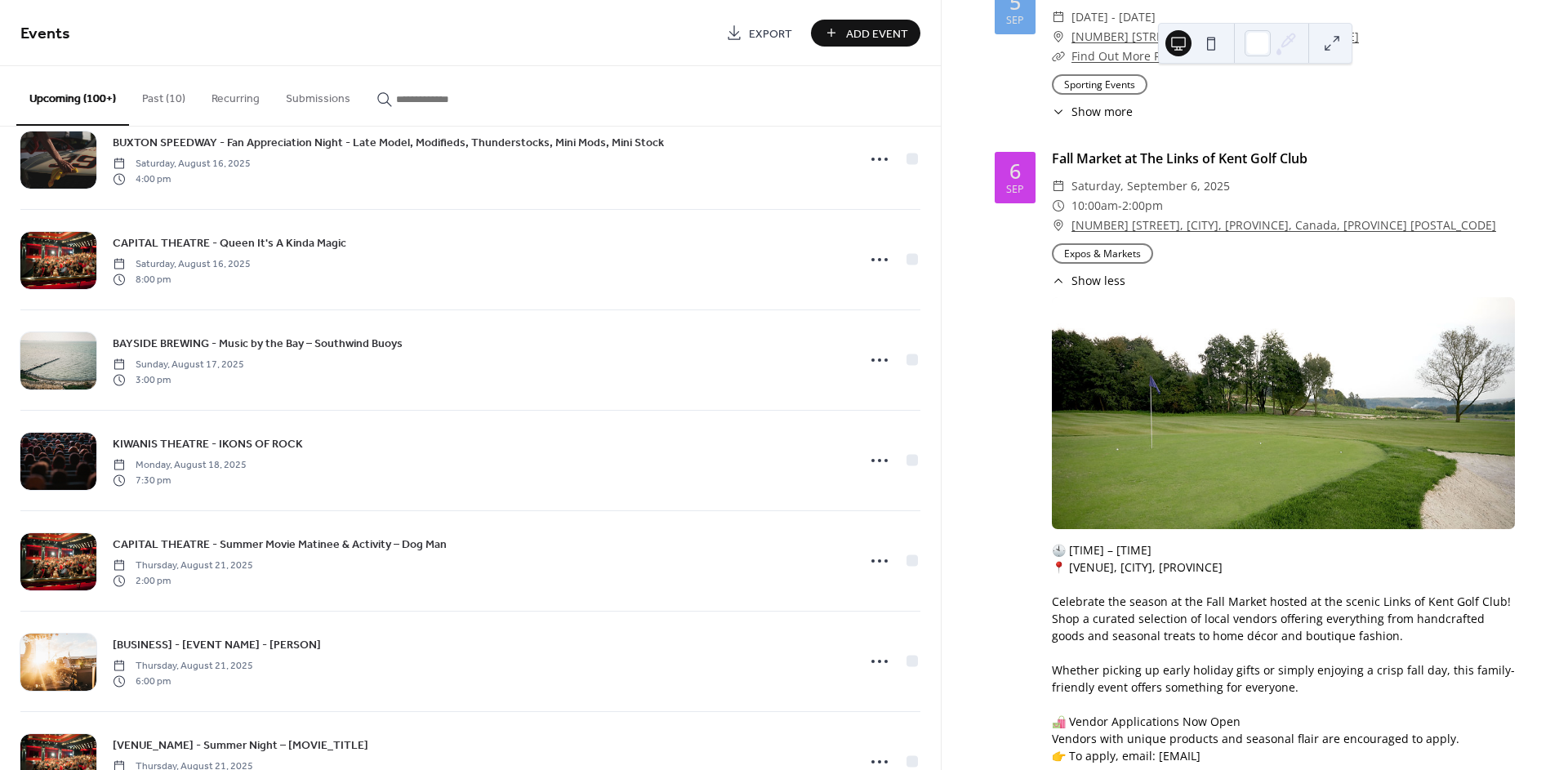 click on "Add Event" at bounding box center (877, 33) 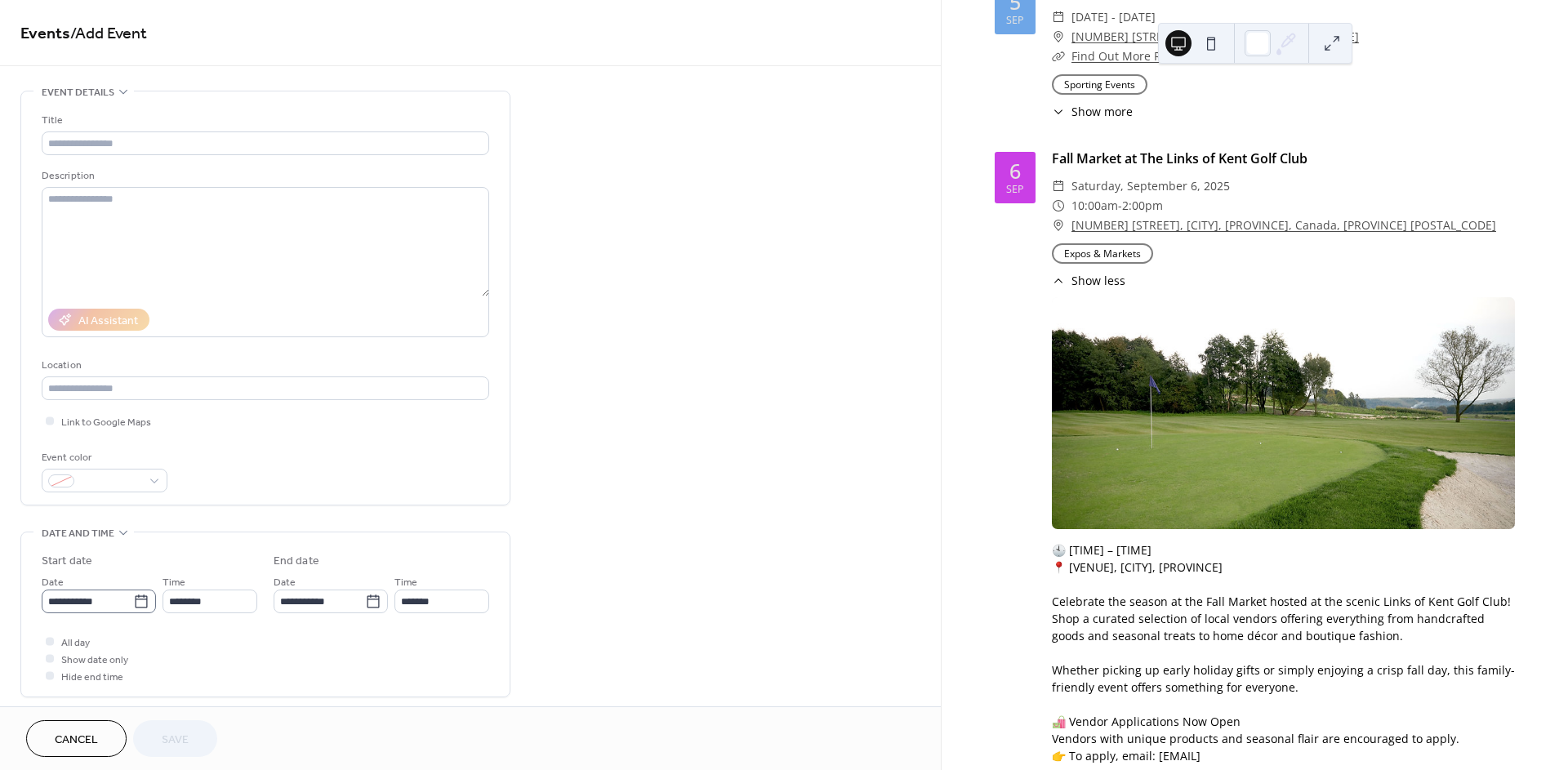 click 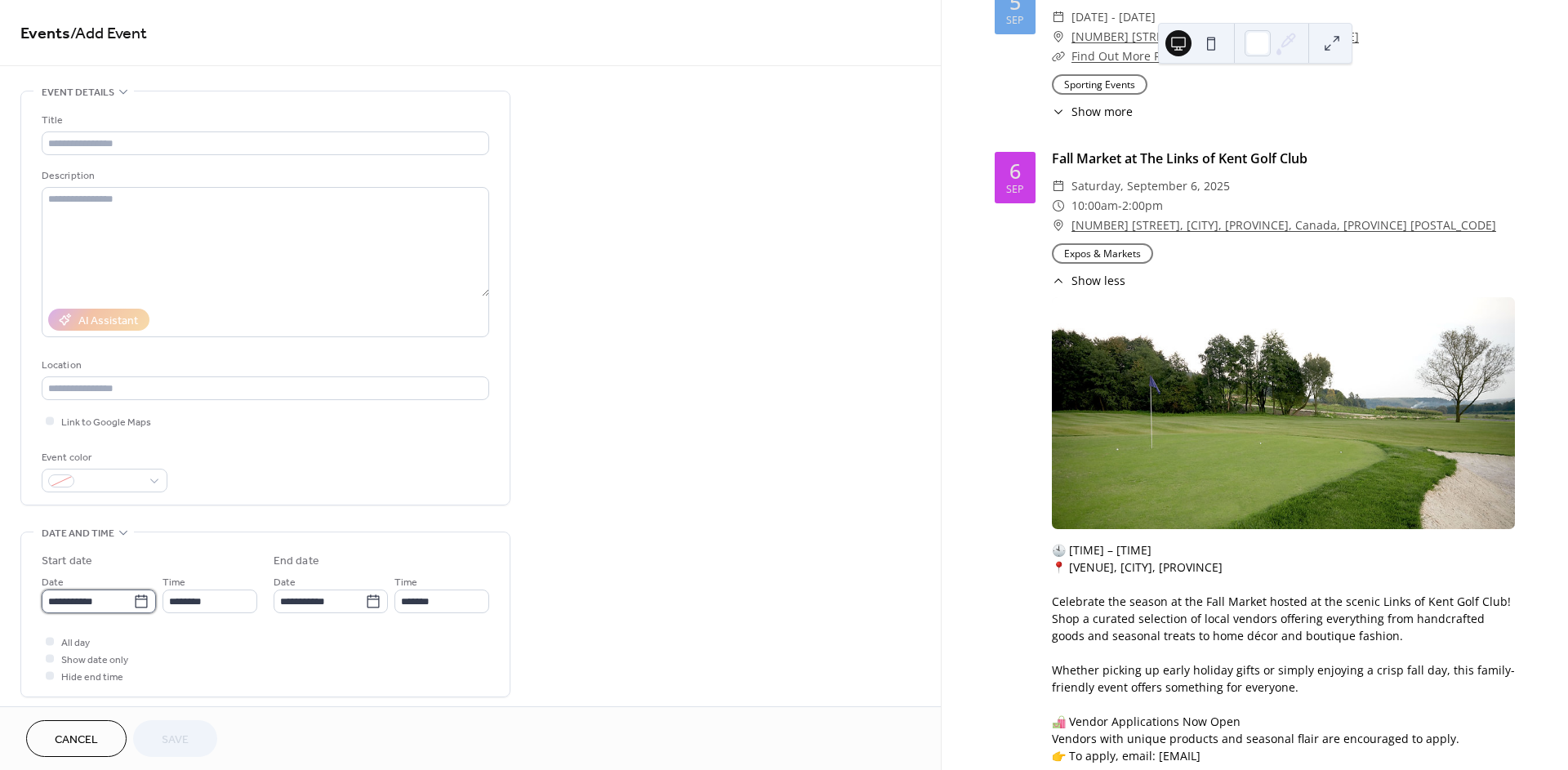 click on "**********" at bounding box center [87, 601] 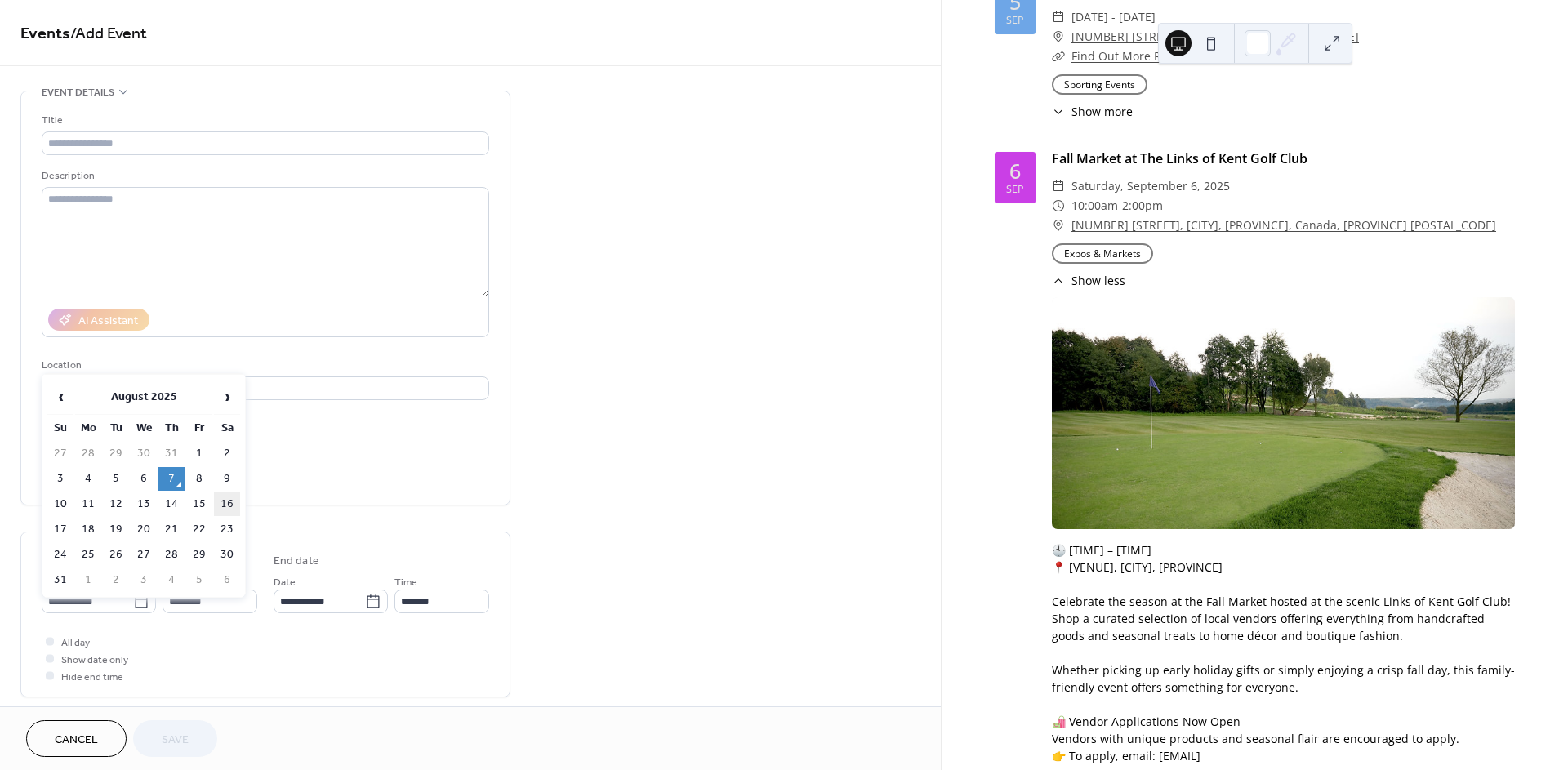 click on "16" at bounding box center (227, 504) 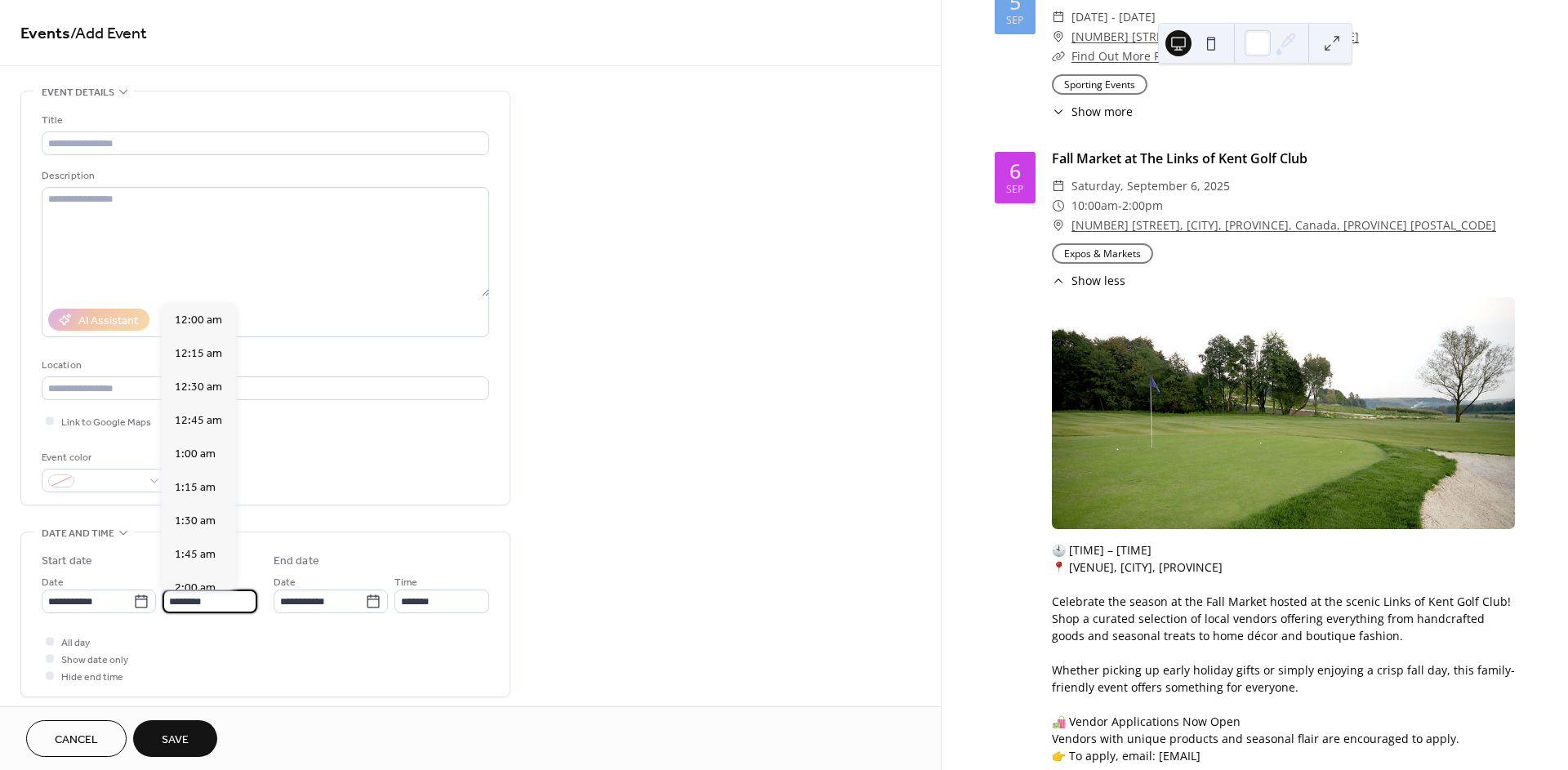 click on "********" at bounding box center (210, 601) 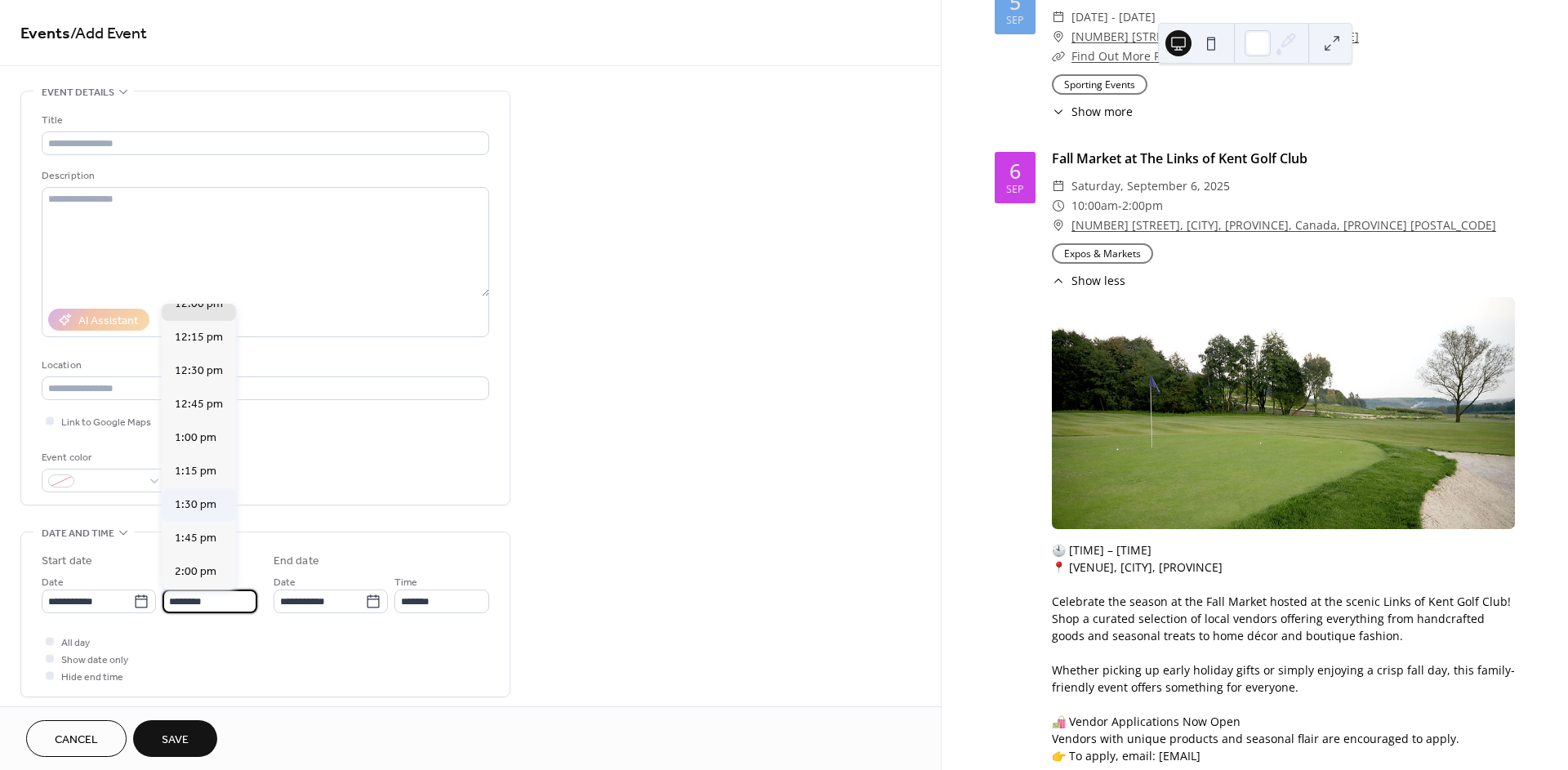 scroll, scrollTop: 2077, scrollLeft: 0, axis: vertical 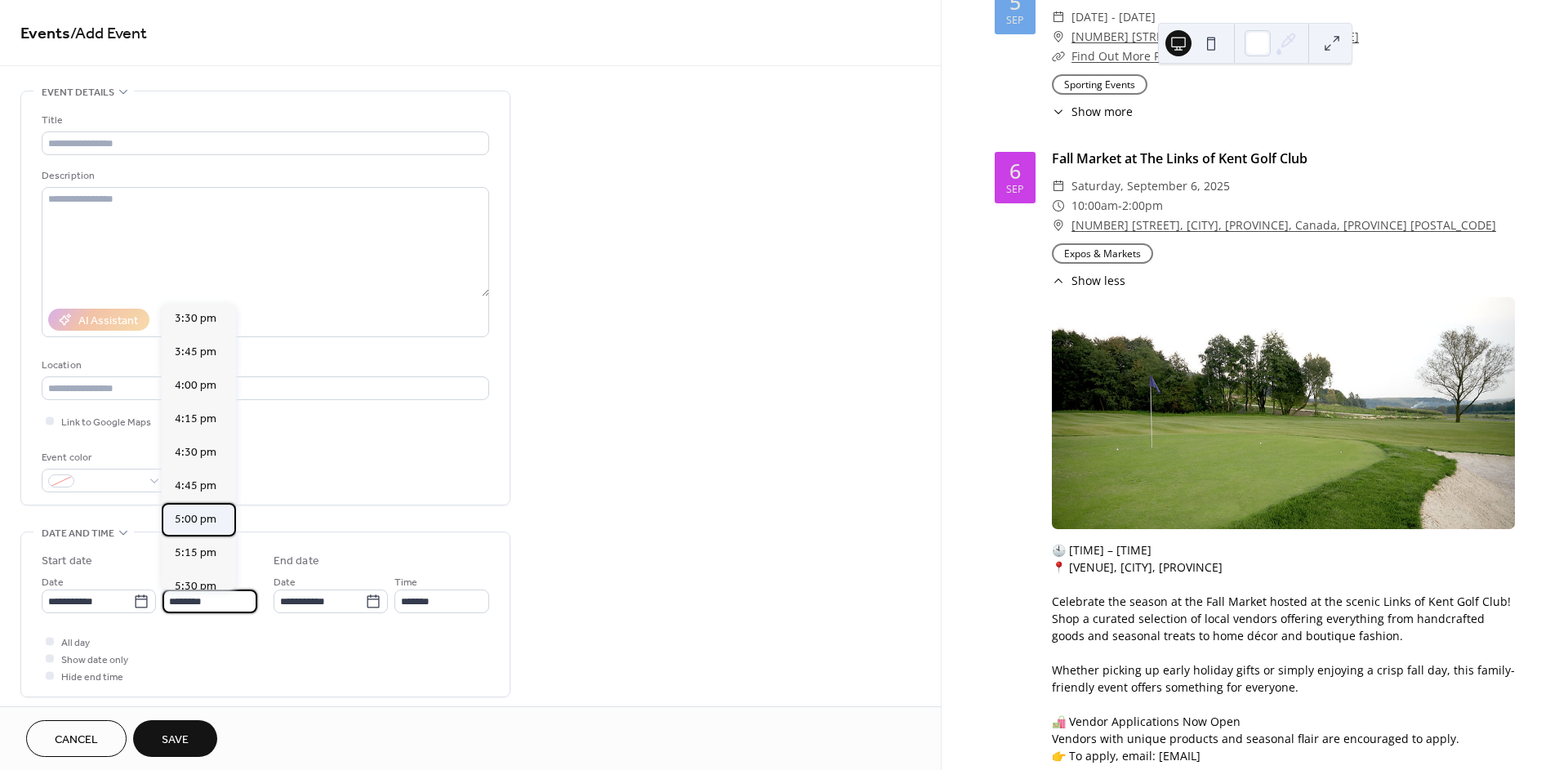 click on "5:00 pm" at bounding box center (195, 519) 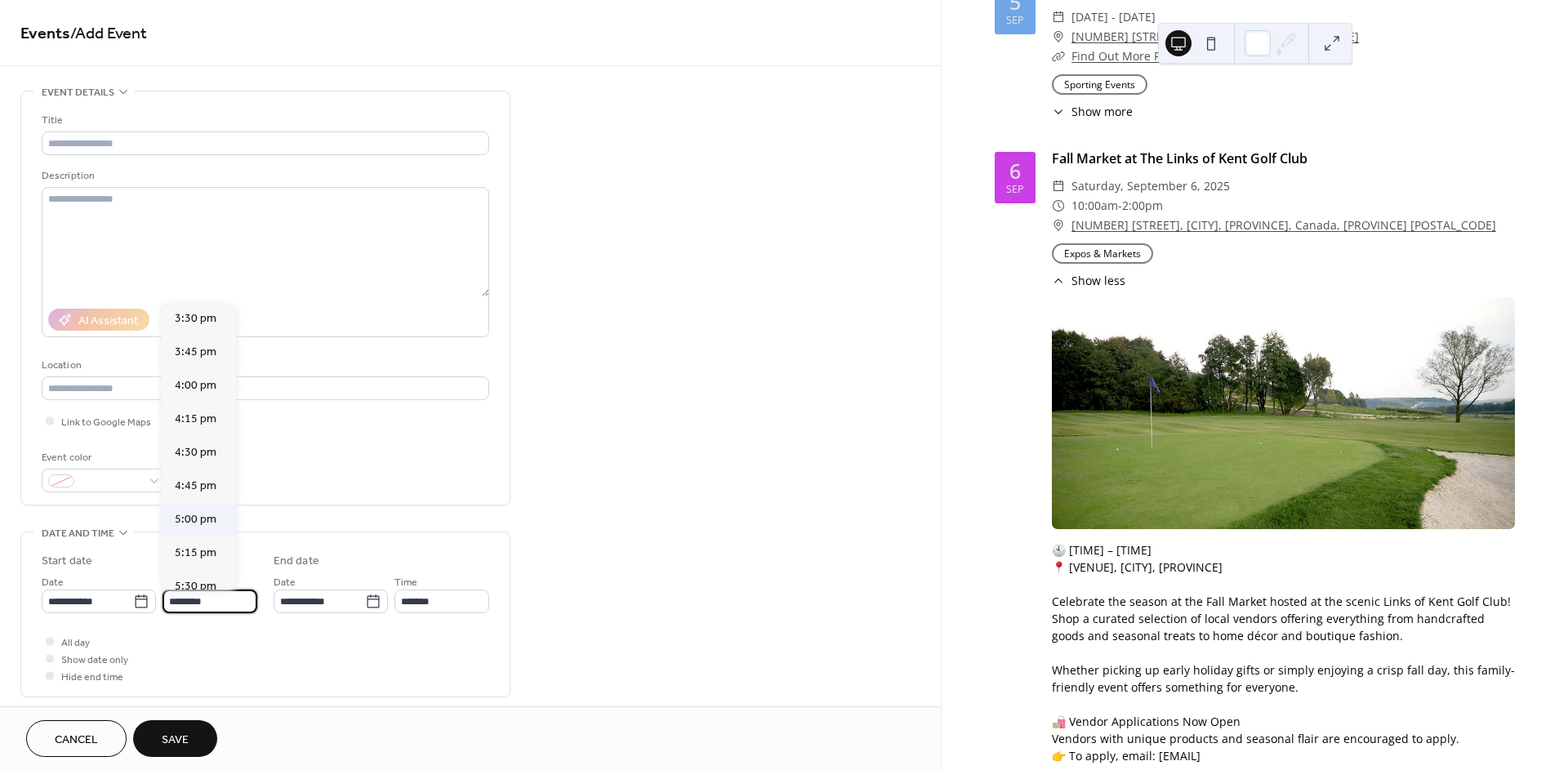 type on "*******" 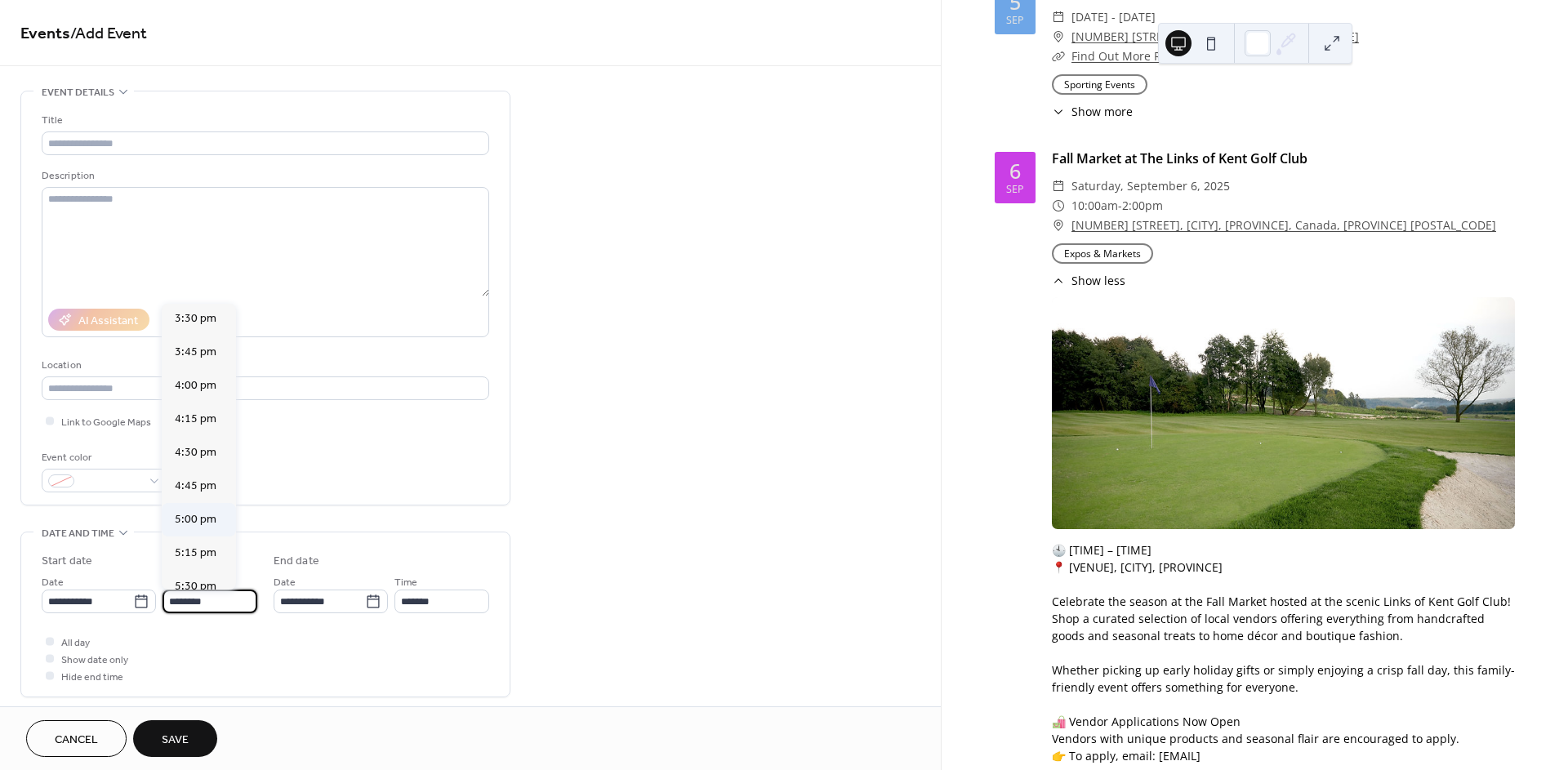 type on "*******" 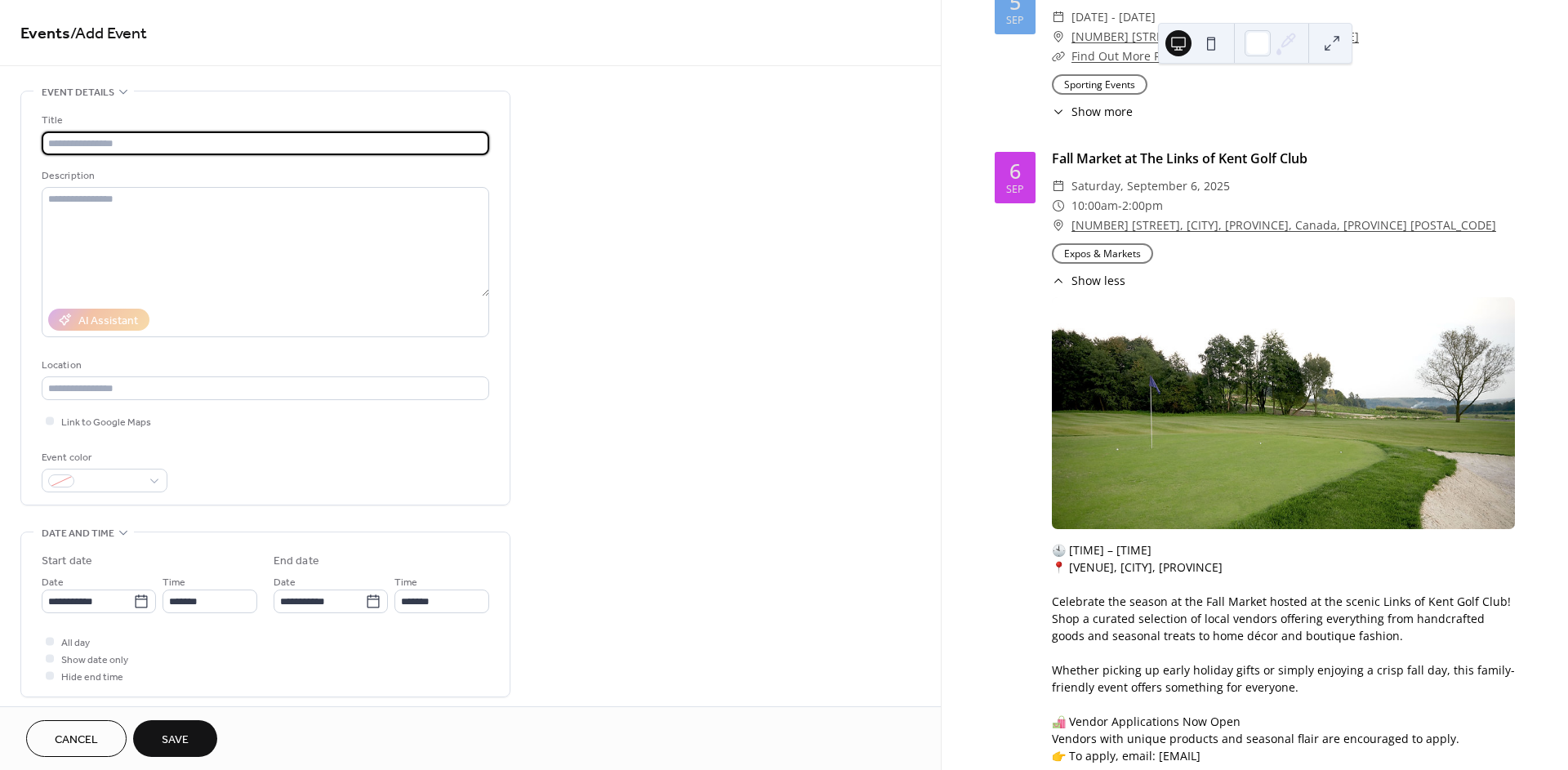 click at bounding box center [265, 143] 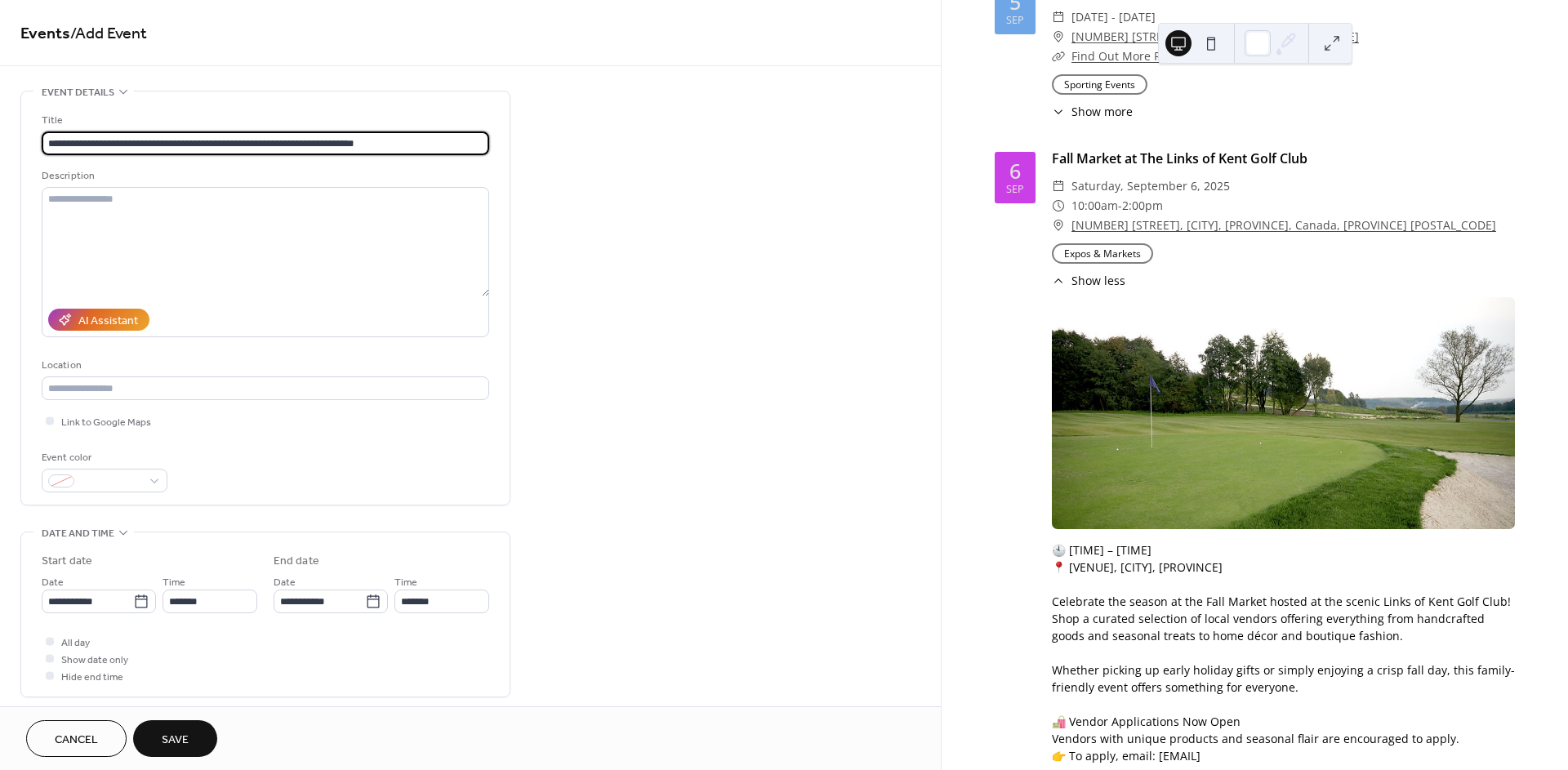 type on "**********" 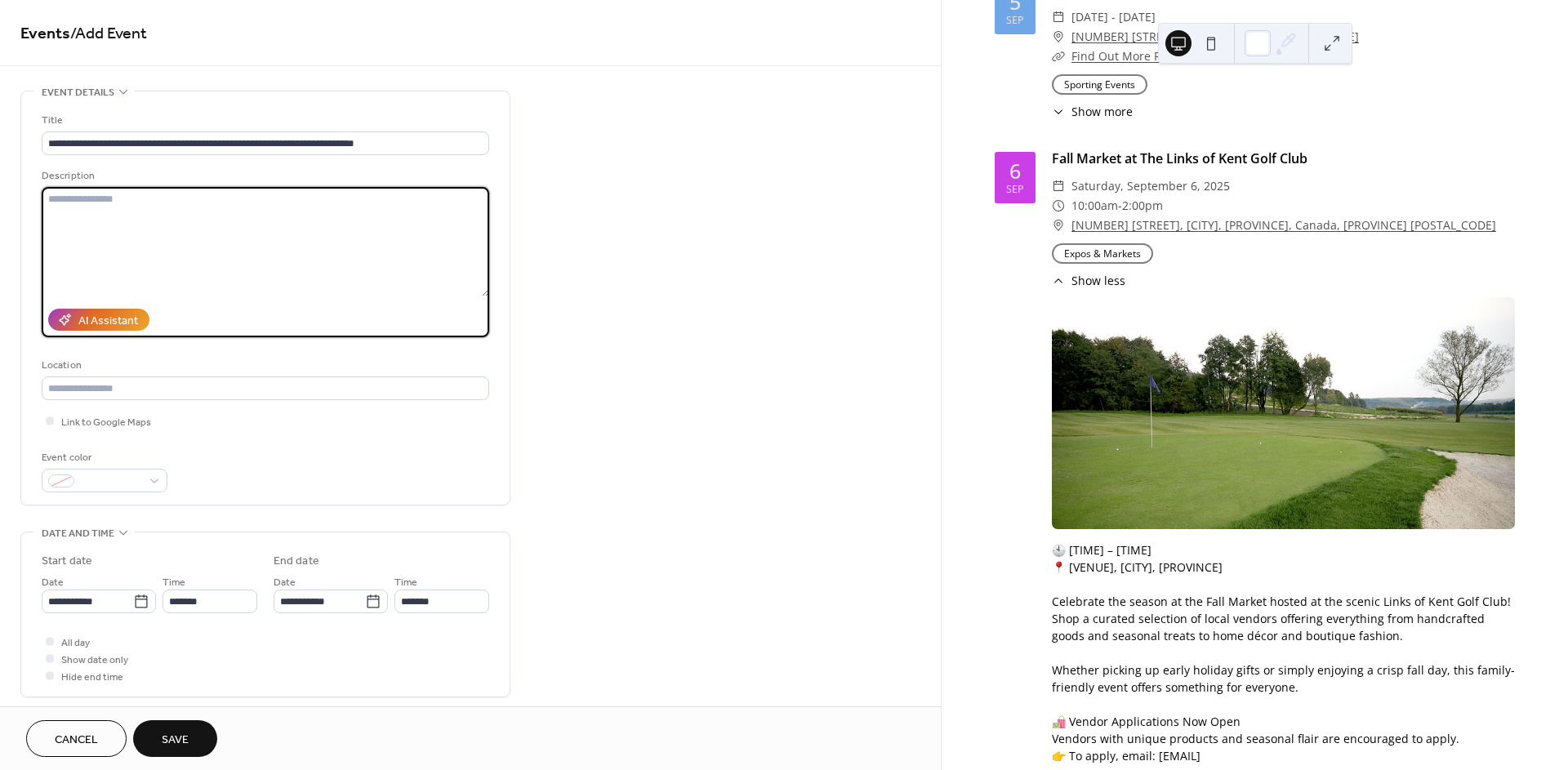 click at bounding box center (265, 242) 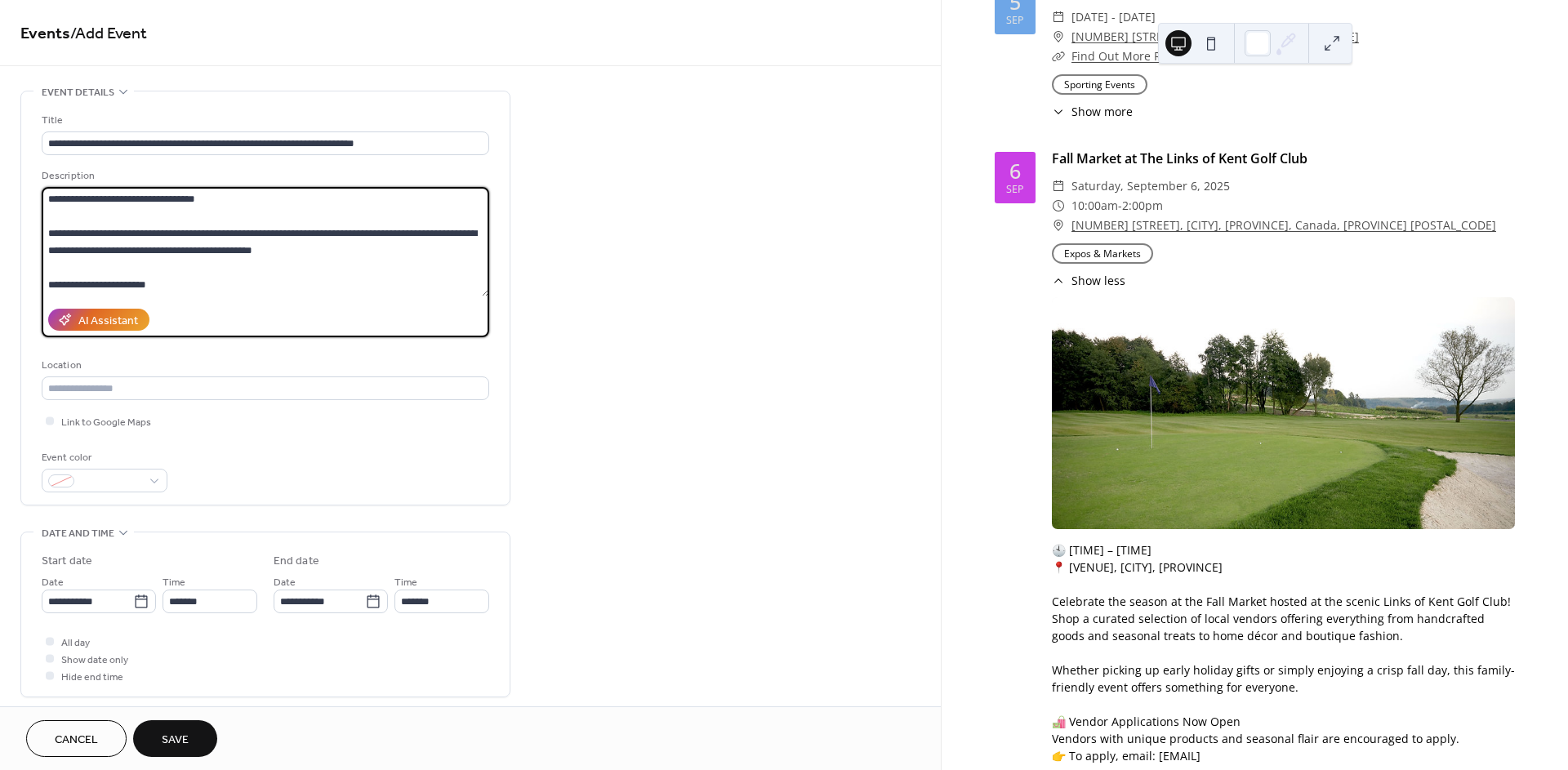 scroll, scrollTop: 185, scrollLeft: 0, axis: vertical 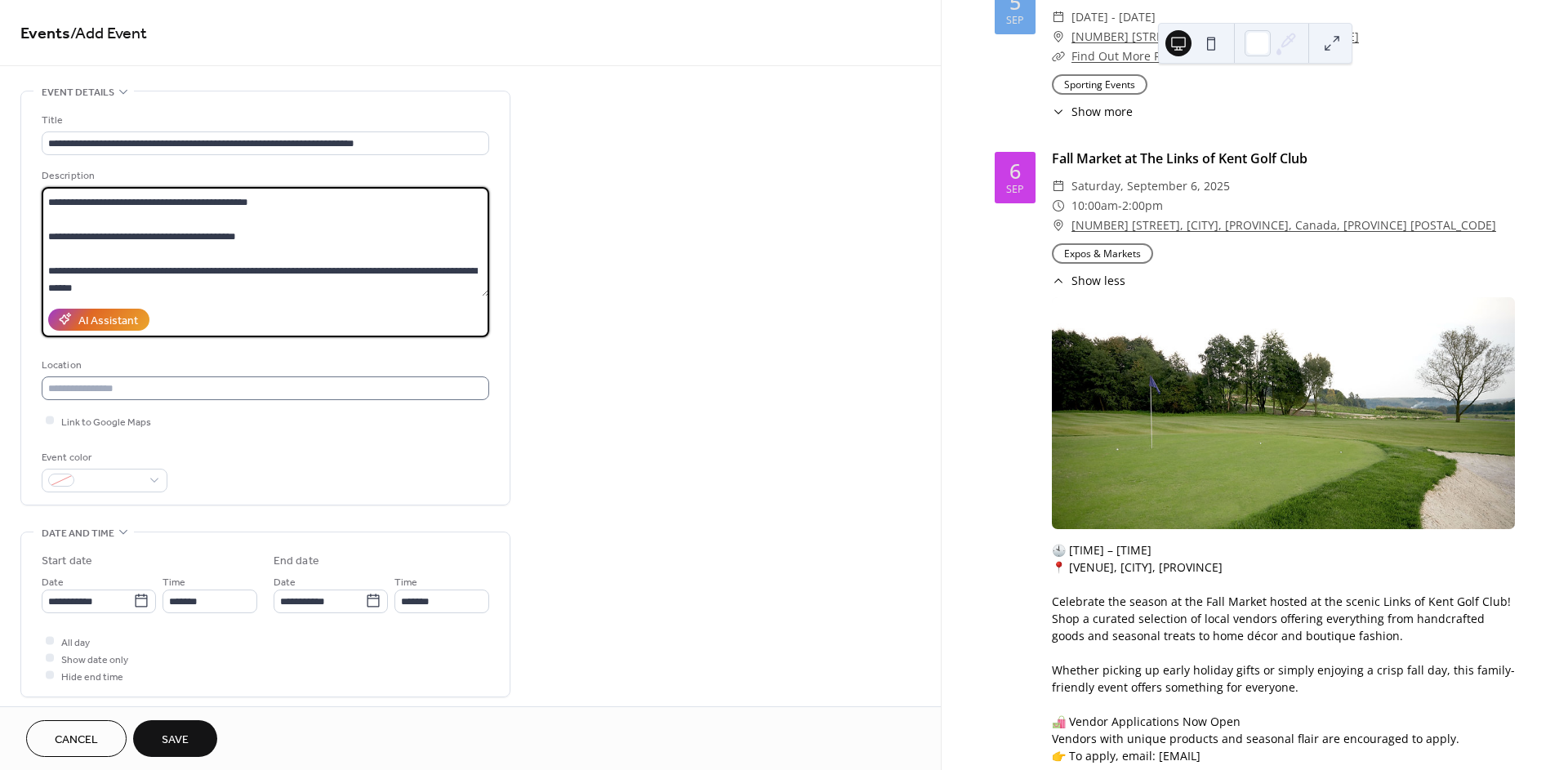 type on "**********" 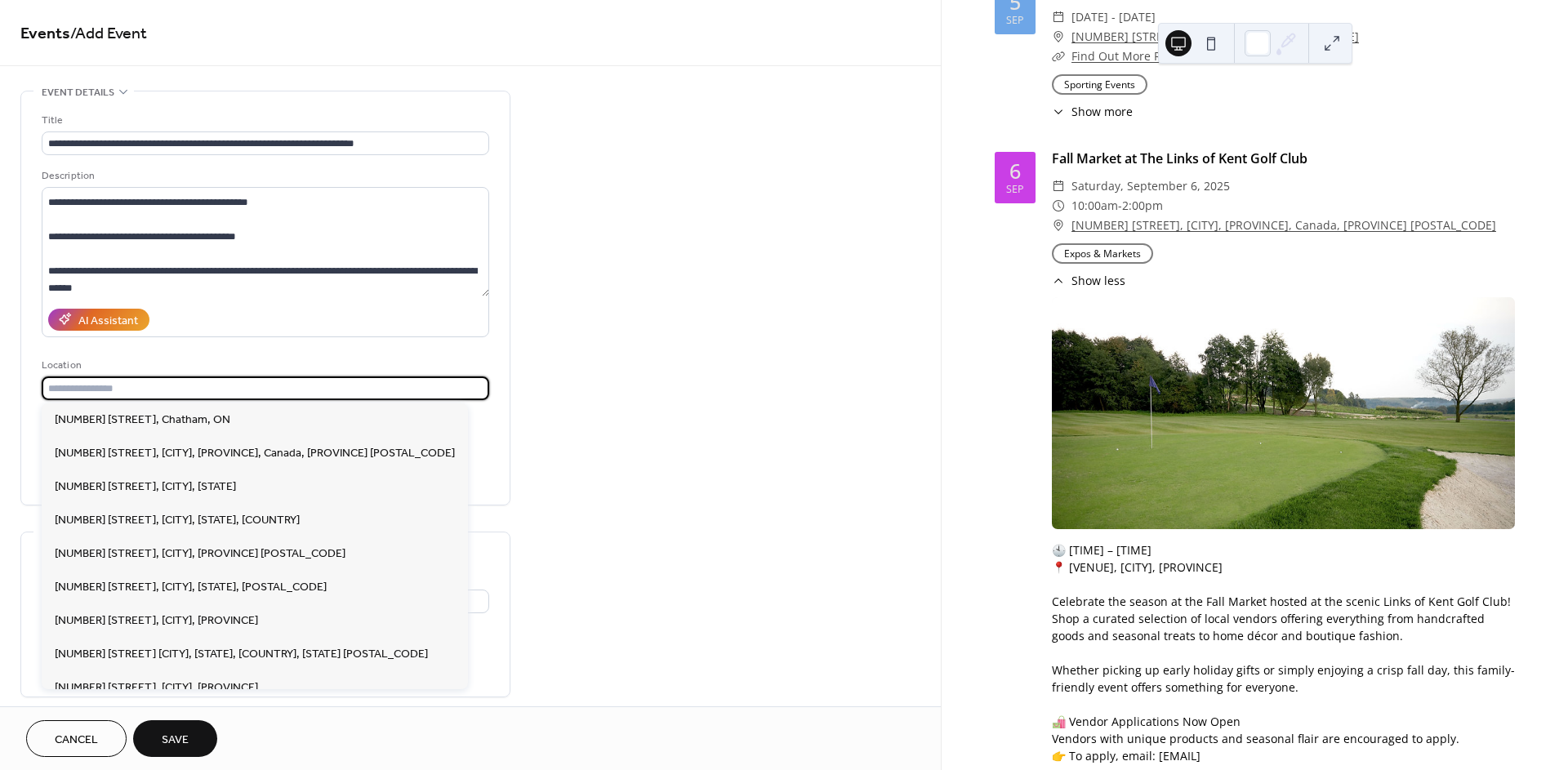 click at bounding box center [265, 388] 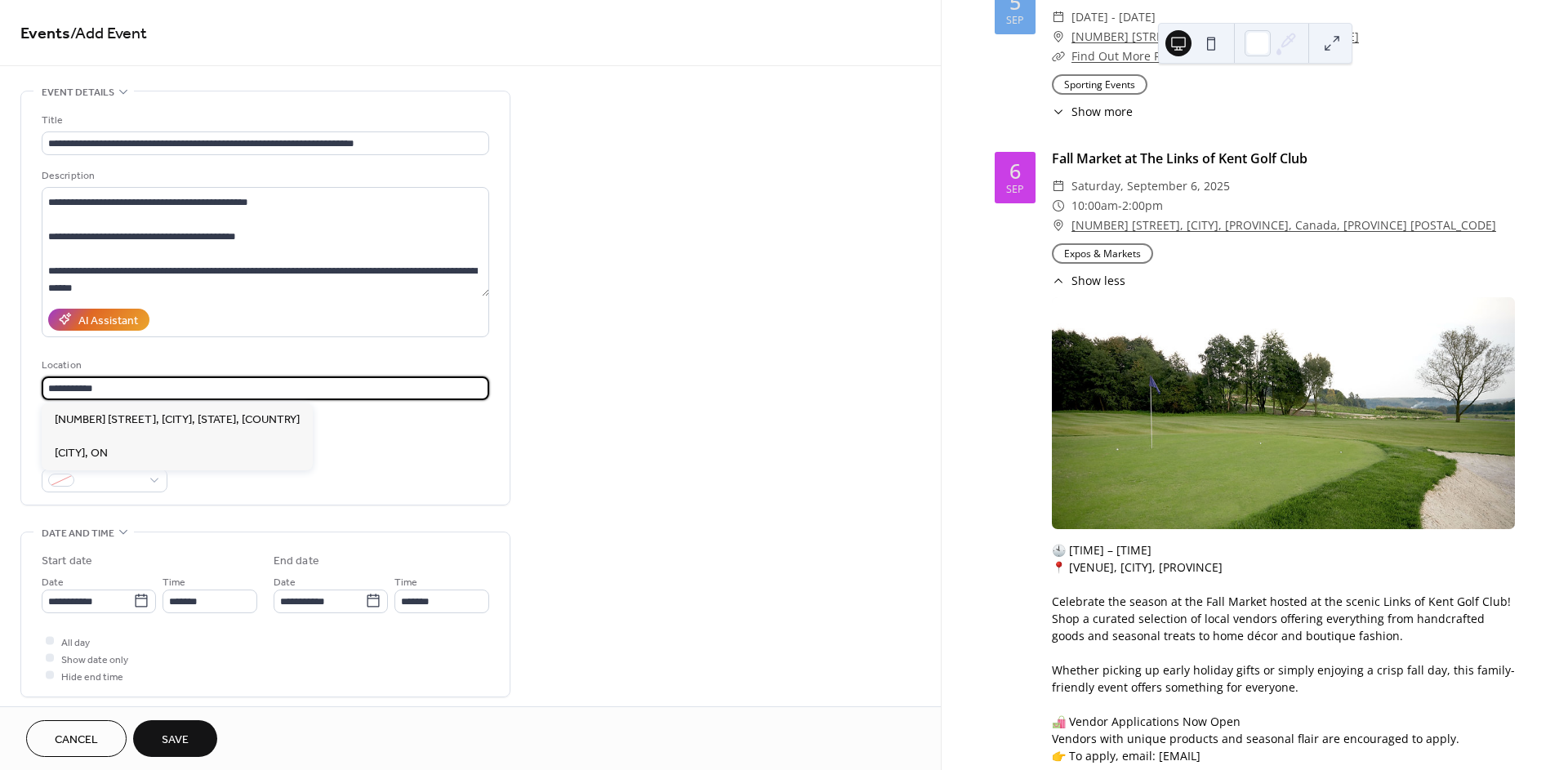 type on "**********" 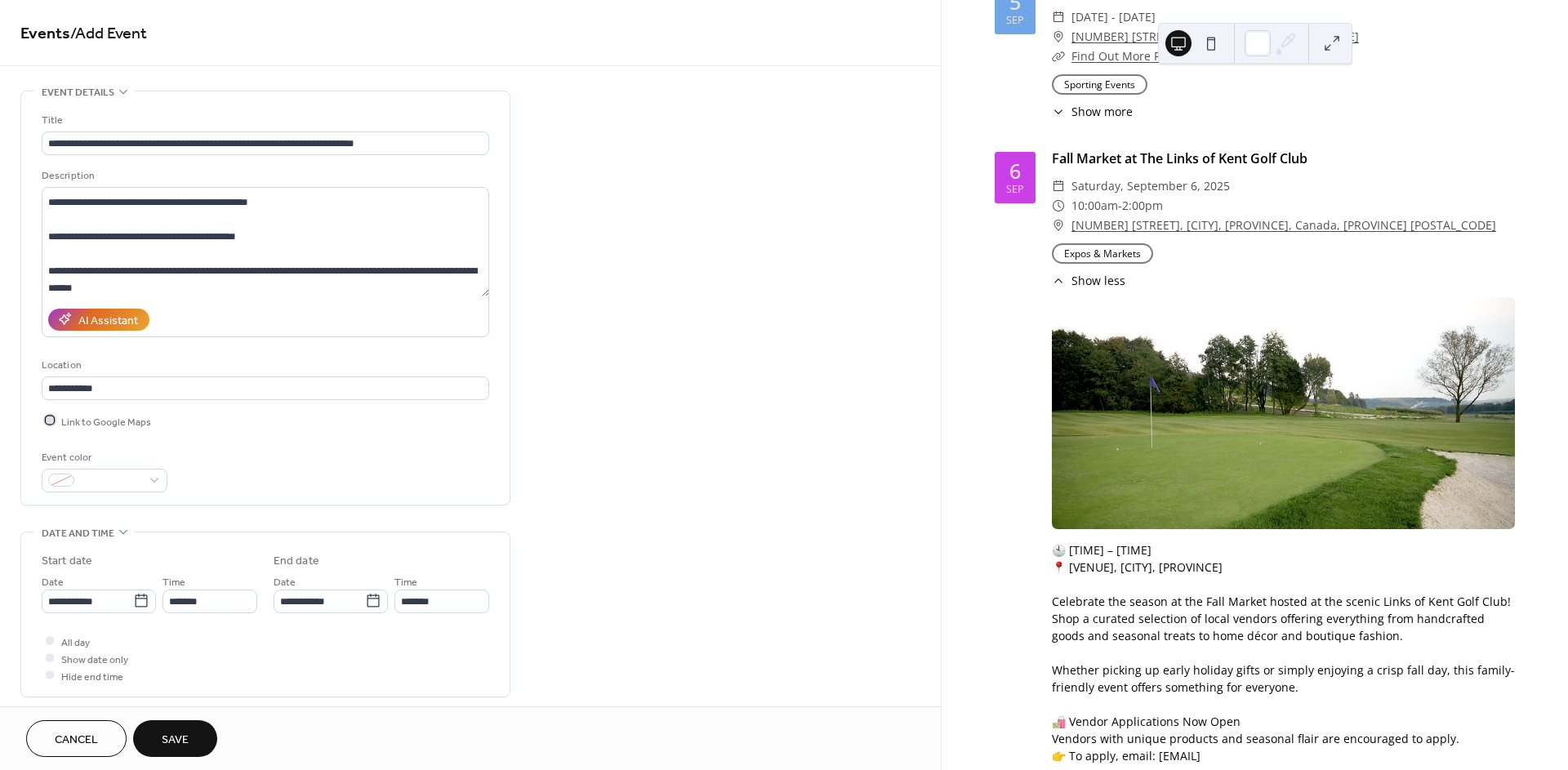 click on "Link to Google Maps" at bounding box center [106, 421] 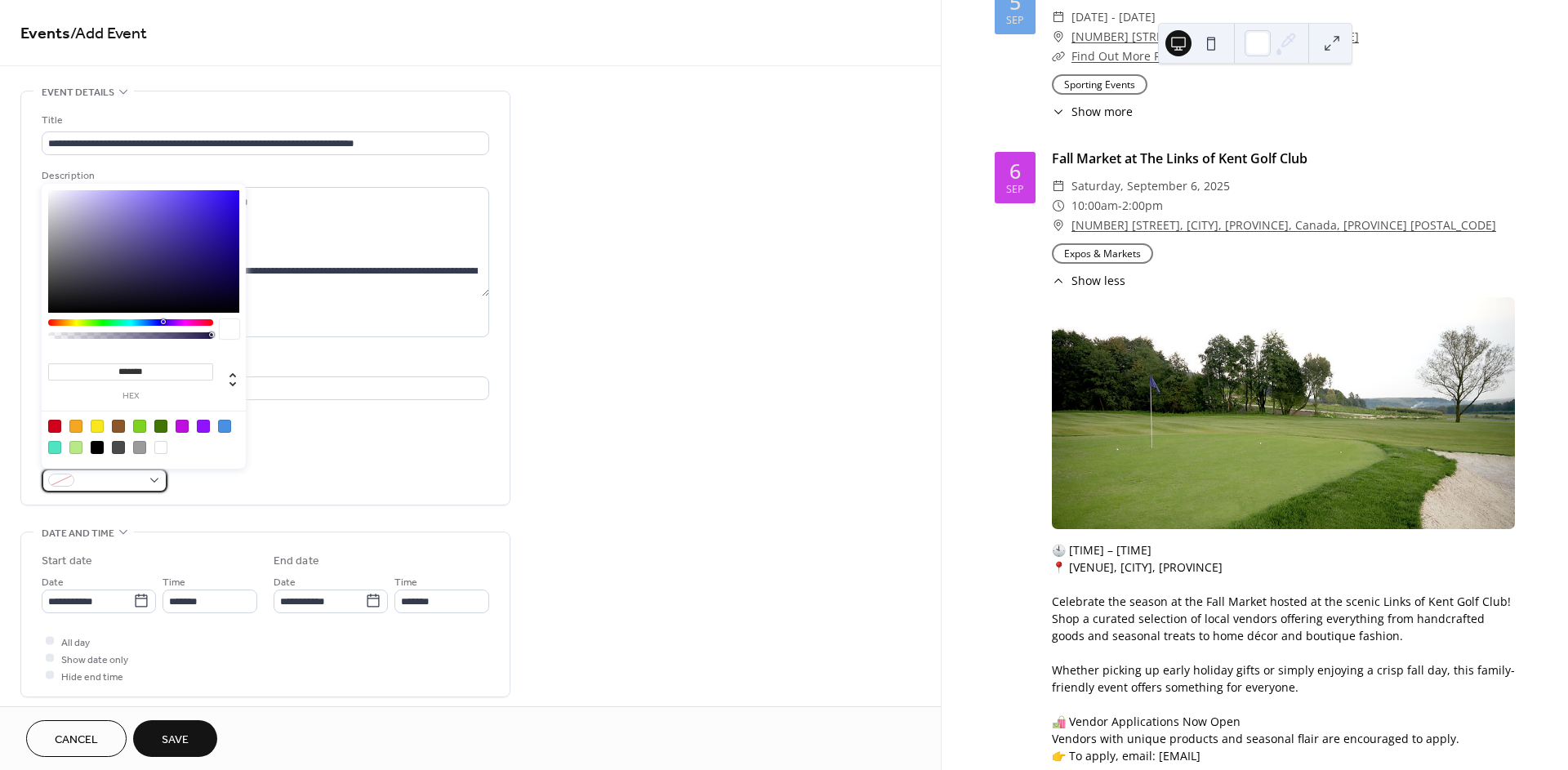click at bounding box center (111, 481) 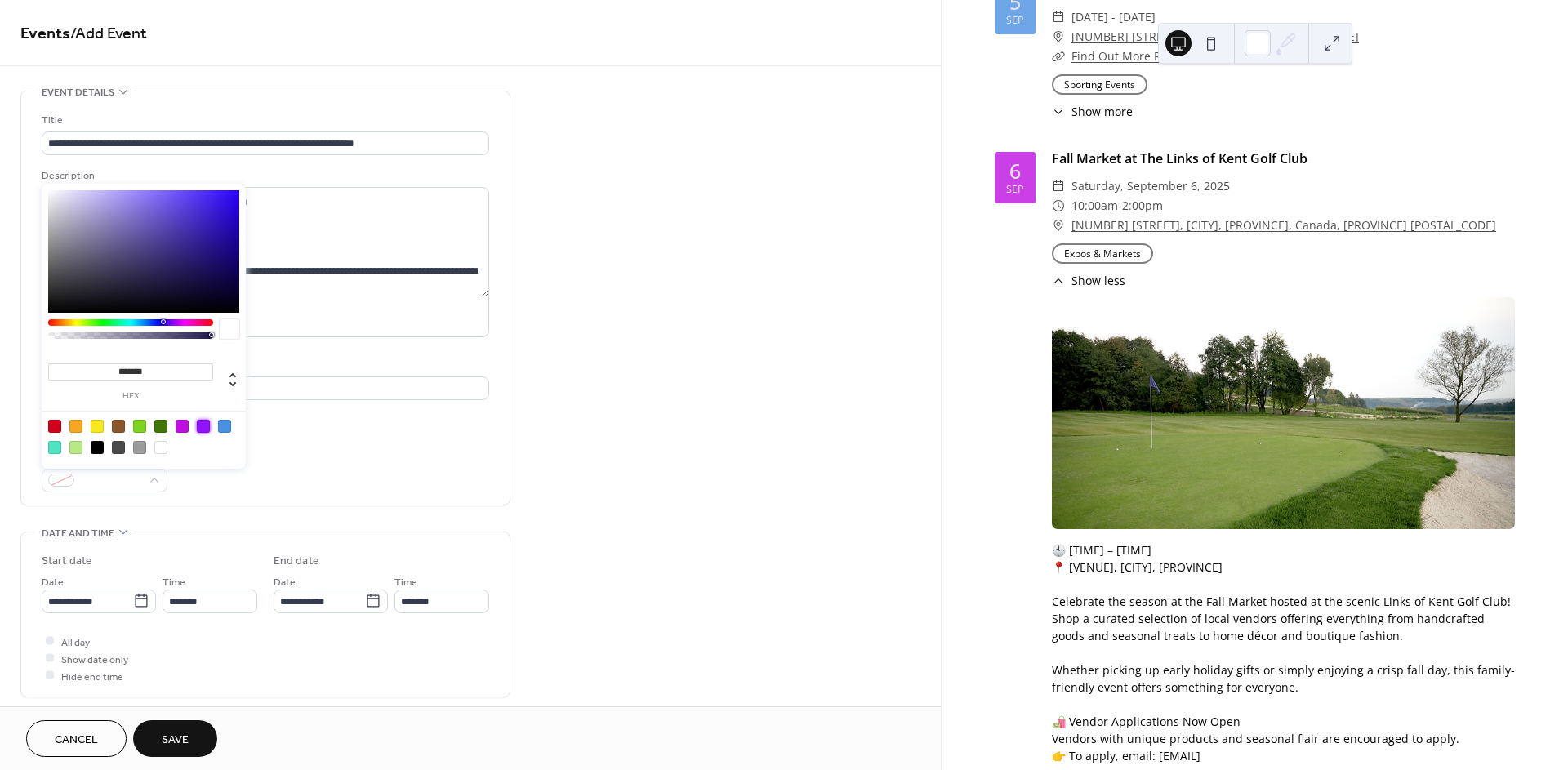 click at bounding box center (203, 426) 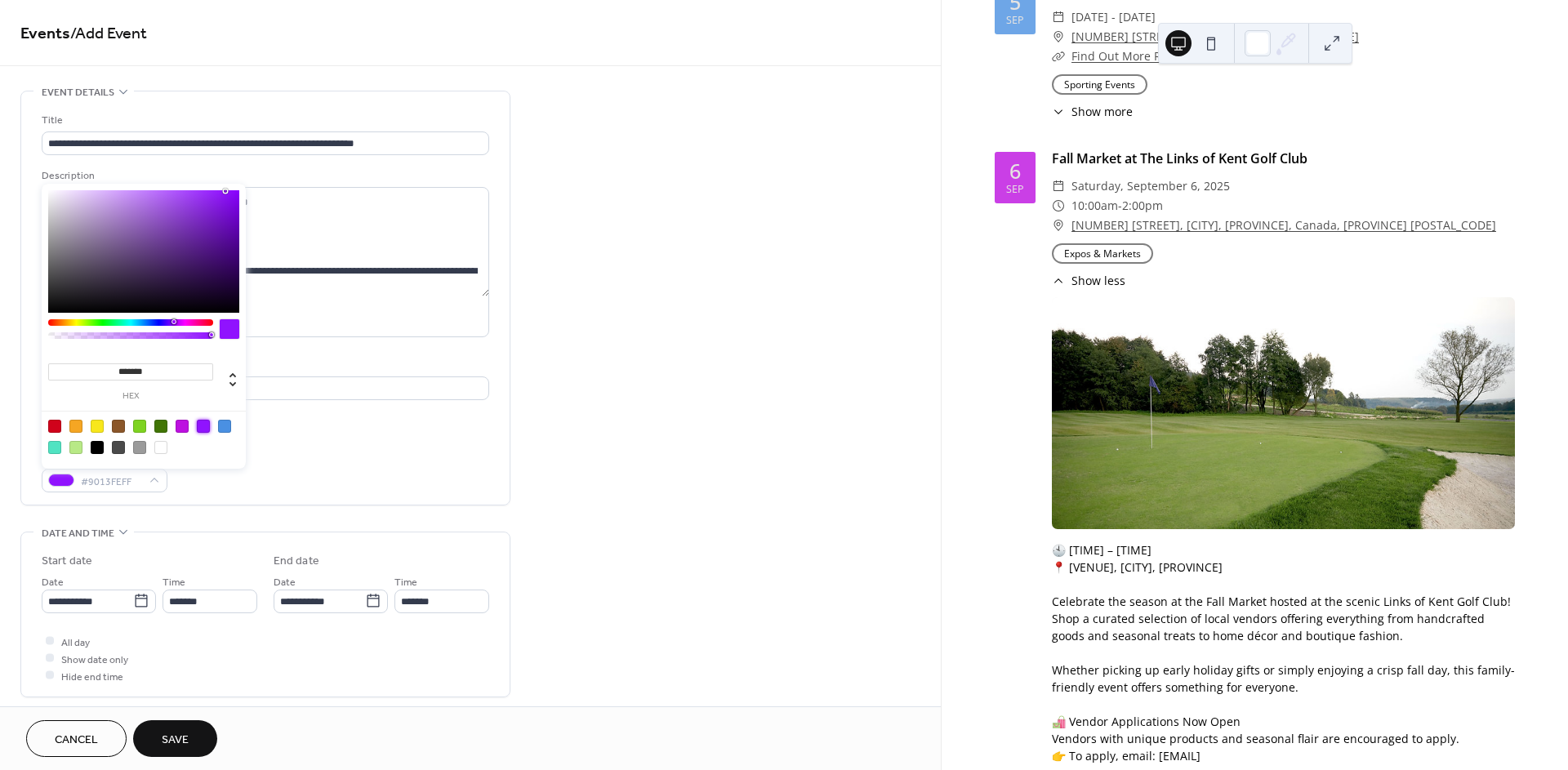 click on "**********" at bounding box center (265, 614) 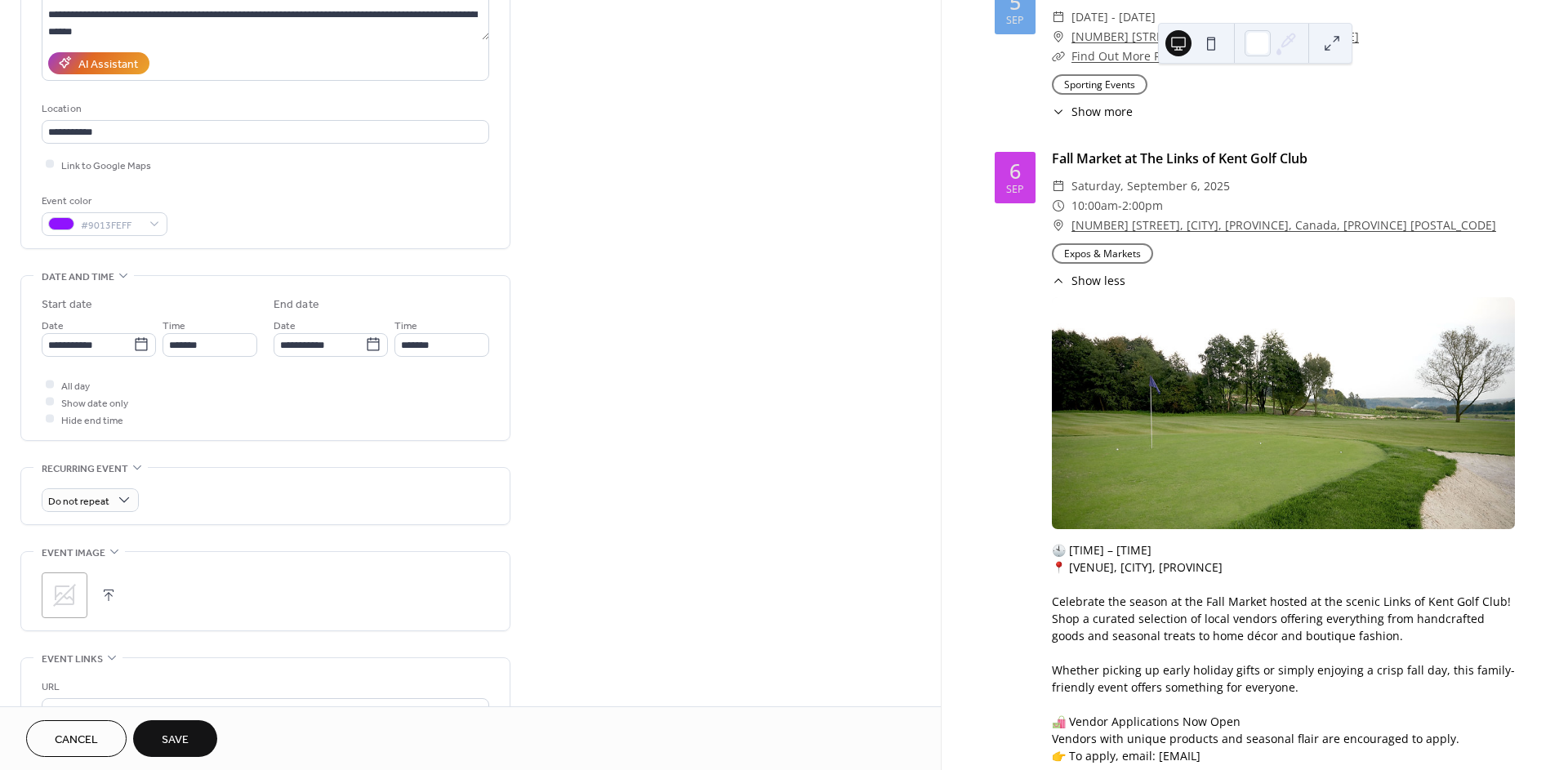 scroll, scrollTop: 272, scrollLeft: 0, axis: vertical 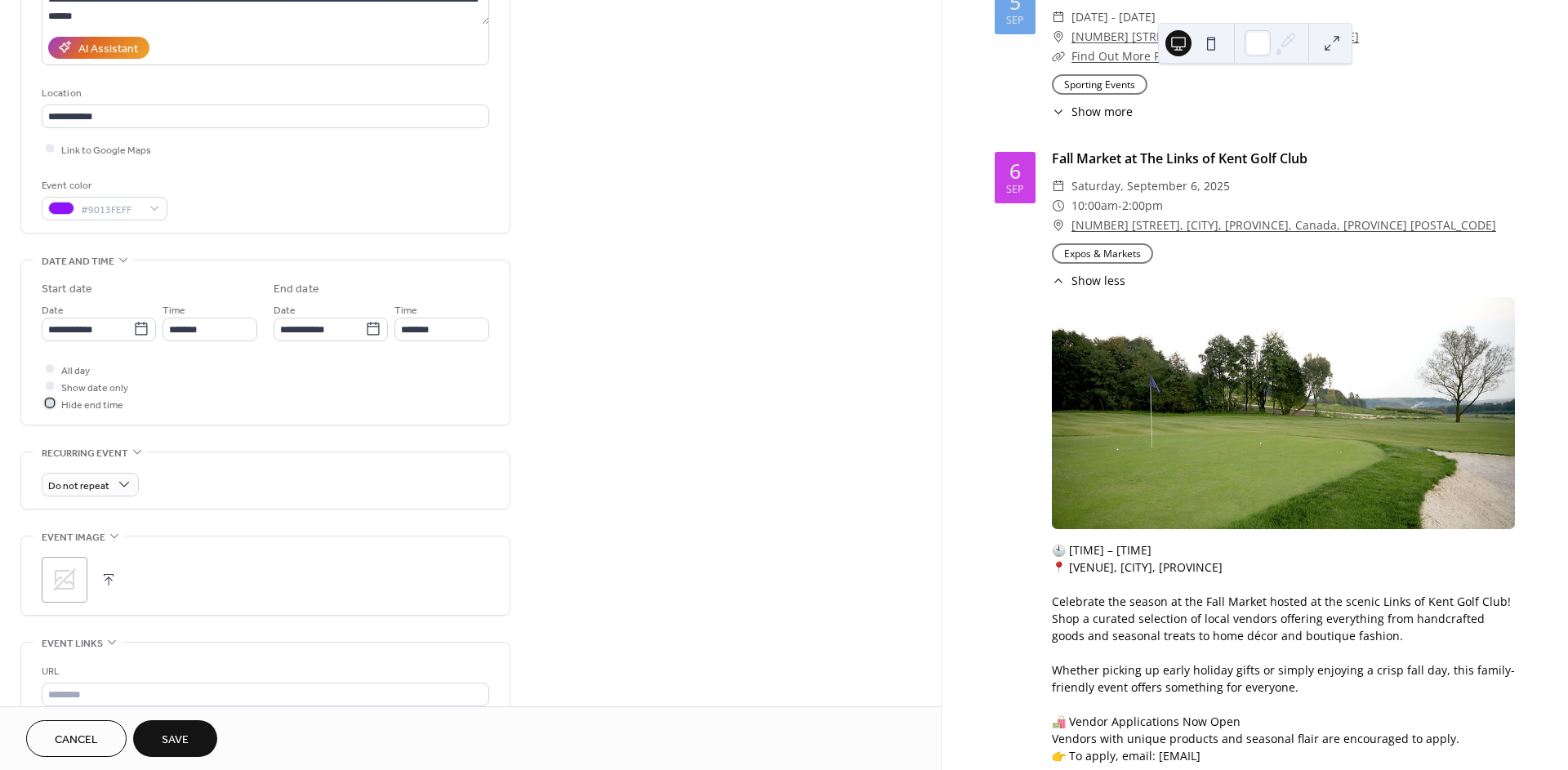 click on "Hide end time" at bounding box center (92, 404) 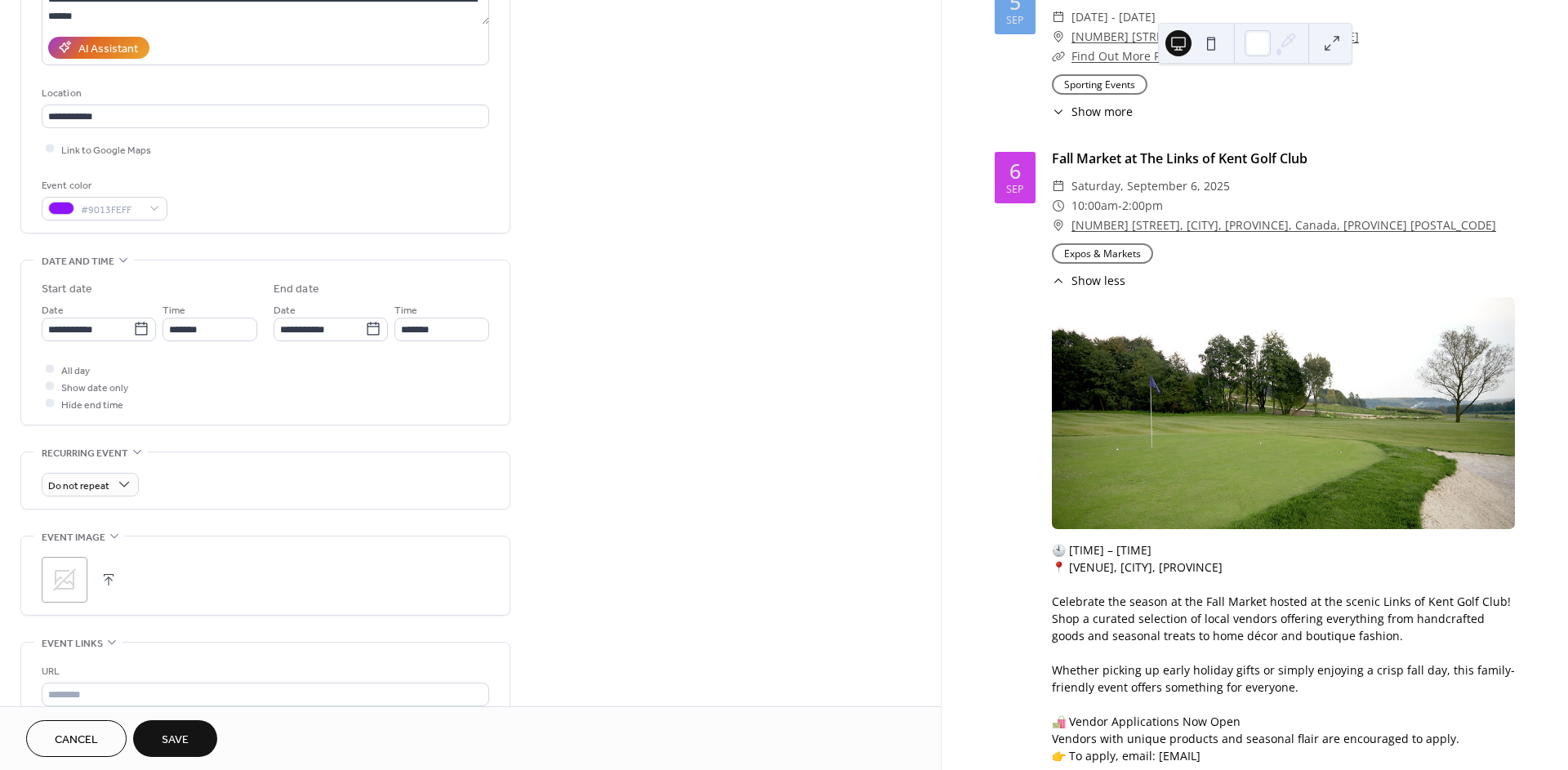 click at bounding box center (109, 580) 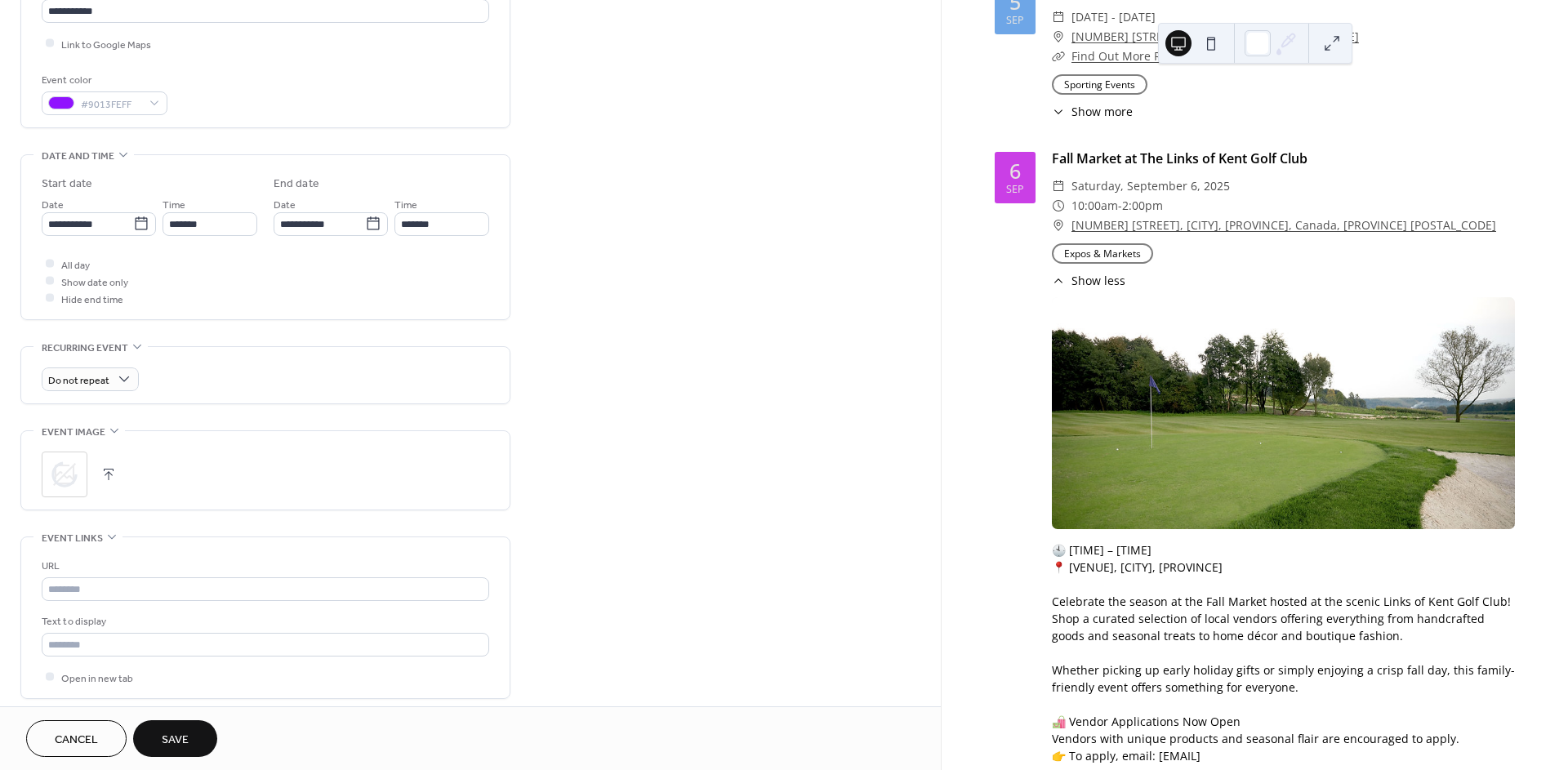 scroll, scrollTop: 453, scrollLeft: 0, axis: vertical 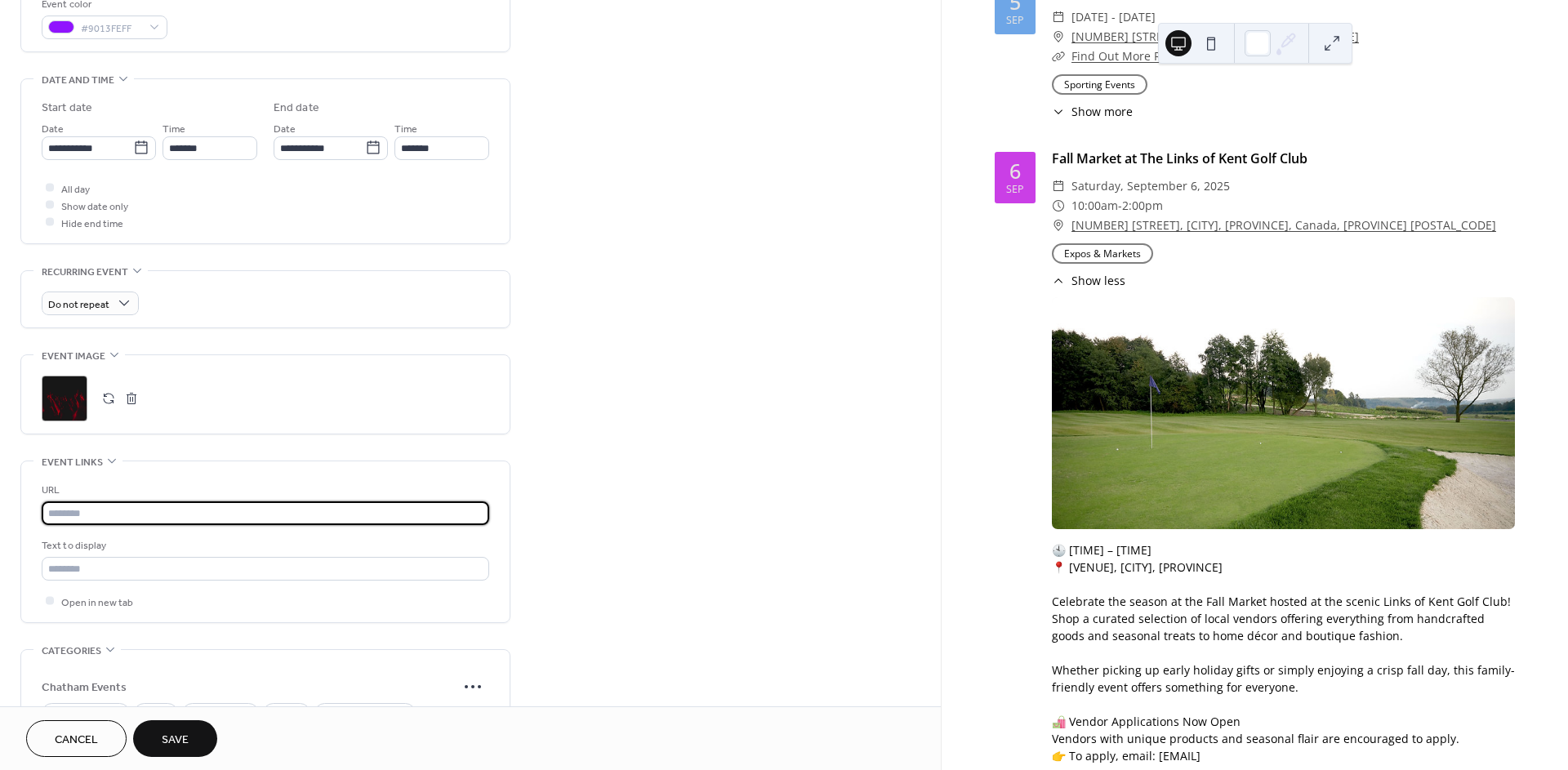 click at bounding box center (265, 513) 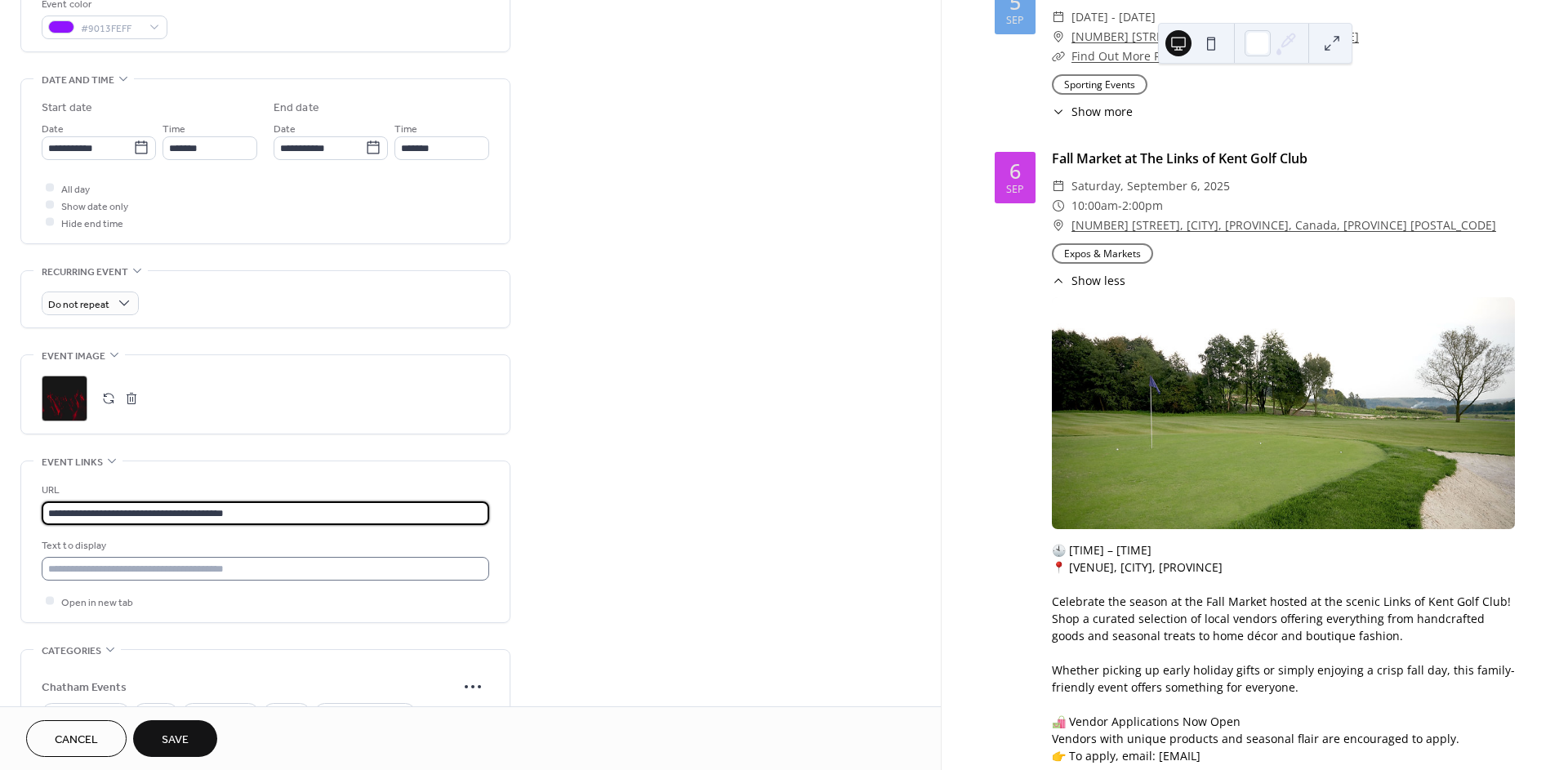 type on "**********" 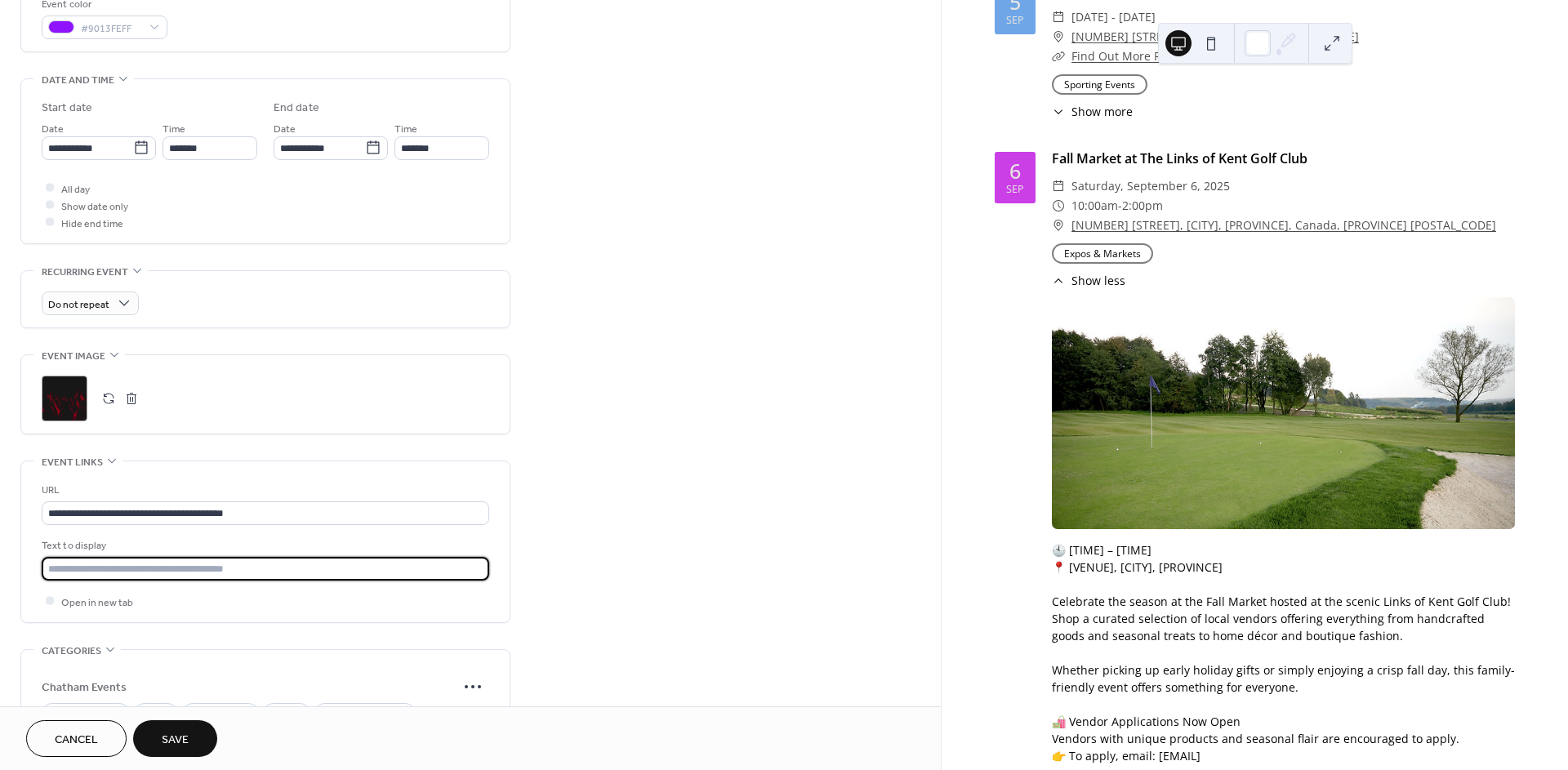 click at bounding box center (265, 568) 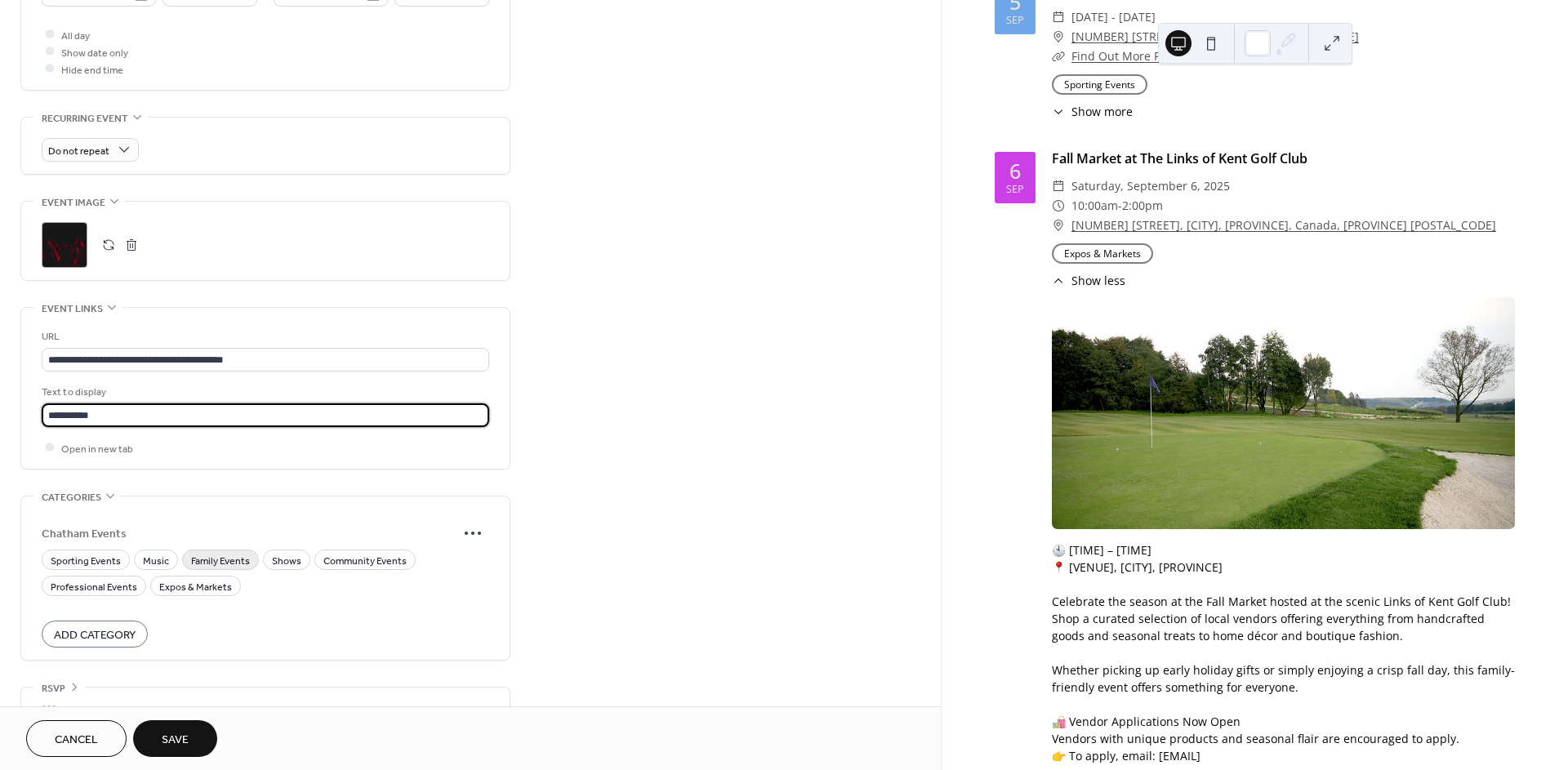 scroll, scrollTop: 634, scrollLeft: 0, axis: vertical 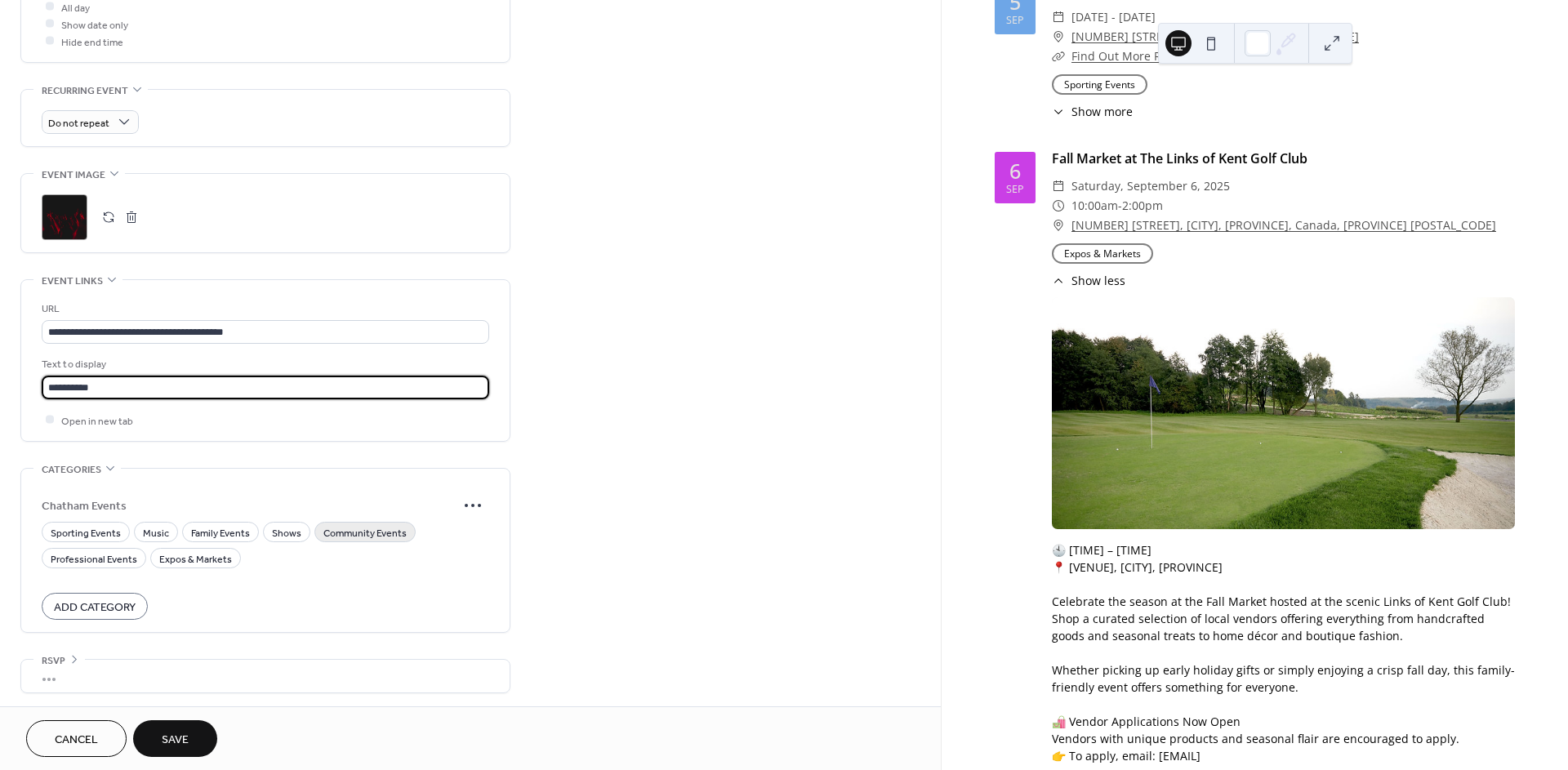type on "**********" 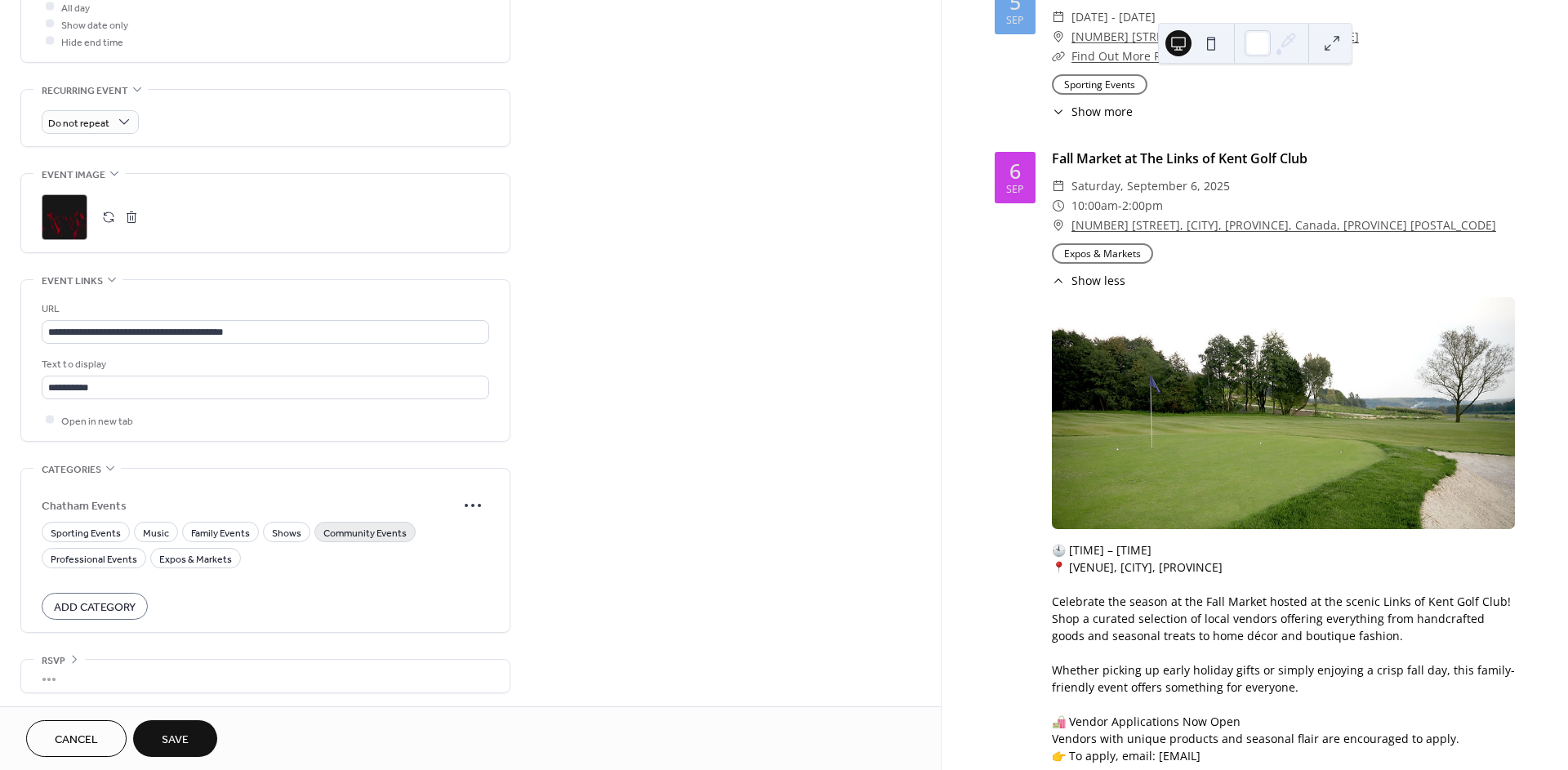 click on "Community Events" at bounding box center [365, 532] 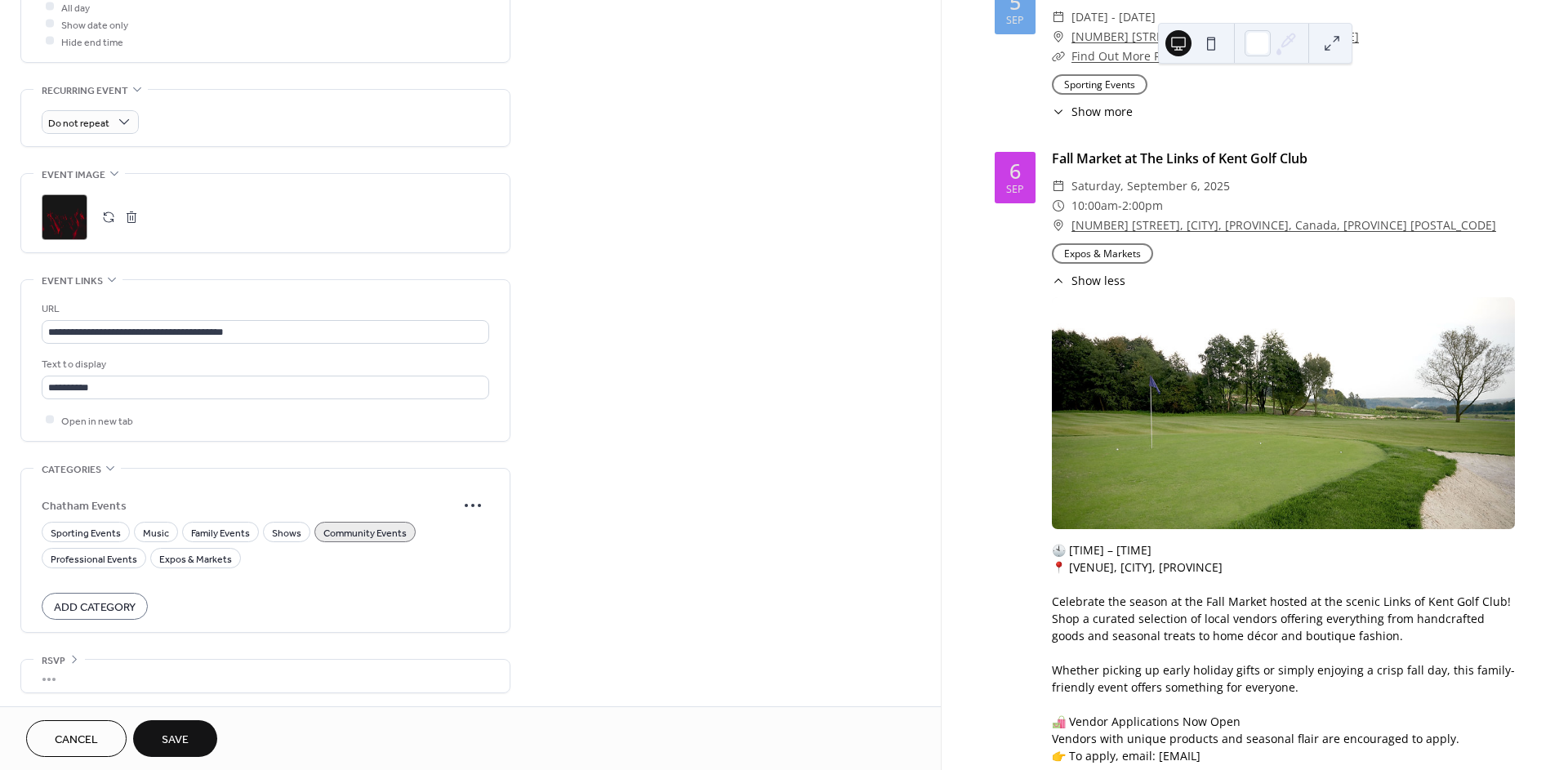 click on "Save" at bounding box center [175, 740] 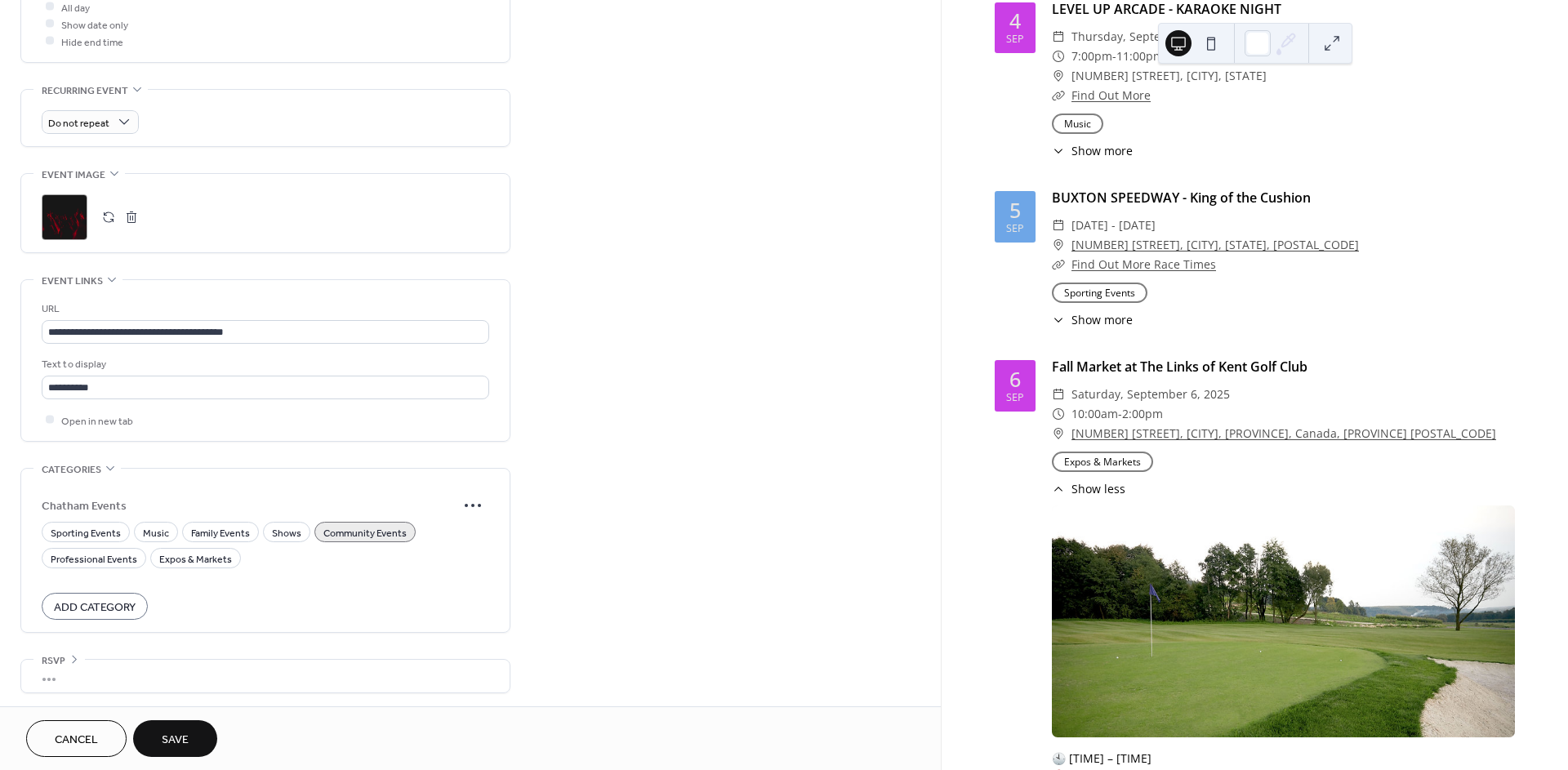 scroll, scrollTop: 11089, scrollLeft: 0, axis: vertical 